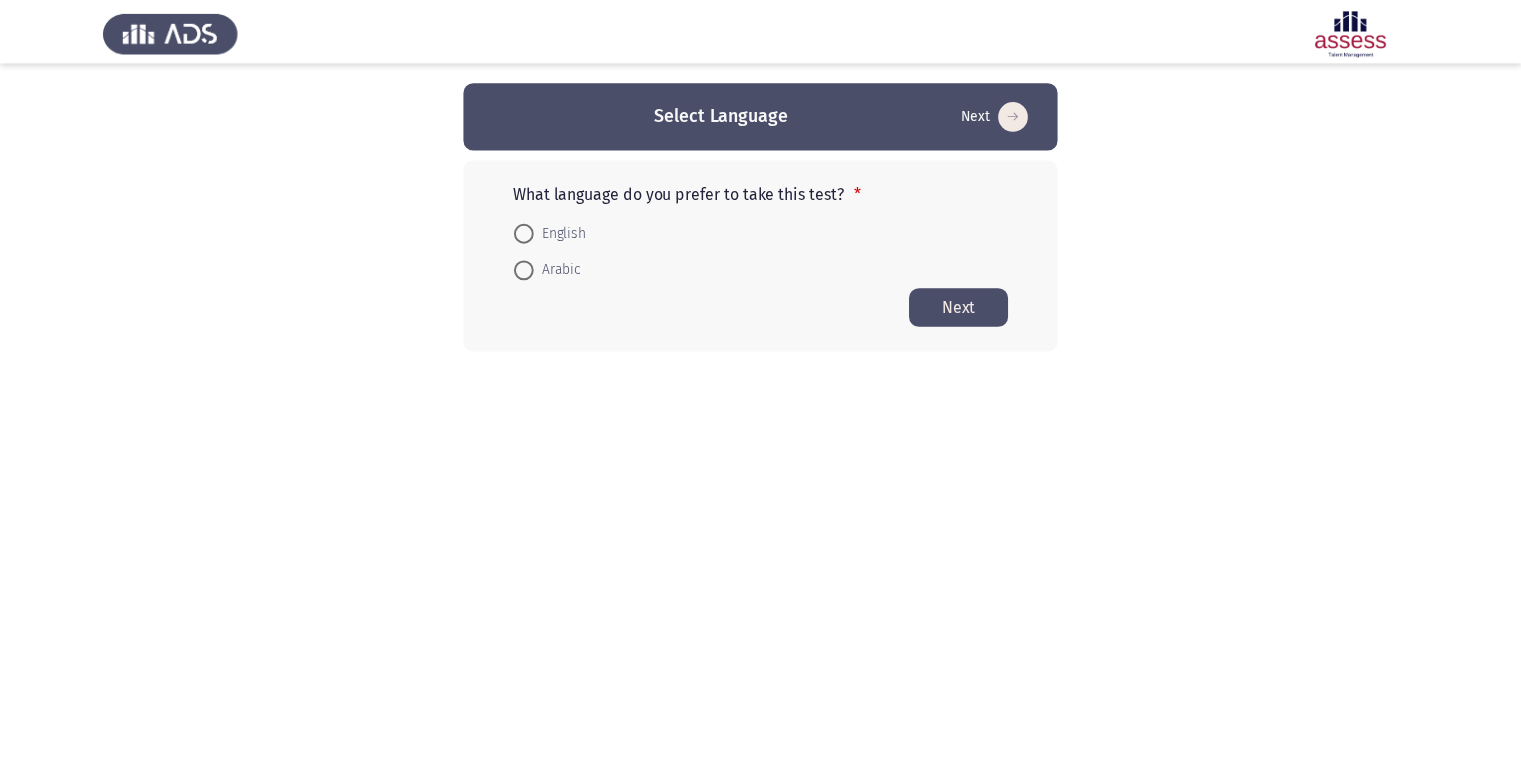 scroll, scrollTop: 0, scrollLeft: 0, axis: both 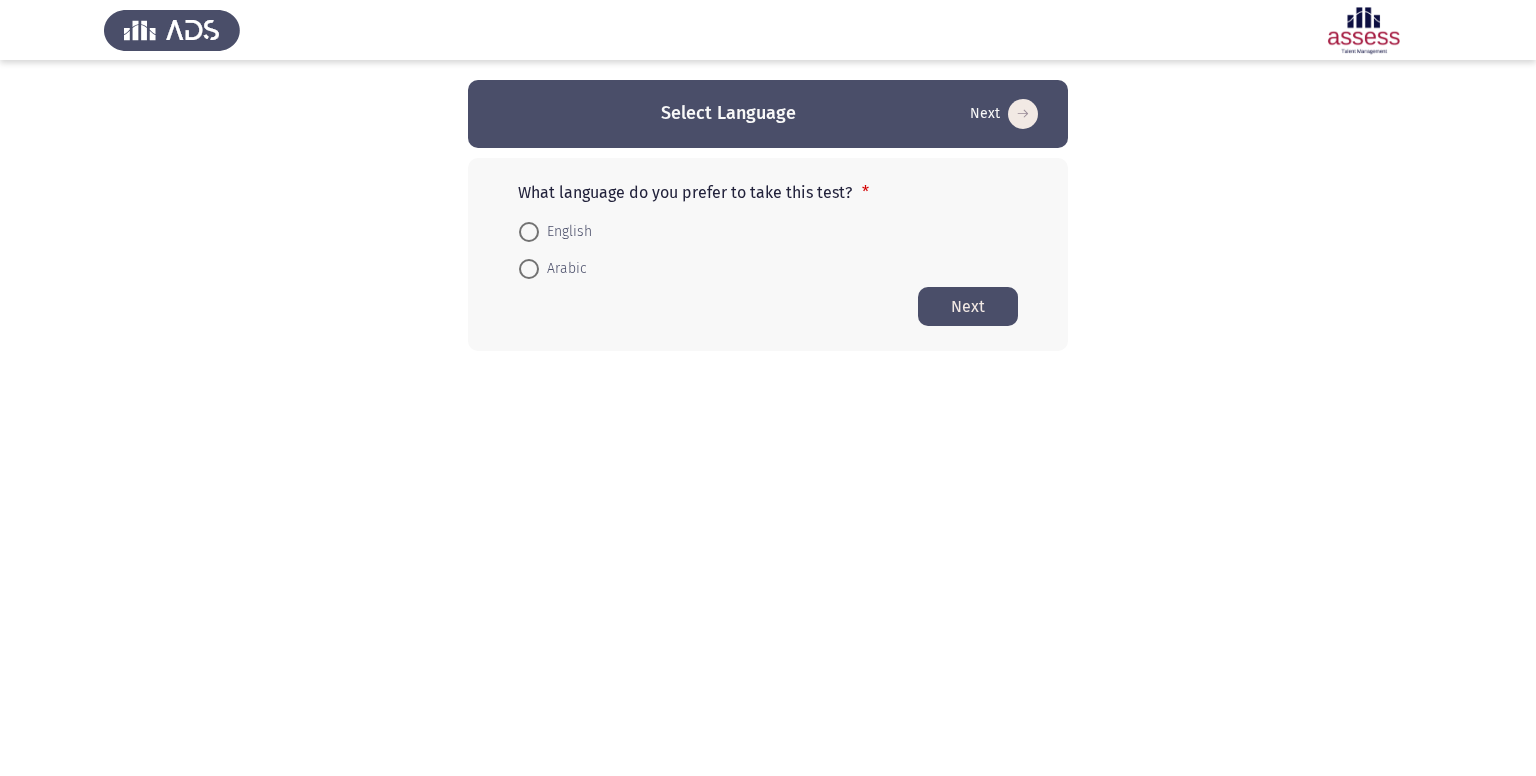 click on "Arabic" at bounding box center (563, 269) 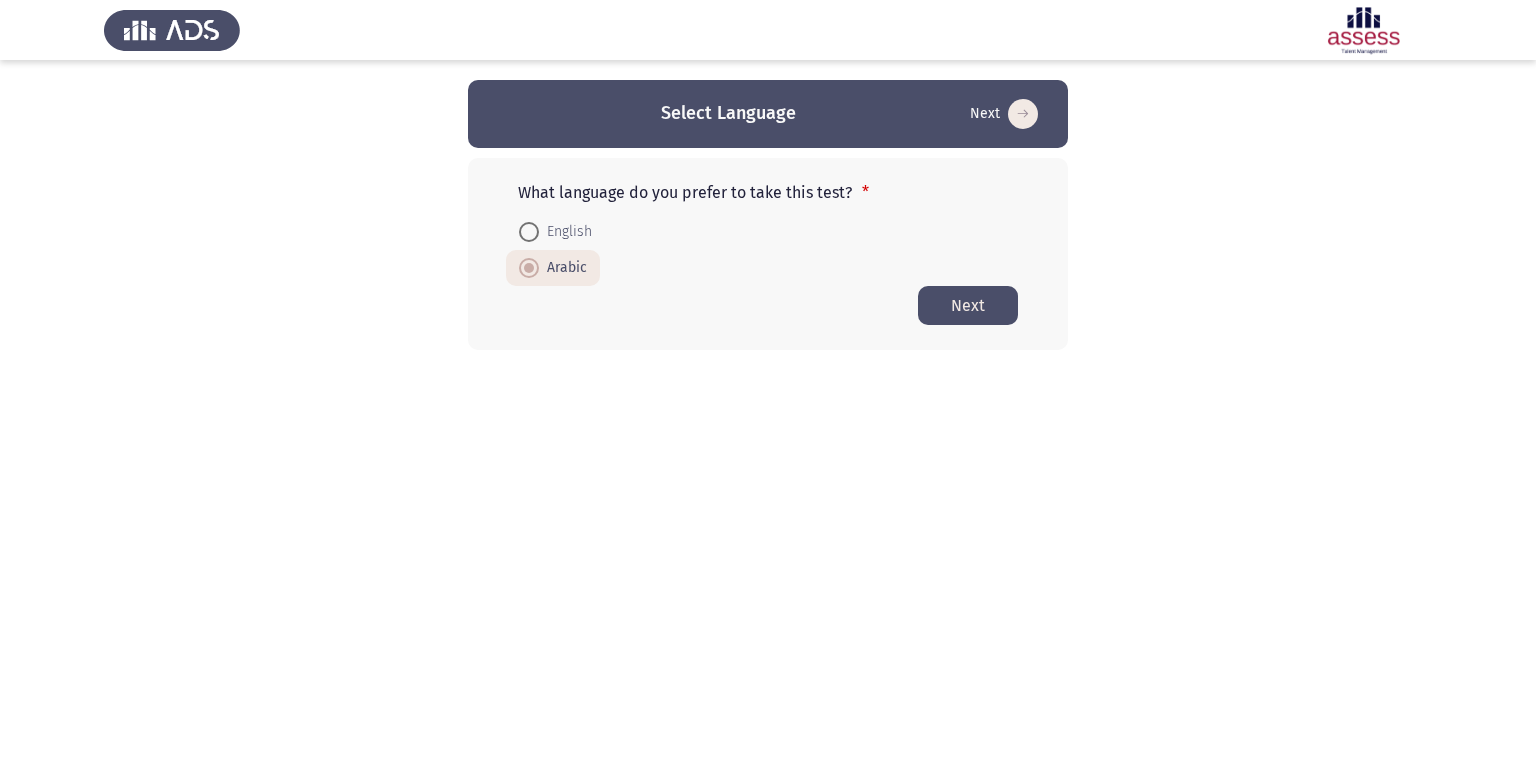 click on "Next" 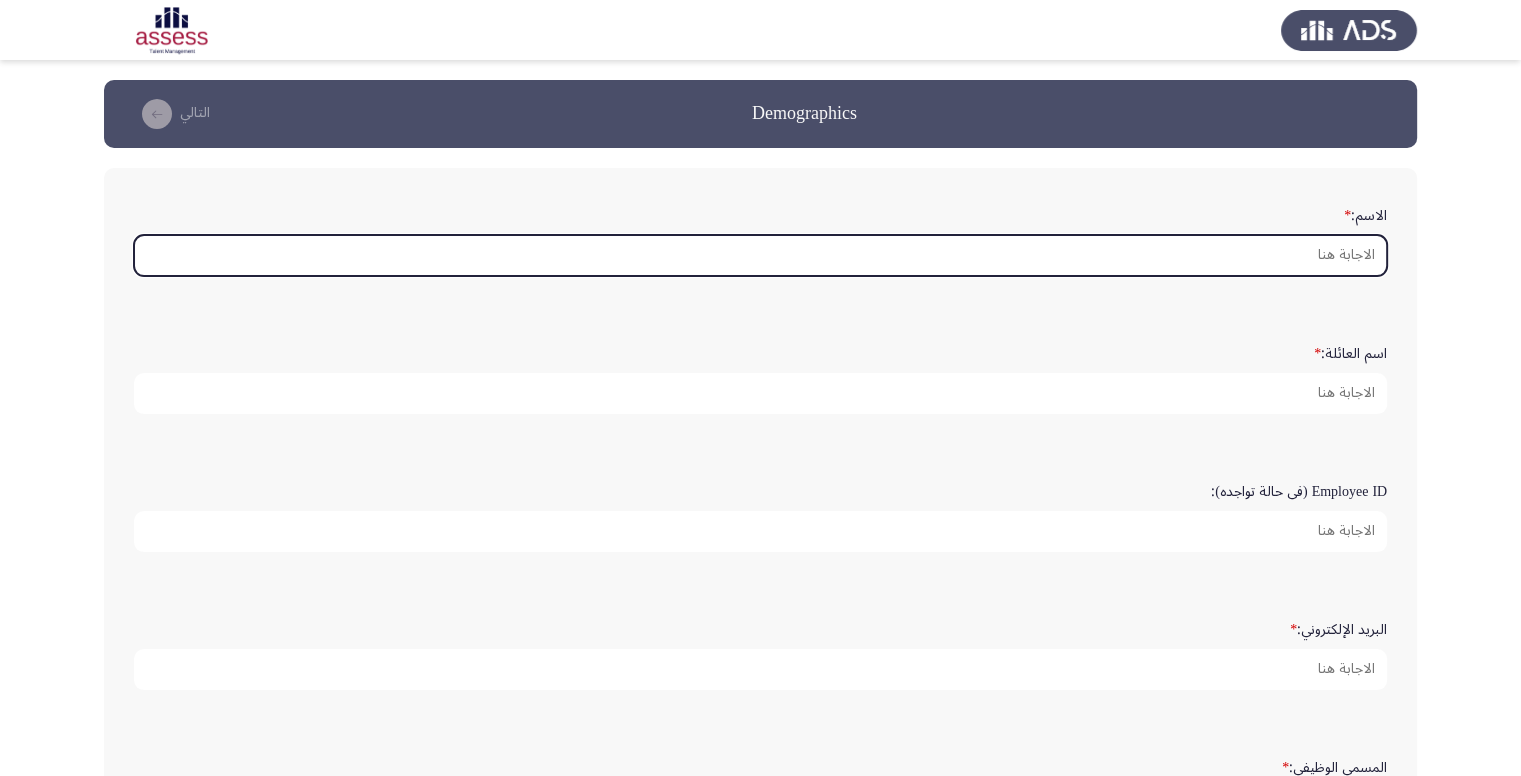 click on "الاسم:   *" at bounding box center (760, 255) 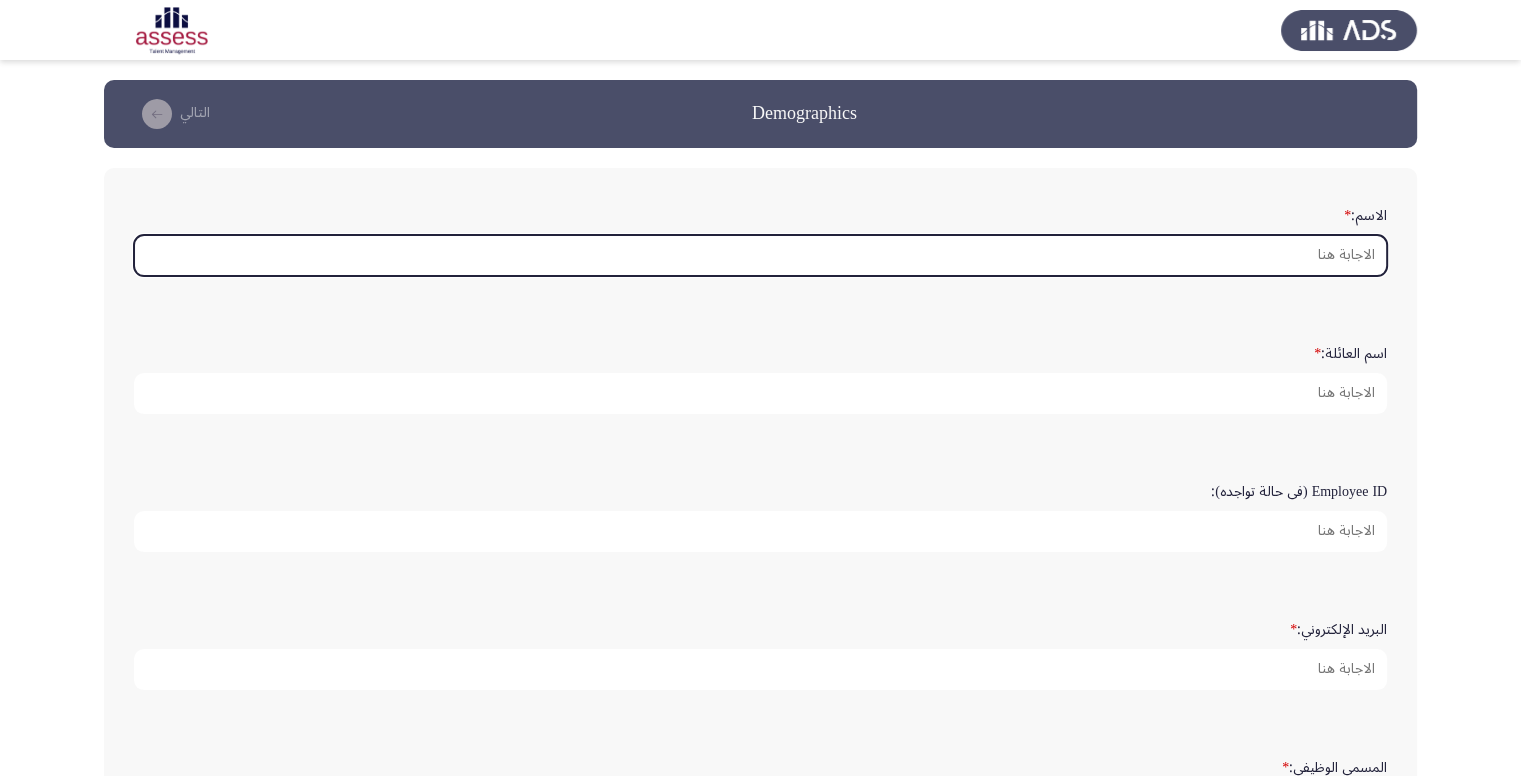 type on "F" 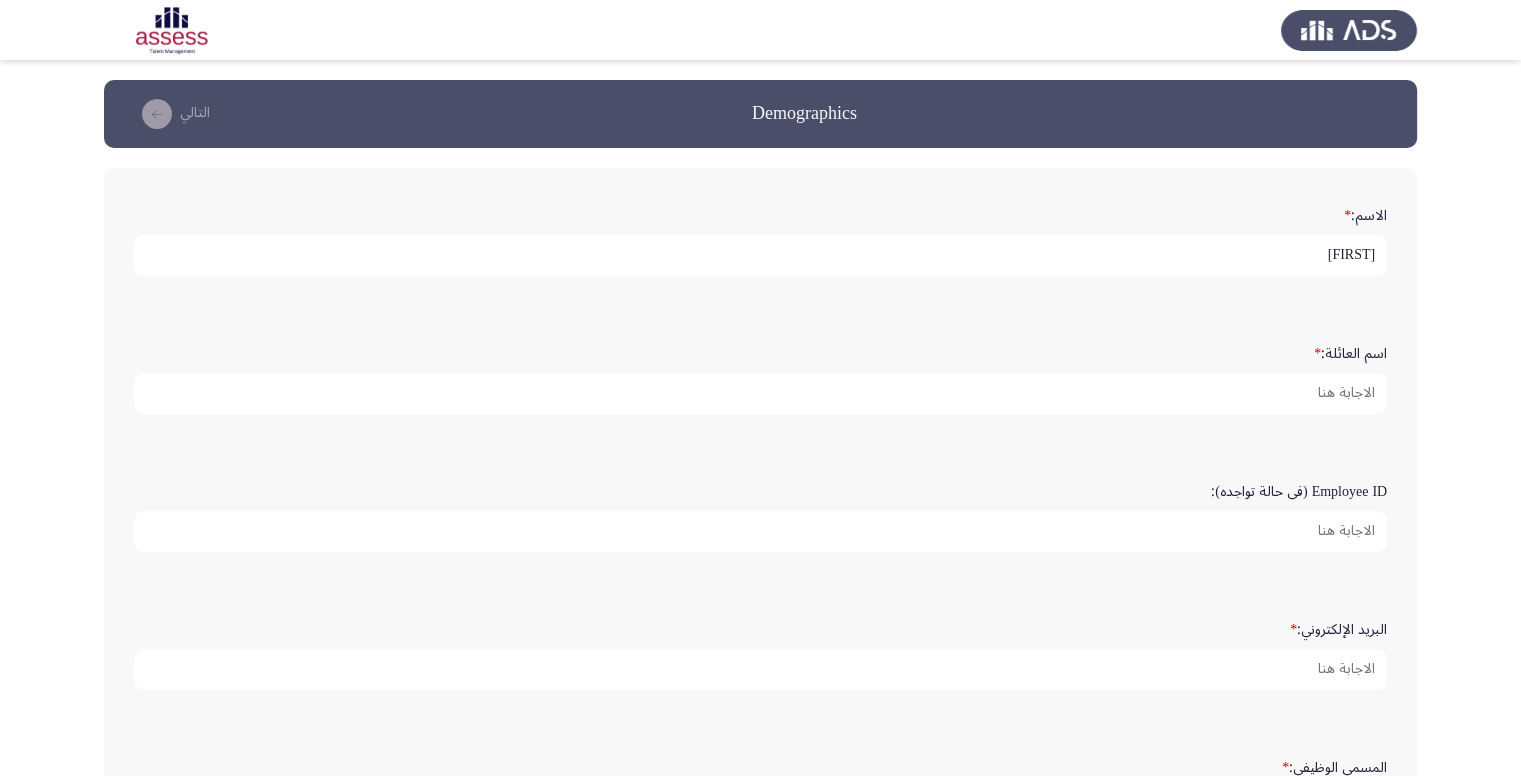 type on "[FIRST]" 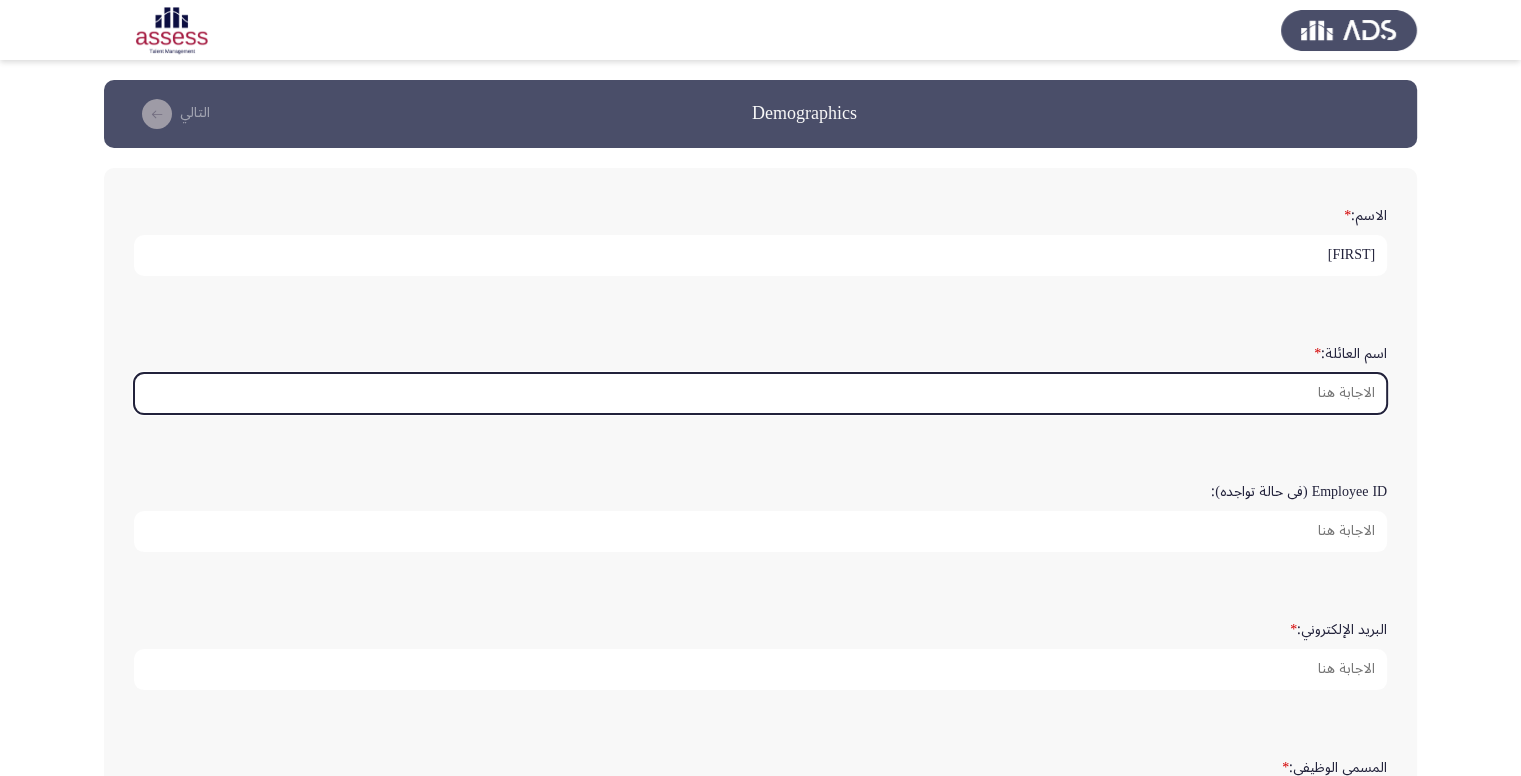 click on "اسم العائلة:   *" at bounding box center (760, 393) 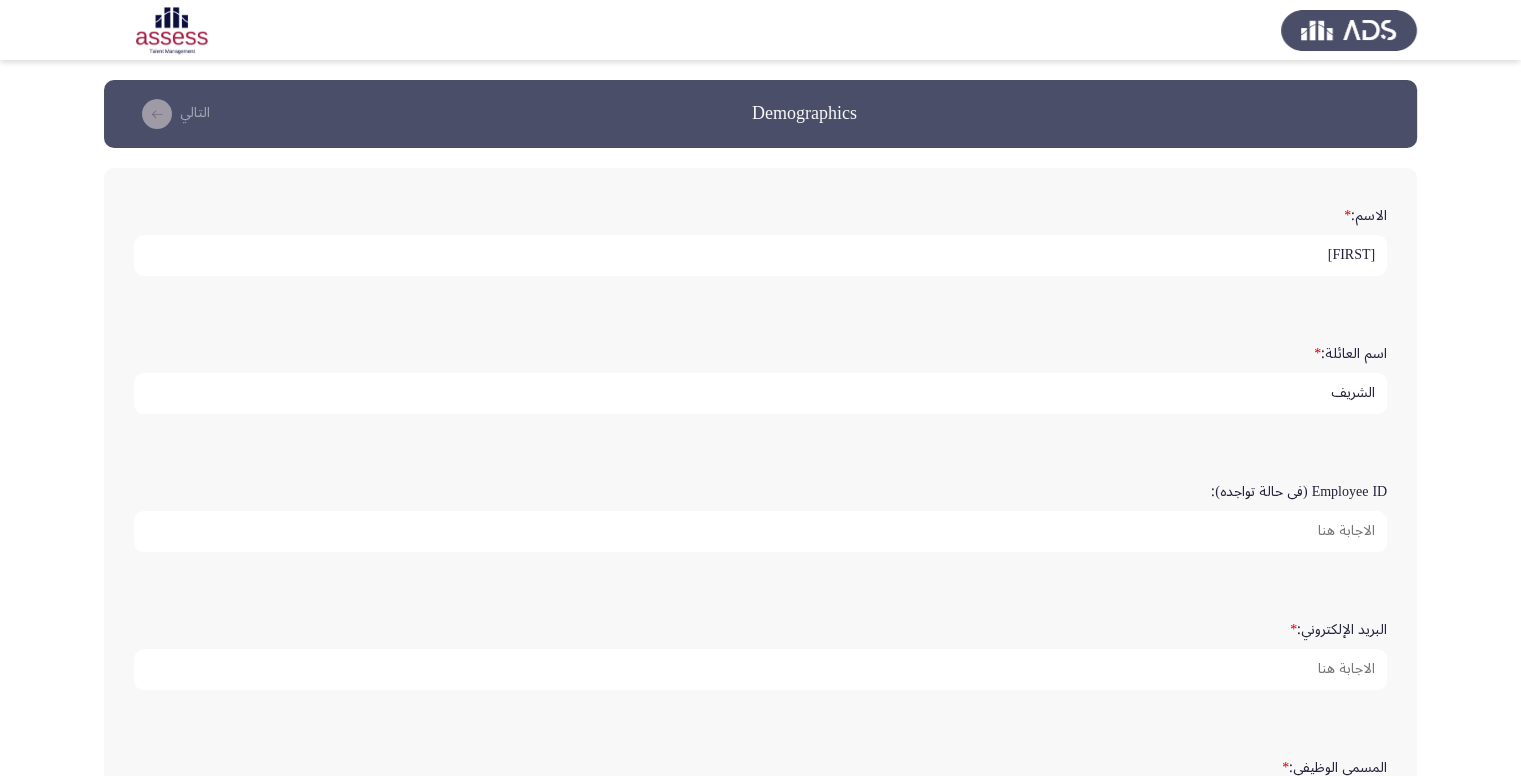 type on "الشريف" 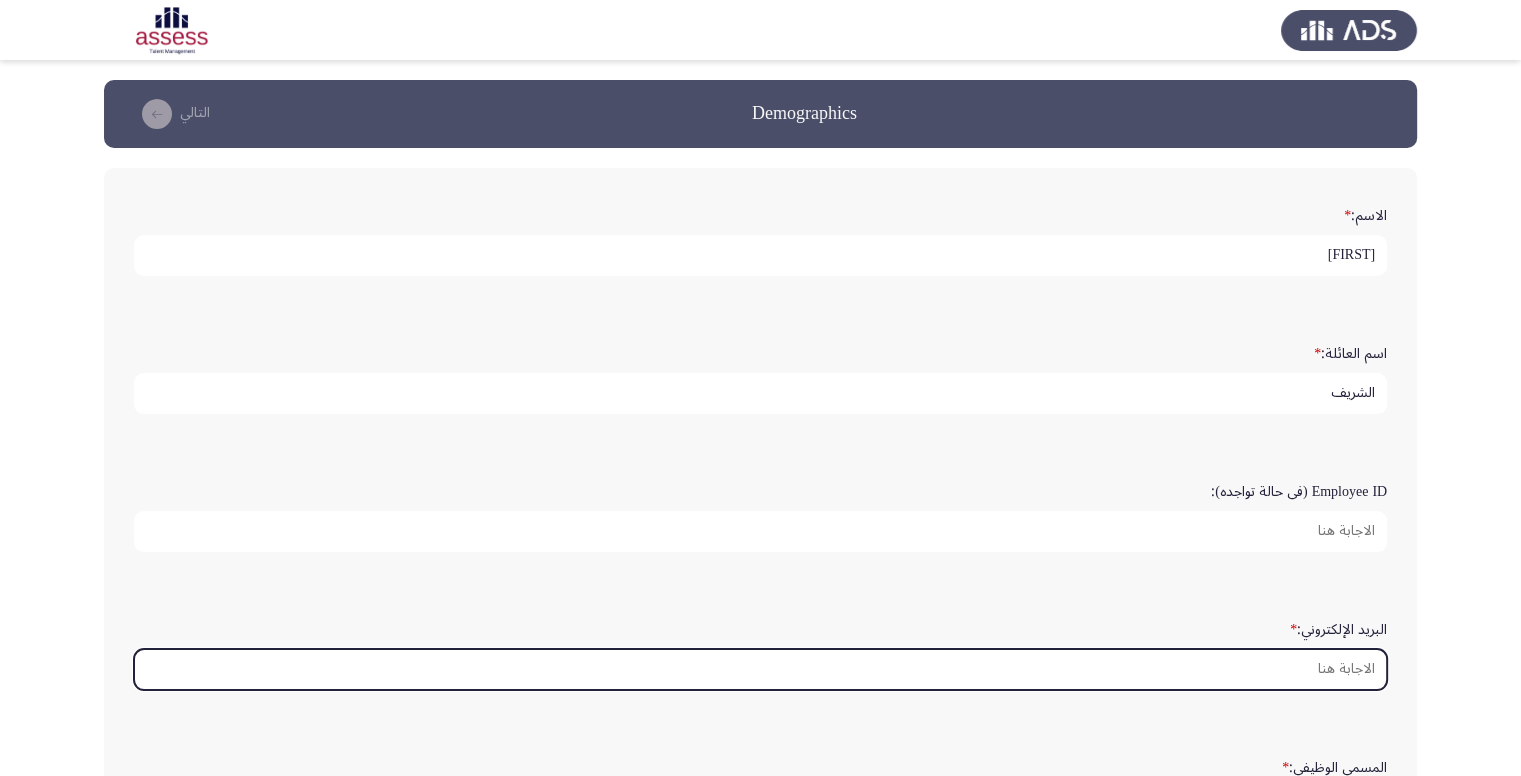 click on "البريد الإلكتروني:   *" at bounding box center [760, 669] 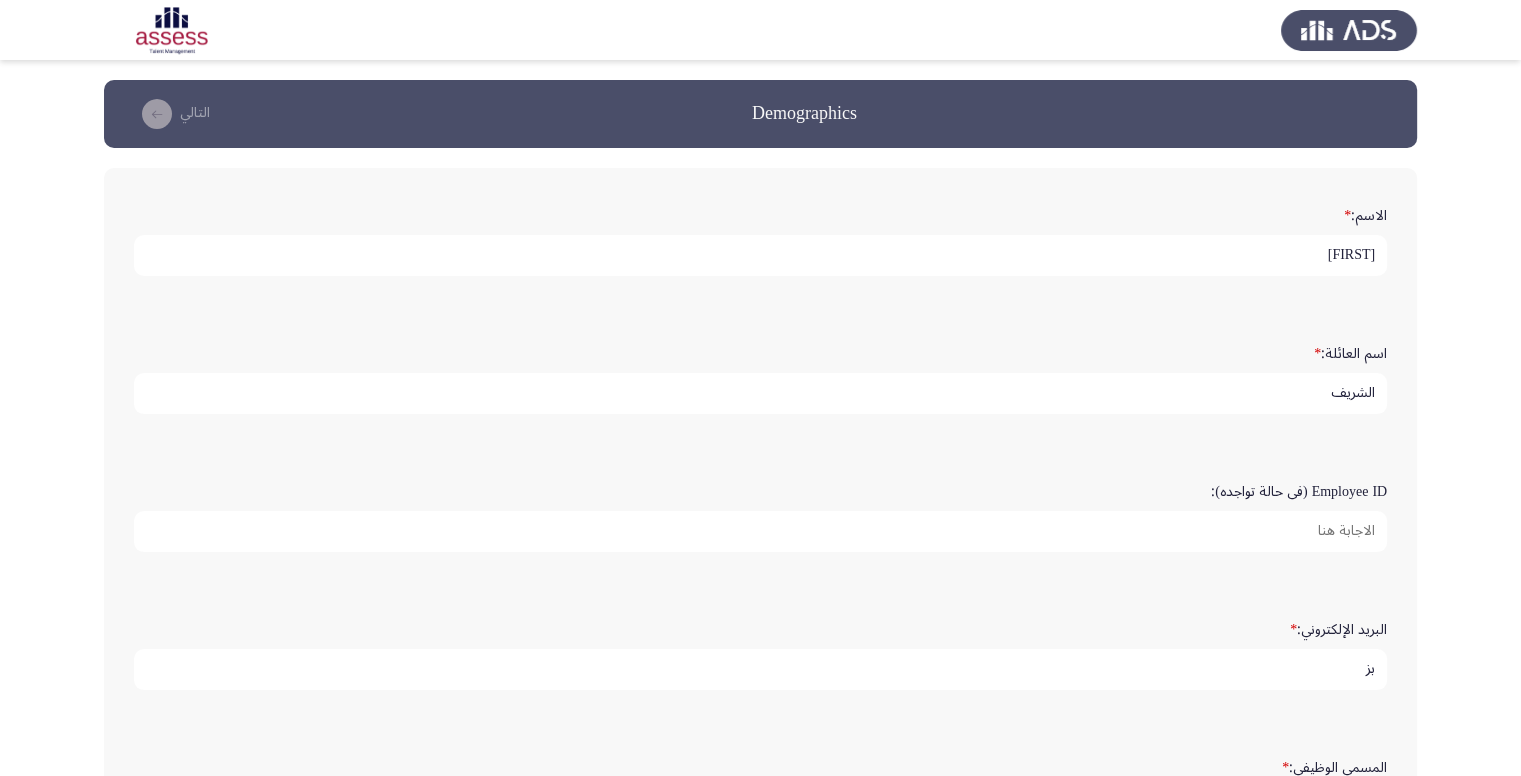 type on "ب" 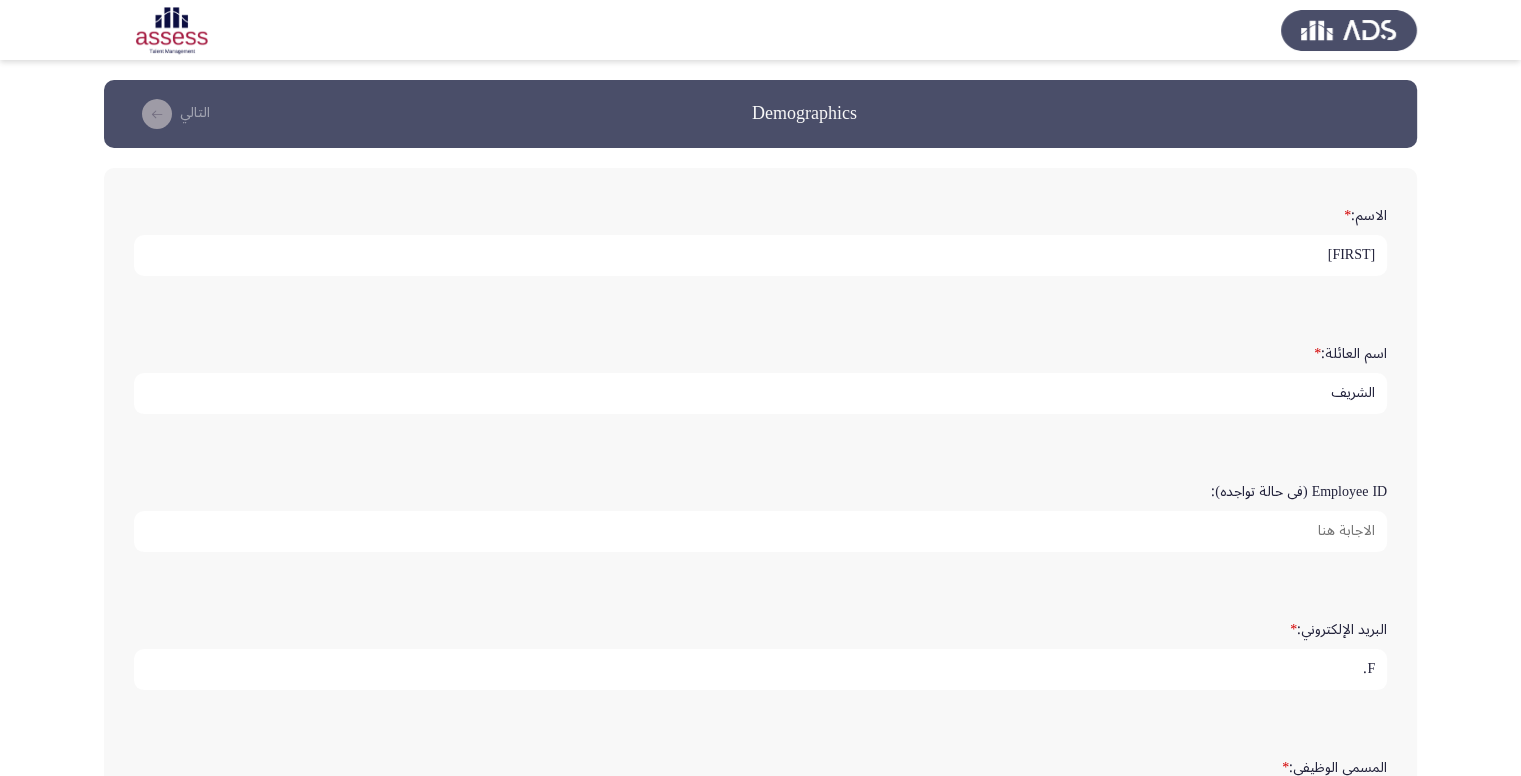 type on "F" 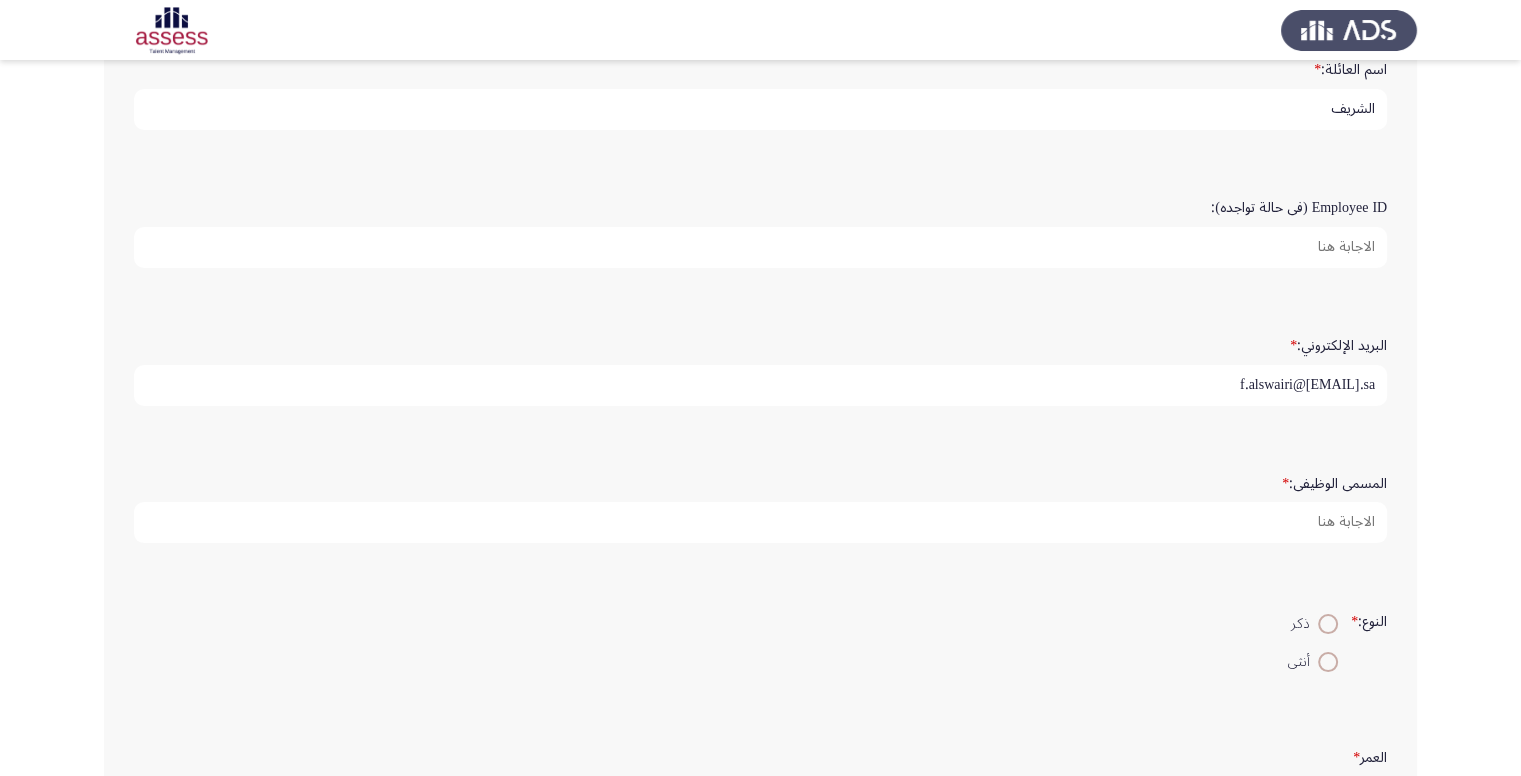 scroll, scrollTop: 300, scrollLeft: 0, axis: vertical 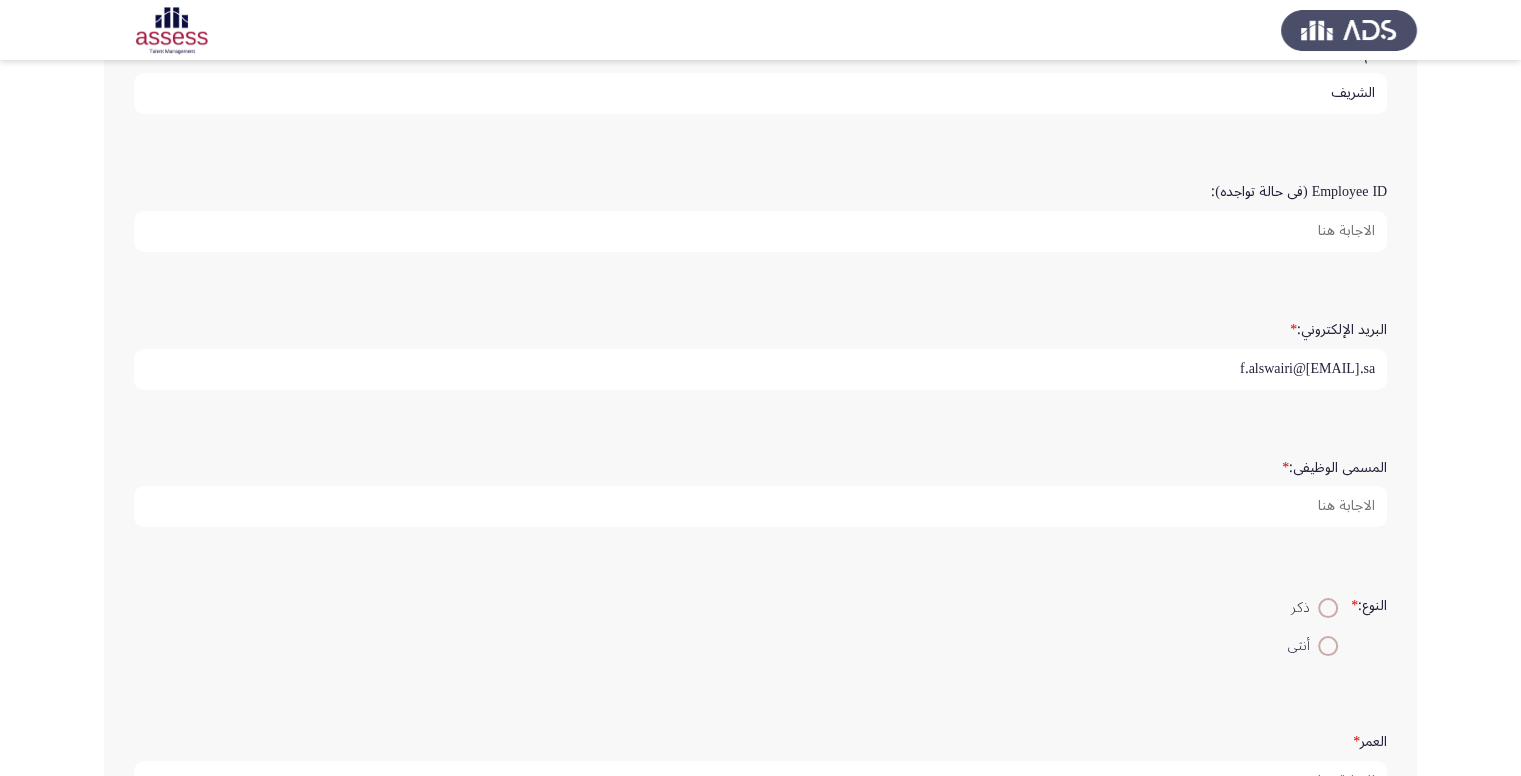 type on "f.alswairi@[EMAIL].sa" 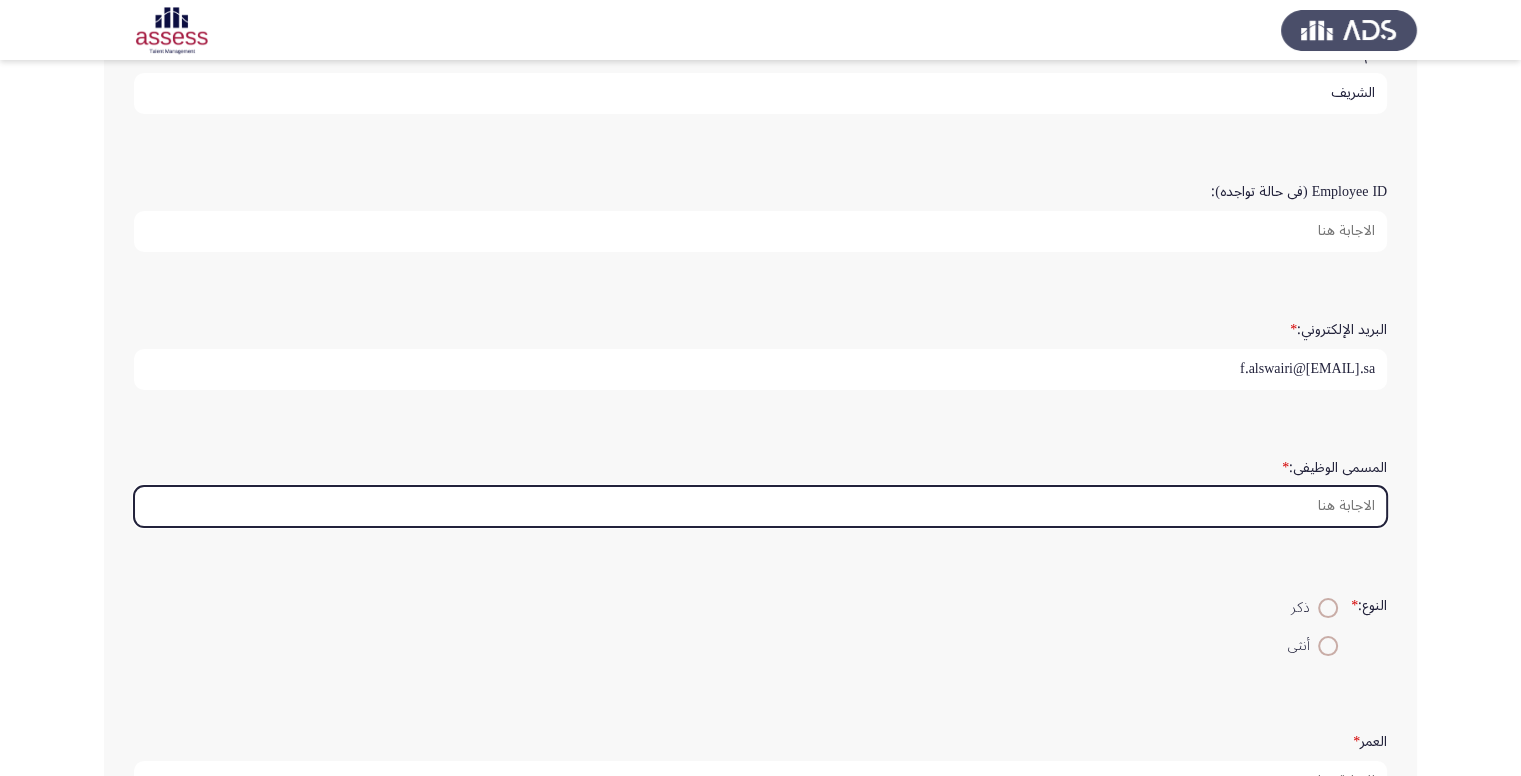click on "المسمى الوظيفى:   *" at bounding box center (760, 506) 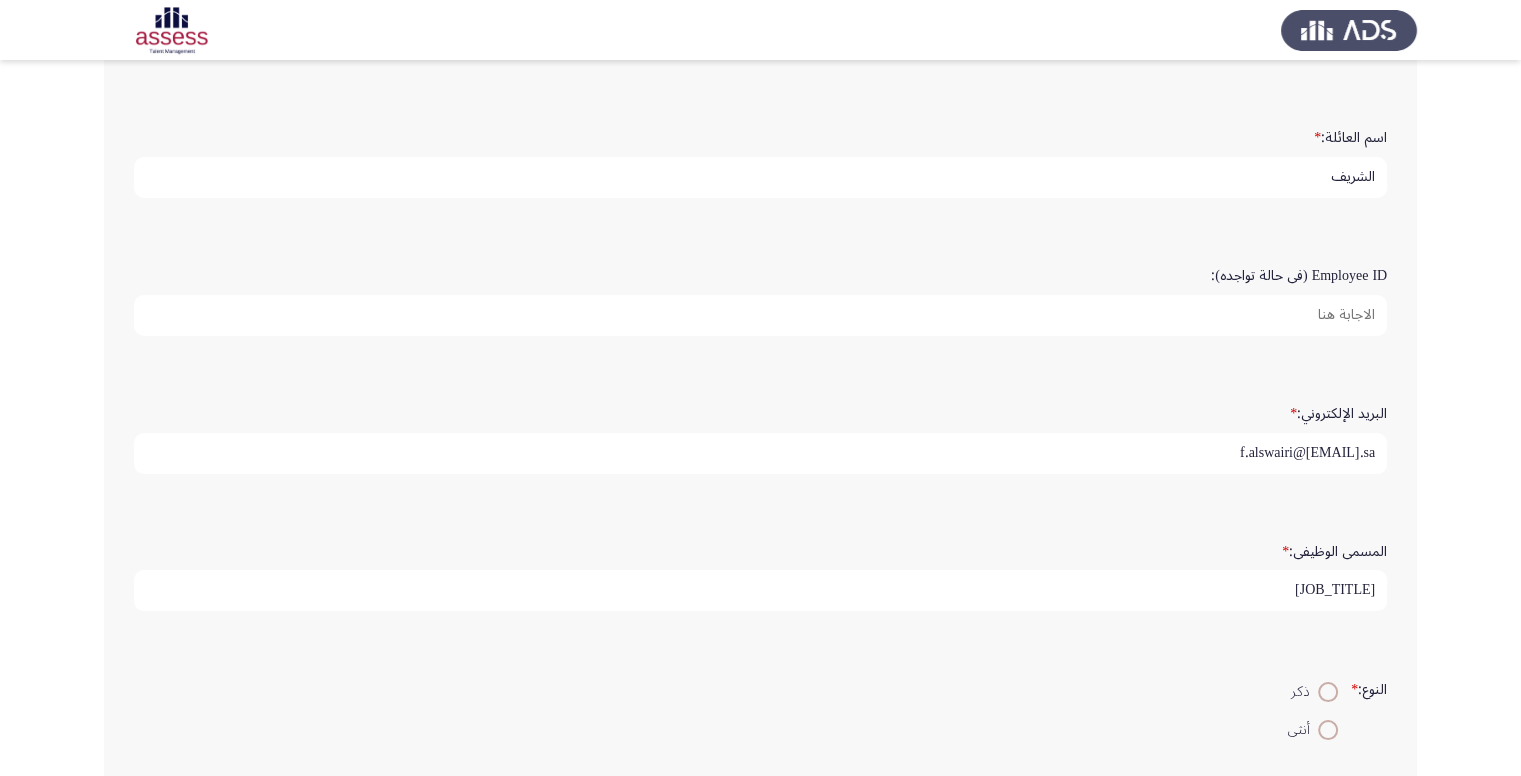 scroll, scrollTop: 100, scrollLeft: 0, axis: vertical 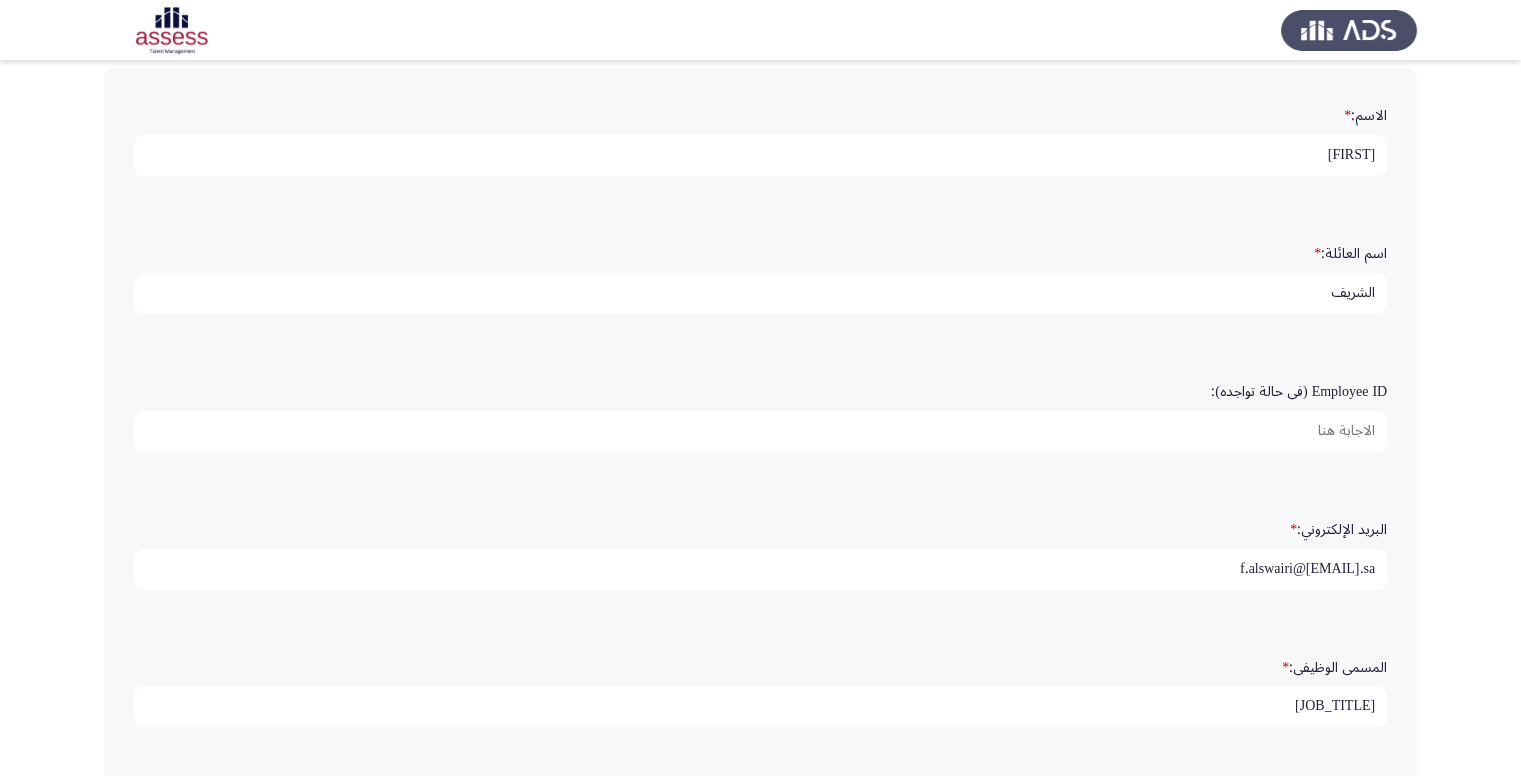type on "[JOB_TITLE]" 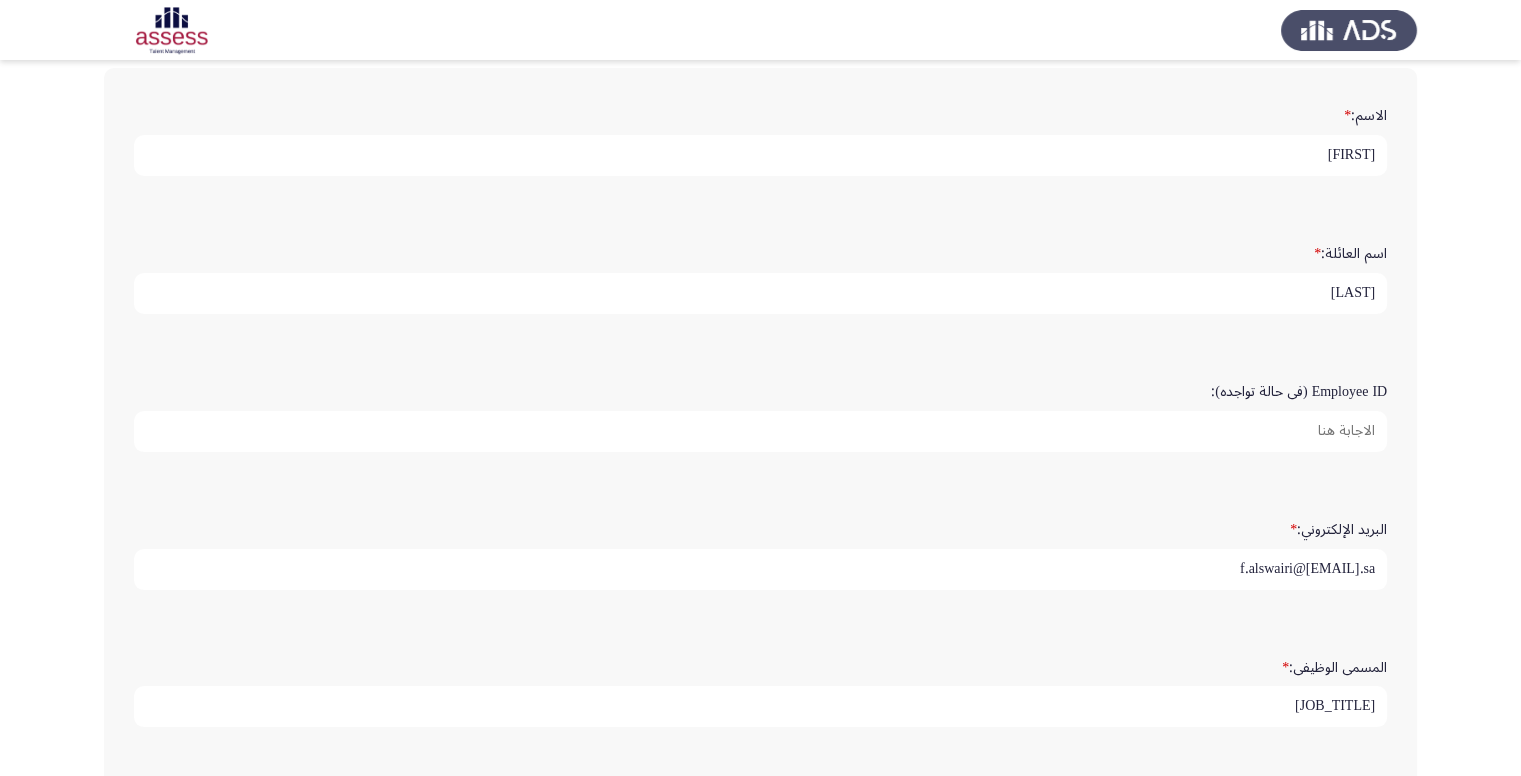 scroll, scrollTop: 448, scrollLeft: 0, axis: vertical 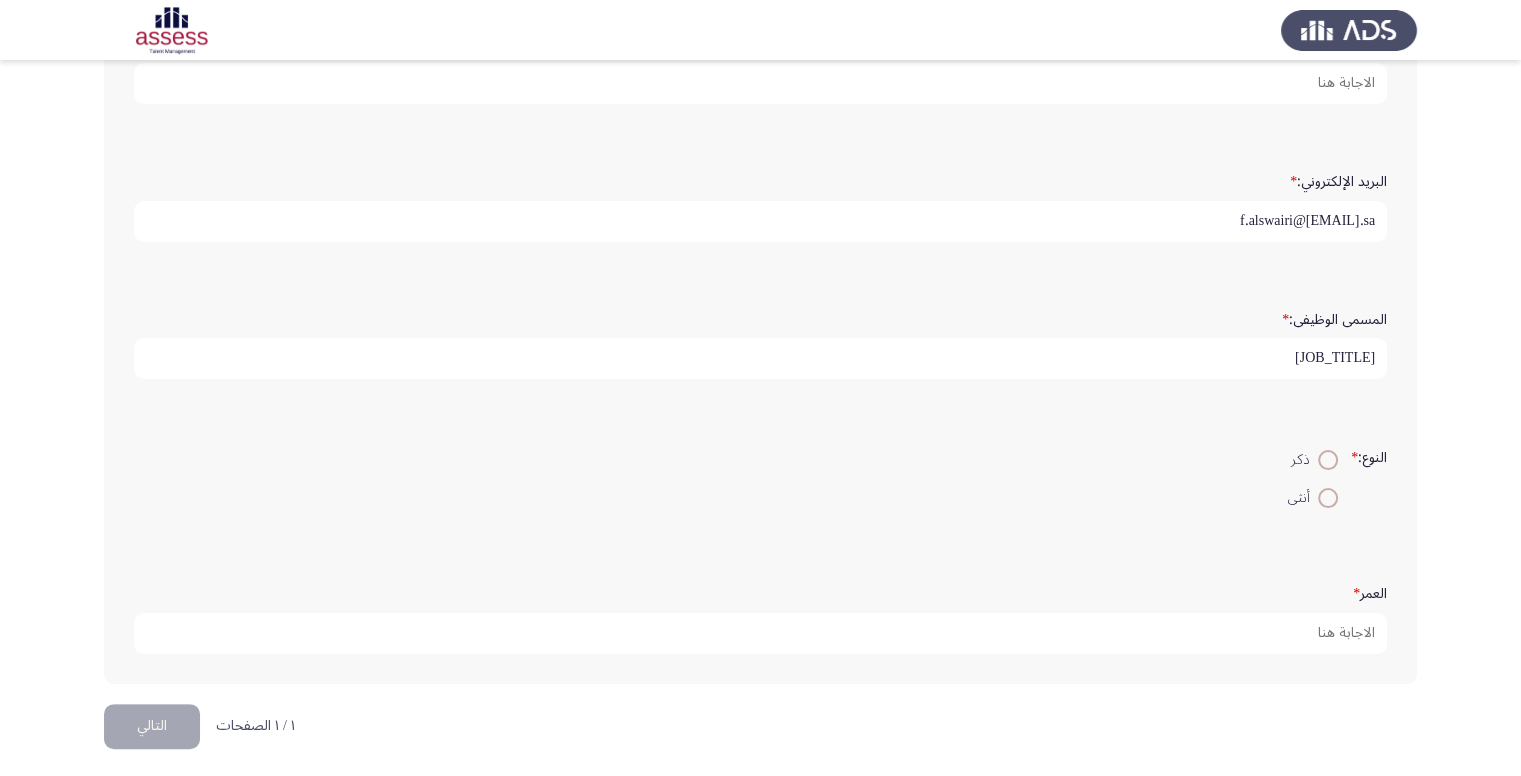 type on "[LAST]" 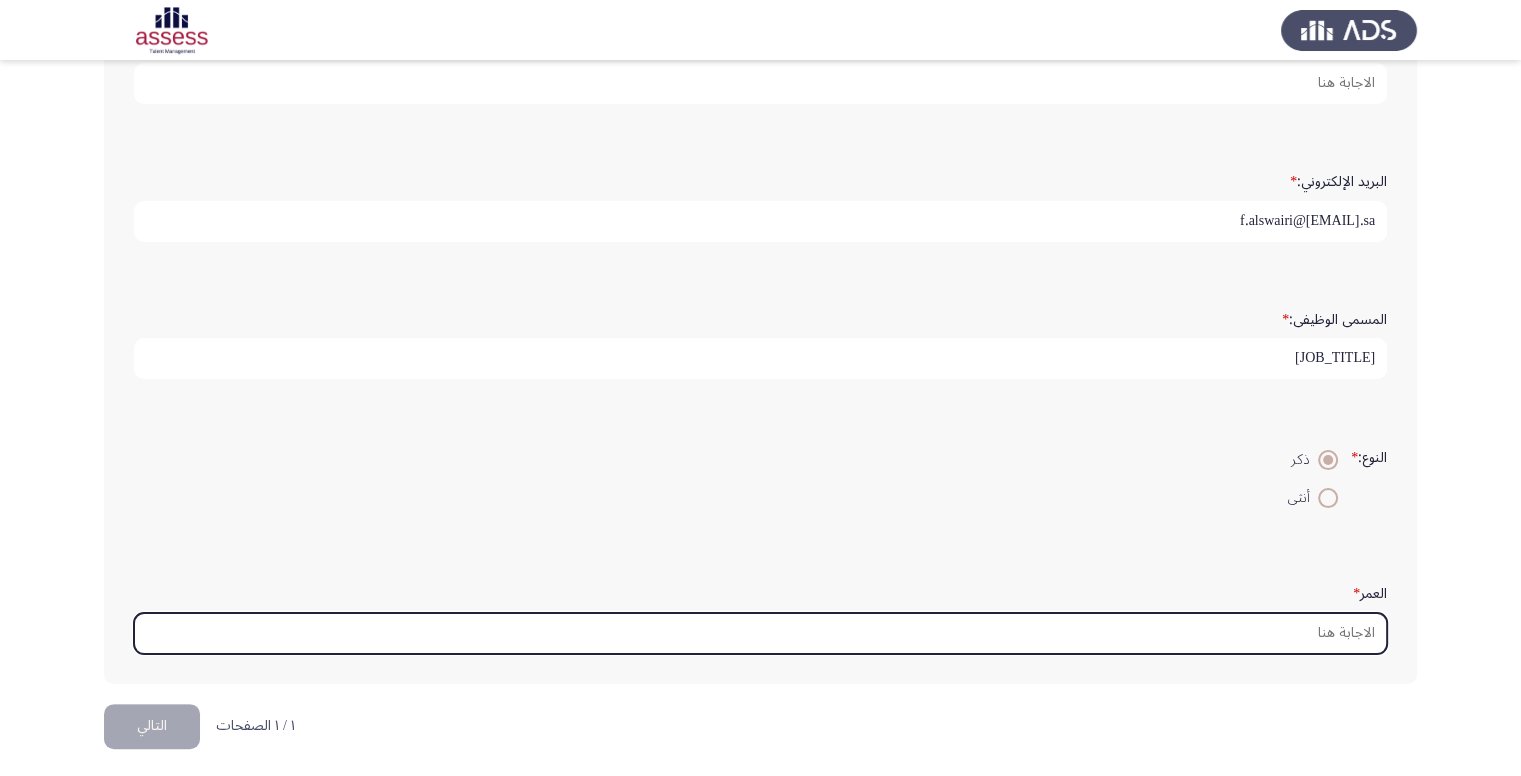 click on "العمر   *" at bounding box center [760, 633] 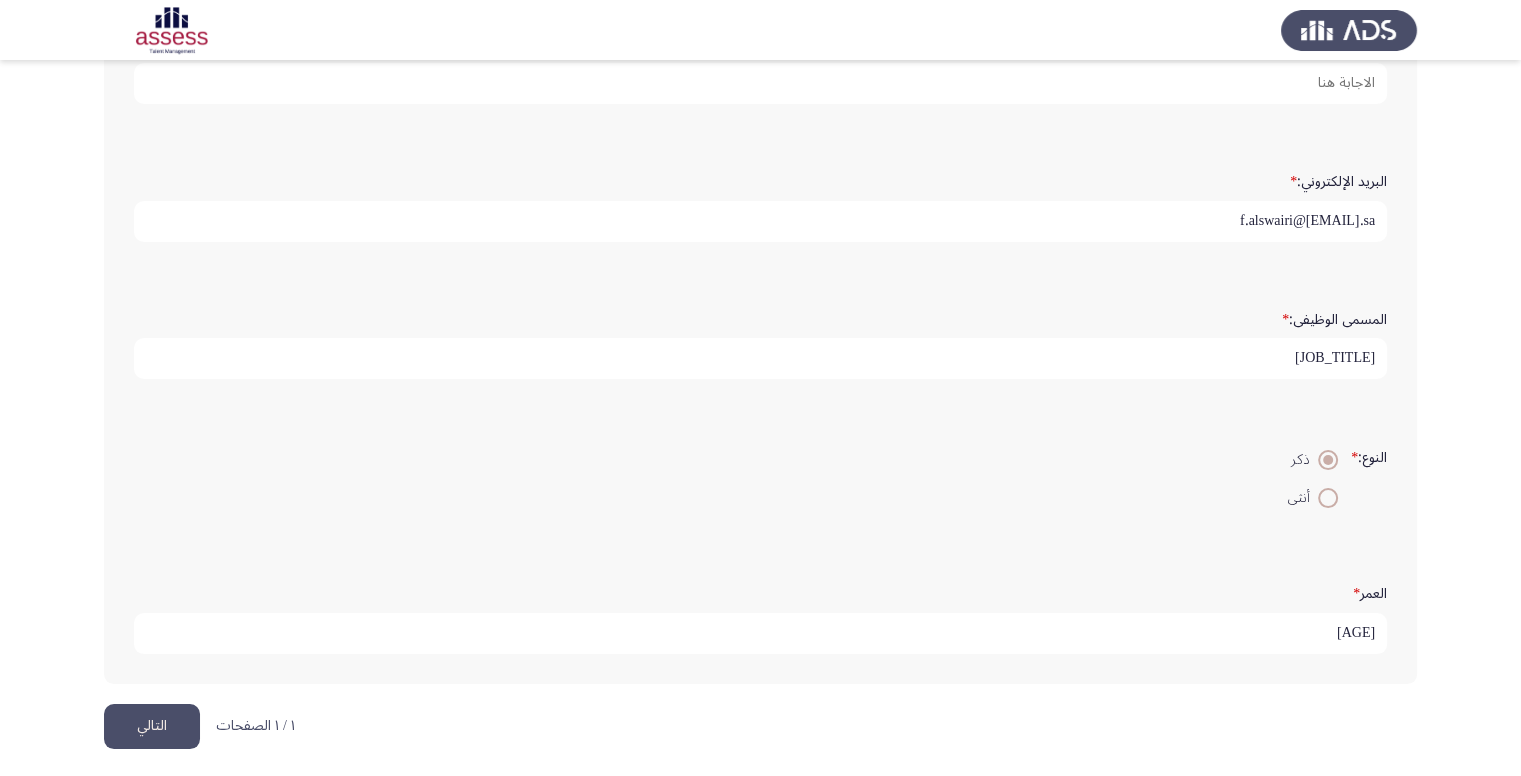 type on "[AGE]" 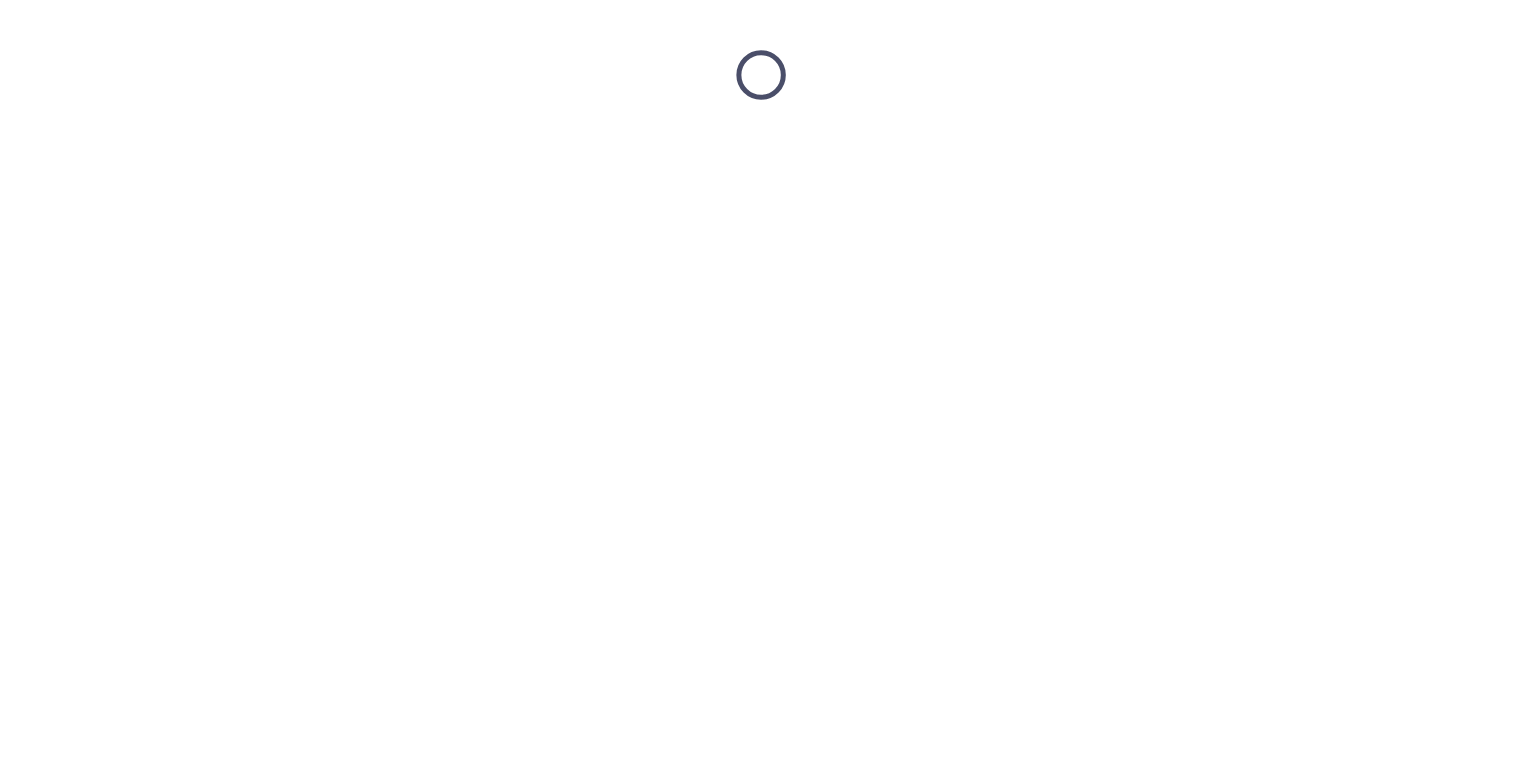 scroll, scrollTop: 0, scrollLeft: 0, axis: both 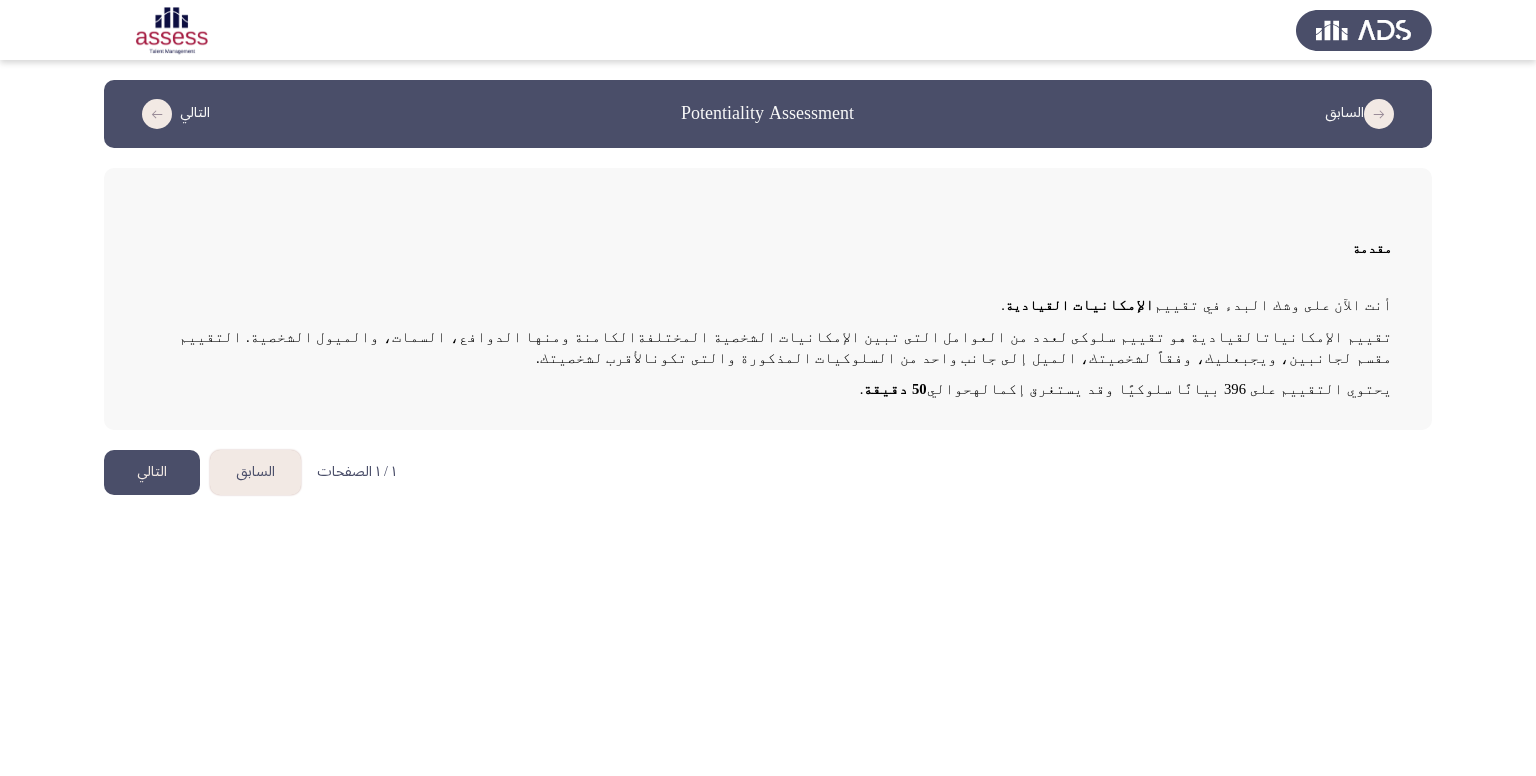 click on "التالي" 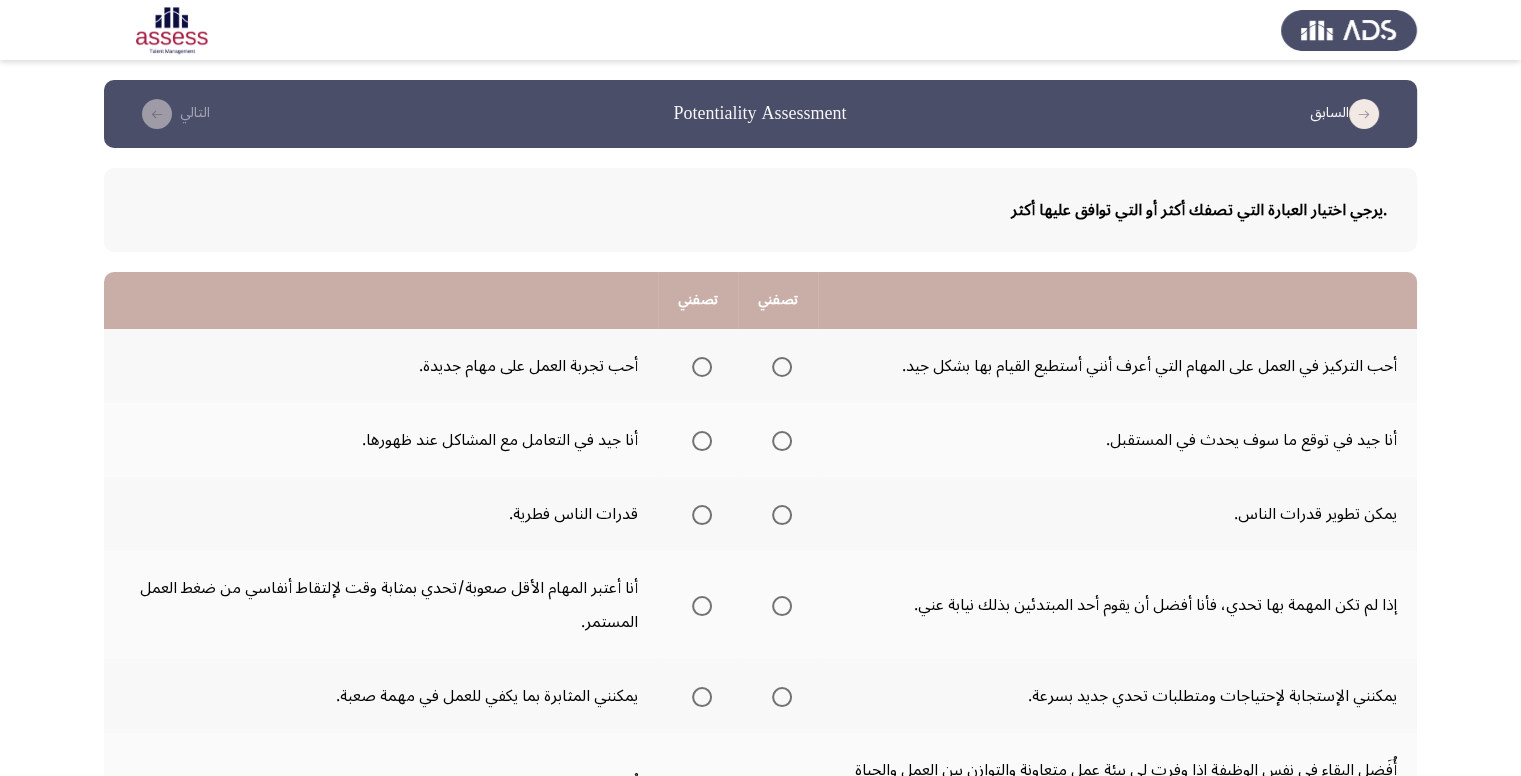 click at bounding box center (782, 367) 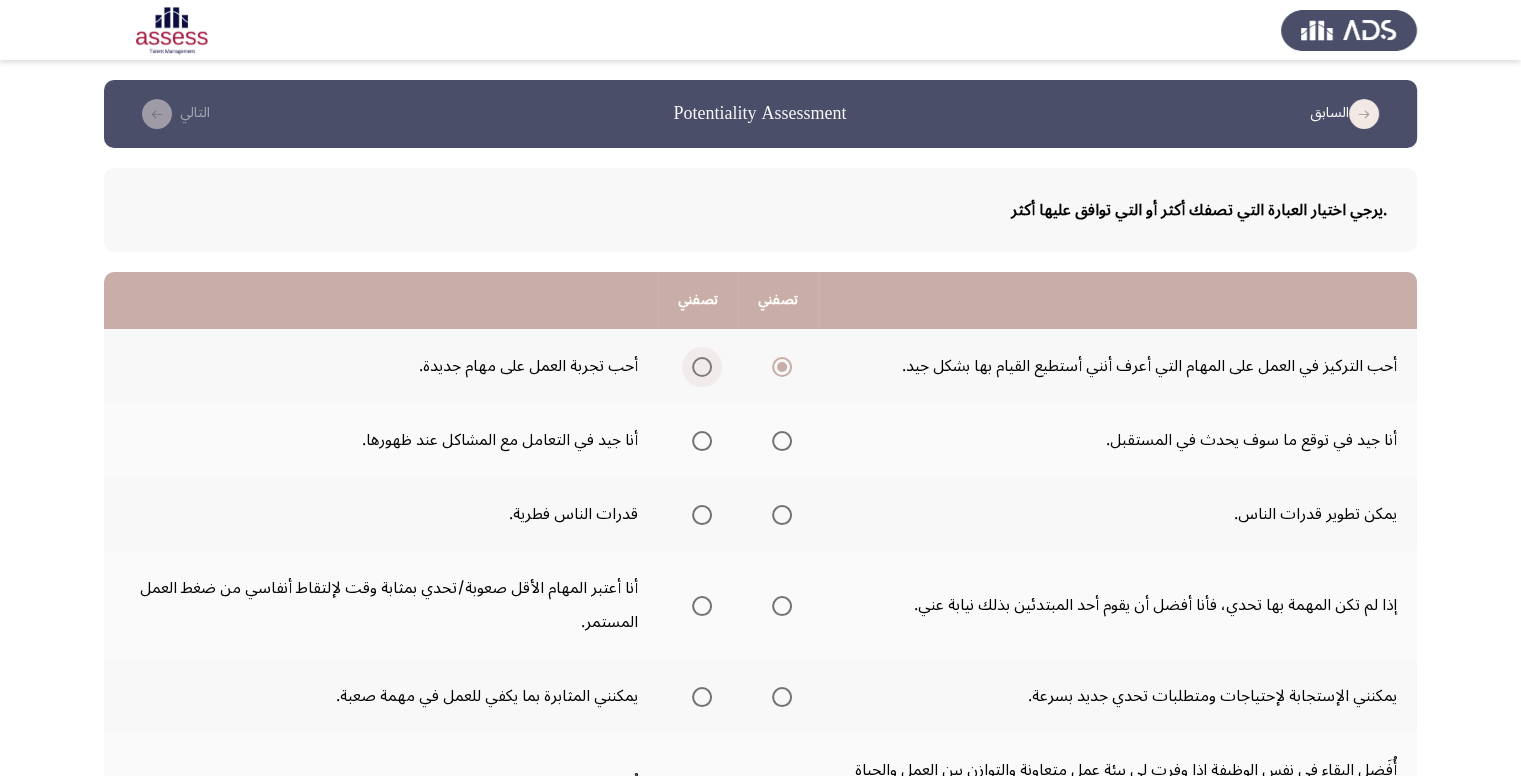 click at bounding box center [702, 367] 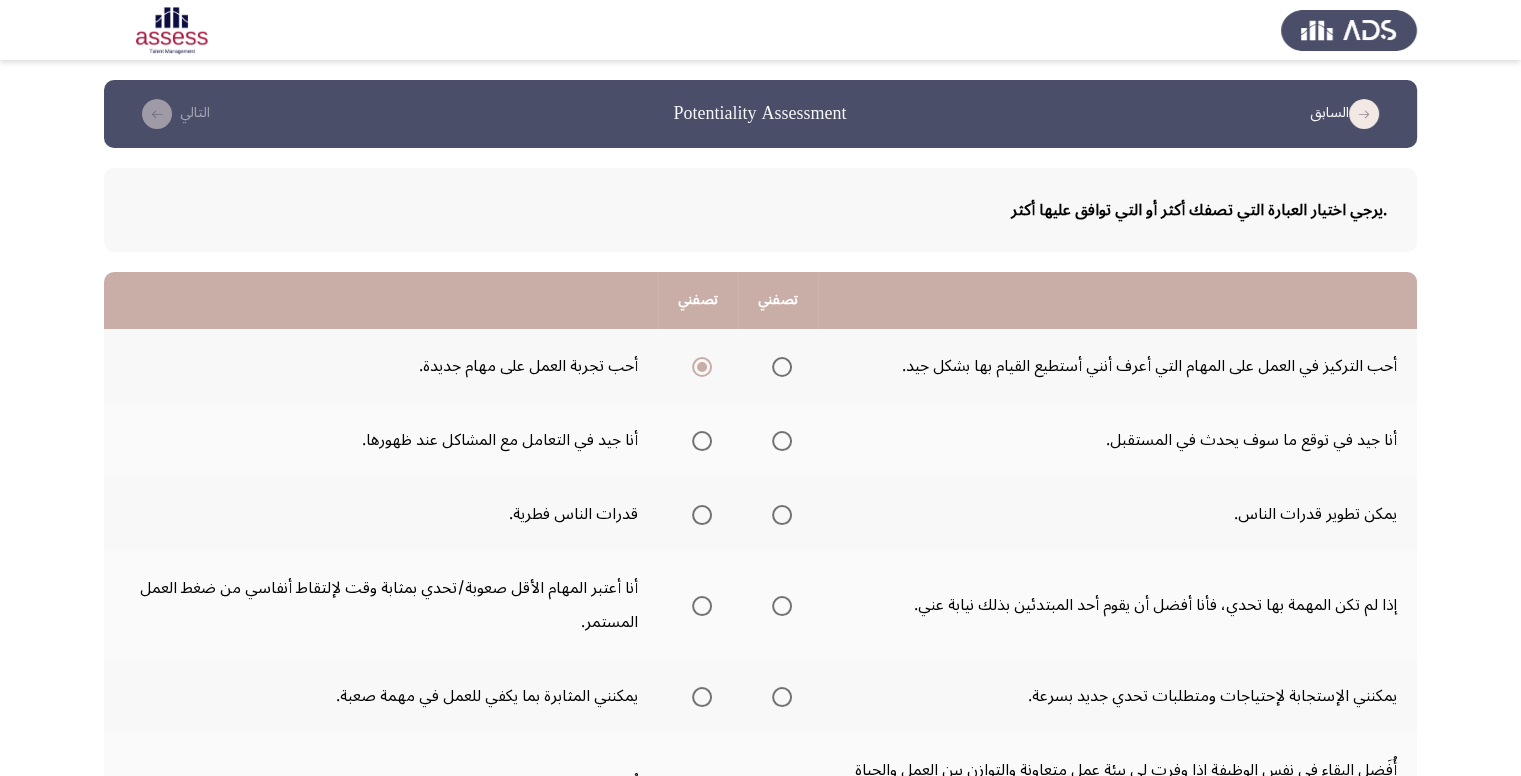 click at bounding box center (782, 367) 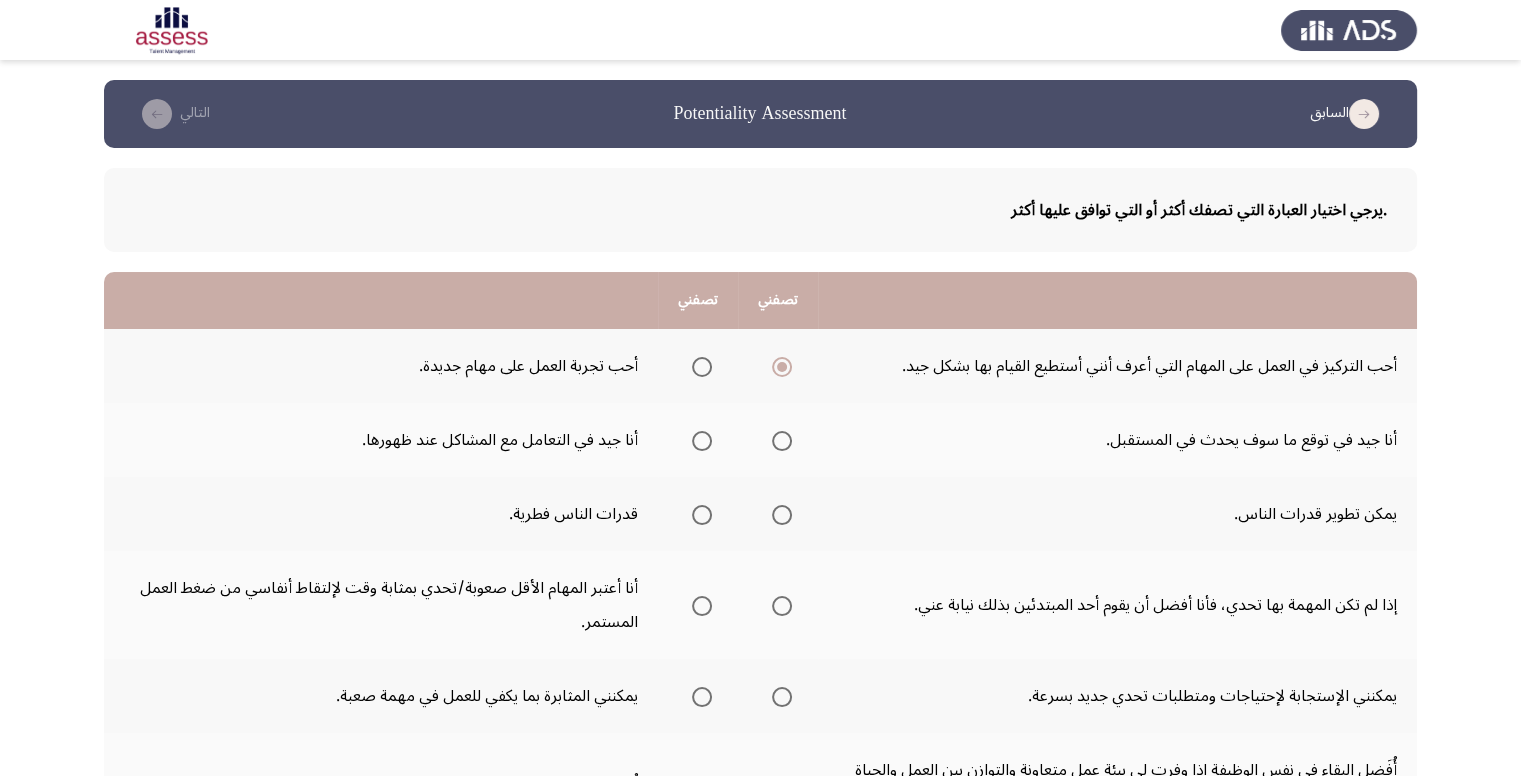 click 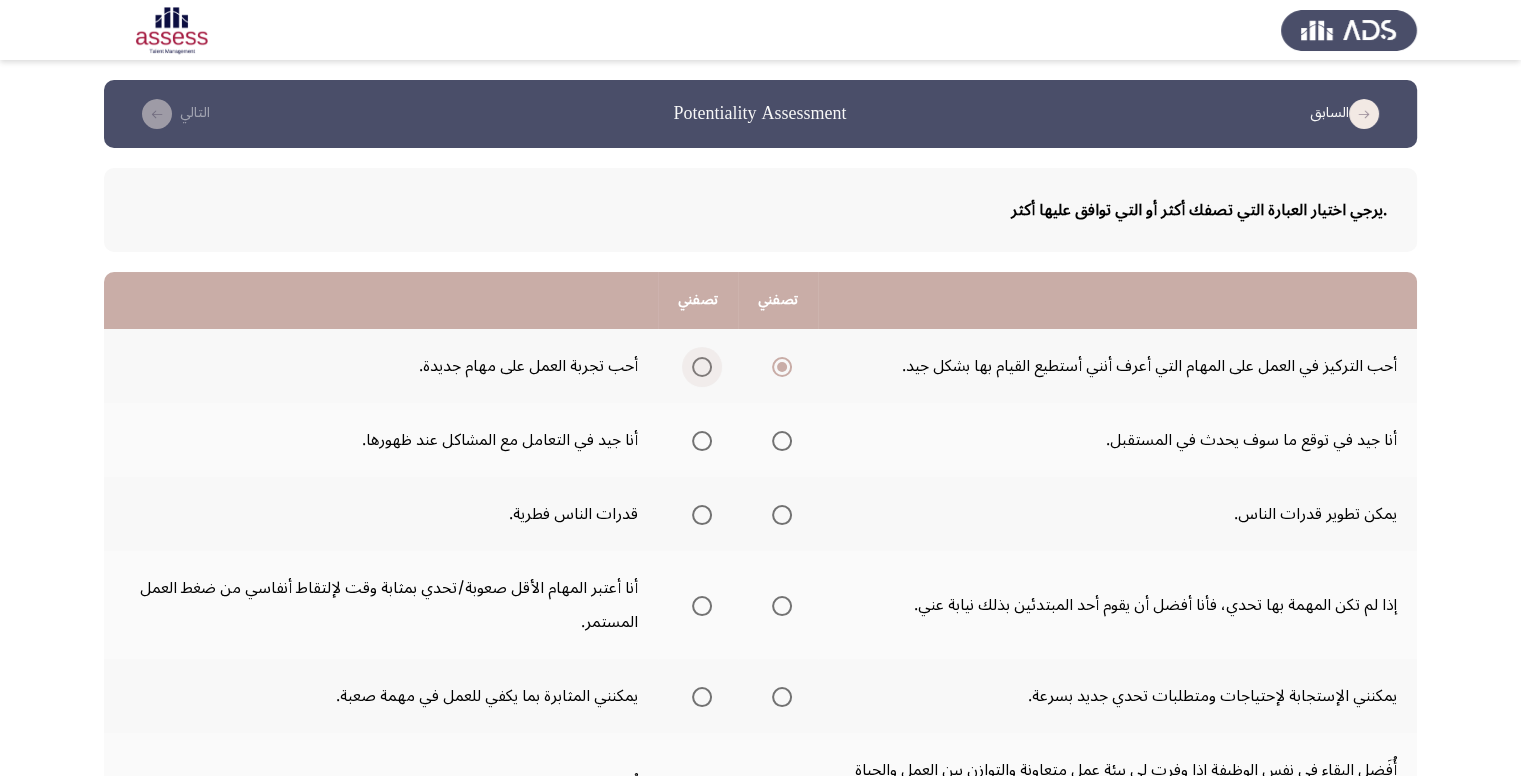 click at bounding box center (702, 367) 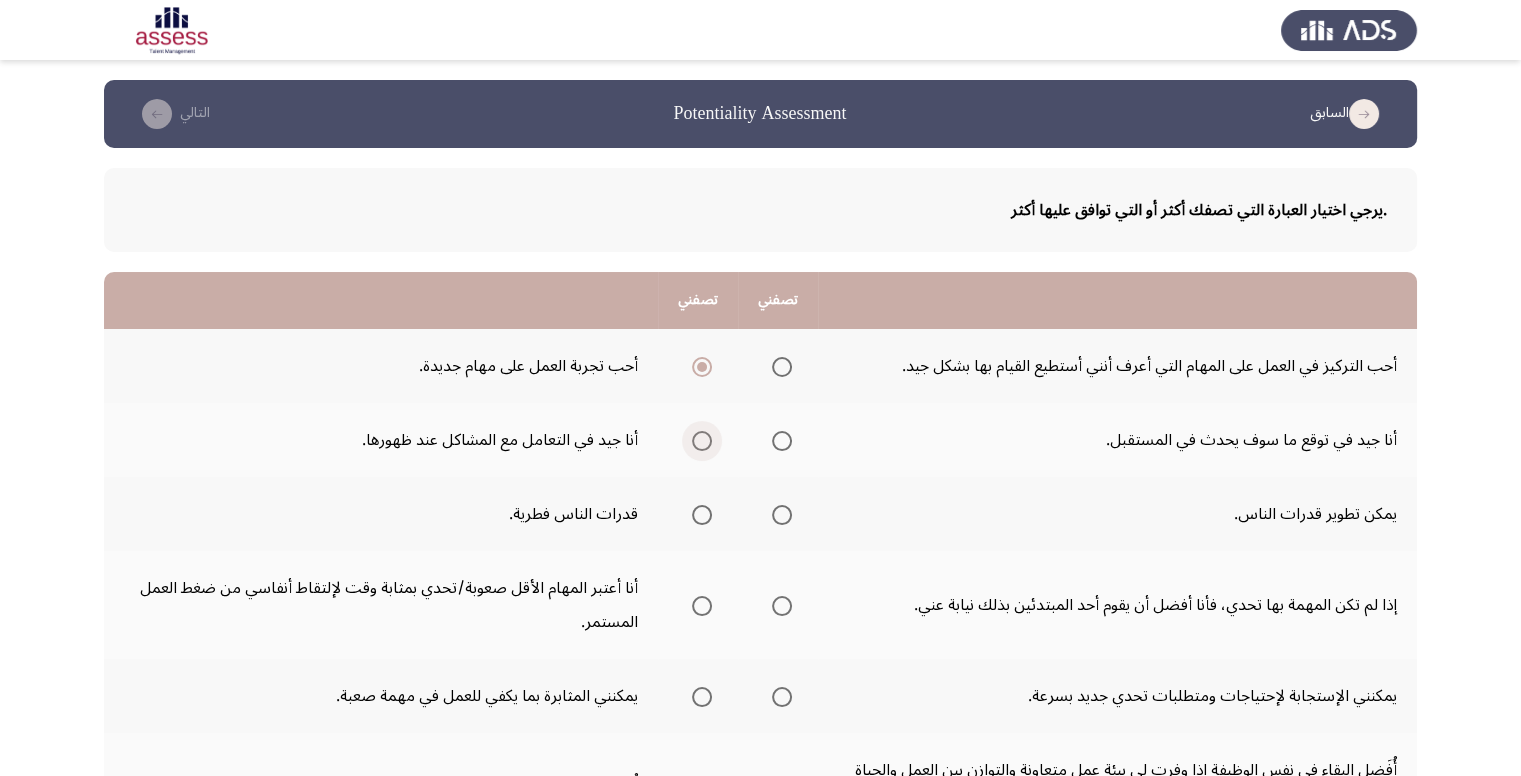 click at bounding box center [702, 441] 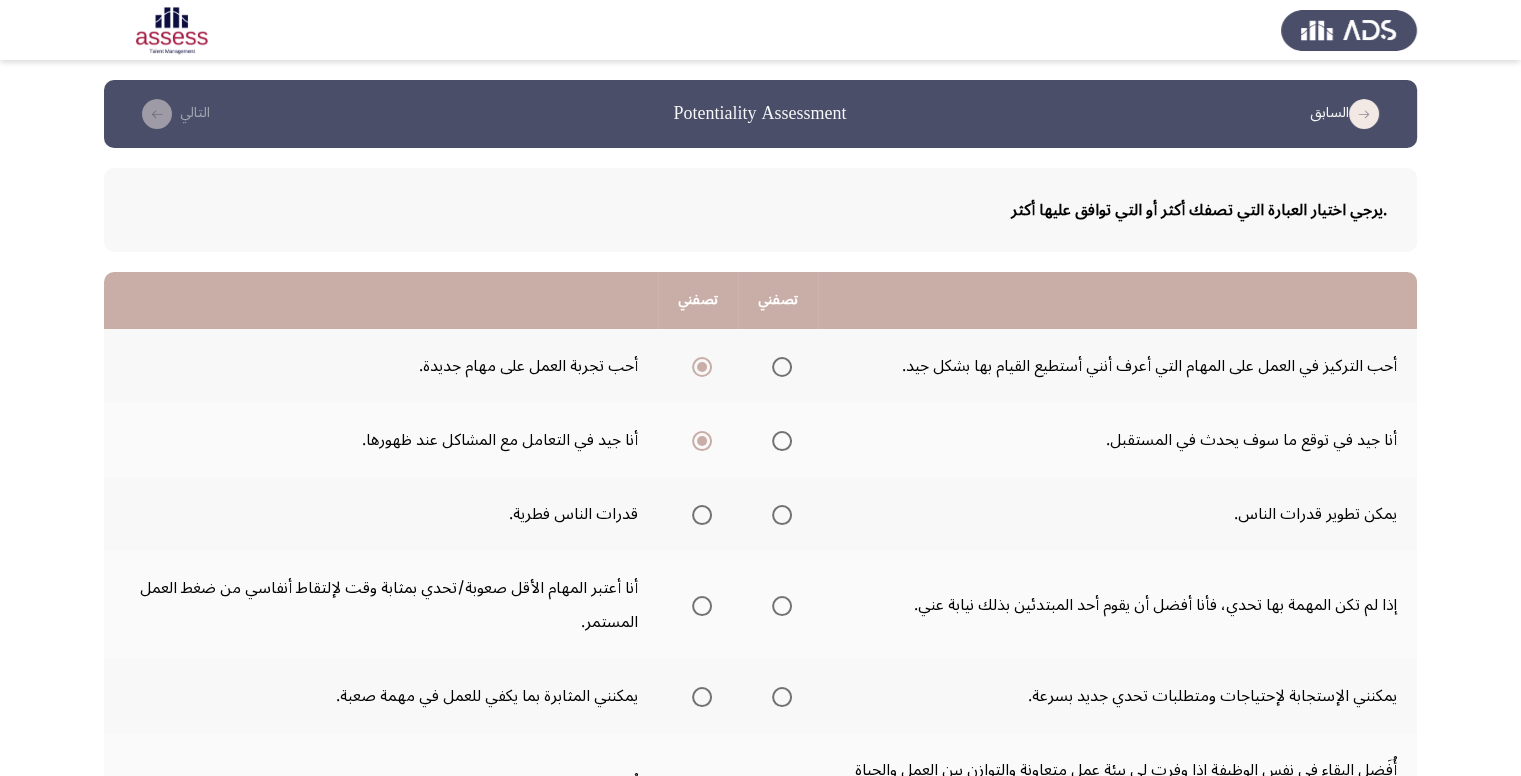 click at bounding box center (782, 515) 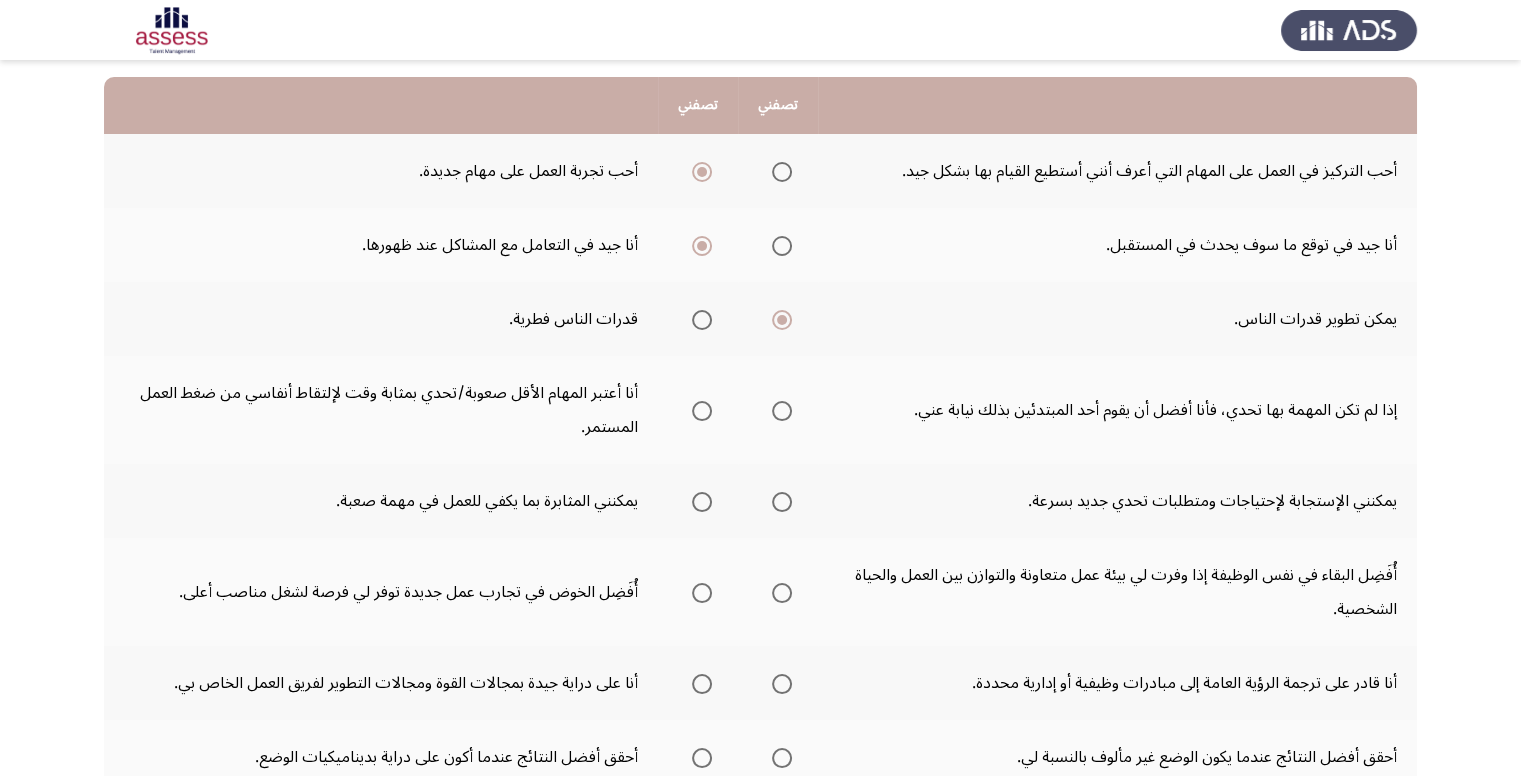 scroll, scrollTop: 200, scrollLeft: 0, axis: vertical 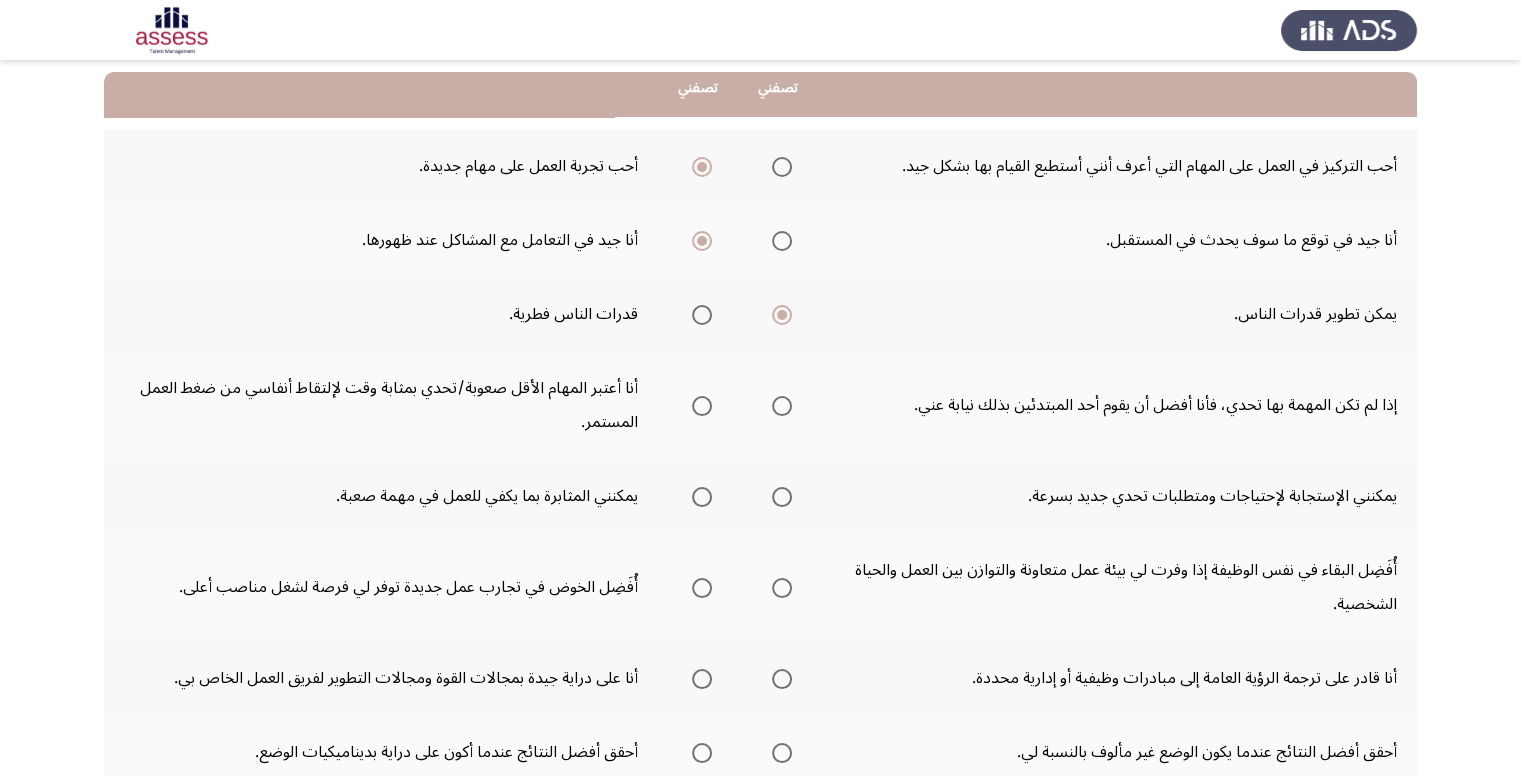click at bounding box center [782, 406] 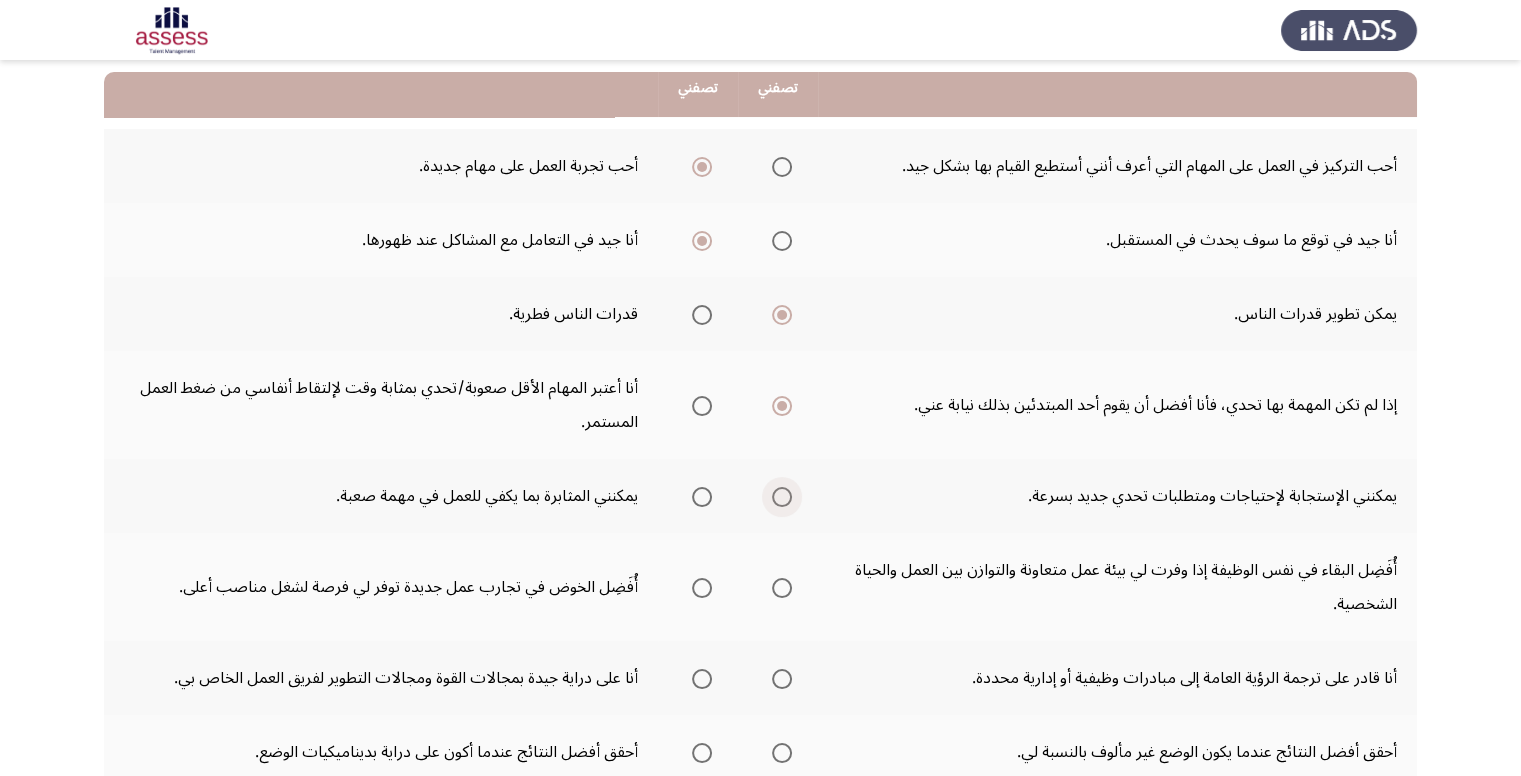 click at bounding box center [782, 497] 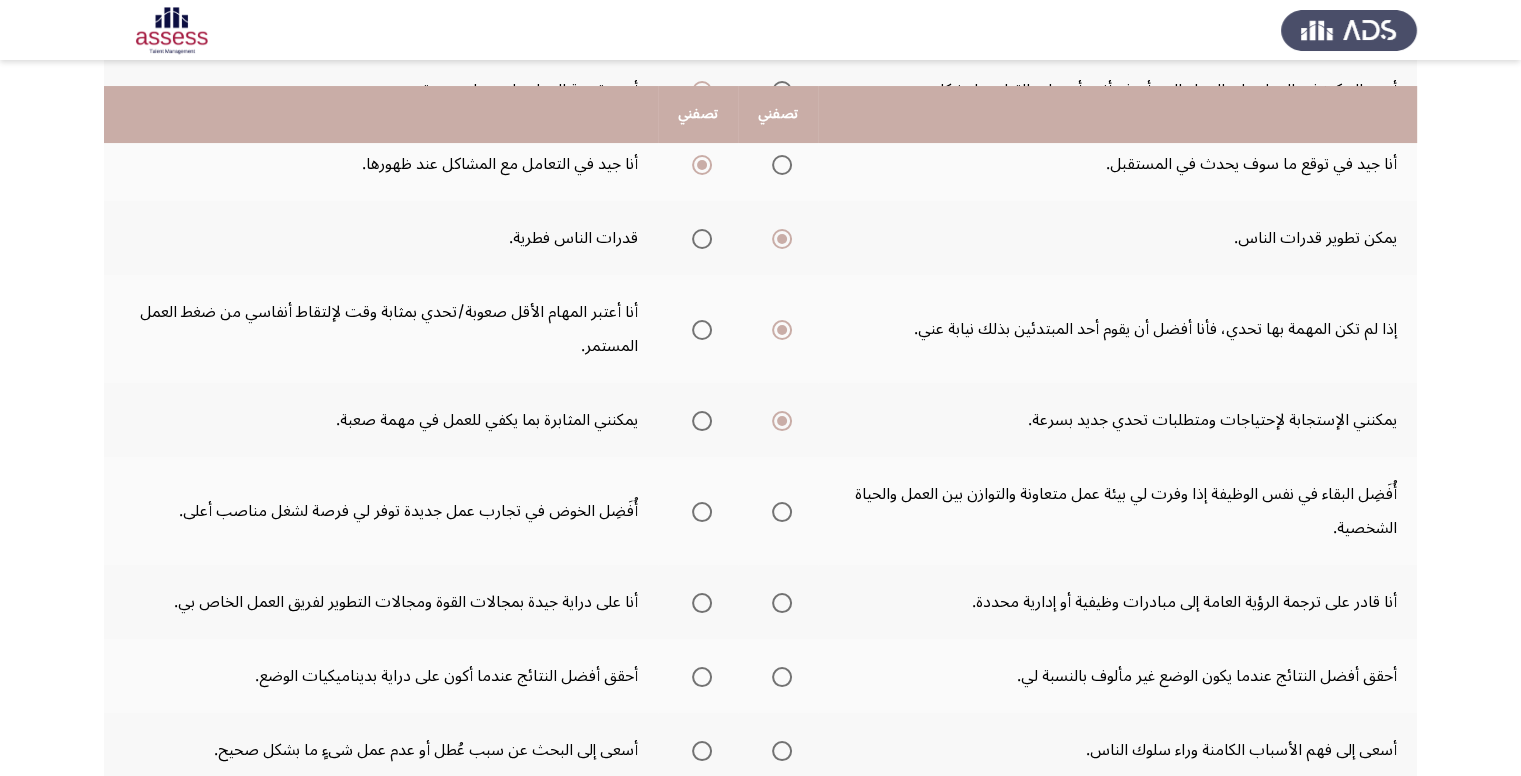 scroll, scrollTop: 400, scrollLeft: 0, axis: vertical 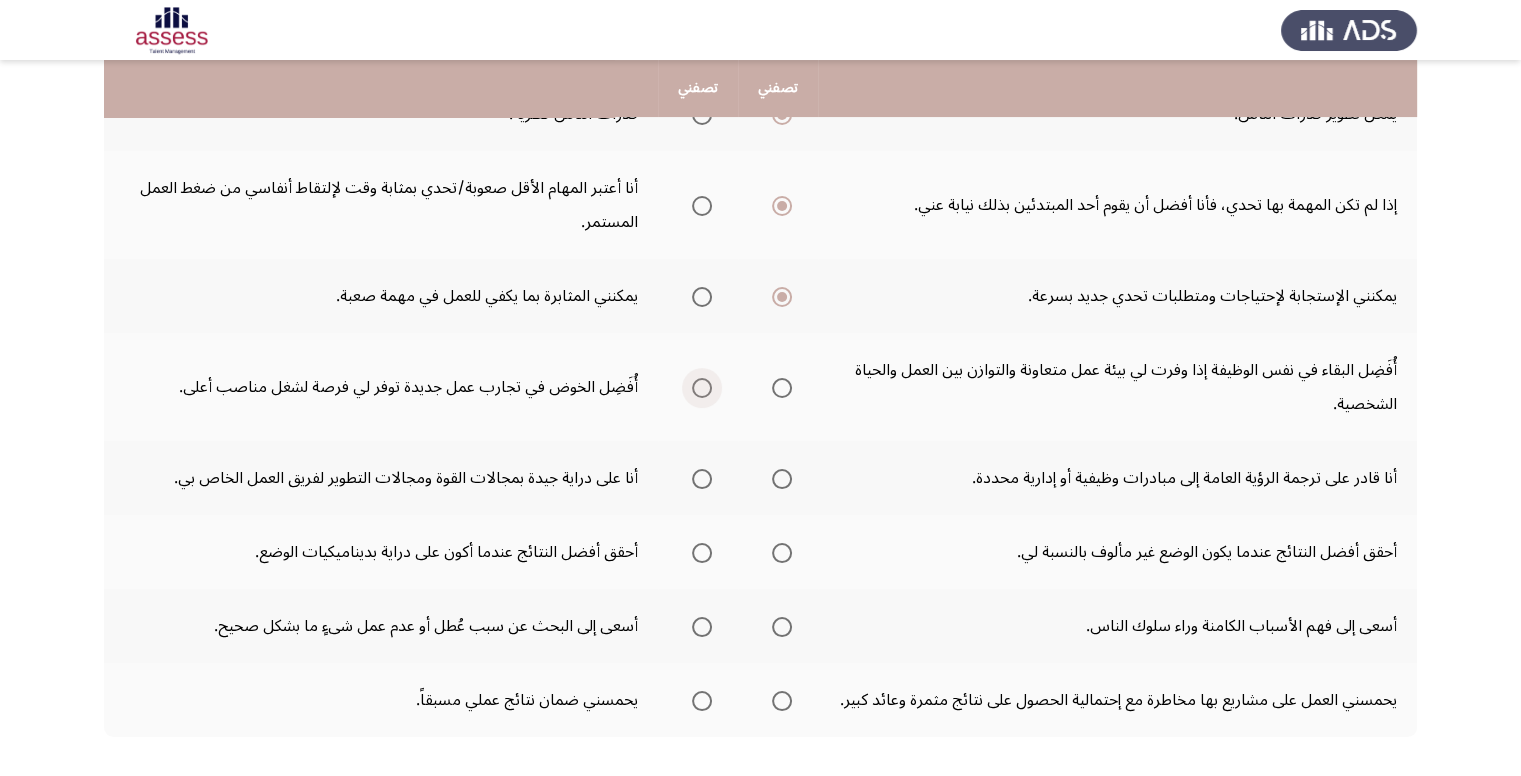 click at bounding box center (702, 388) 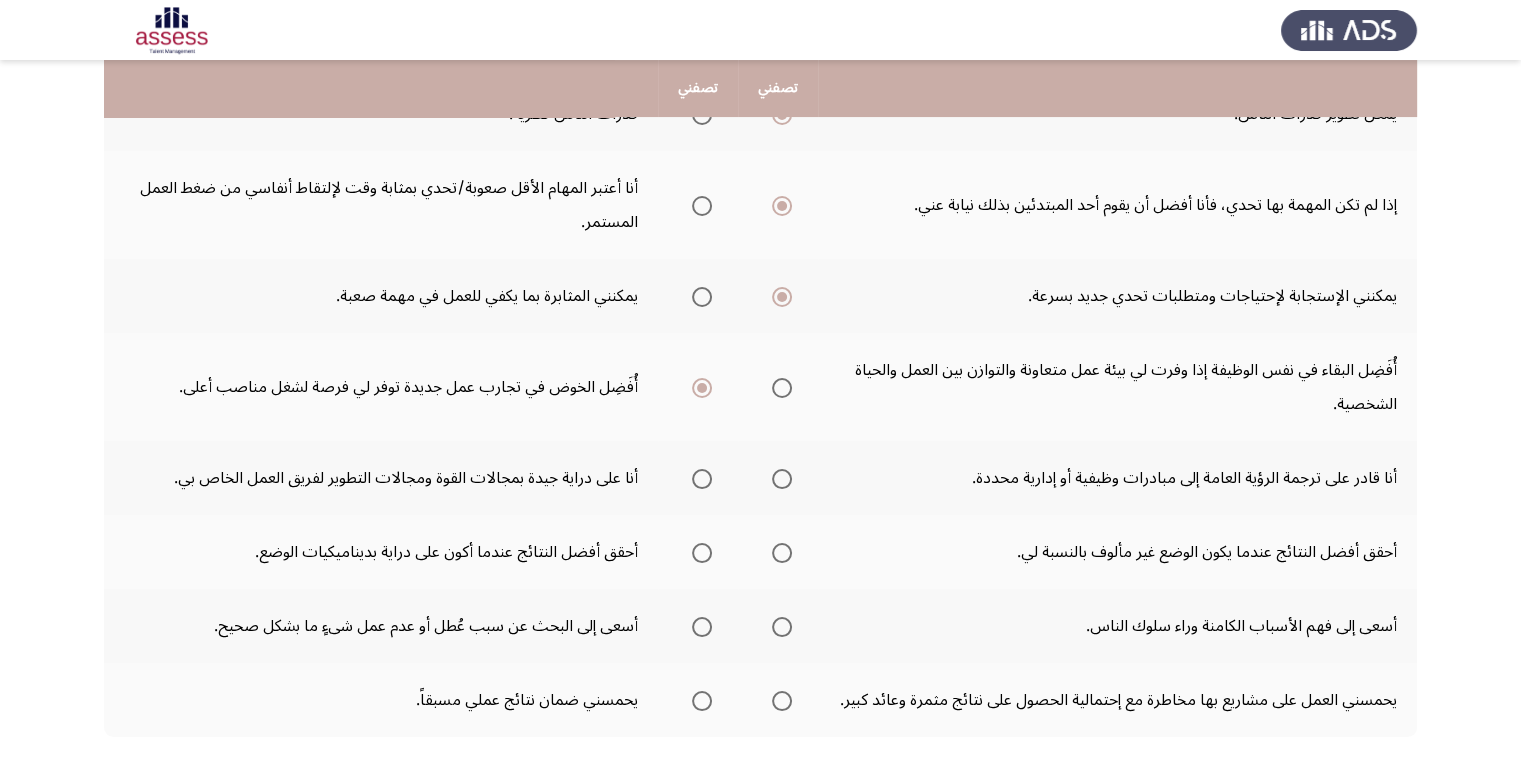 click at bounding box center (702, 479) 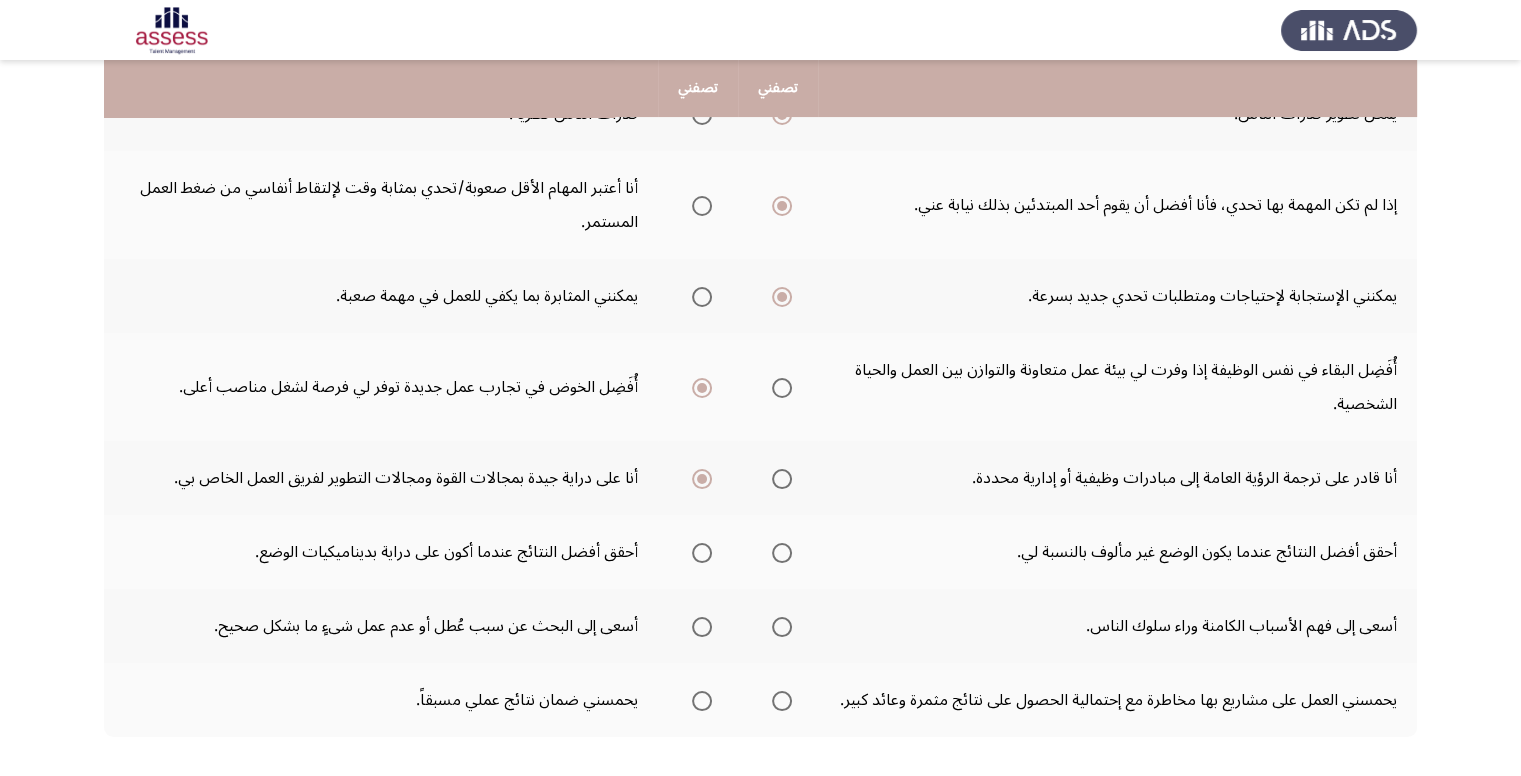 click at bounding box center (702, 553) 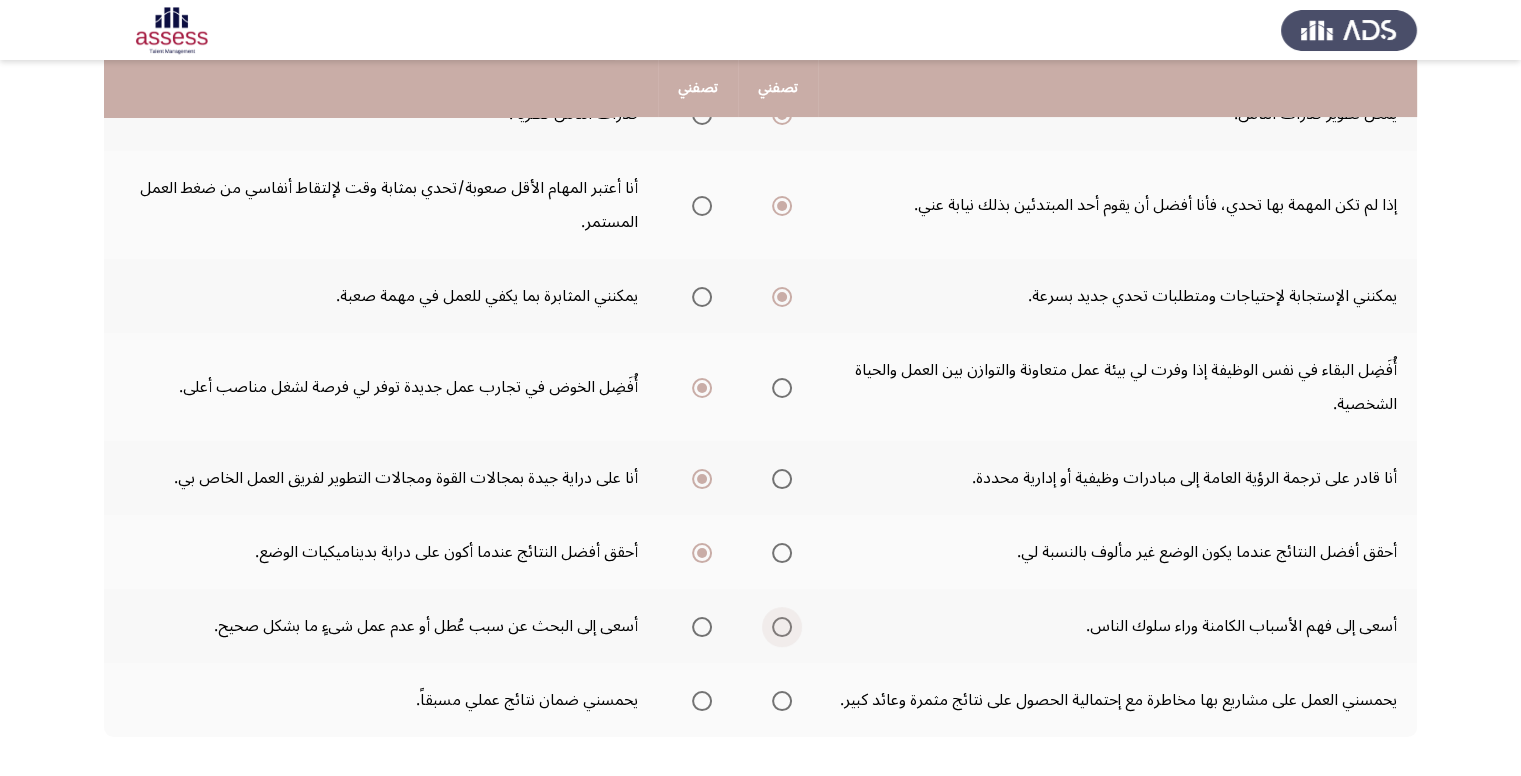 click at bounding box center (782, 627) 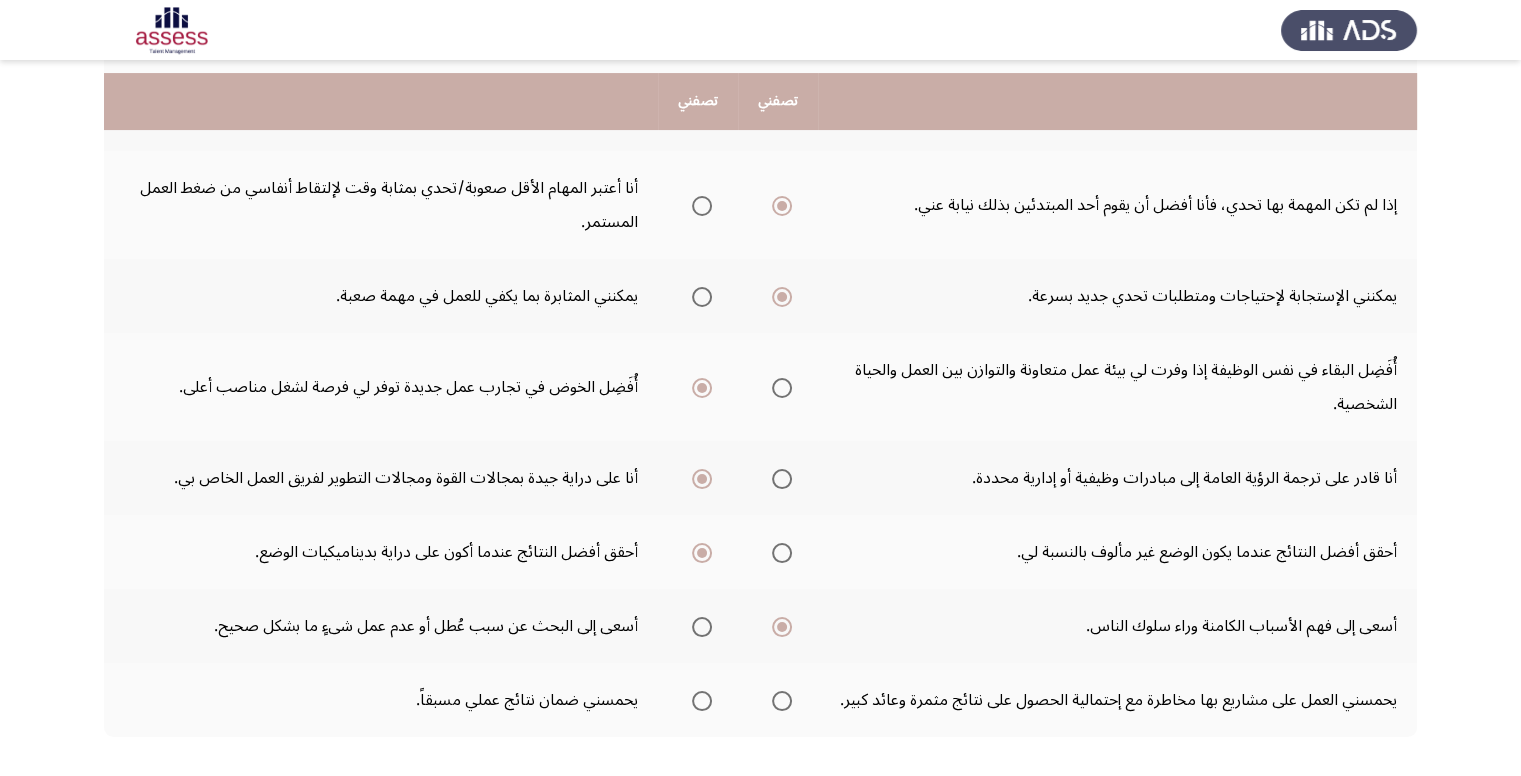 scroll, scrollTop: 496, scrollLeft: 0, axis: vertical 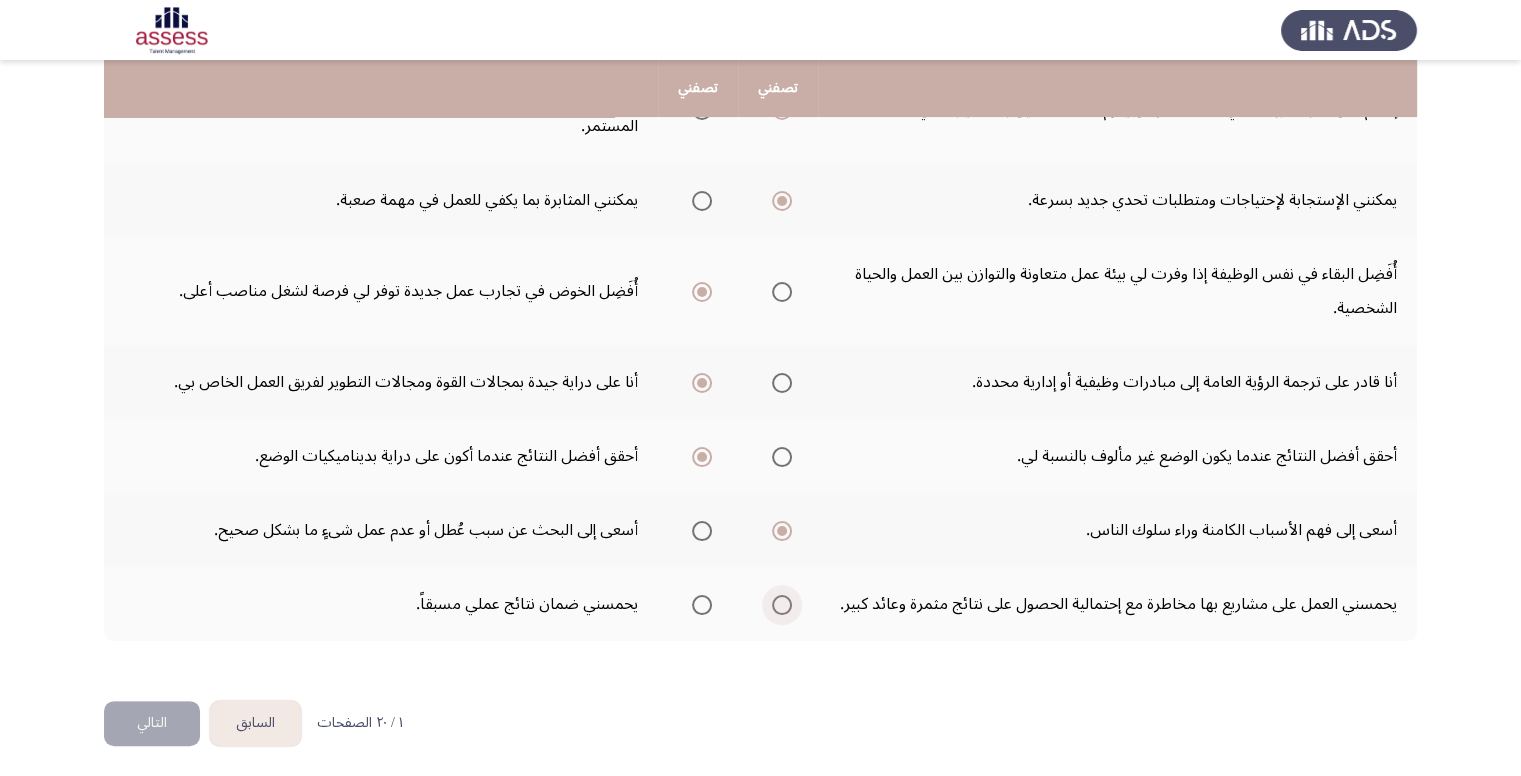 click at bounding box center (782, 605) 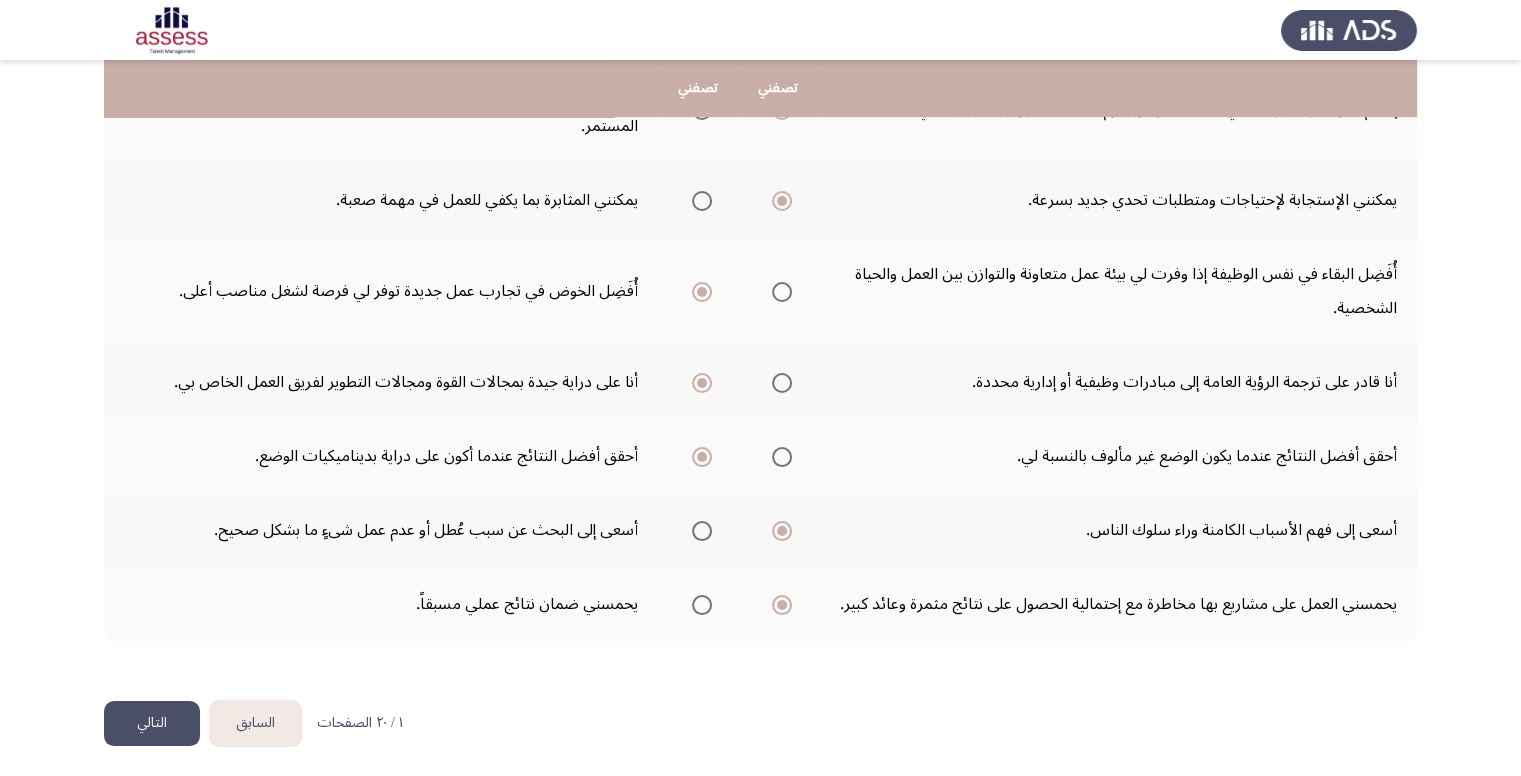 click on "التالي" 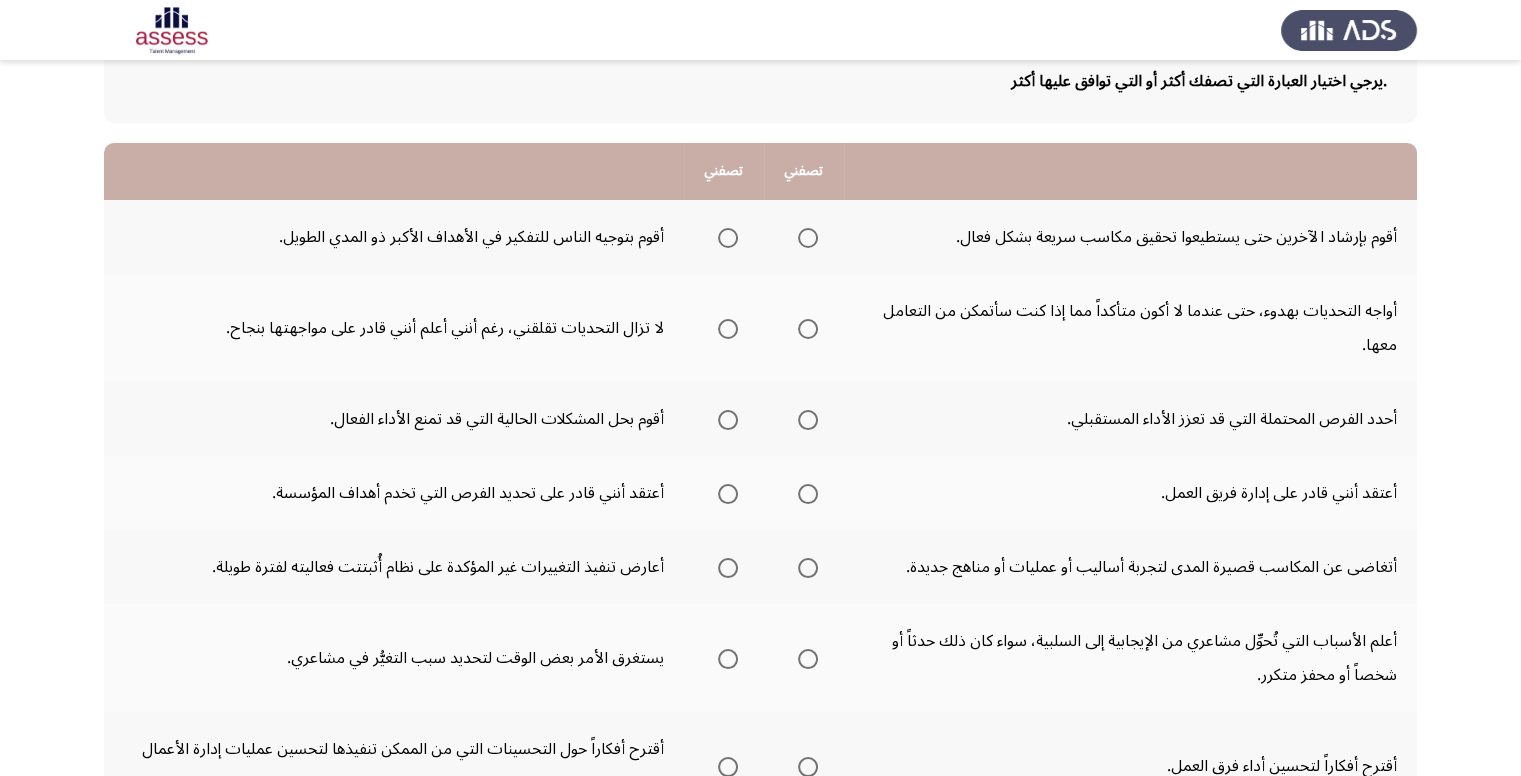 scroll, scrollTop: 29, scrollLeft: 0, axis: vertical 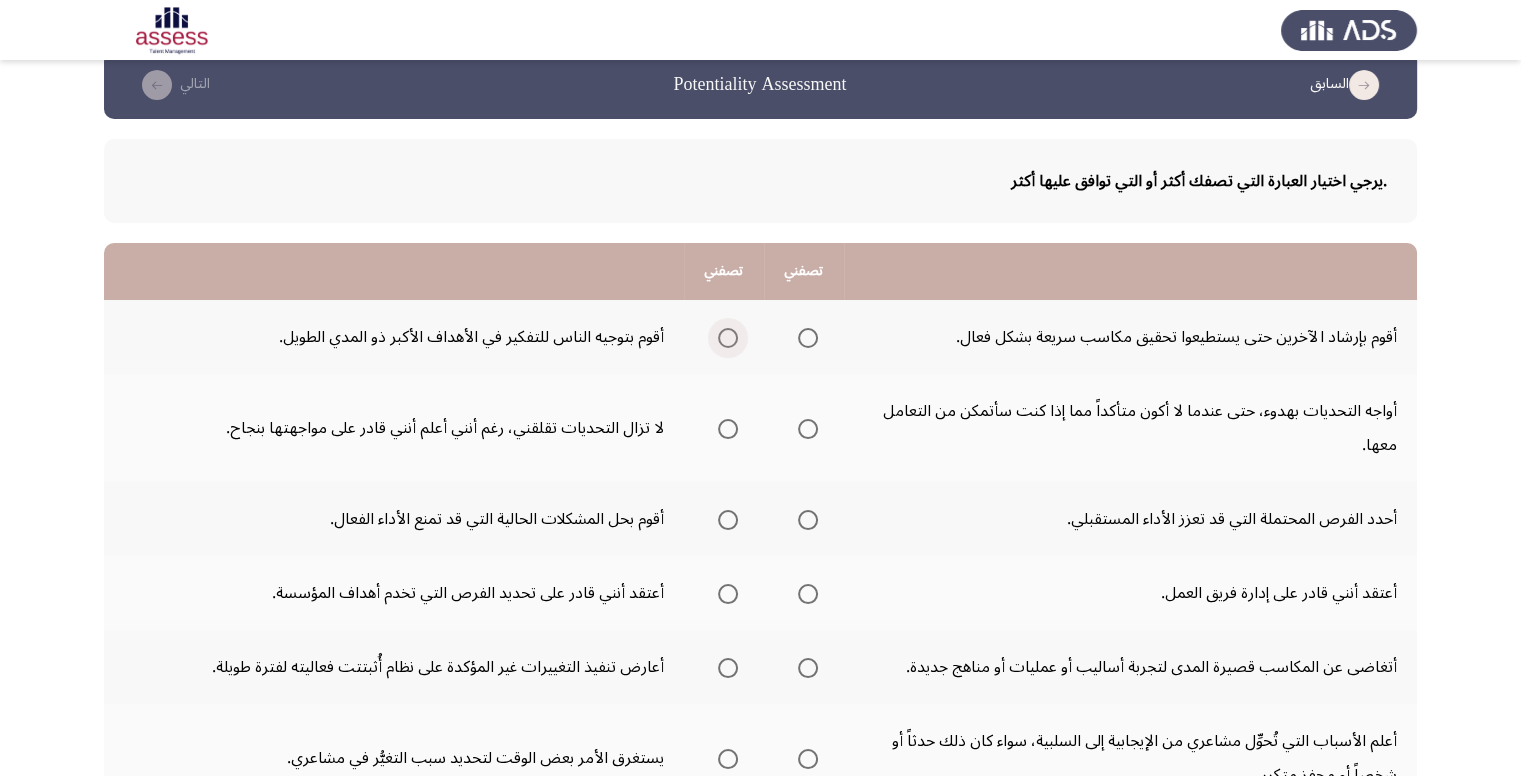 click at bounding box center [728, 338] 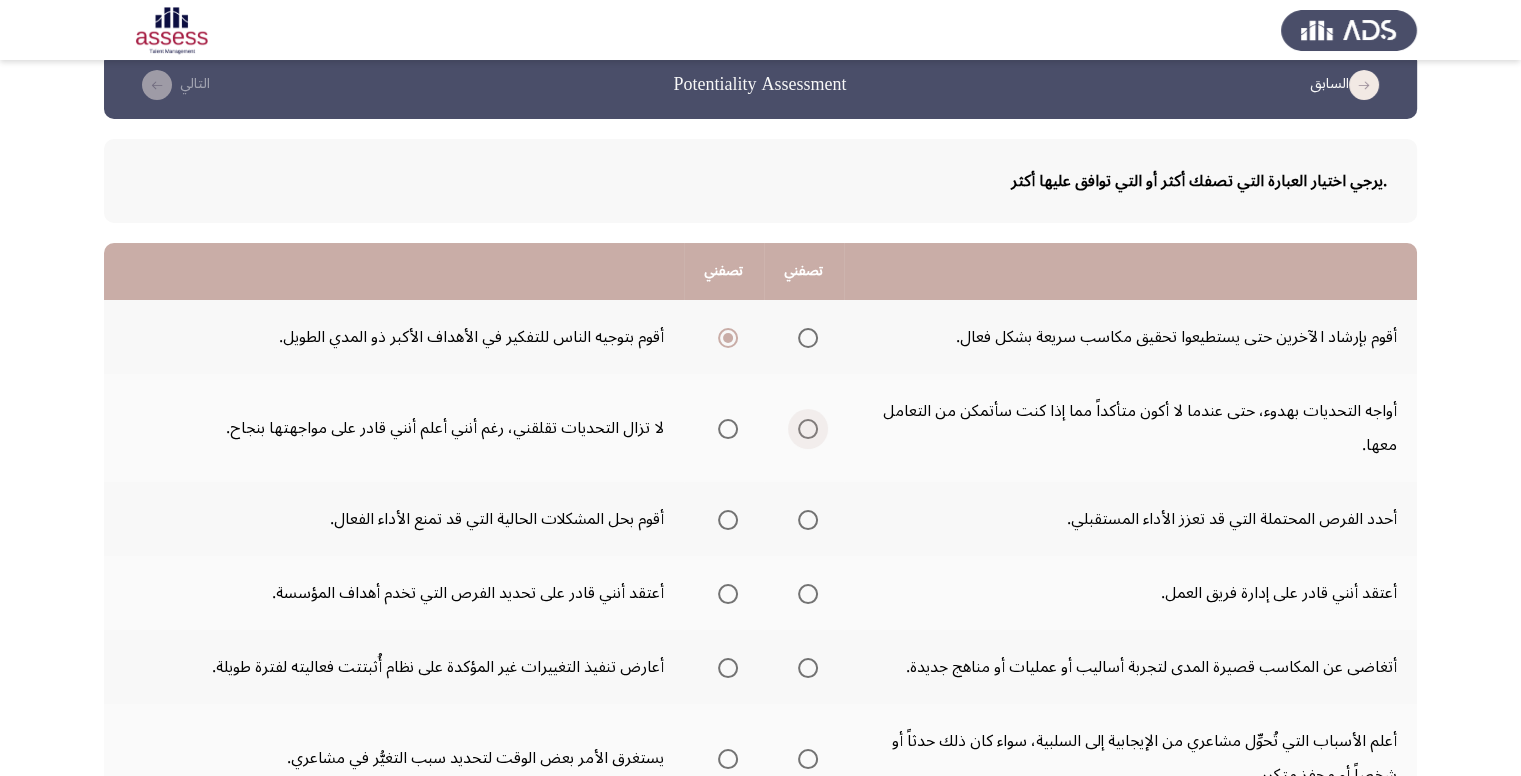 click at bounding box center [808, 429] 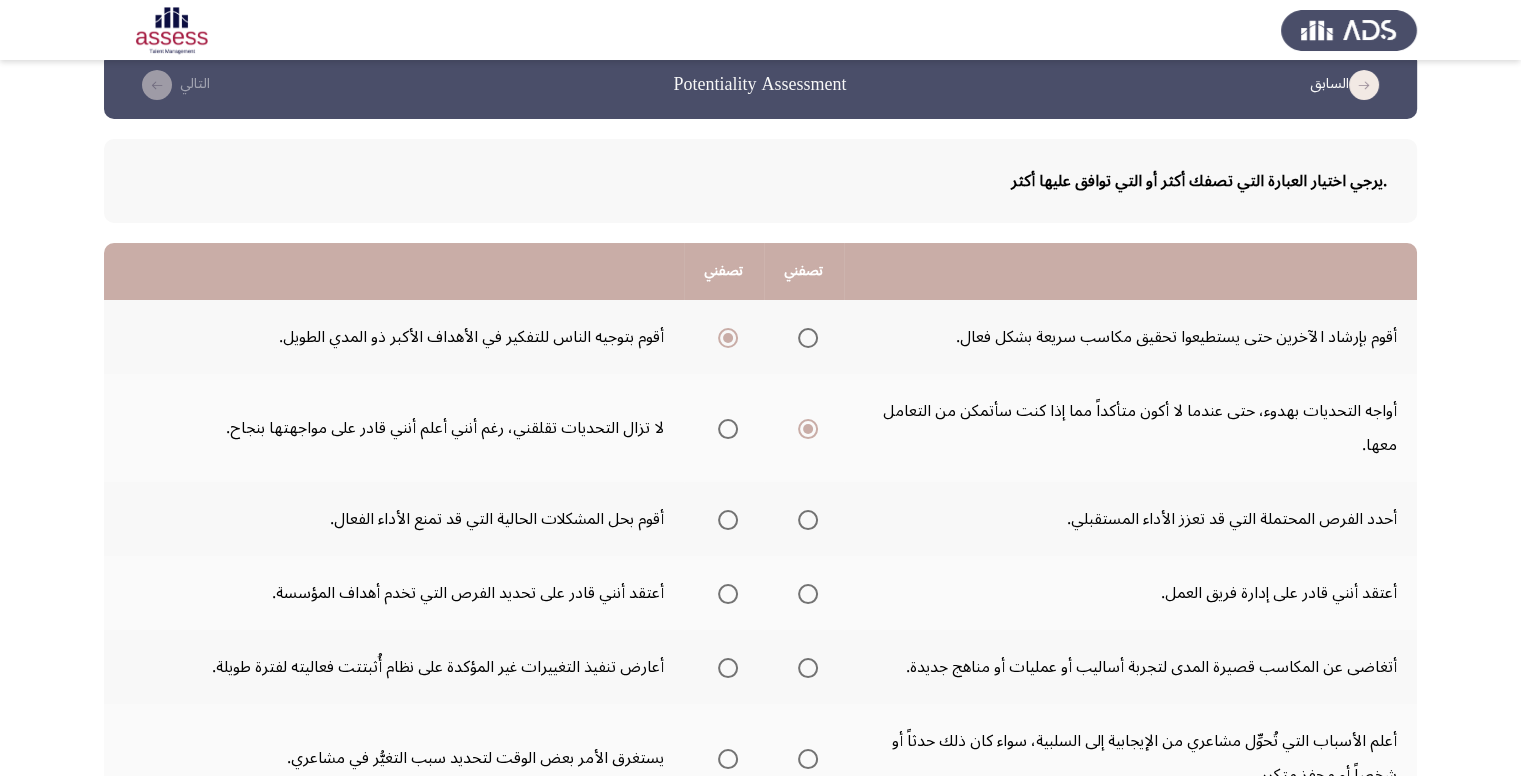 click at bounding box center (728, 520) 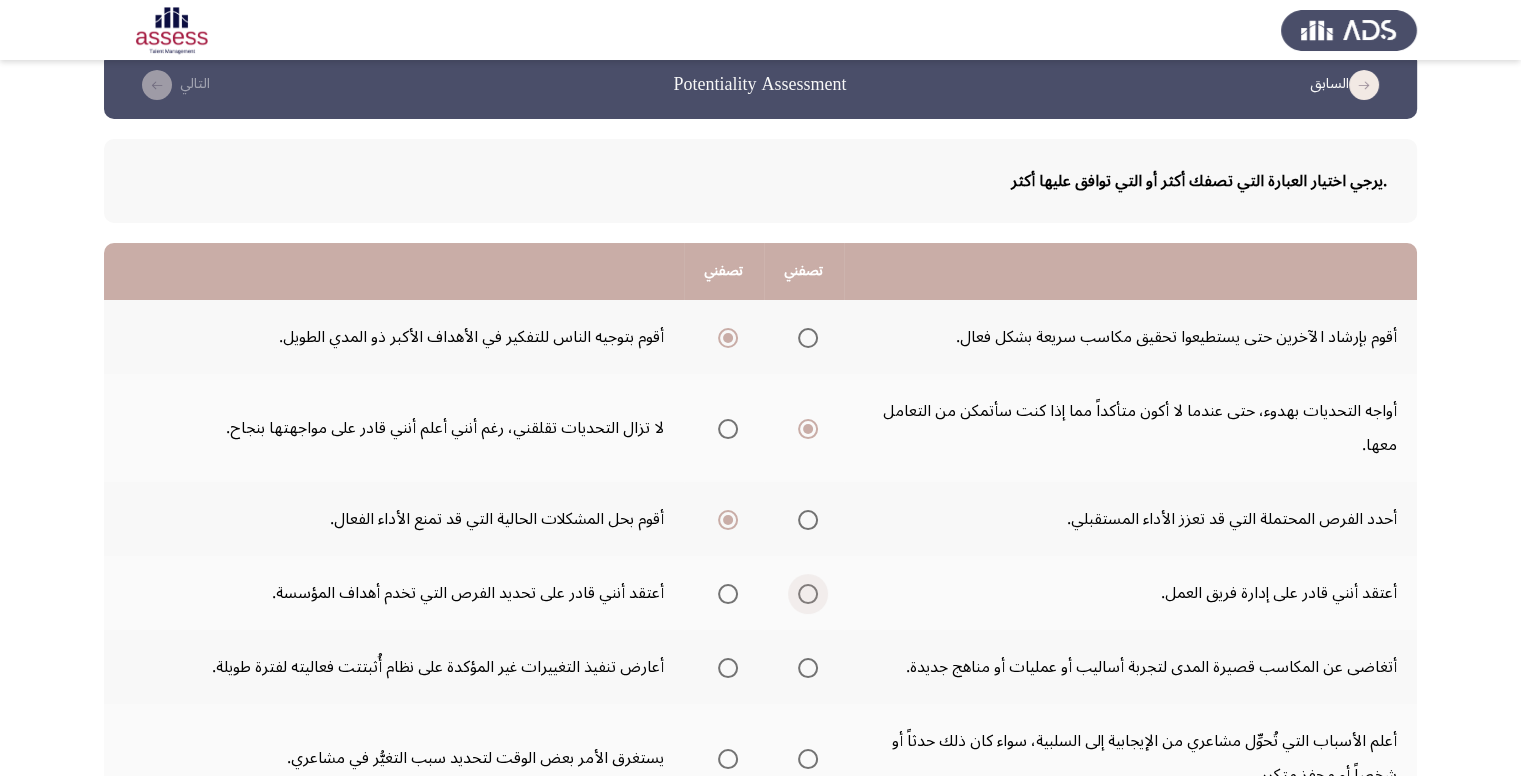 click at bounding box center (808, 594) 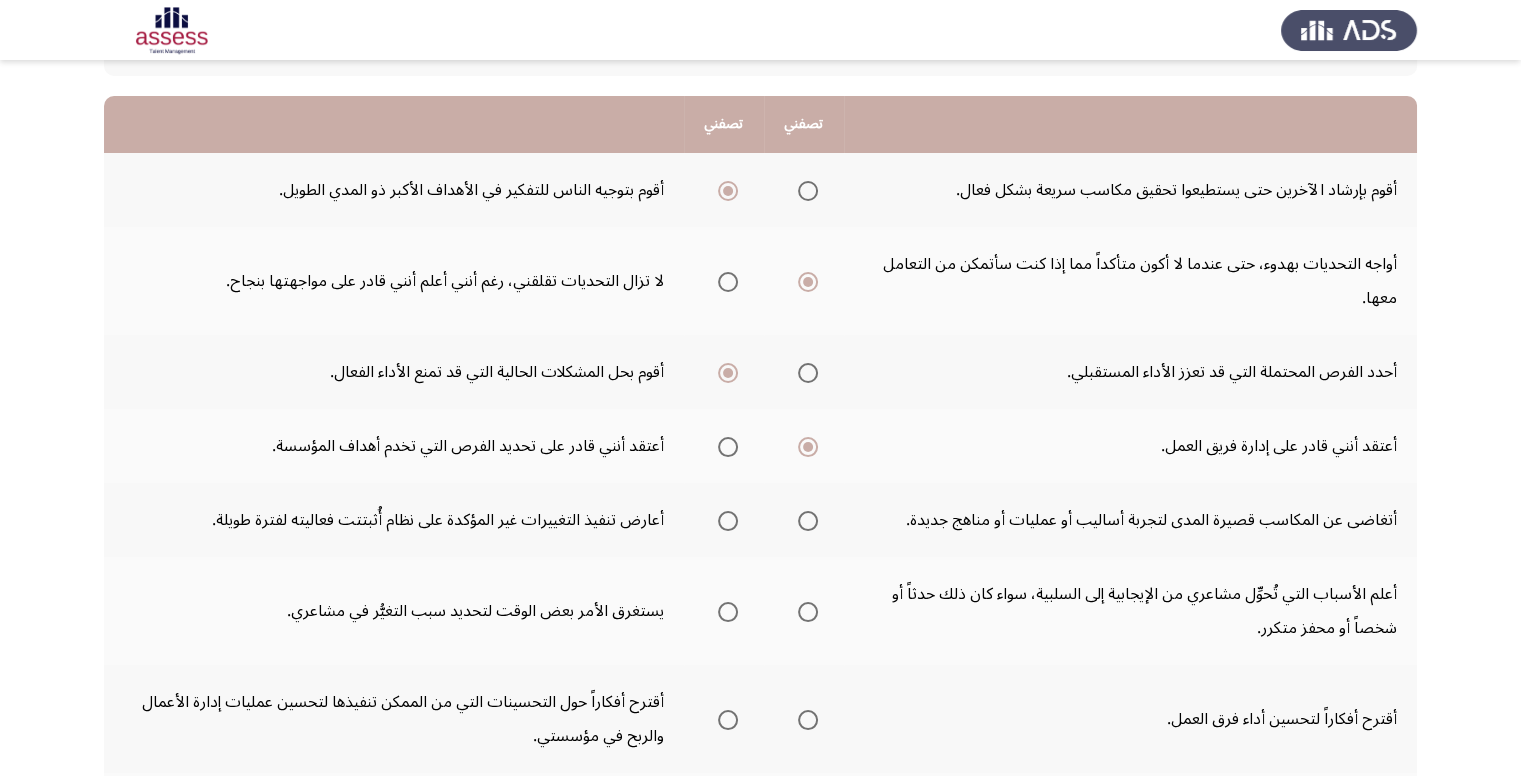 scroll, scrollTop: 229, scrollLeft: 0, axis: vertical 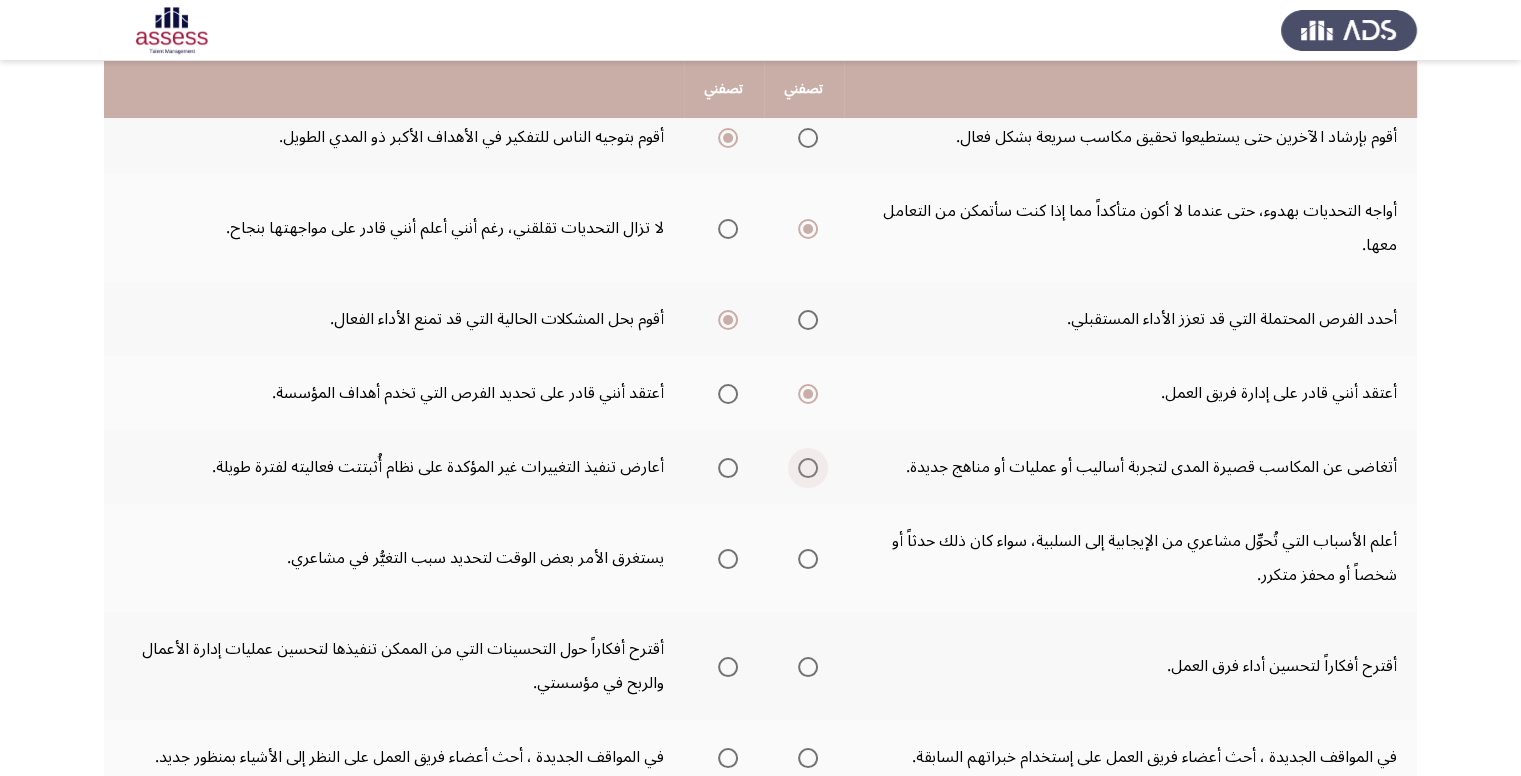 click at bounding box center [808, 468] 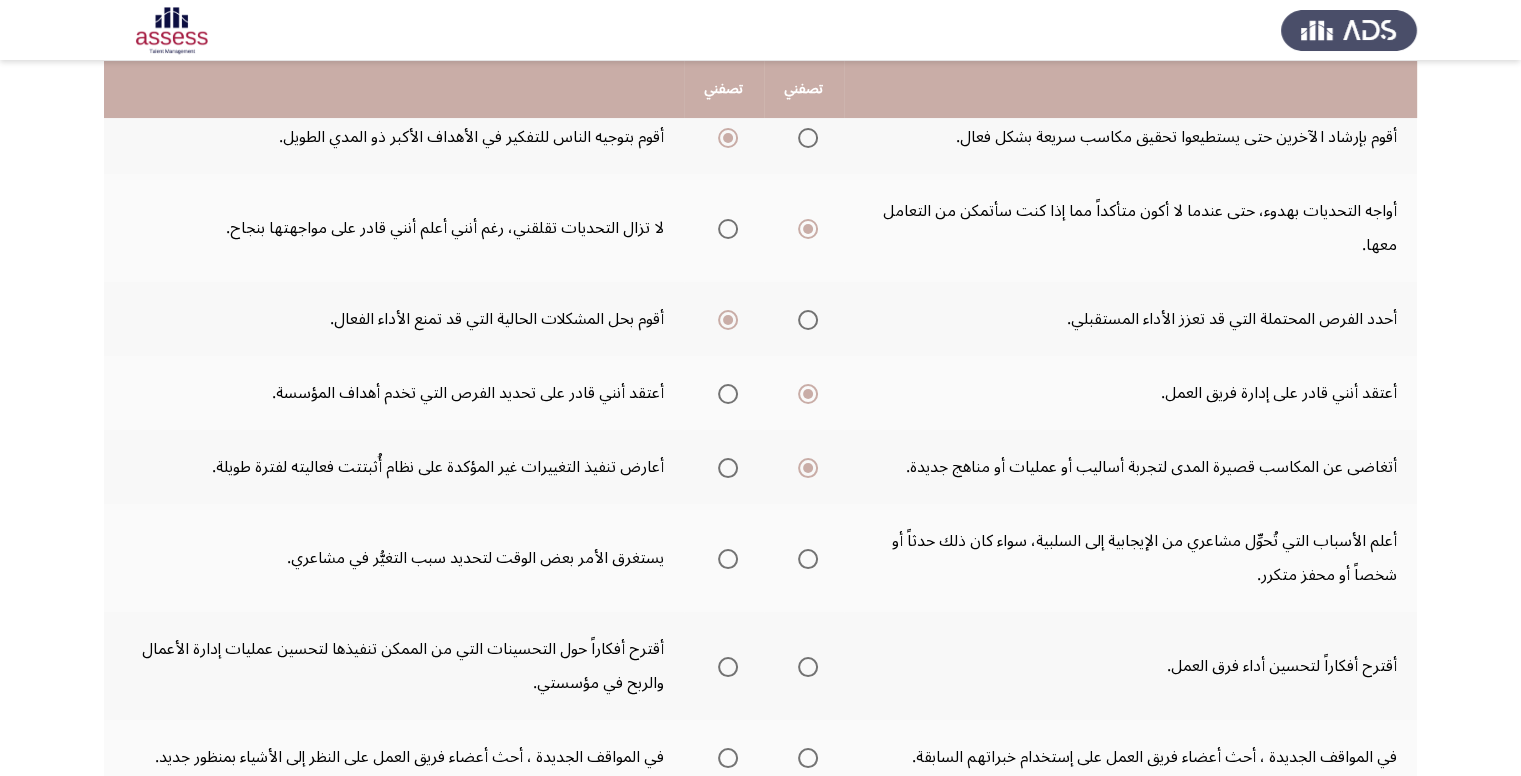 click at bounding box center [808, 559] 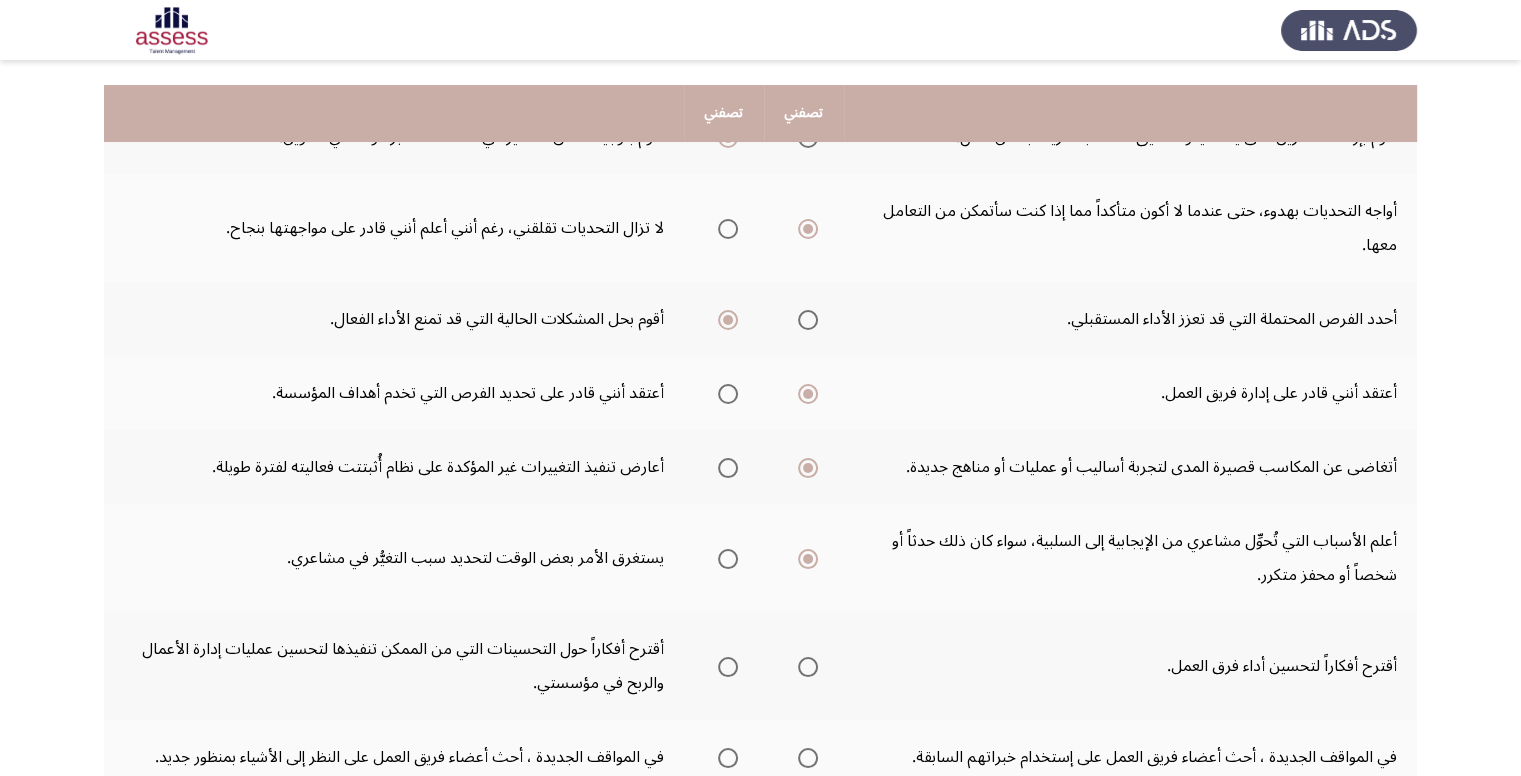 scroll, scrollTop: 329, scrollLeft: 0, axis: vertical 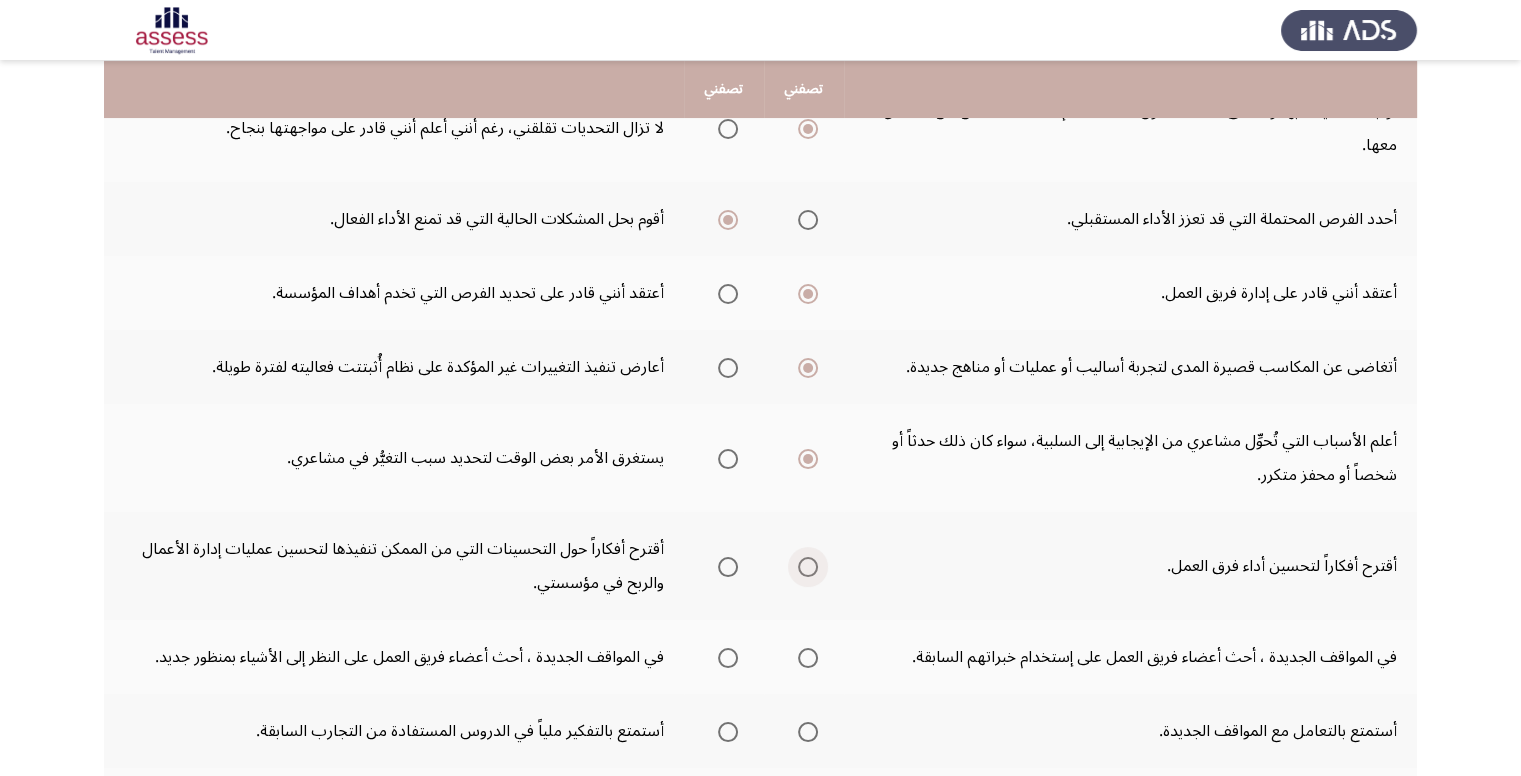 click at bounding box center [808, 567] 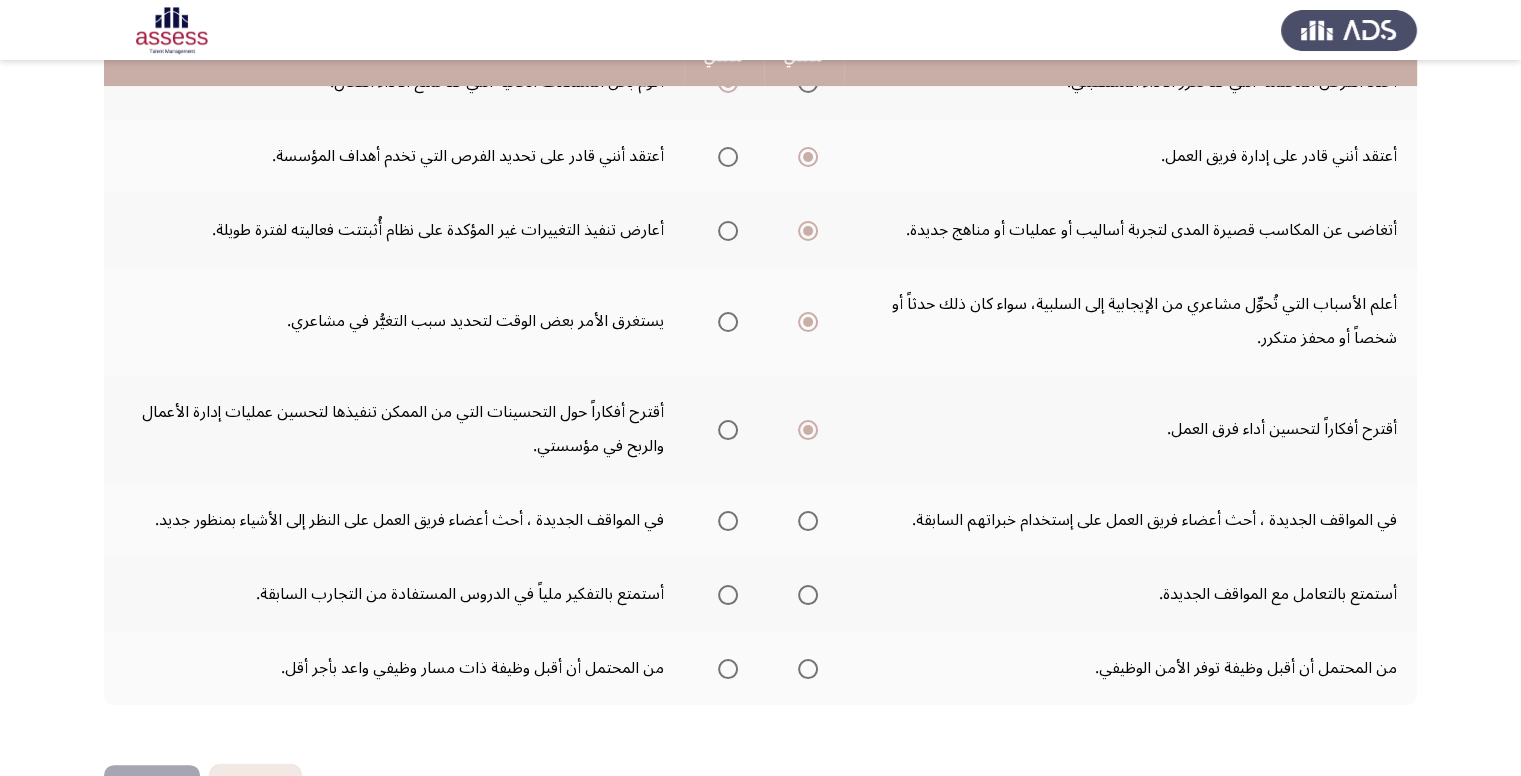 scroll, scrollTop: 529, scrollLeft: 0, axis: vertical 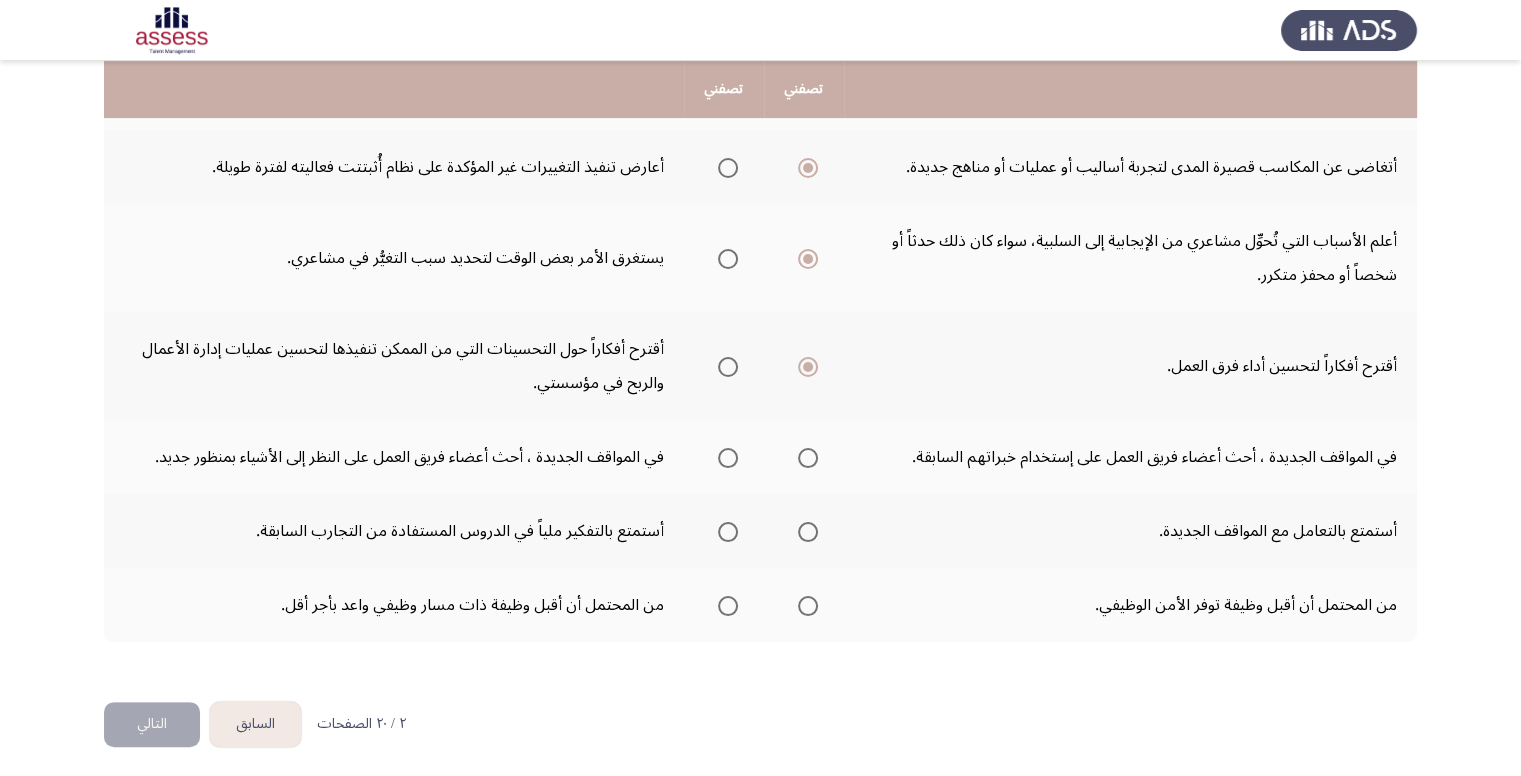 click 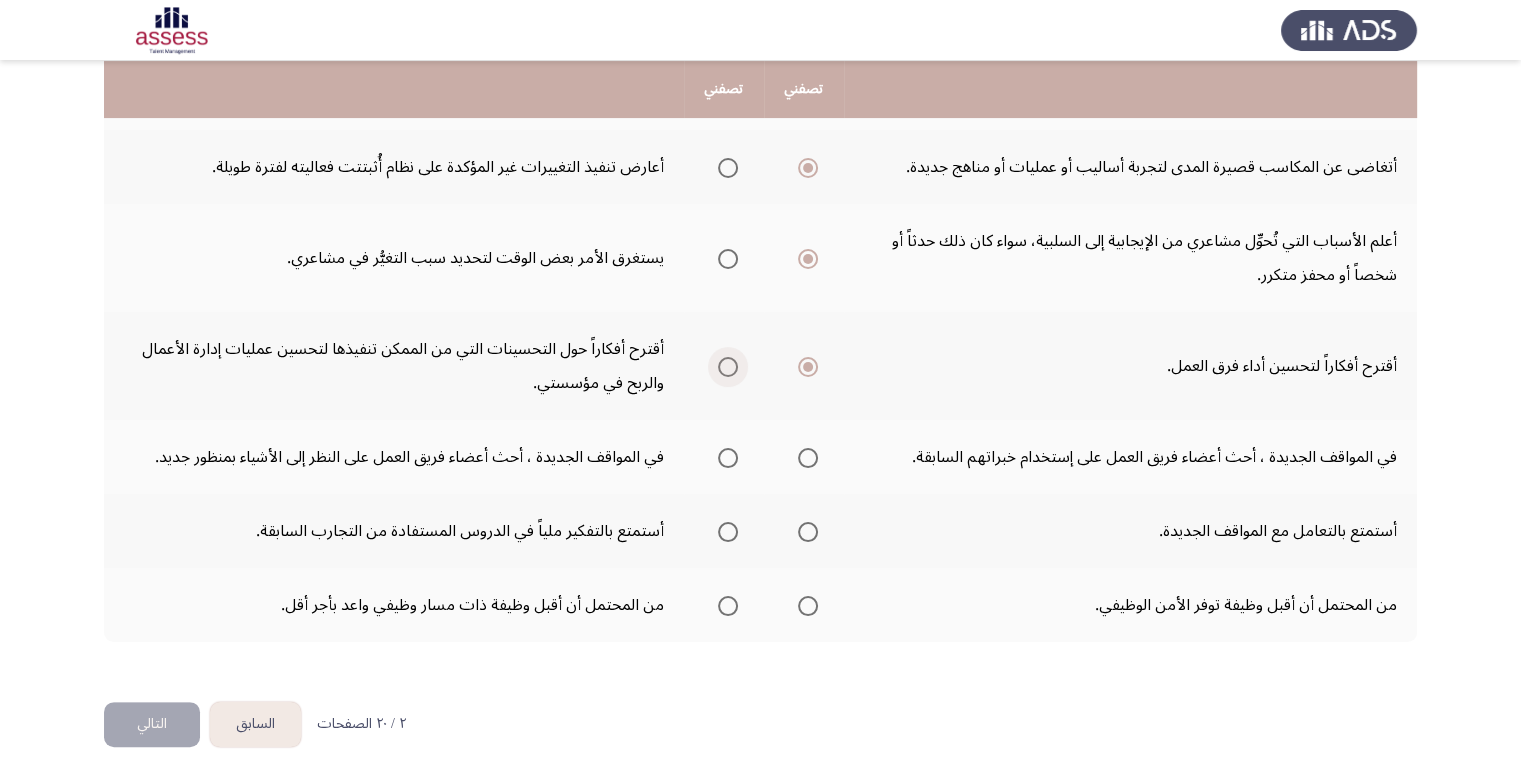 click at bounding box center [728, 367] 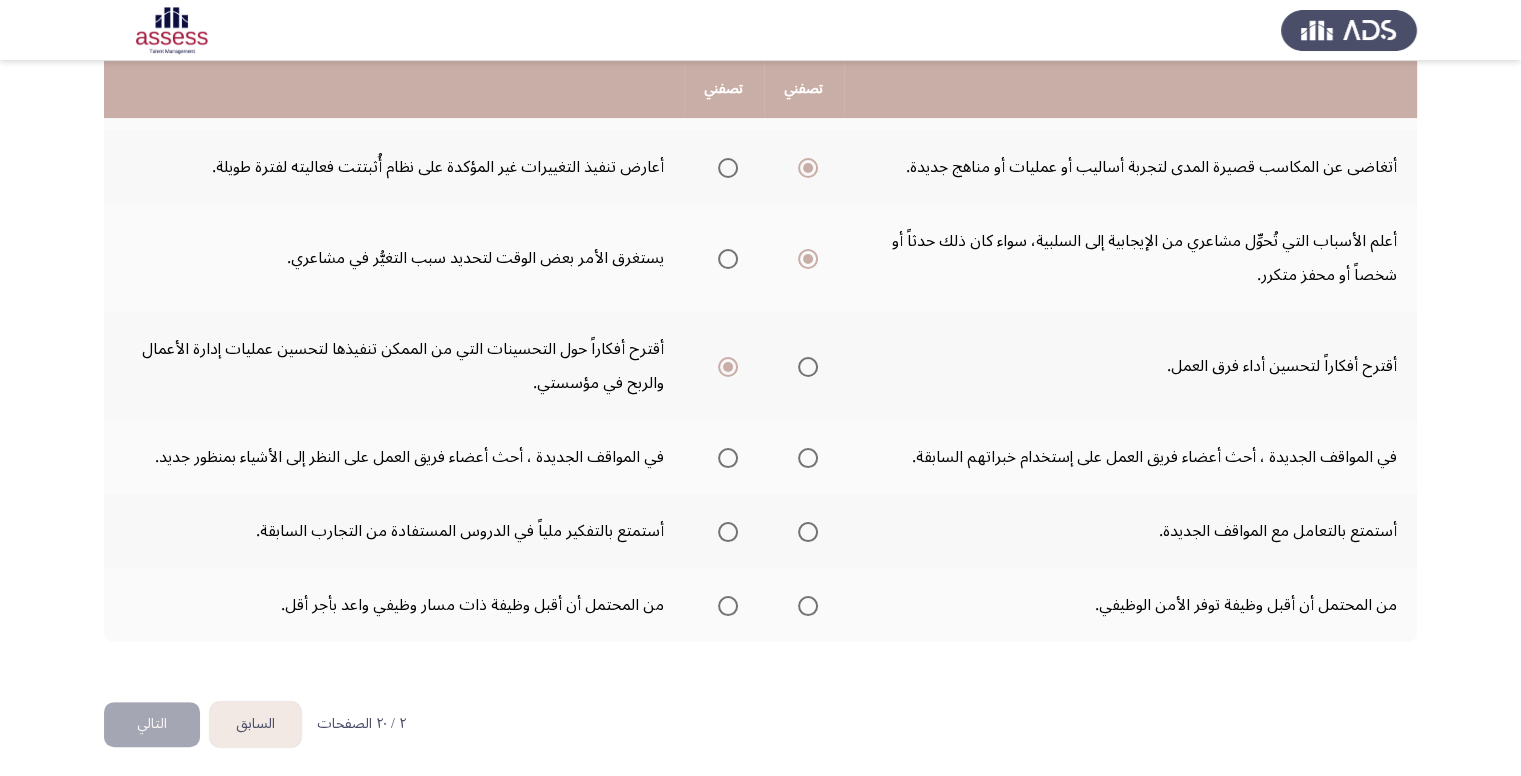 click at bounding box center (808, 458) 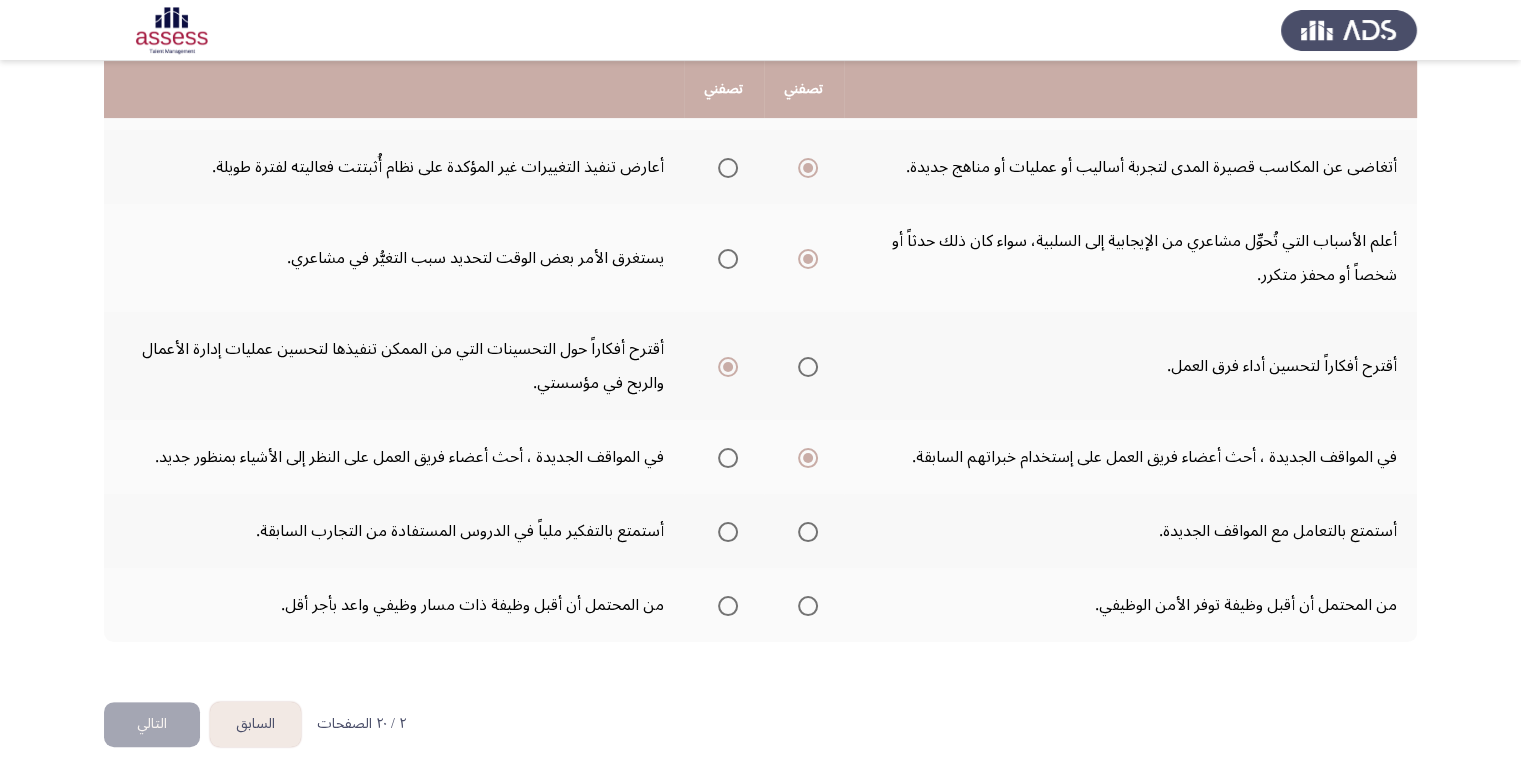click at bounding box center [808, 532] 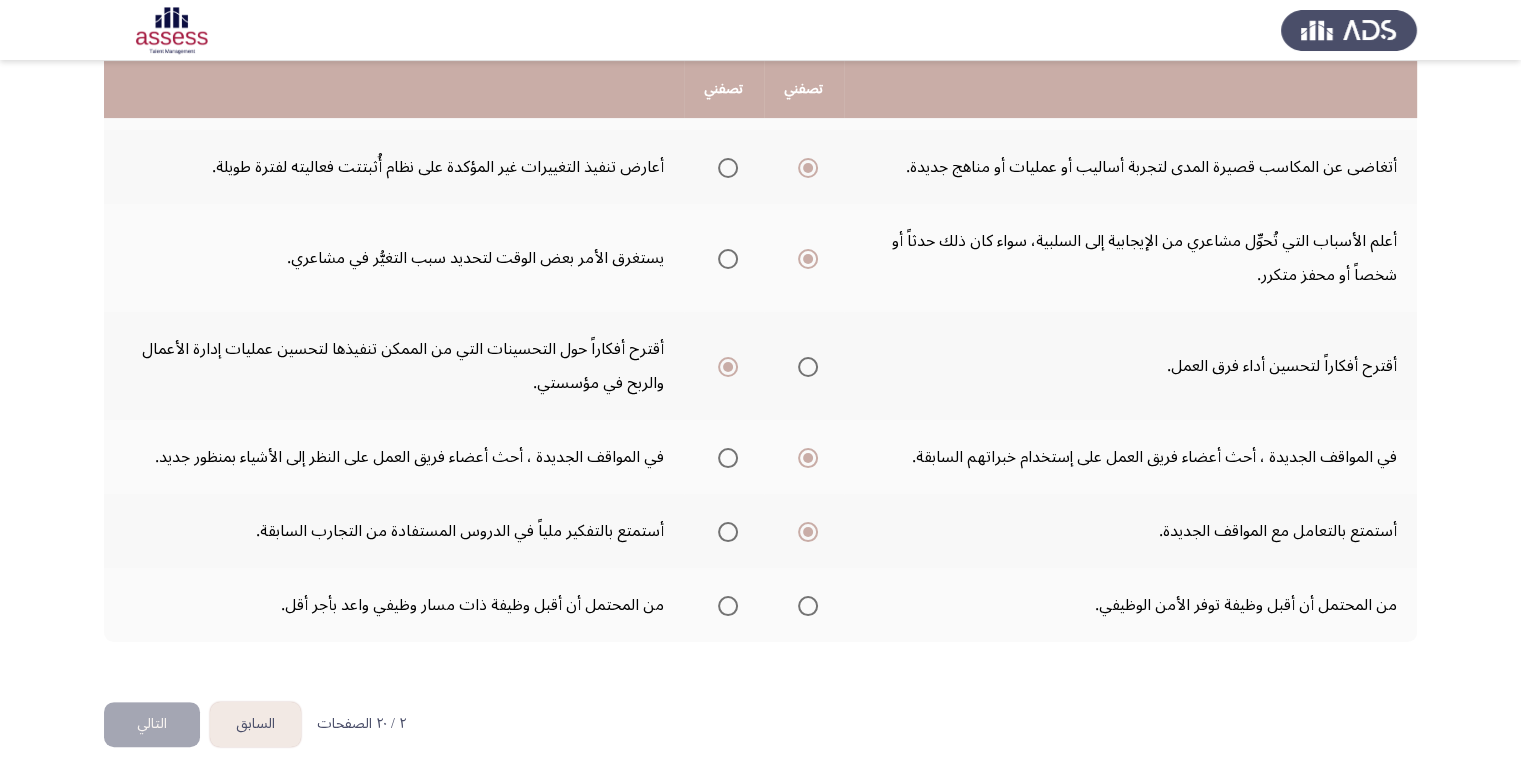 click at bounding box center [728, 606] 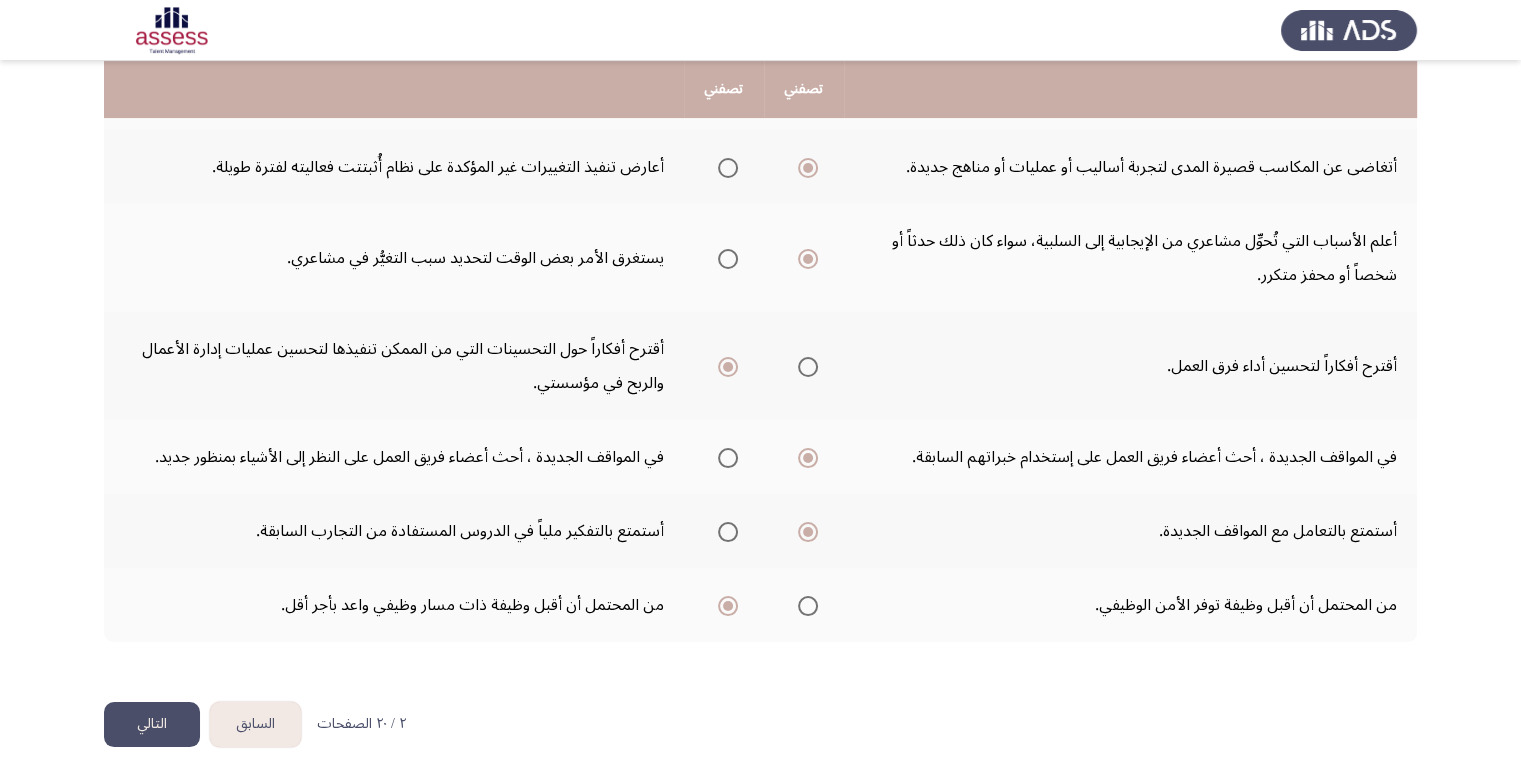 click on "التالي" 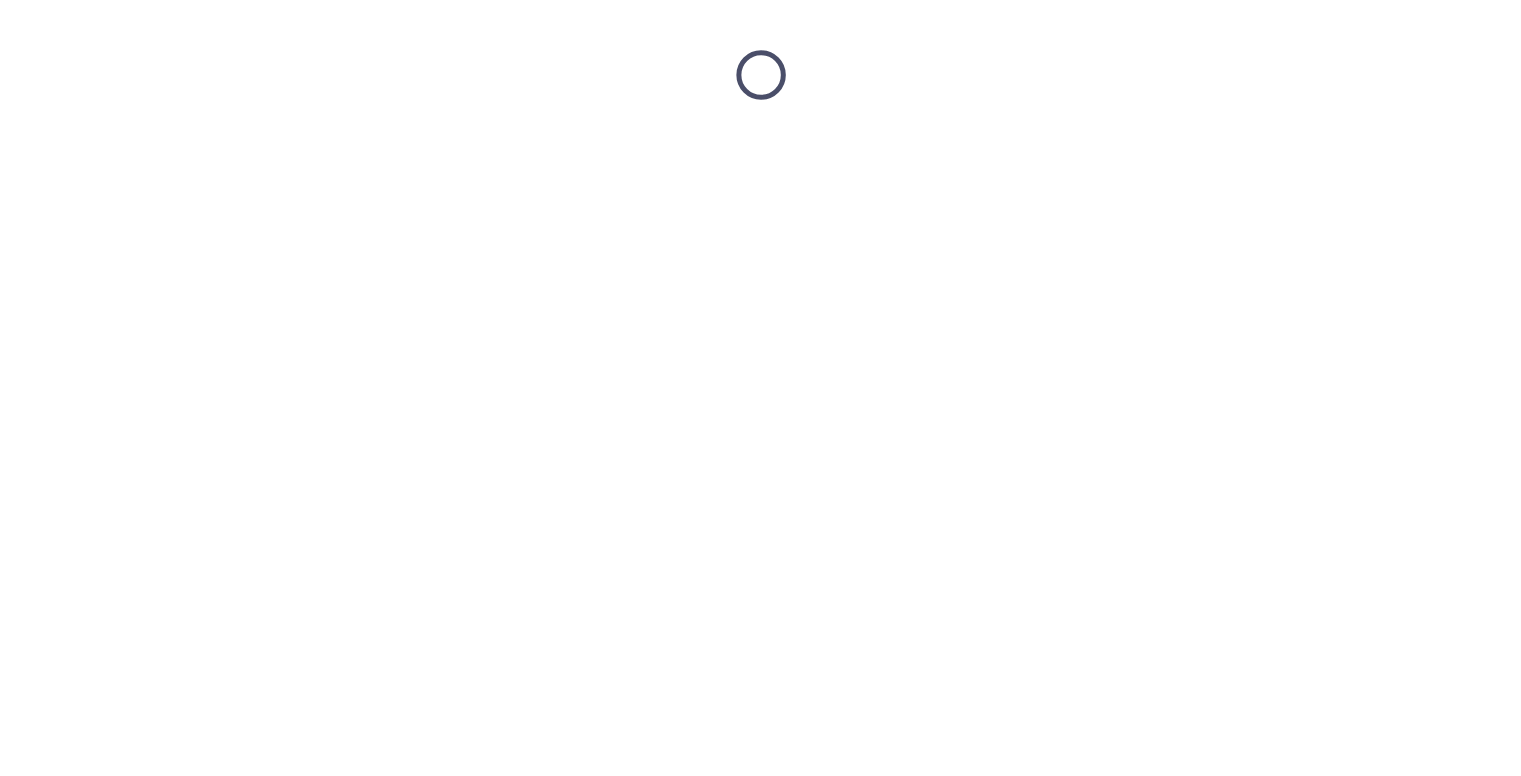 scroll, scrollTop: 0, scrollLeft: 0, axis: both 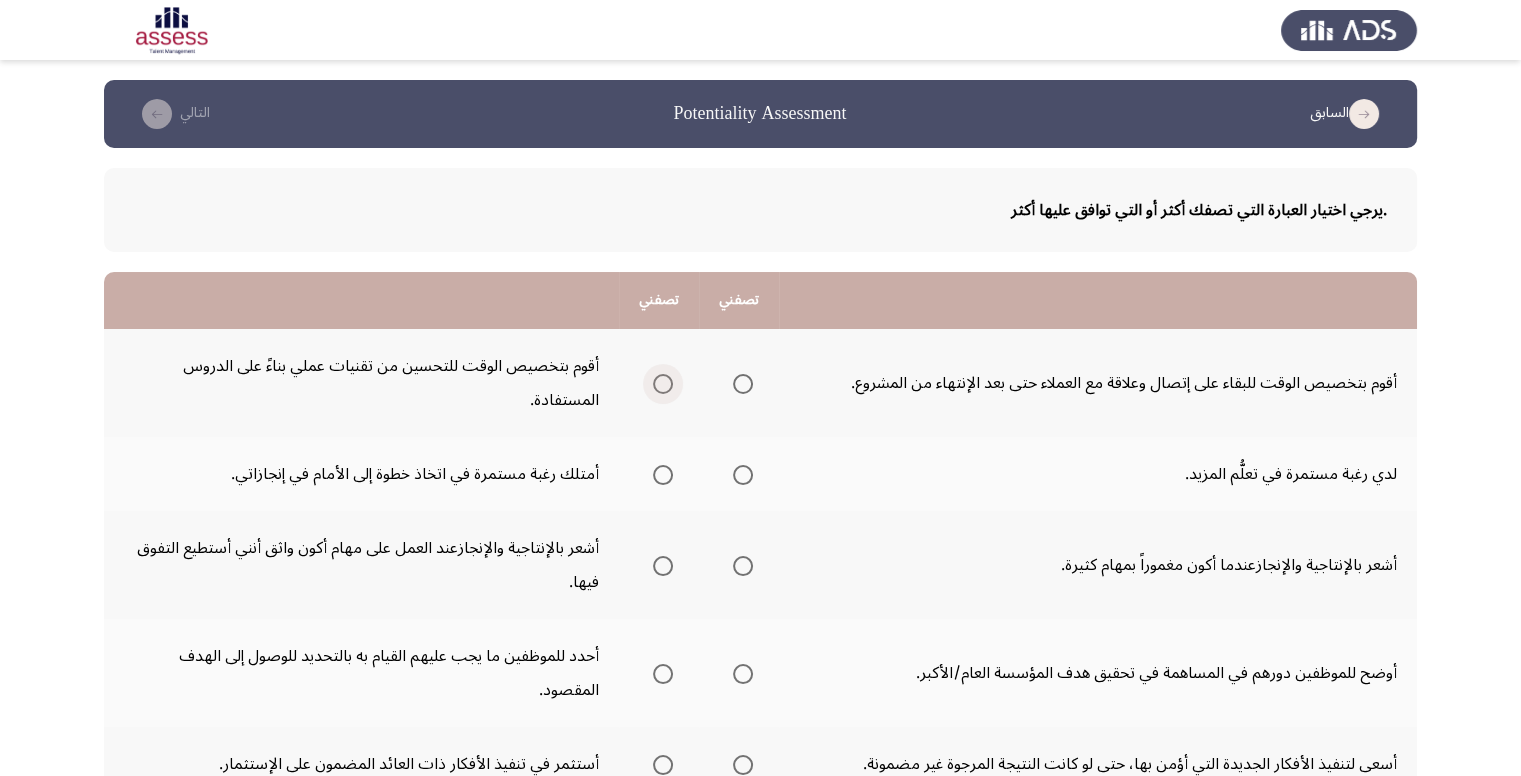 click at bounding box center [663, 384] 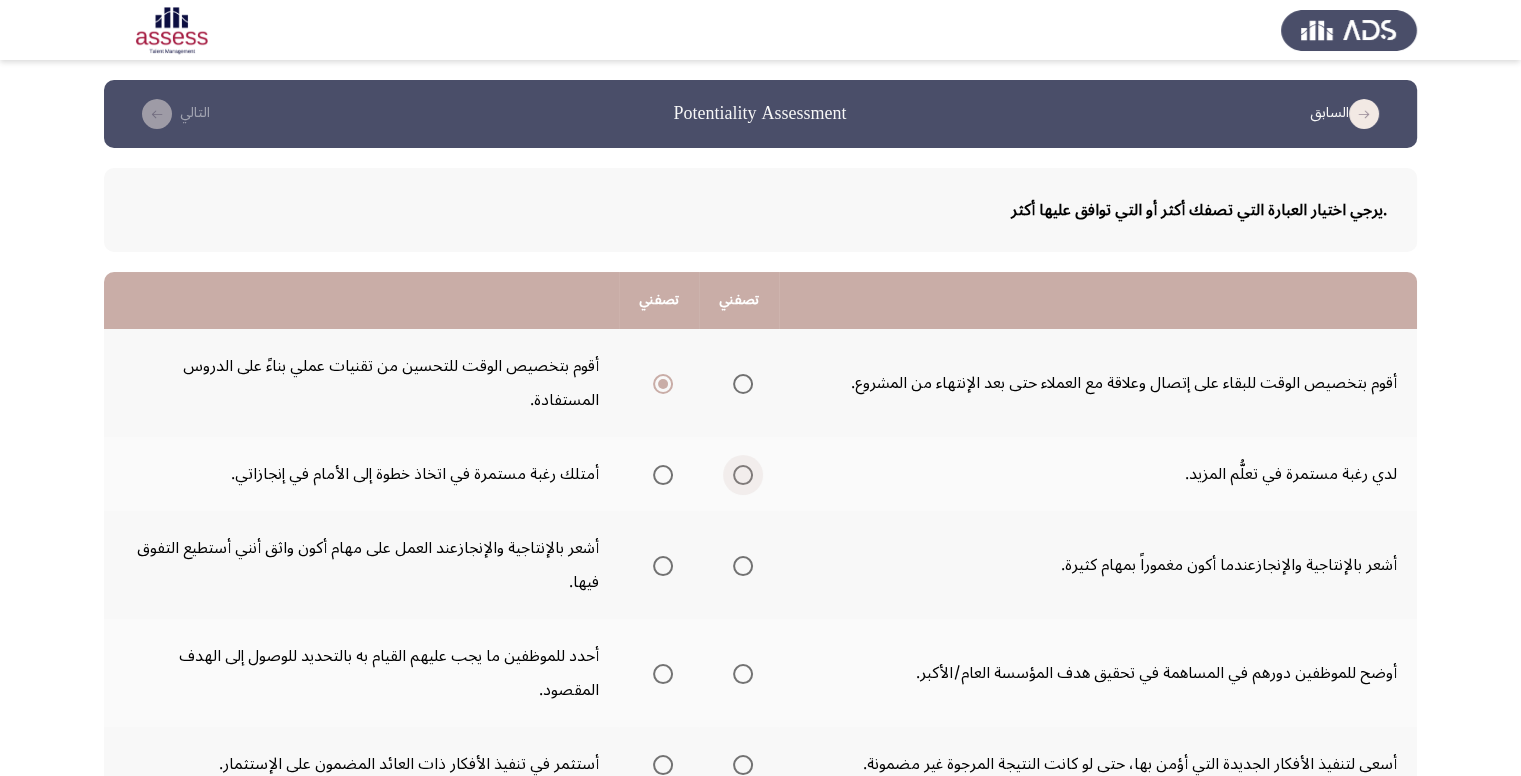 click at bounding box center (743, 475) 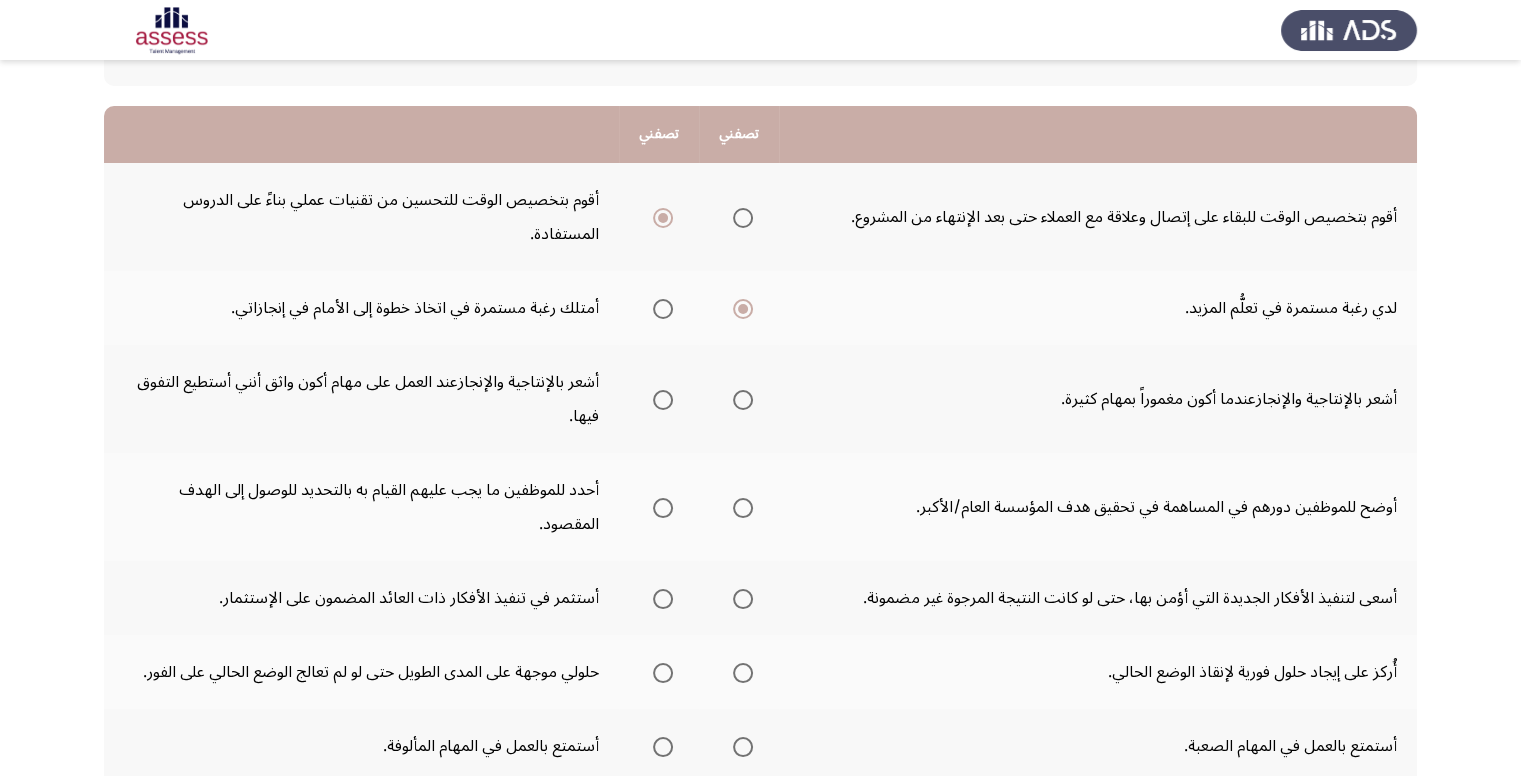 scroll, scrollTop: 200, scrollLeft: 0, axis: vertical 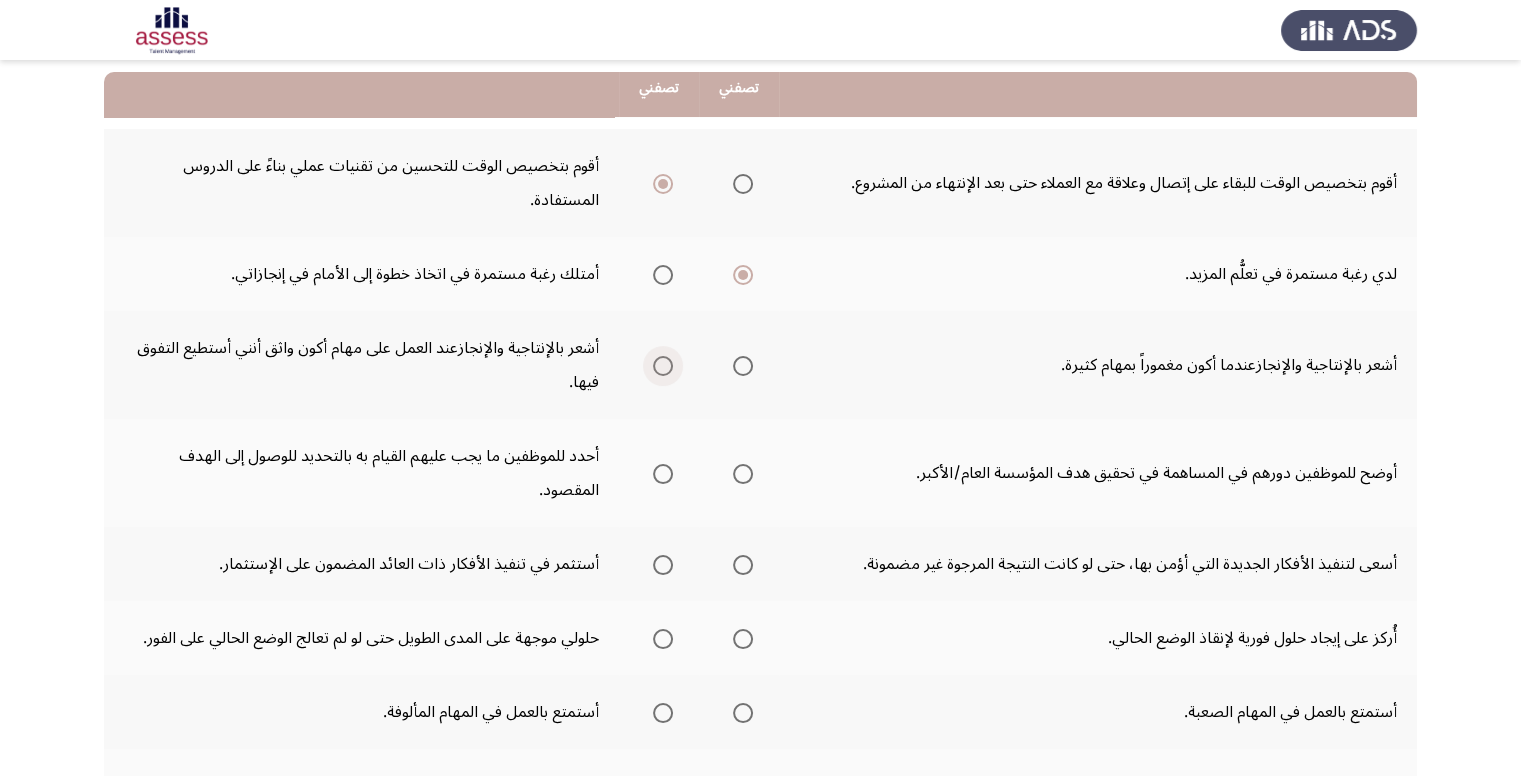 click at bounding box center [663, 366] 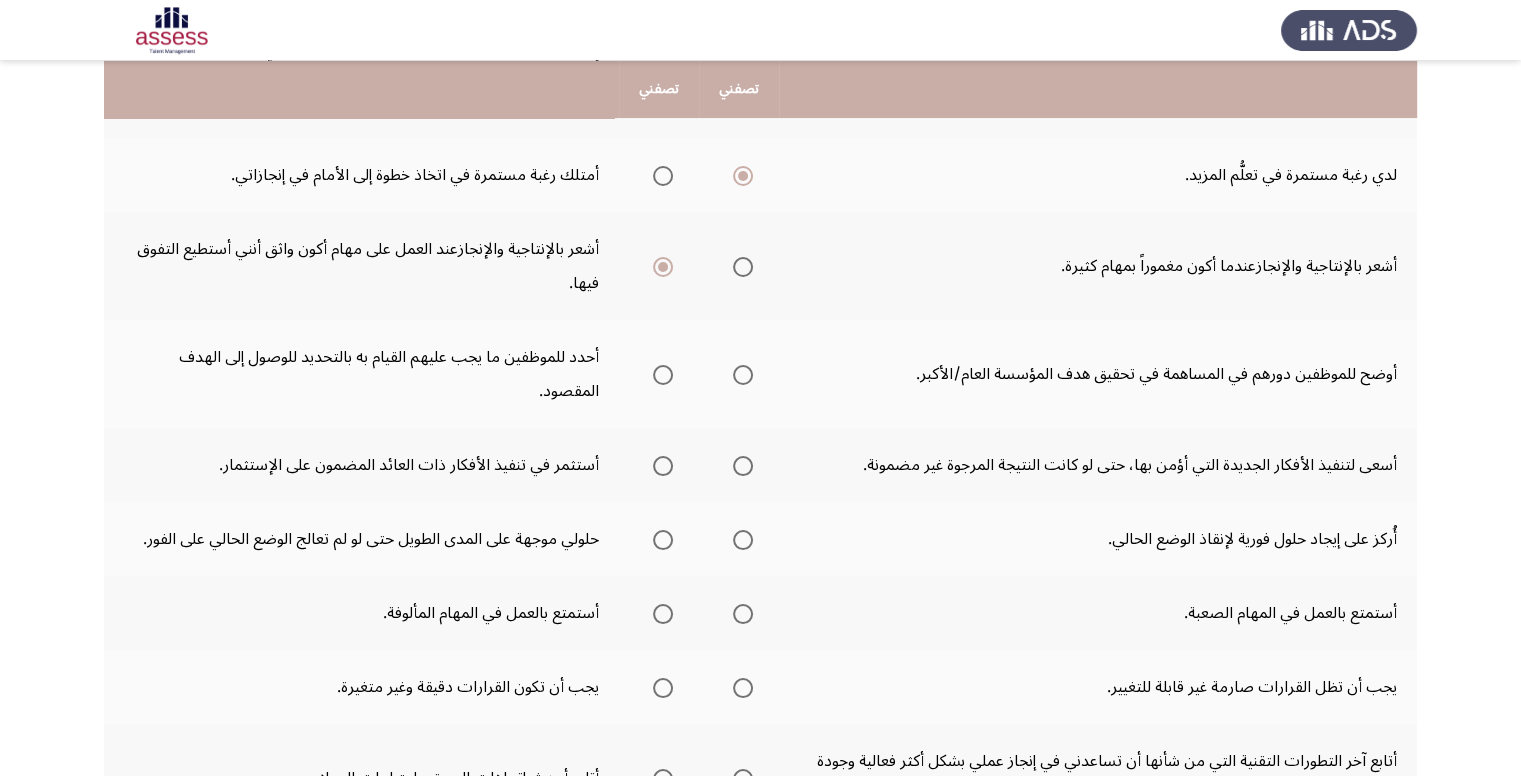 scroll, scrollTop: 300, scrollLeft: 0, axis: vertical 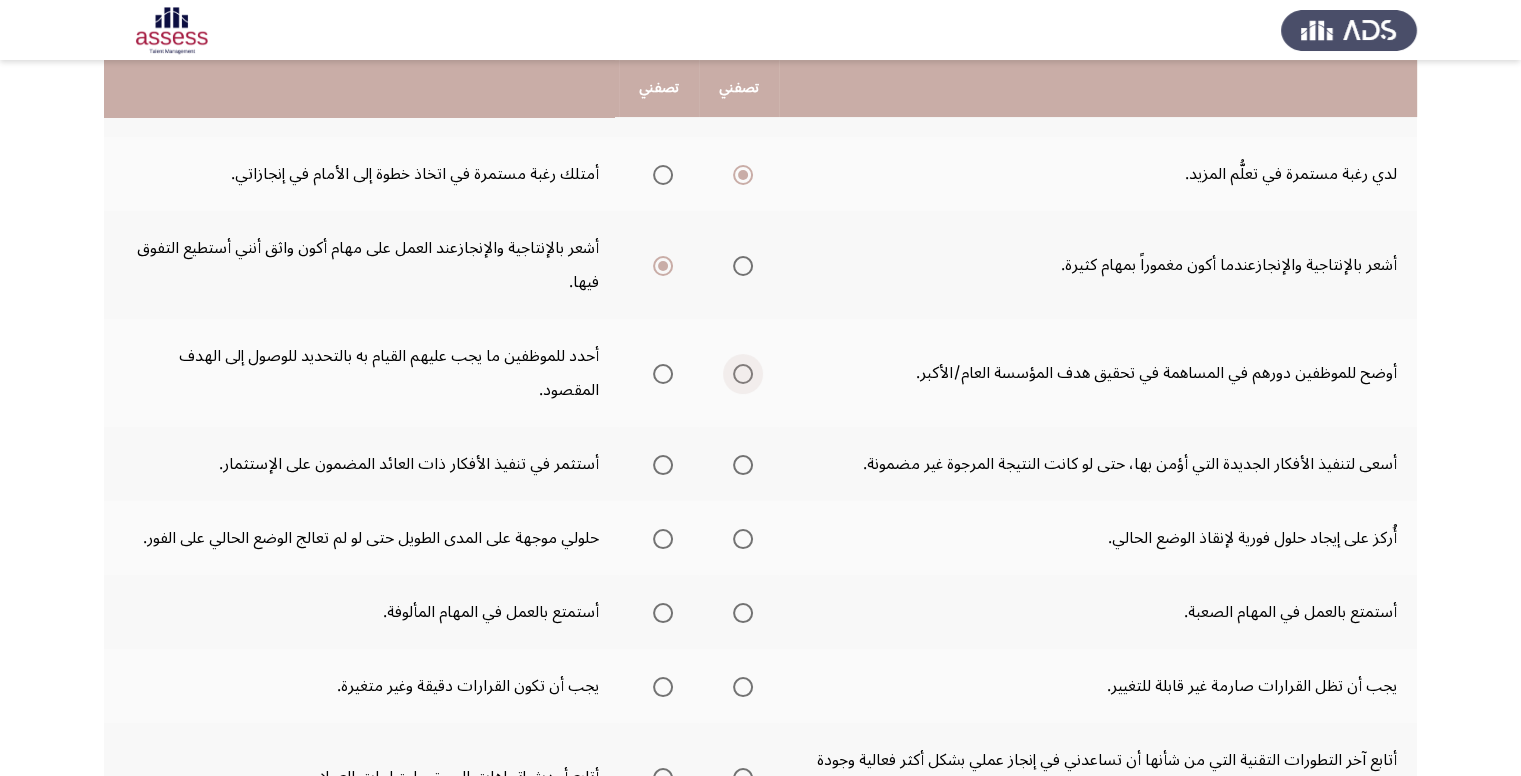 click at bounding box center (743, 374) 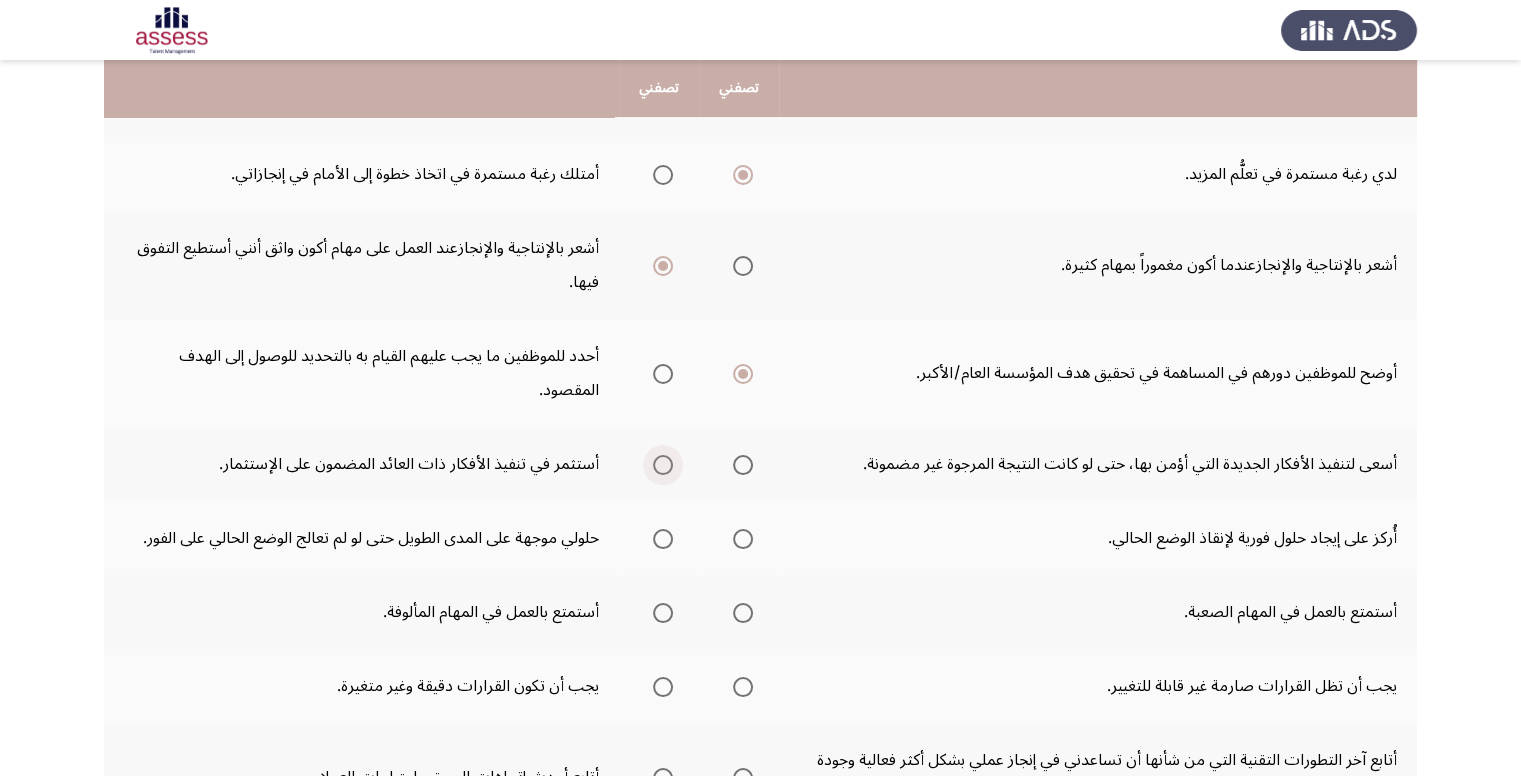 click at bounding box center [663, 465] 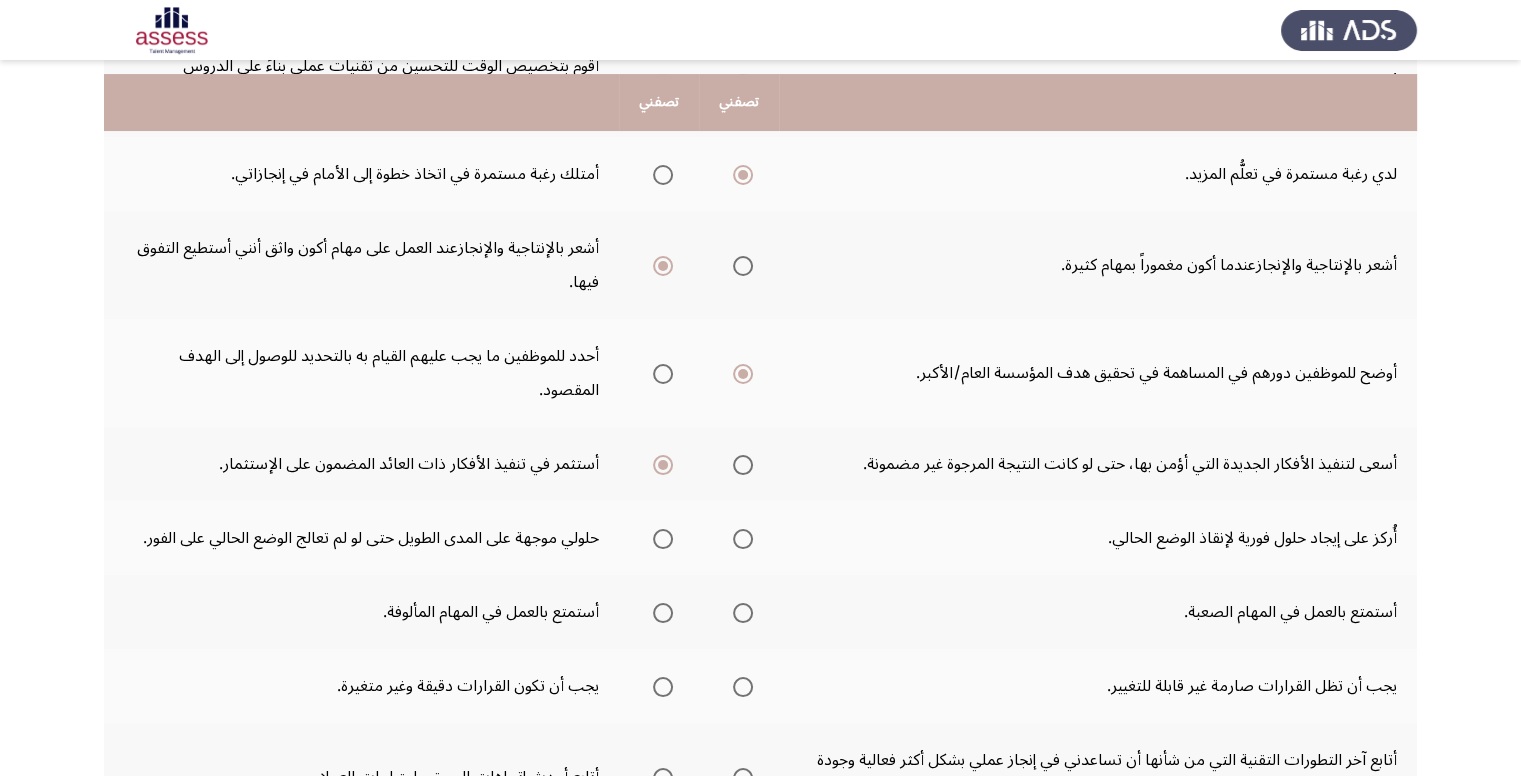 scroll, scrollTop: 400, scrollLeft: 0, axis: vertical 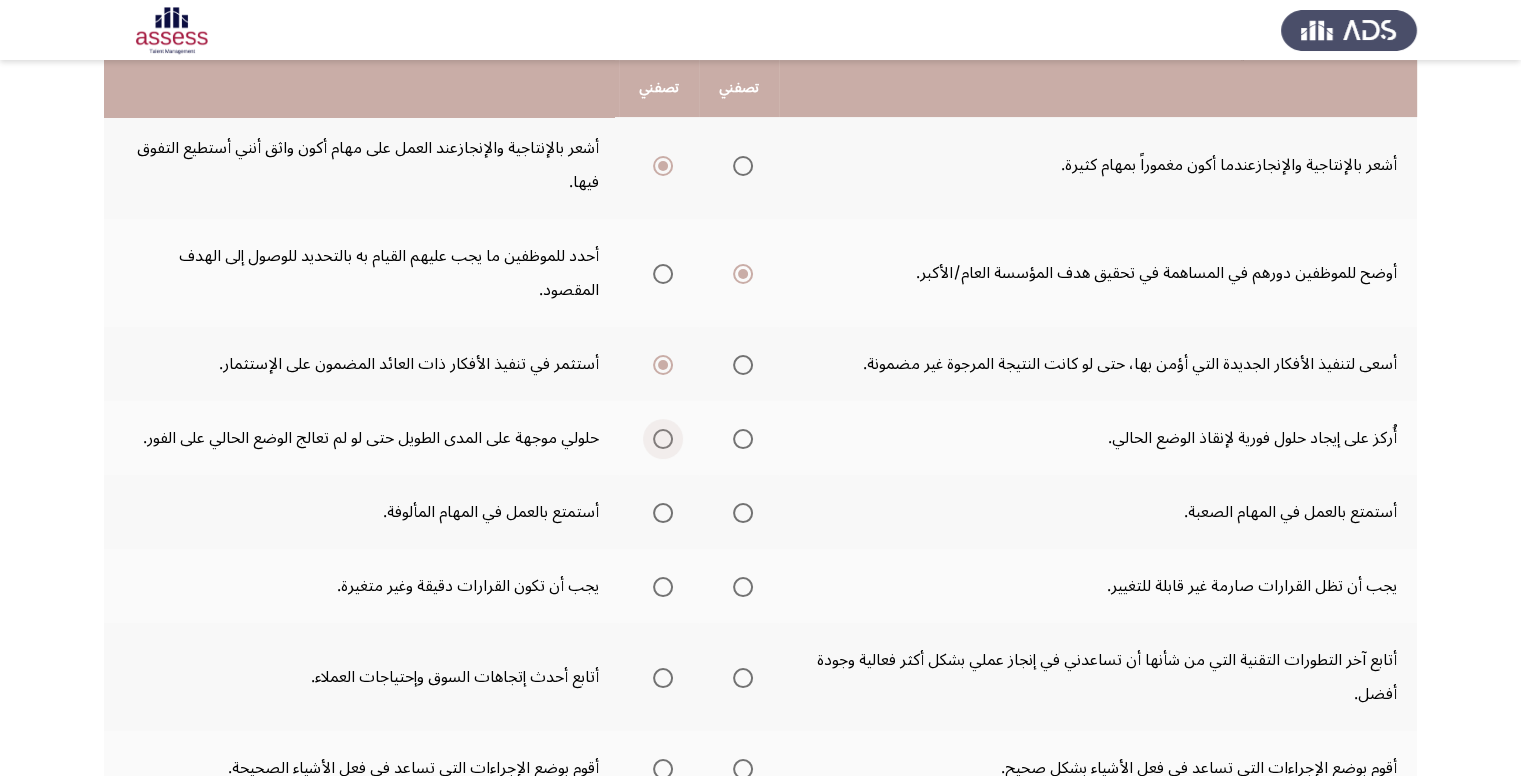 click at bounding box center (663, 439) 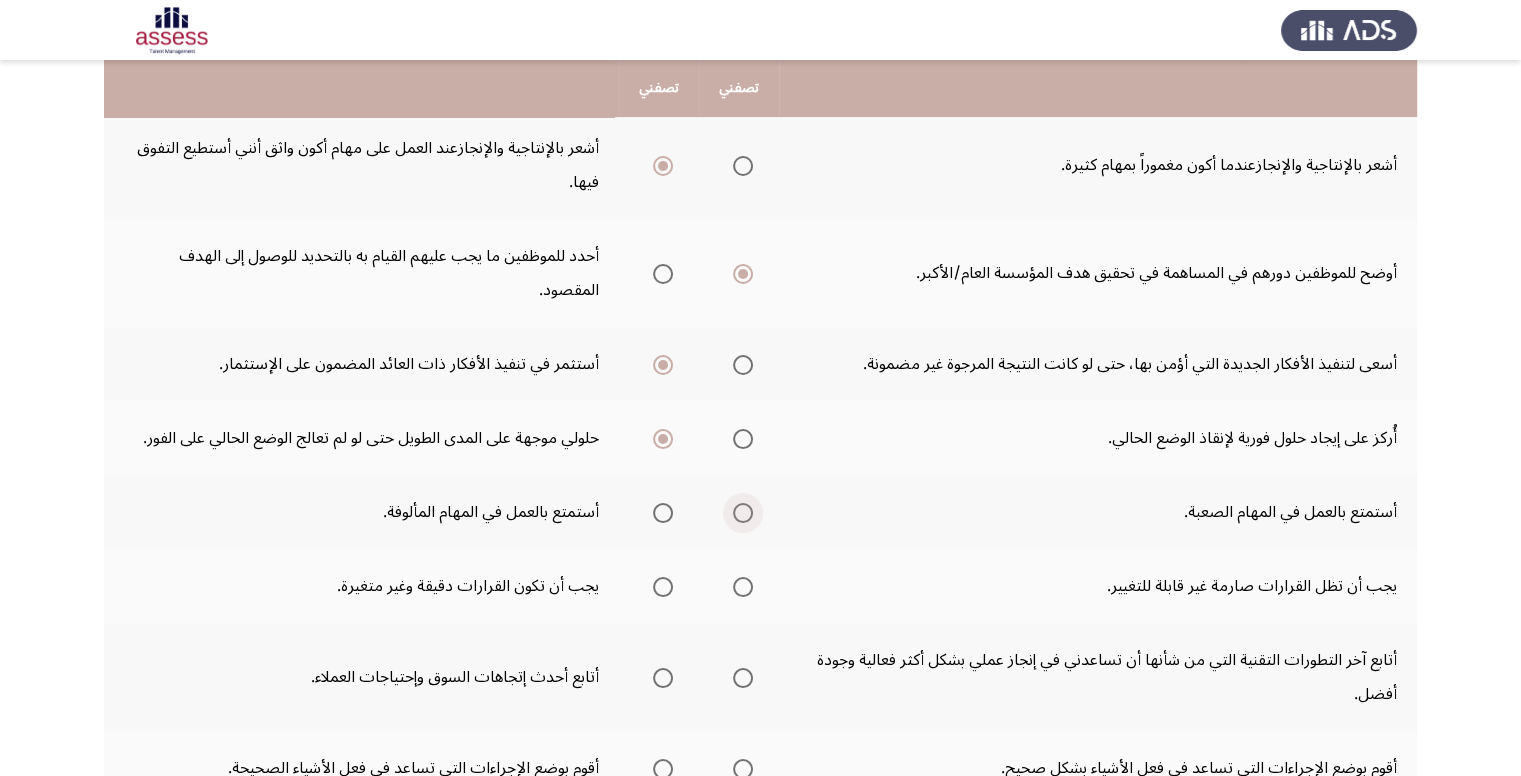 click at bounding box center [743, 513] 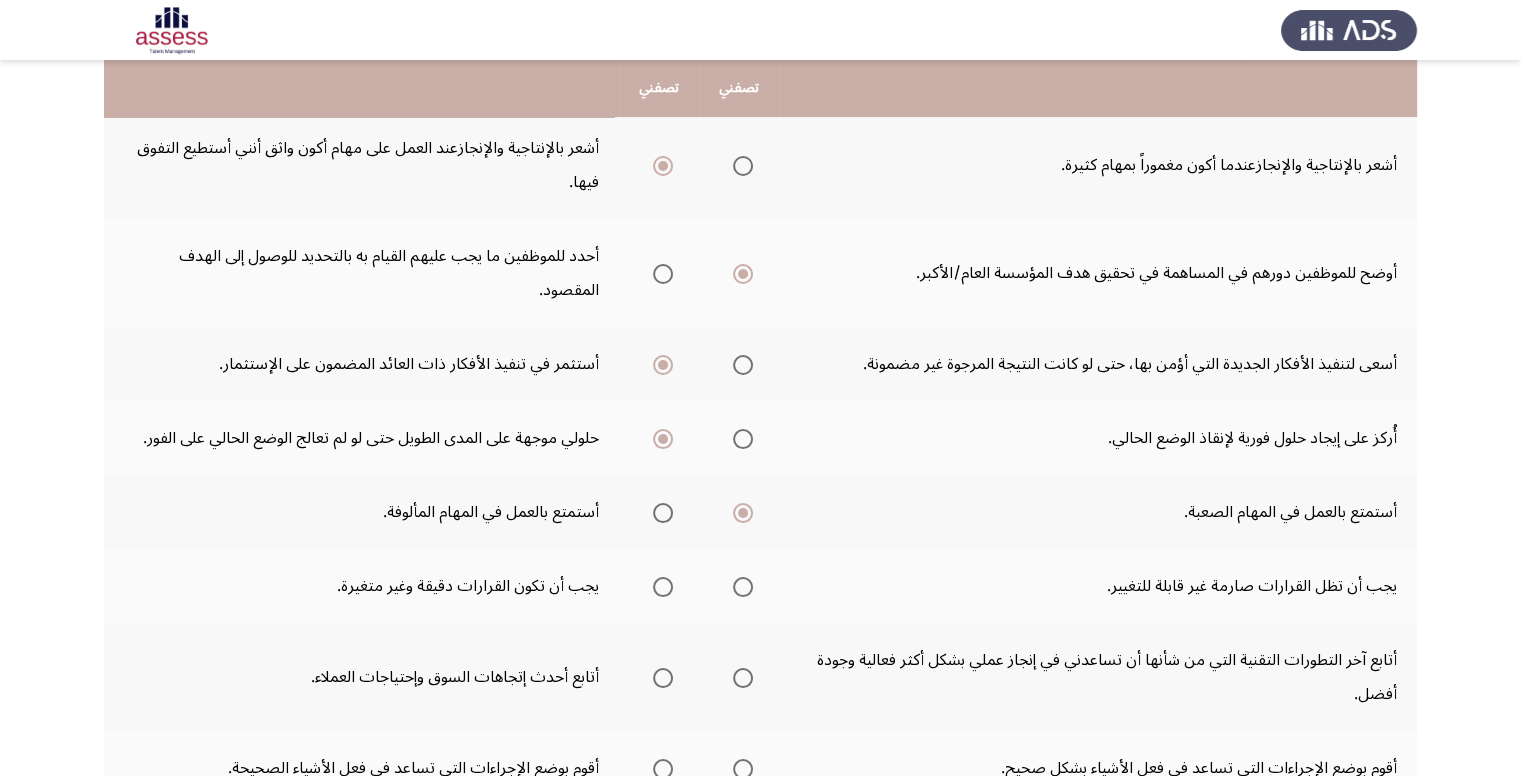 click at bounding box center (663, 587) 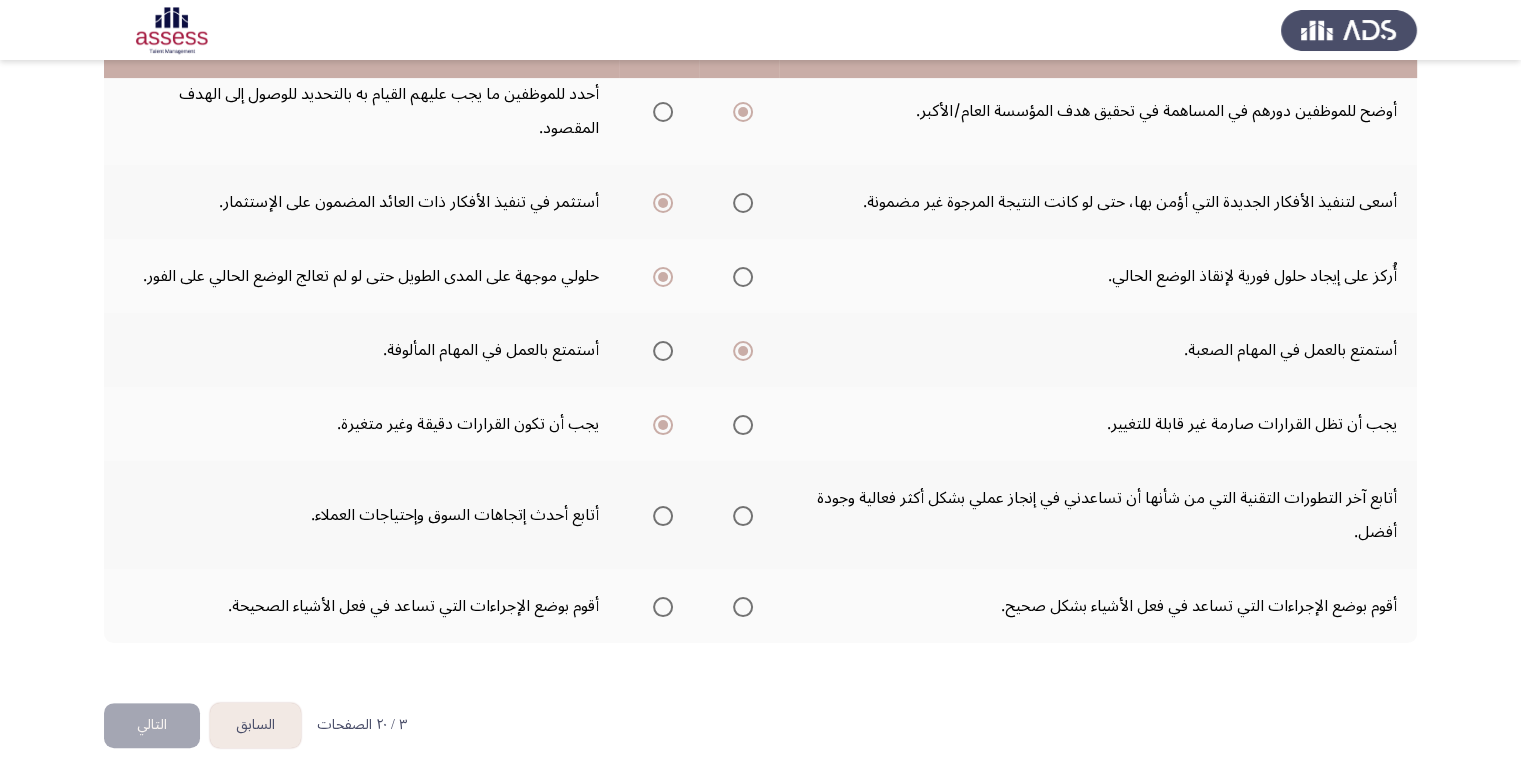 scroll, scrollTop: 563, scrollLeft: 0, axis: vertical 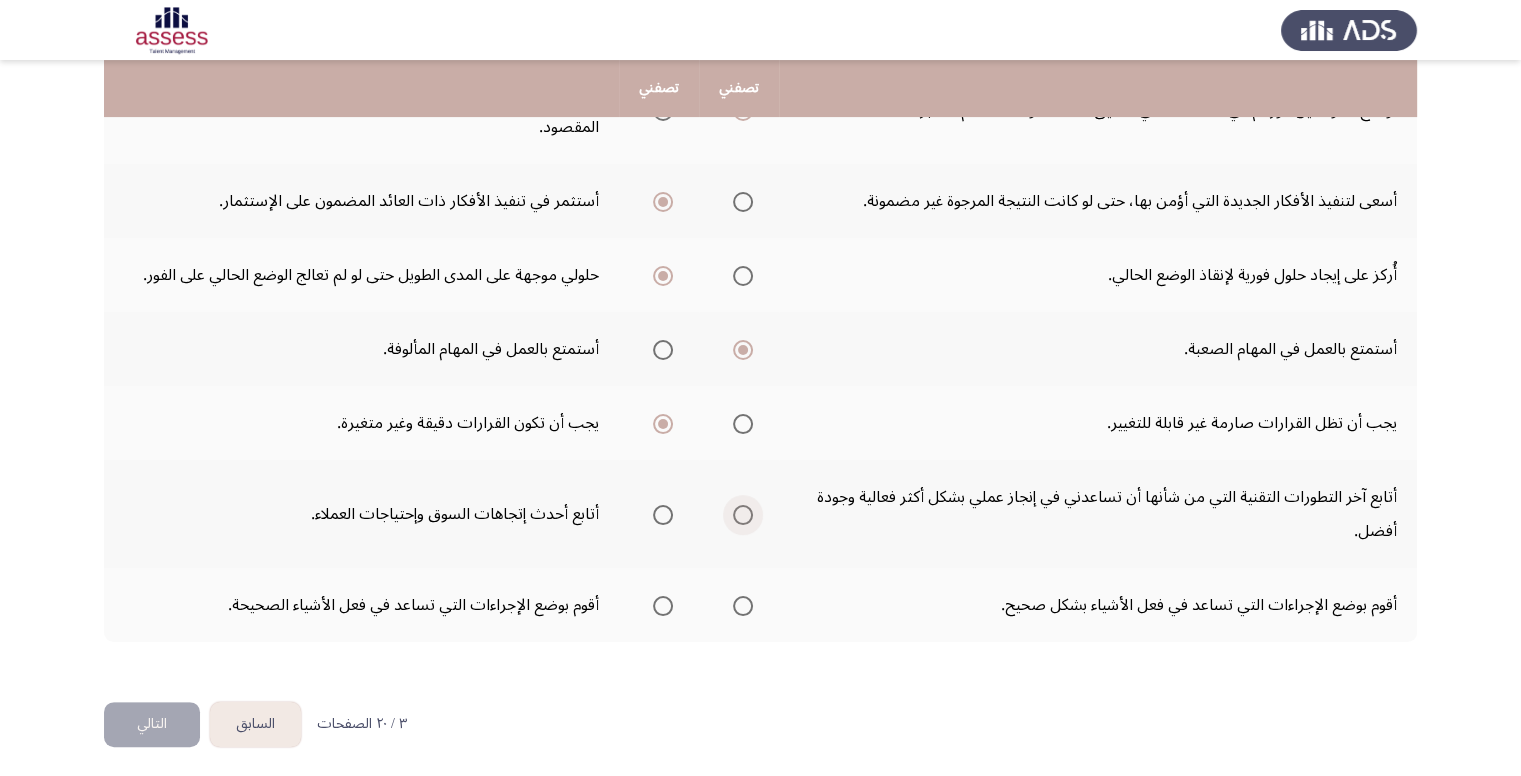 click at bounding box center [743, 515] 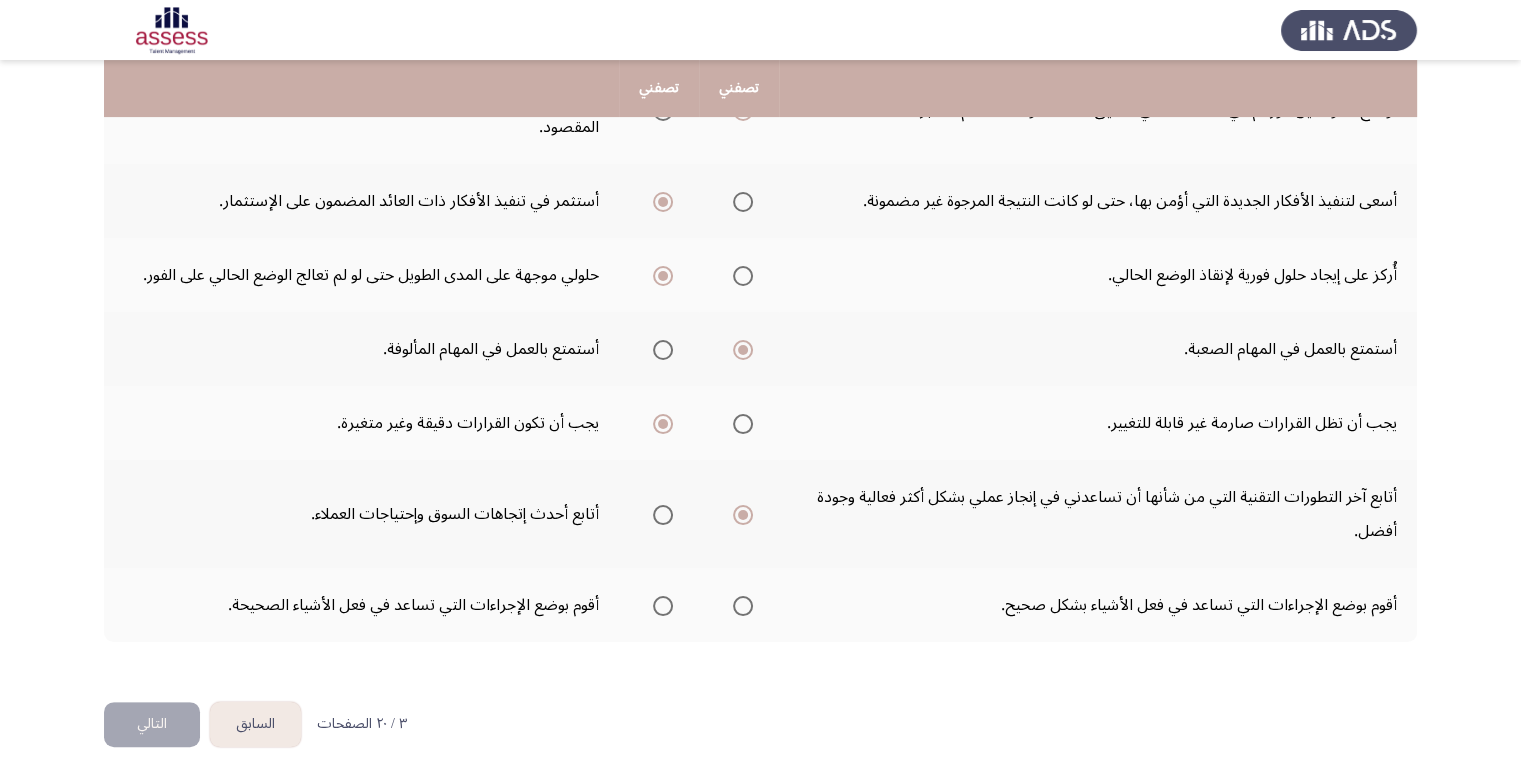 drag, startPoint x: 1394, startPoint y: 602, endPoint x: 297, endPoint y: 603, distance: 1097.0005 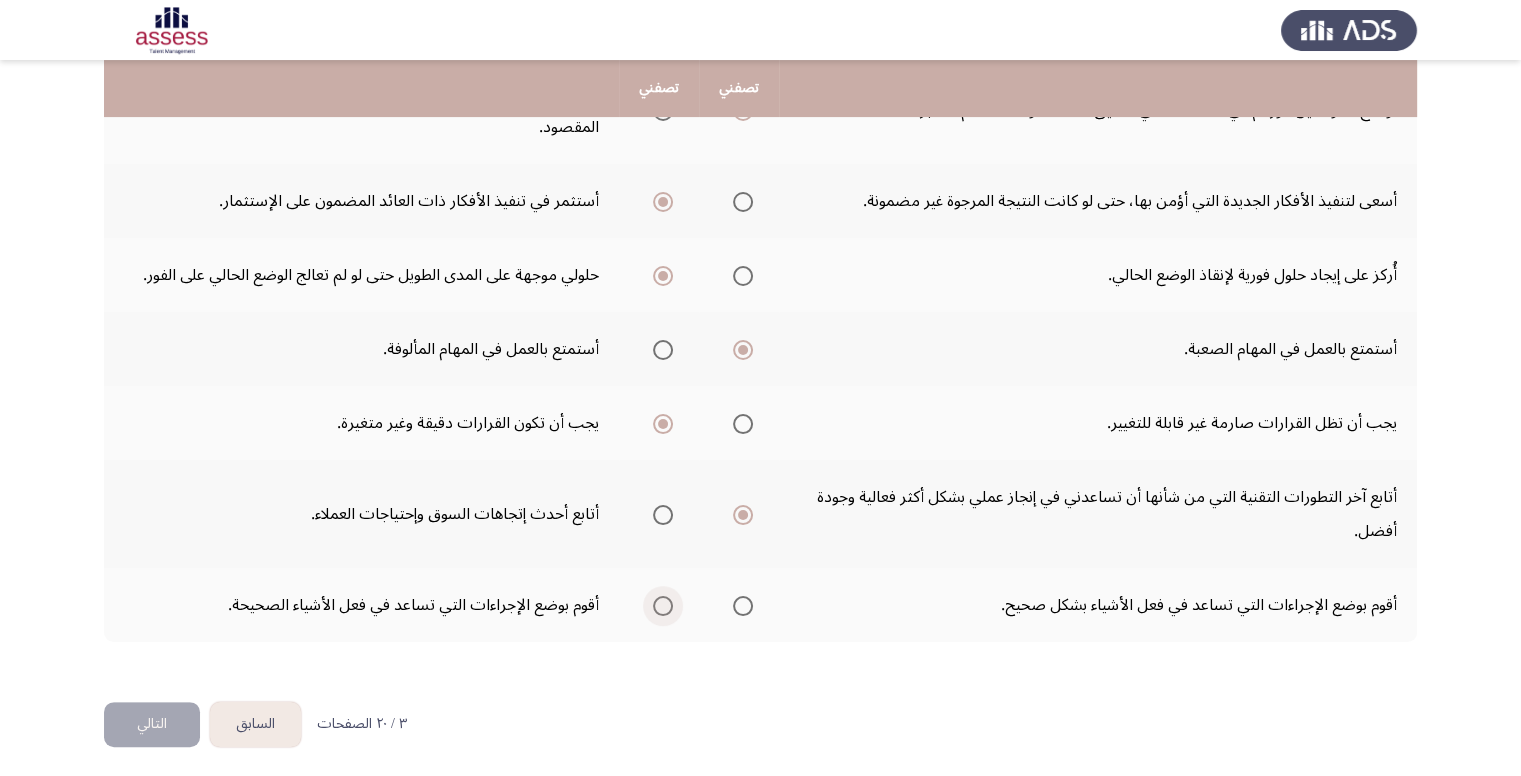 click at bounding box center (663, 606) 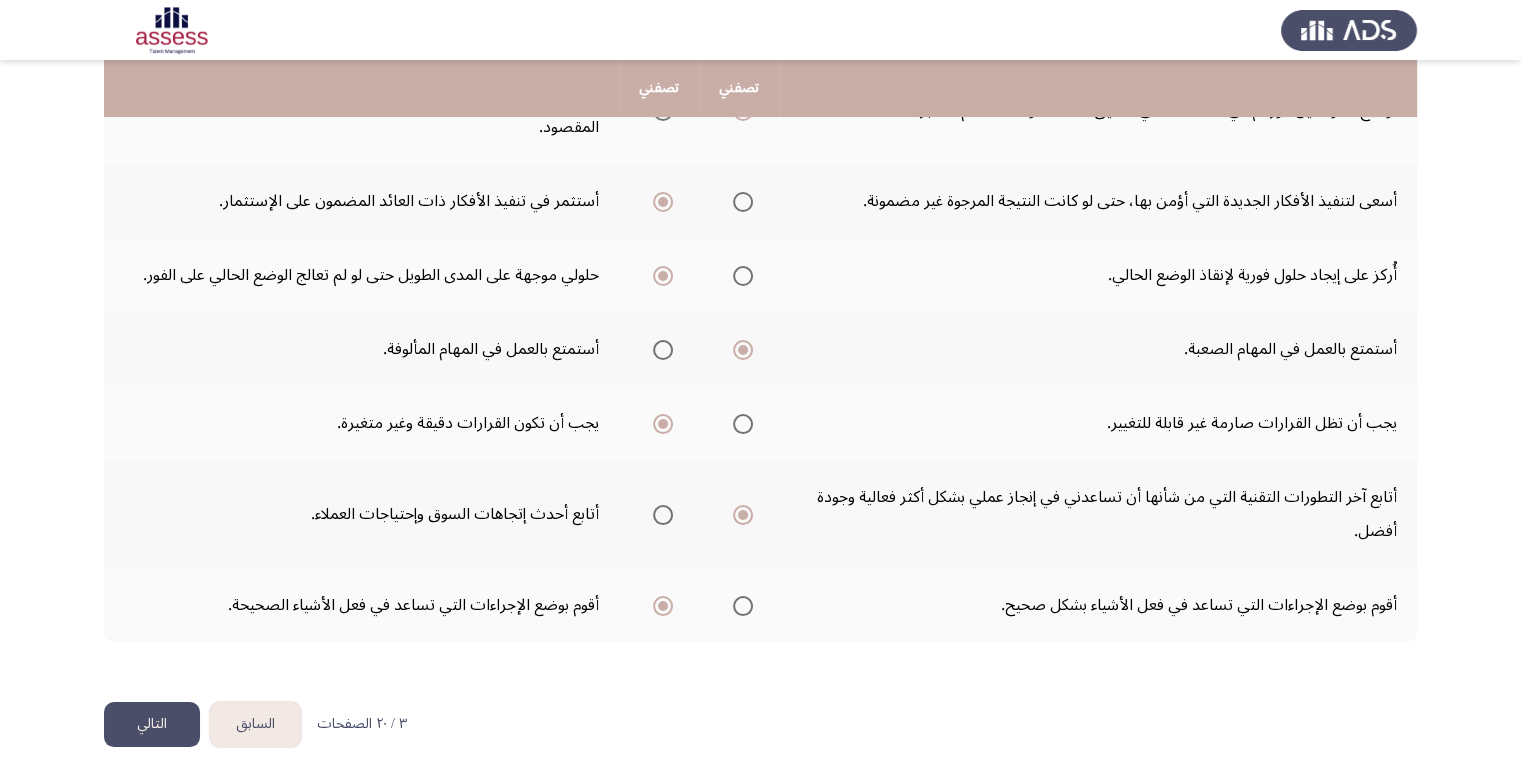 click on "التالي" 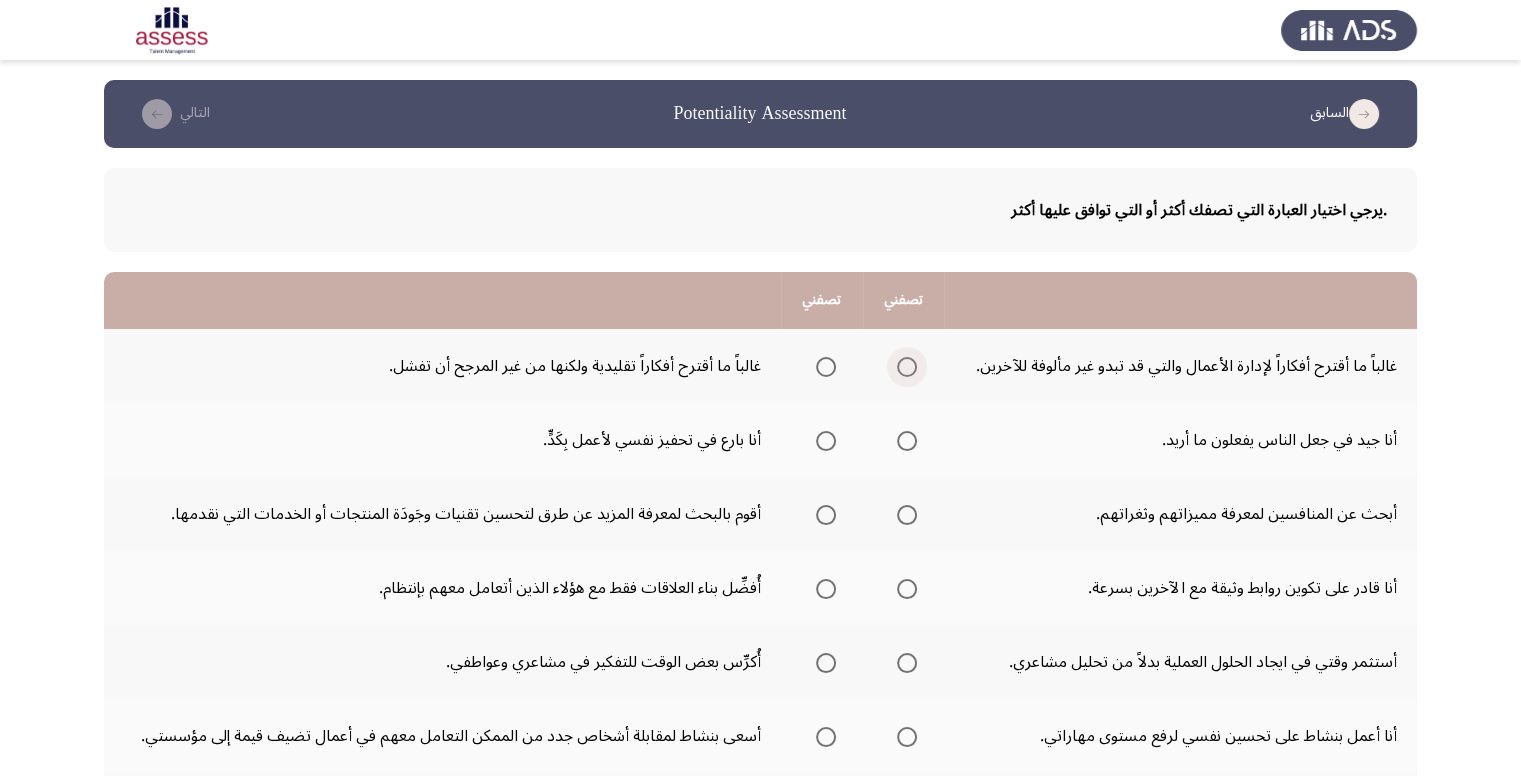 click at bounding box center [907, 367] 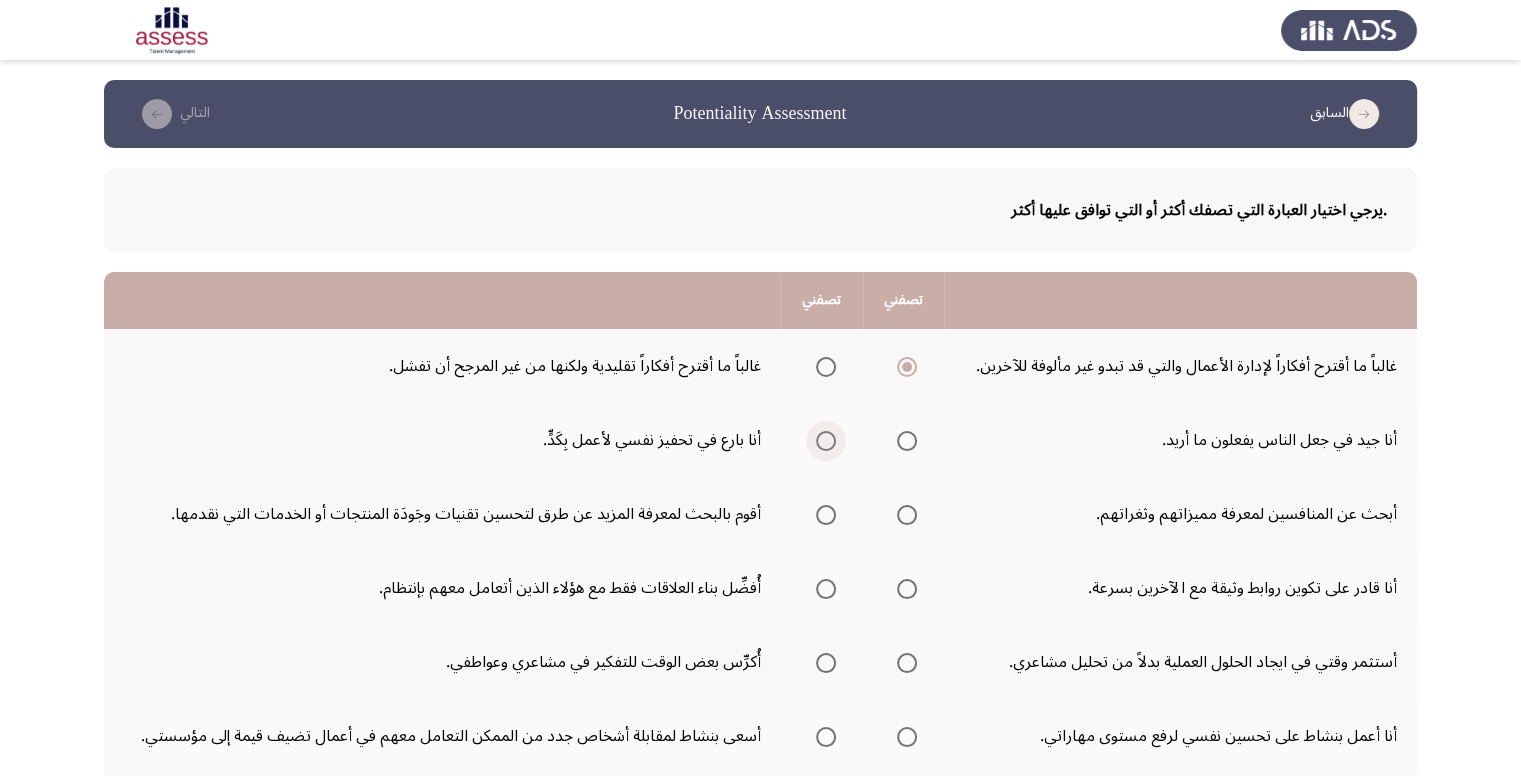 click at bounding box center (826, 441) 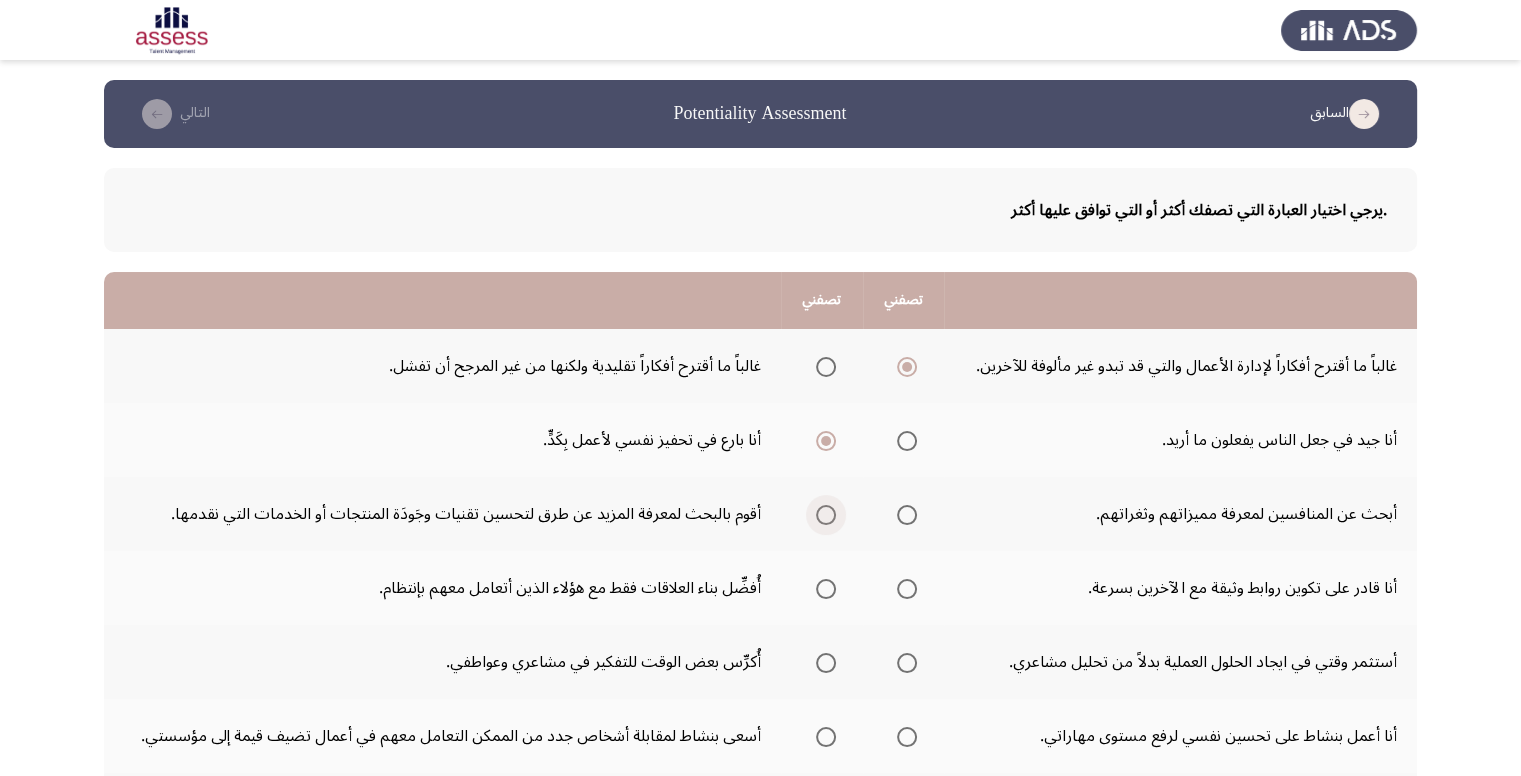 click at bounding box center (826, 515) 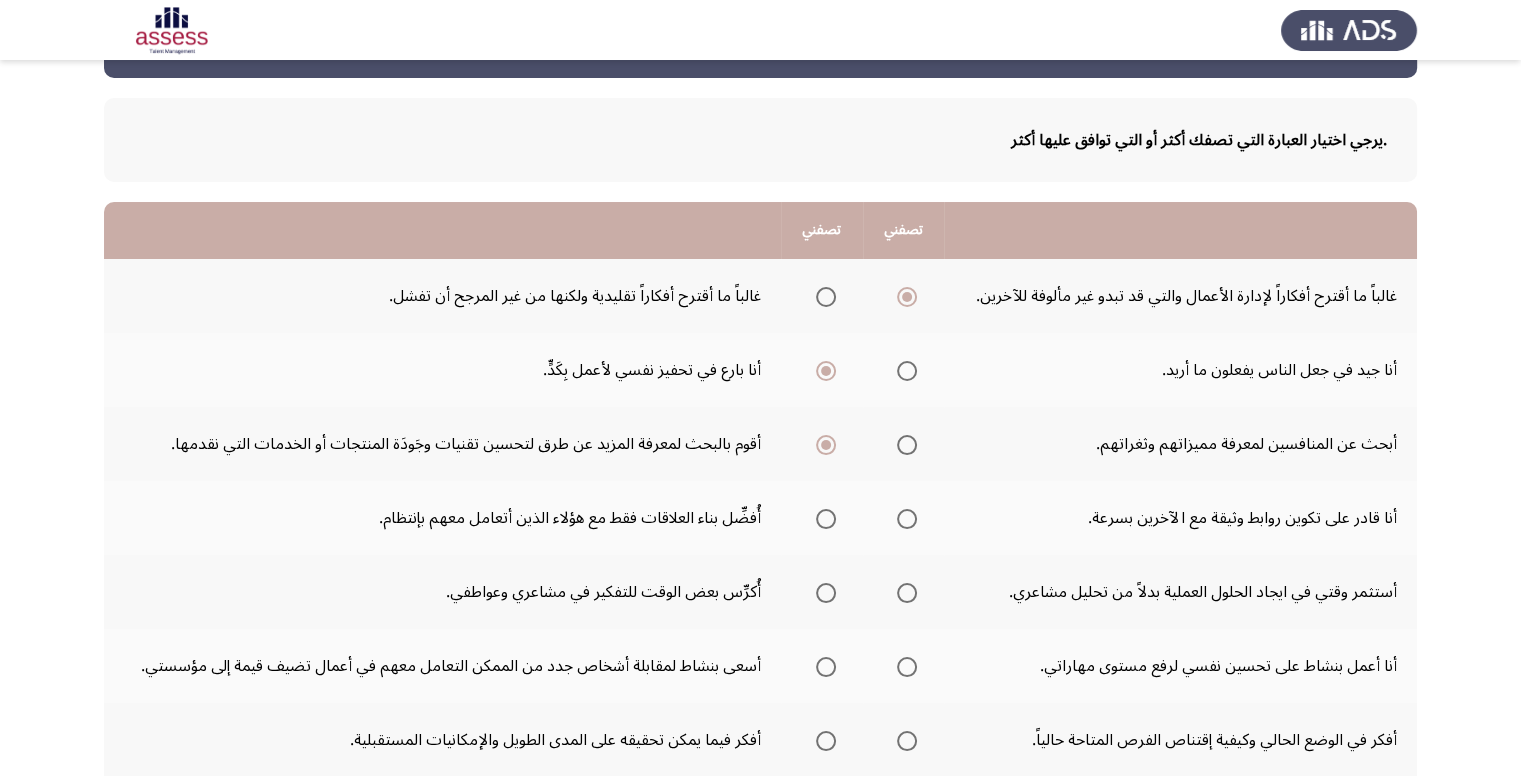 scroll, scrollTop: 200, scrollLeft: 0, axis: vertical 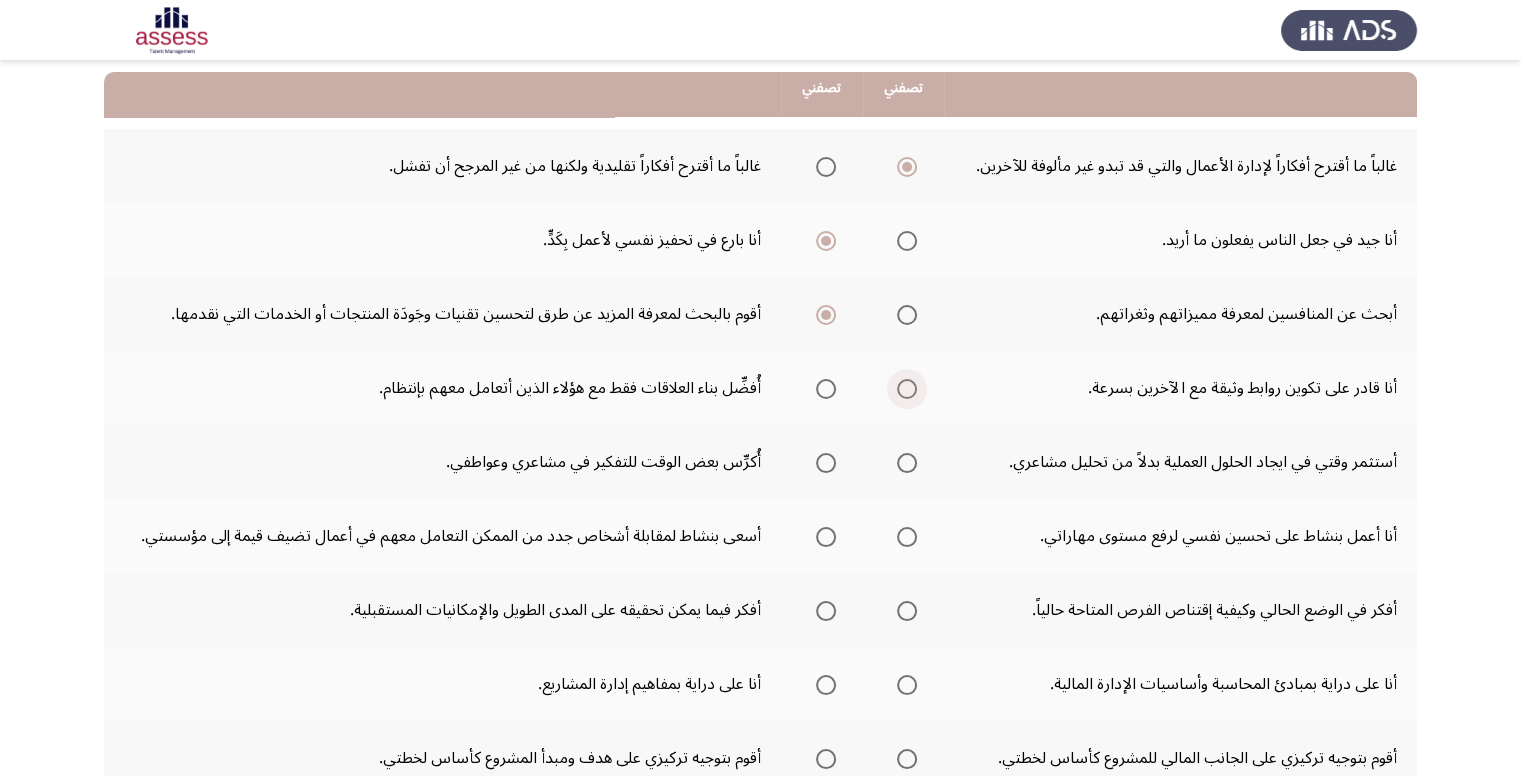 click at bounding box center (907, 389) 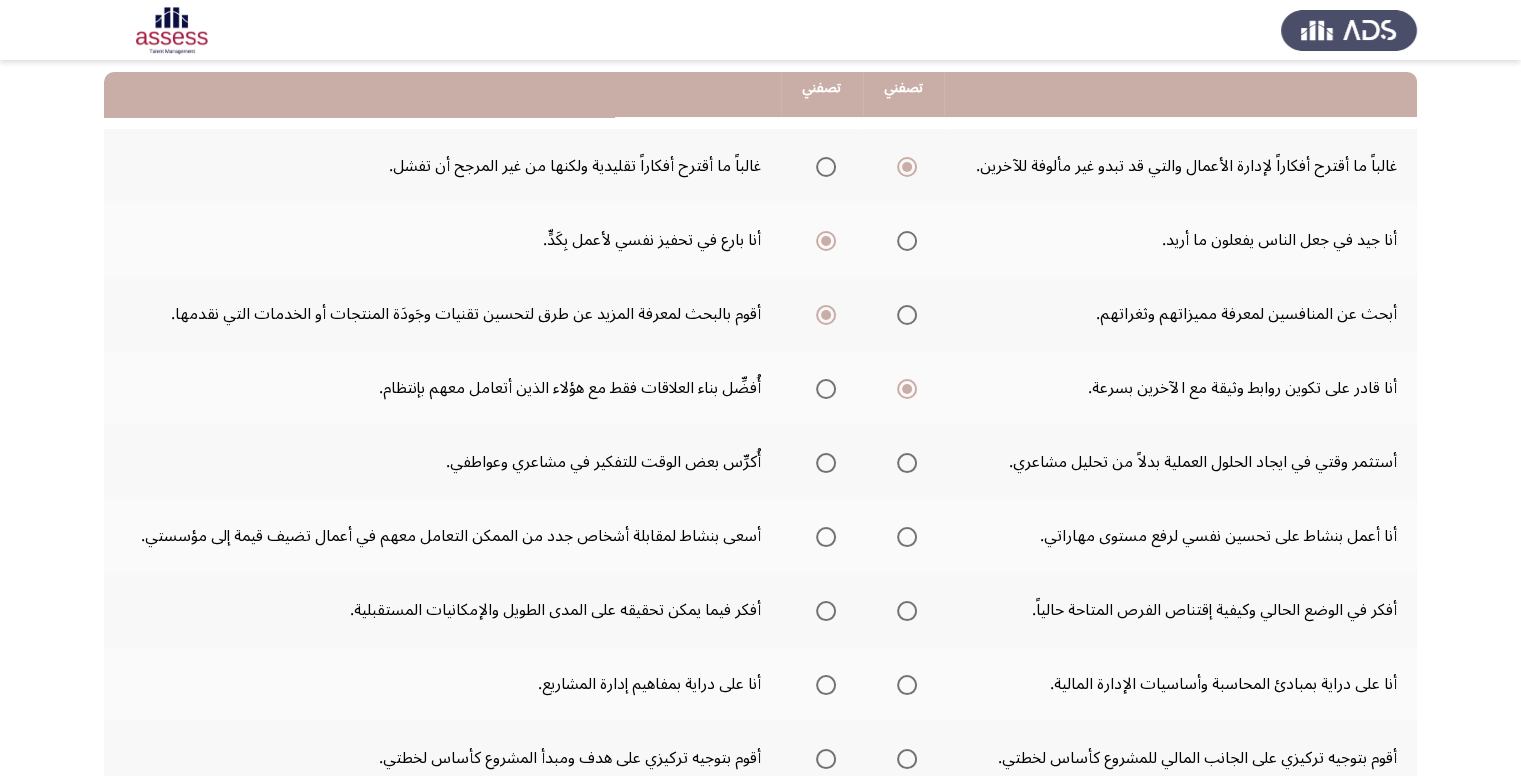 click 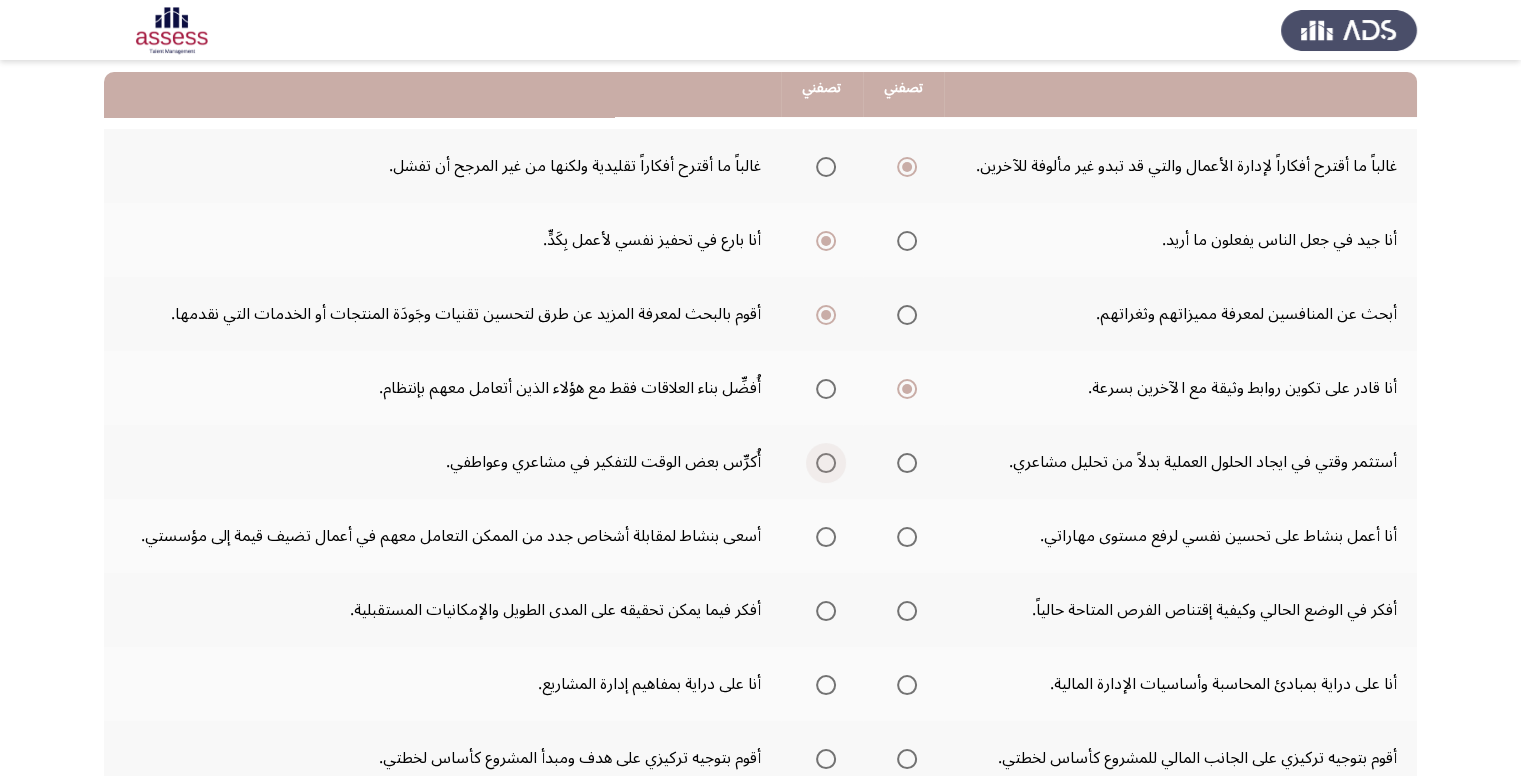 click at bounding box center [826, 463] 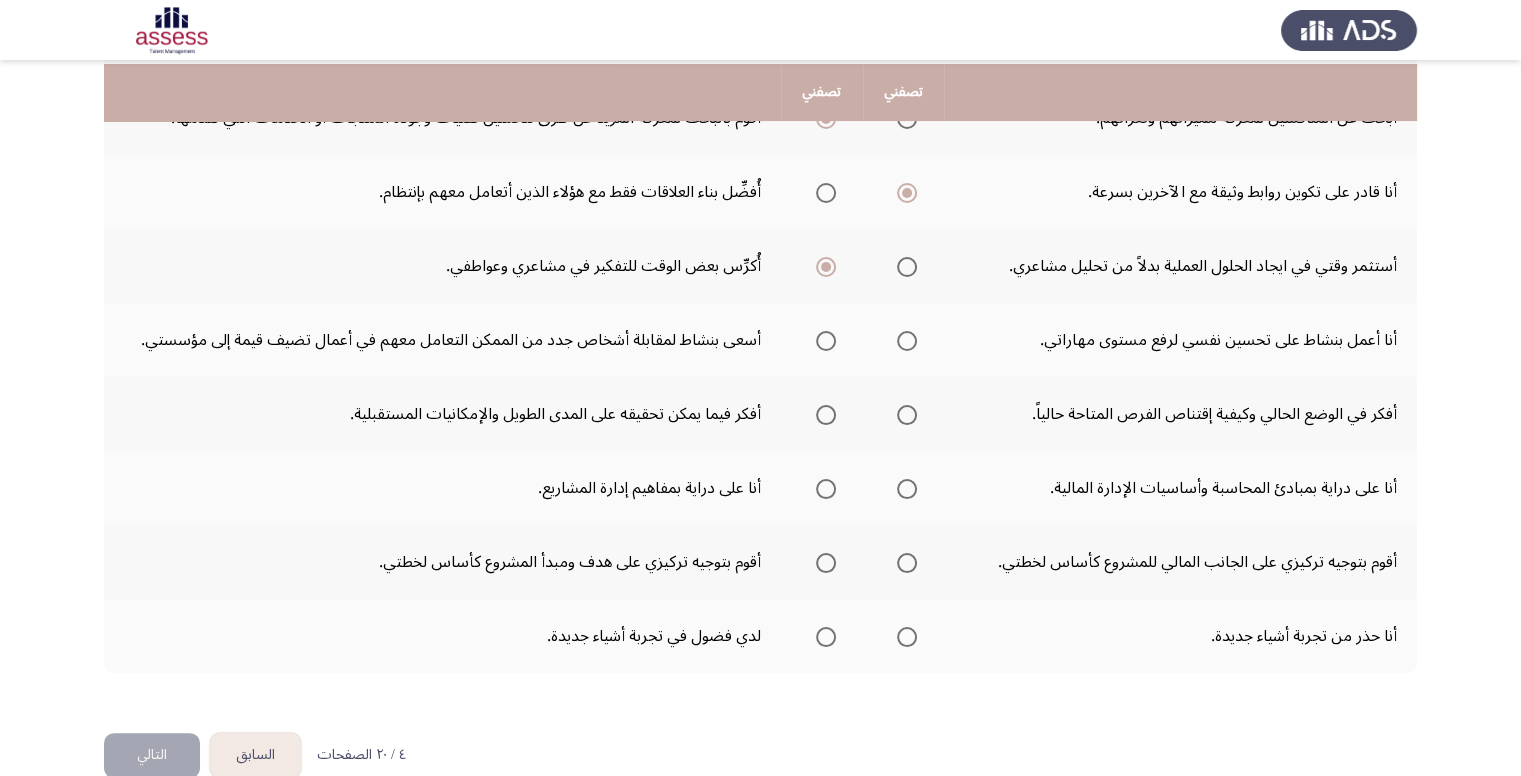scroll, scrollTop: 400, scrollLeft: 0, axis: vertical 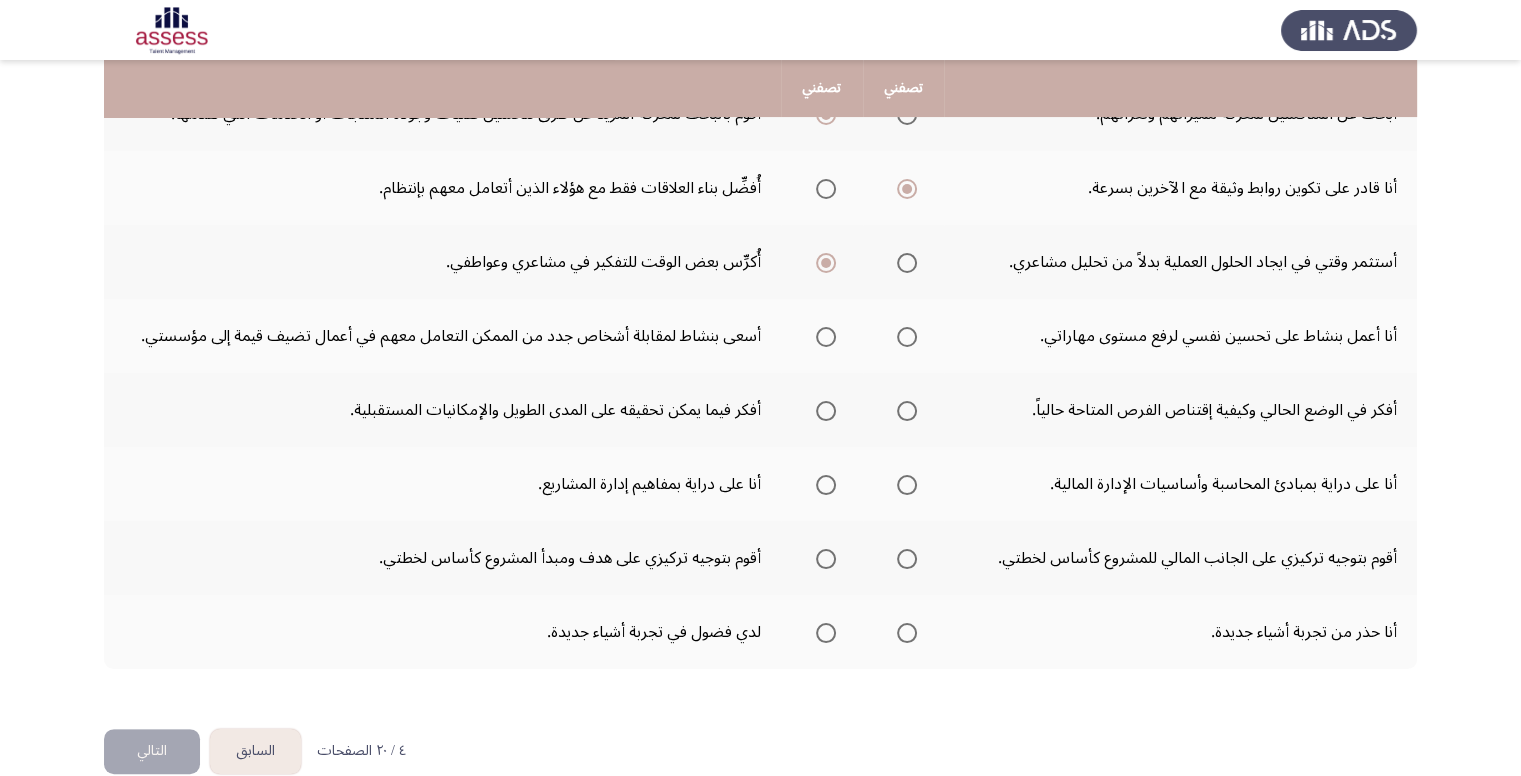 click at bounding box center (907, 337) 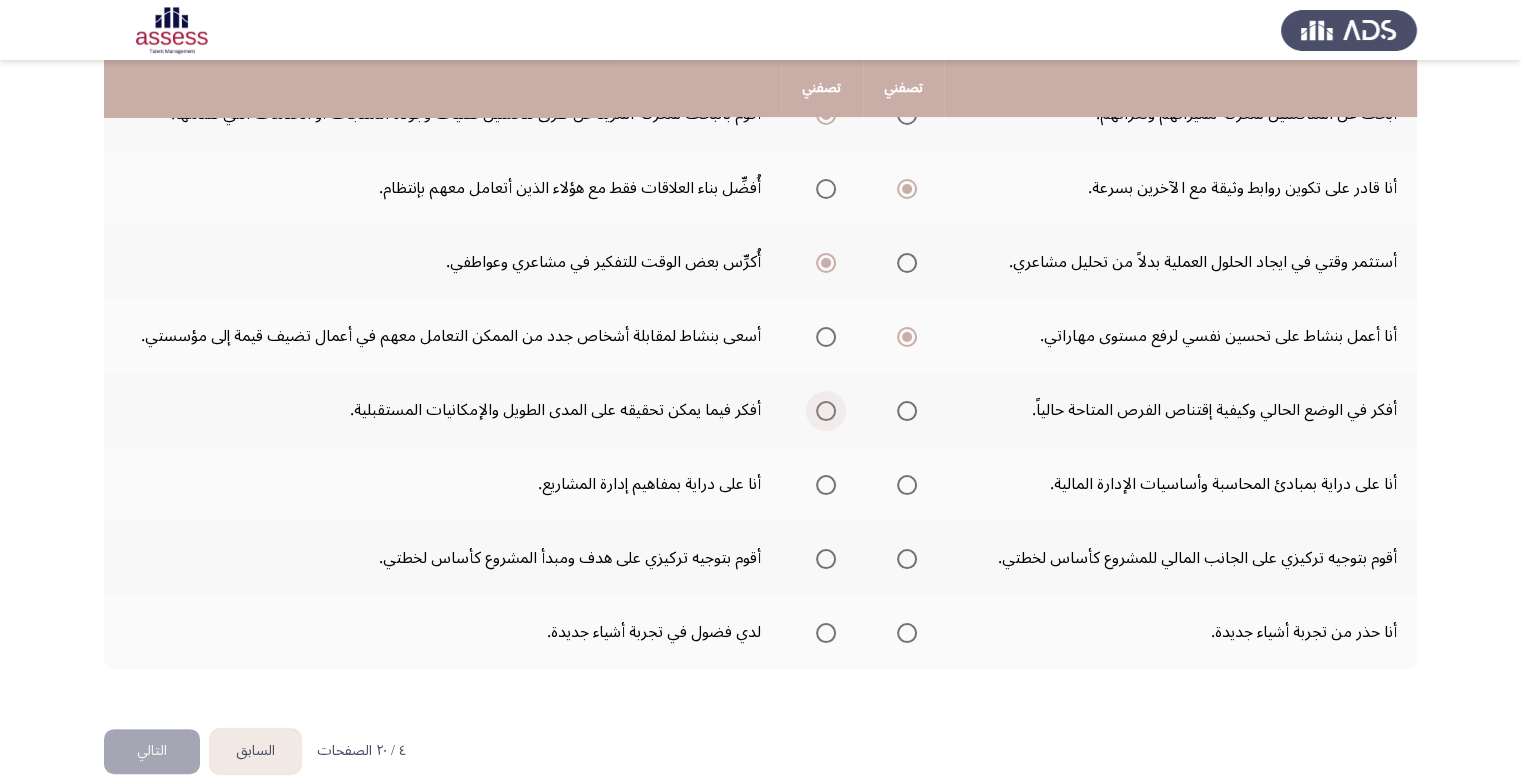 click at bounding box center (826, 411) 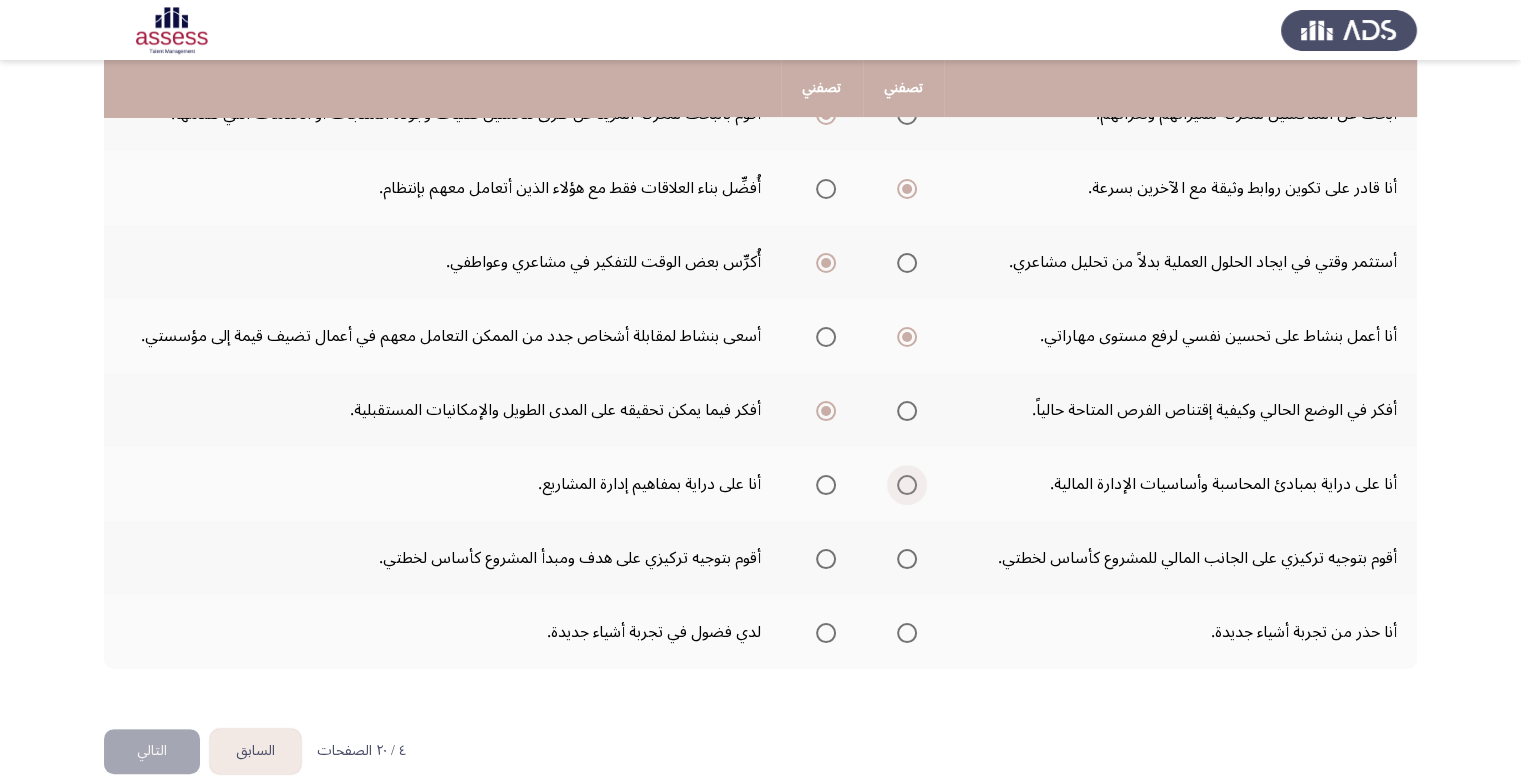 click at bounding box center (907, 485) 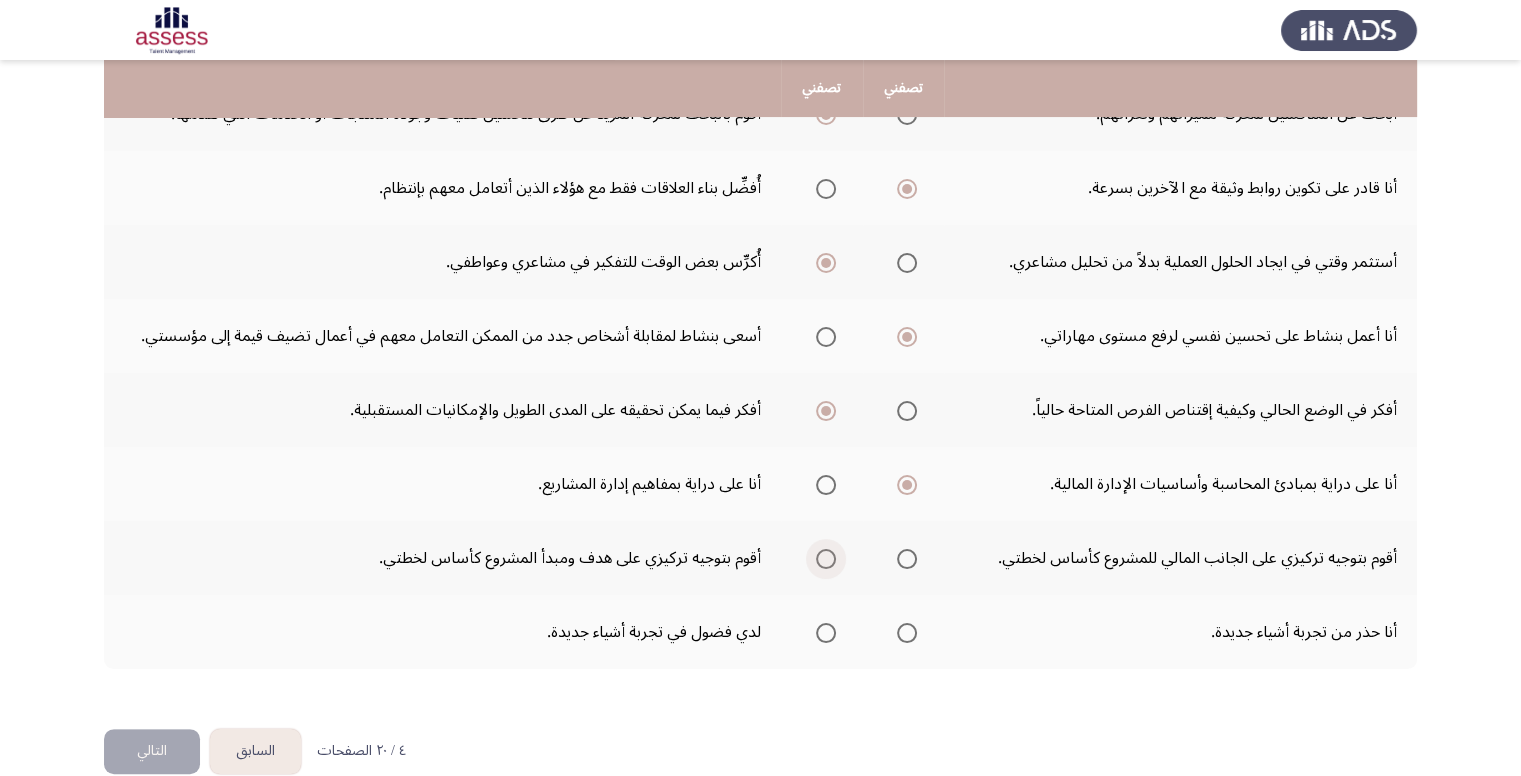 click at bounding box center [826, 559] 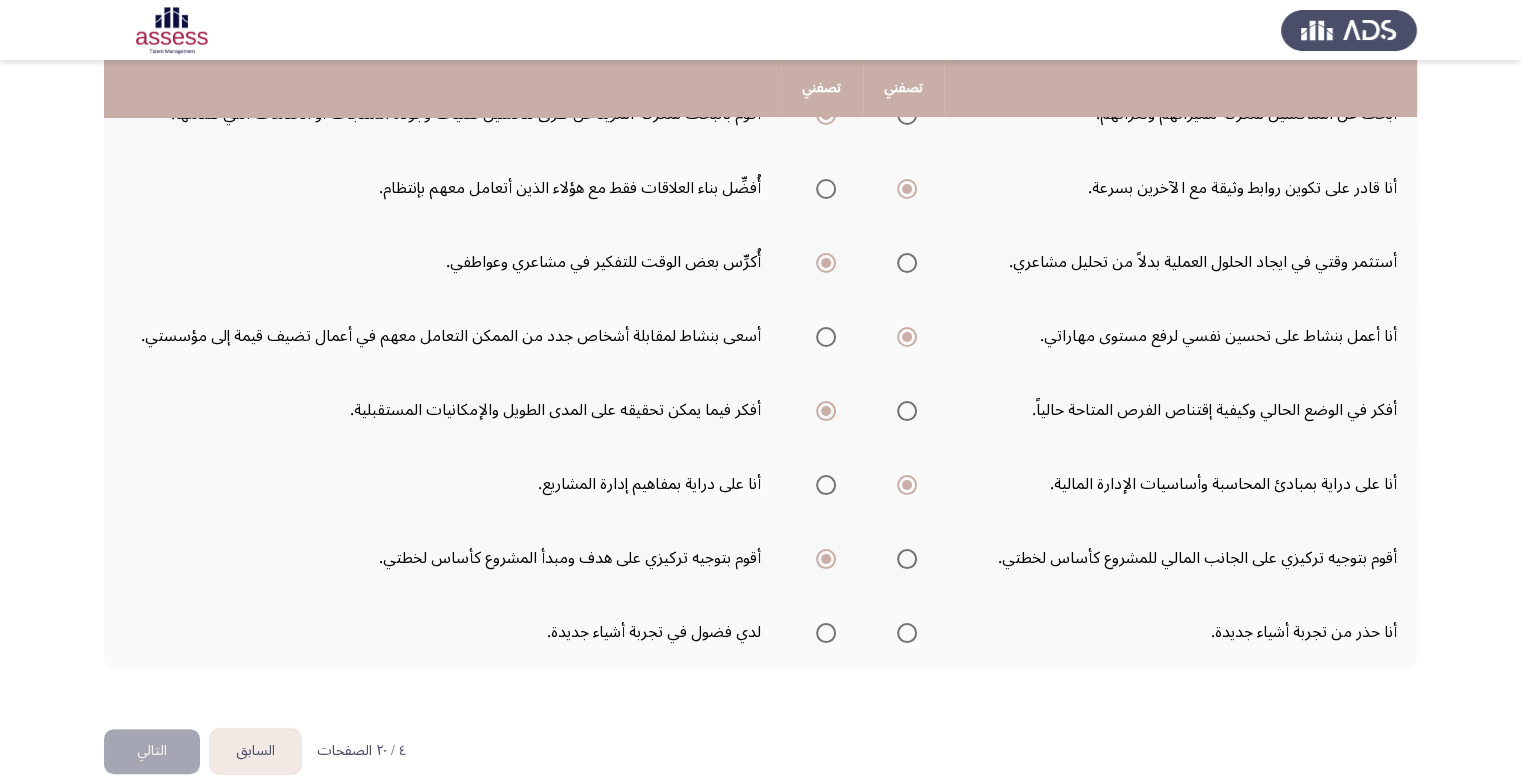 click at bounding box center [826, 633] 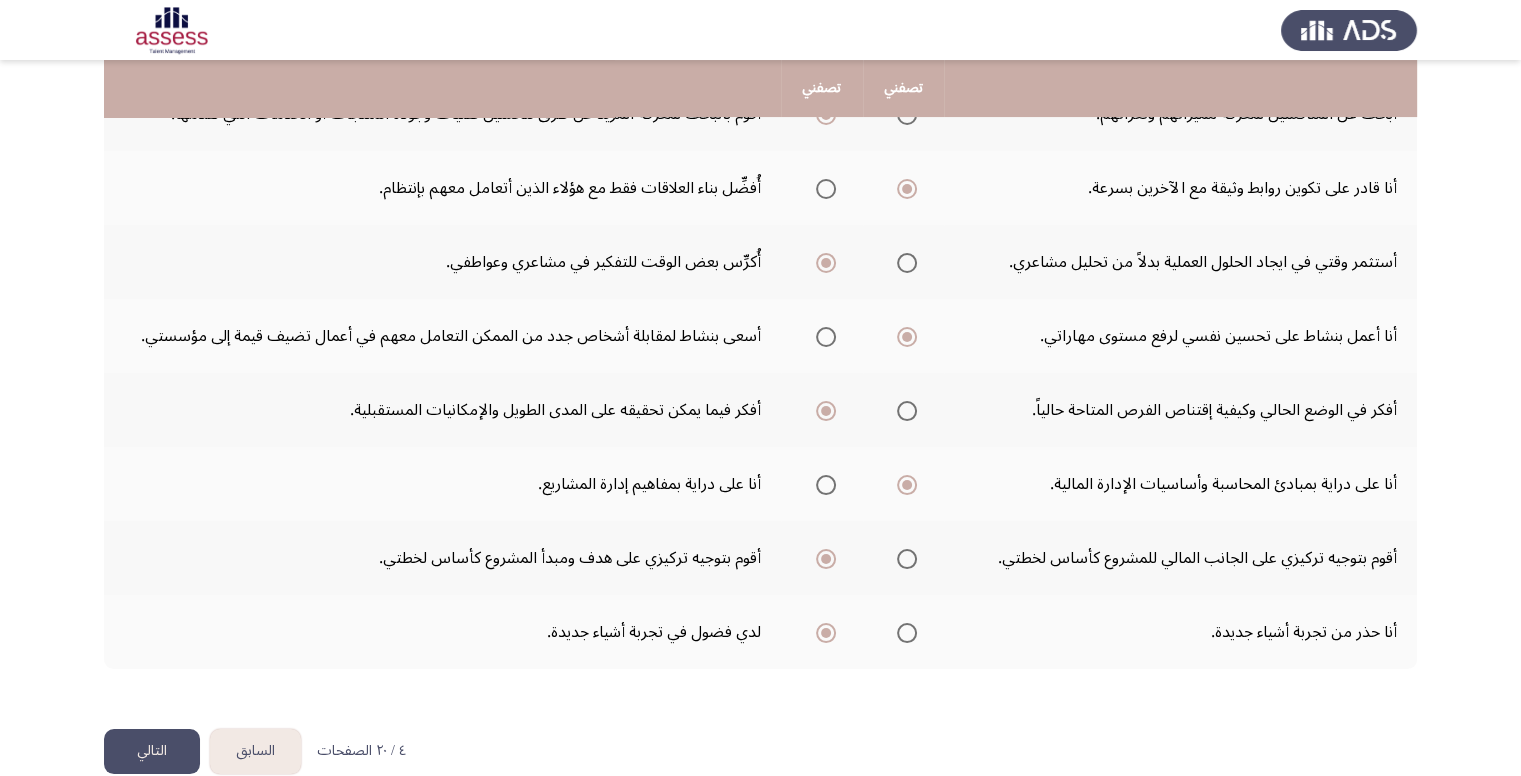 click on "التالي" 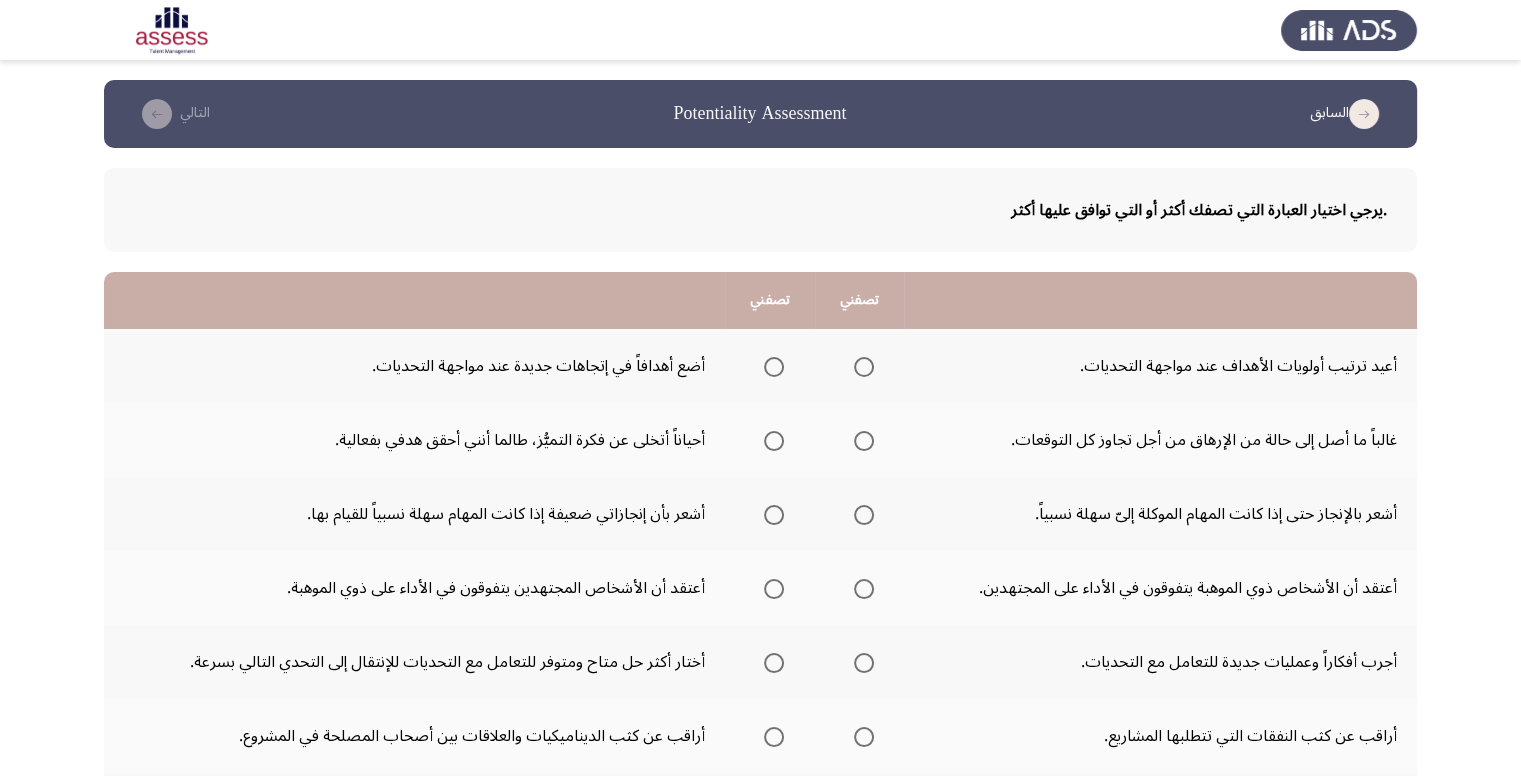 click at bounding box center (864, 367) 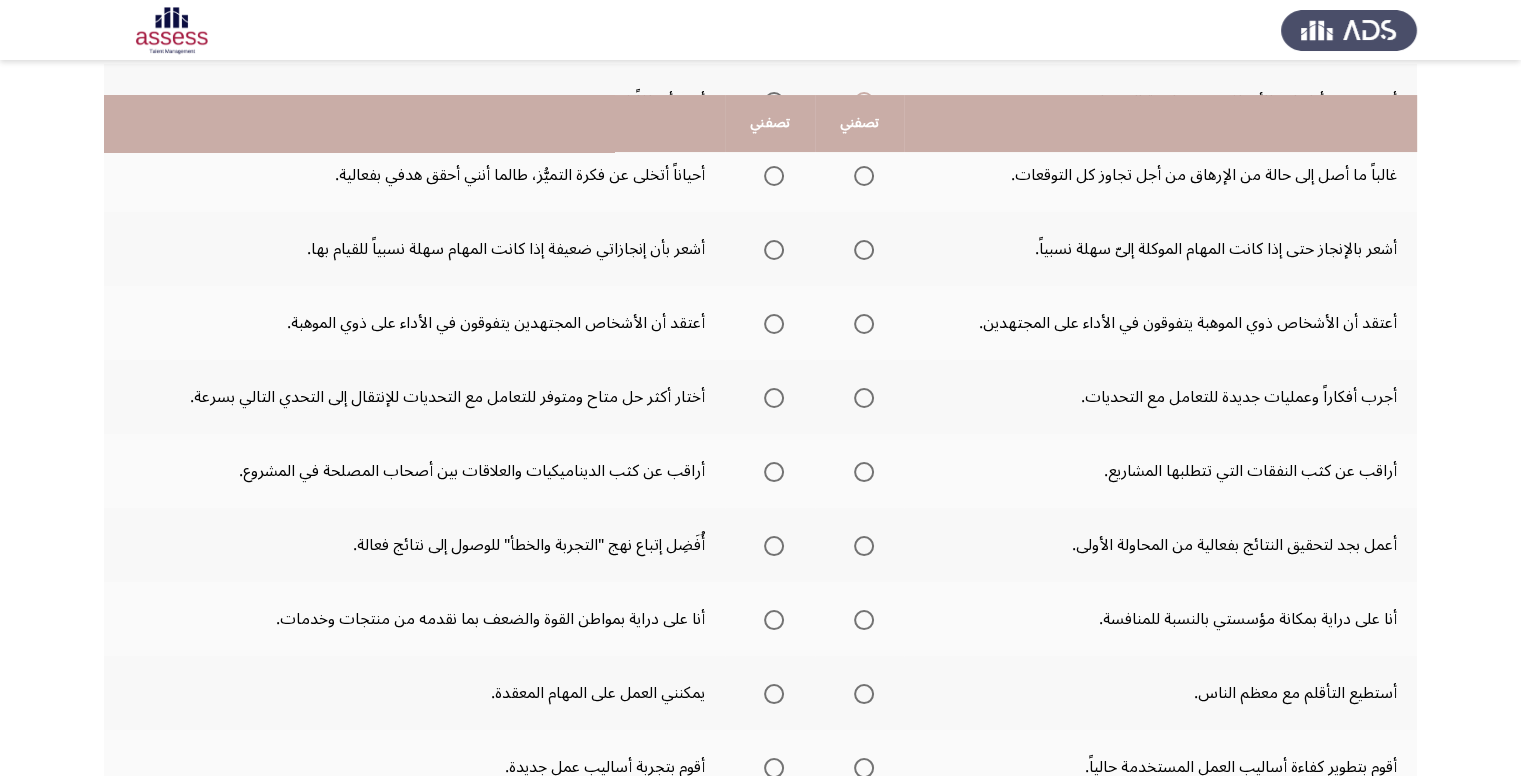 scroll, scrollTop: 300, scrollLeft: 0, axis: vertical 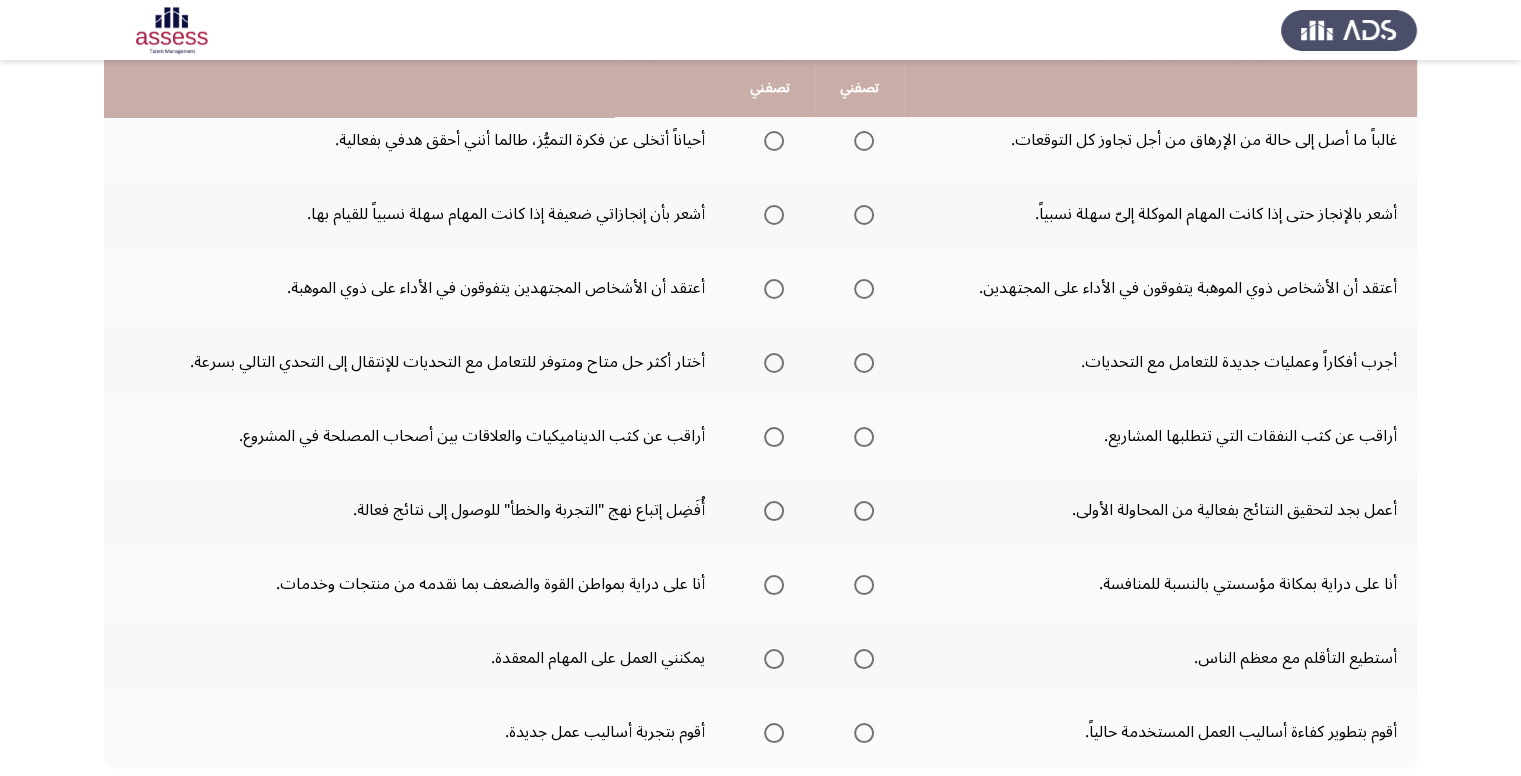 click at bounding box center [864, 141] 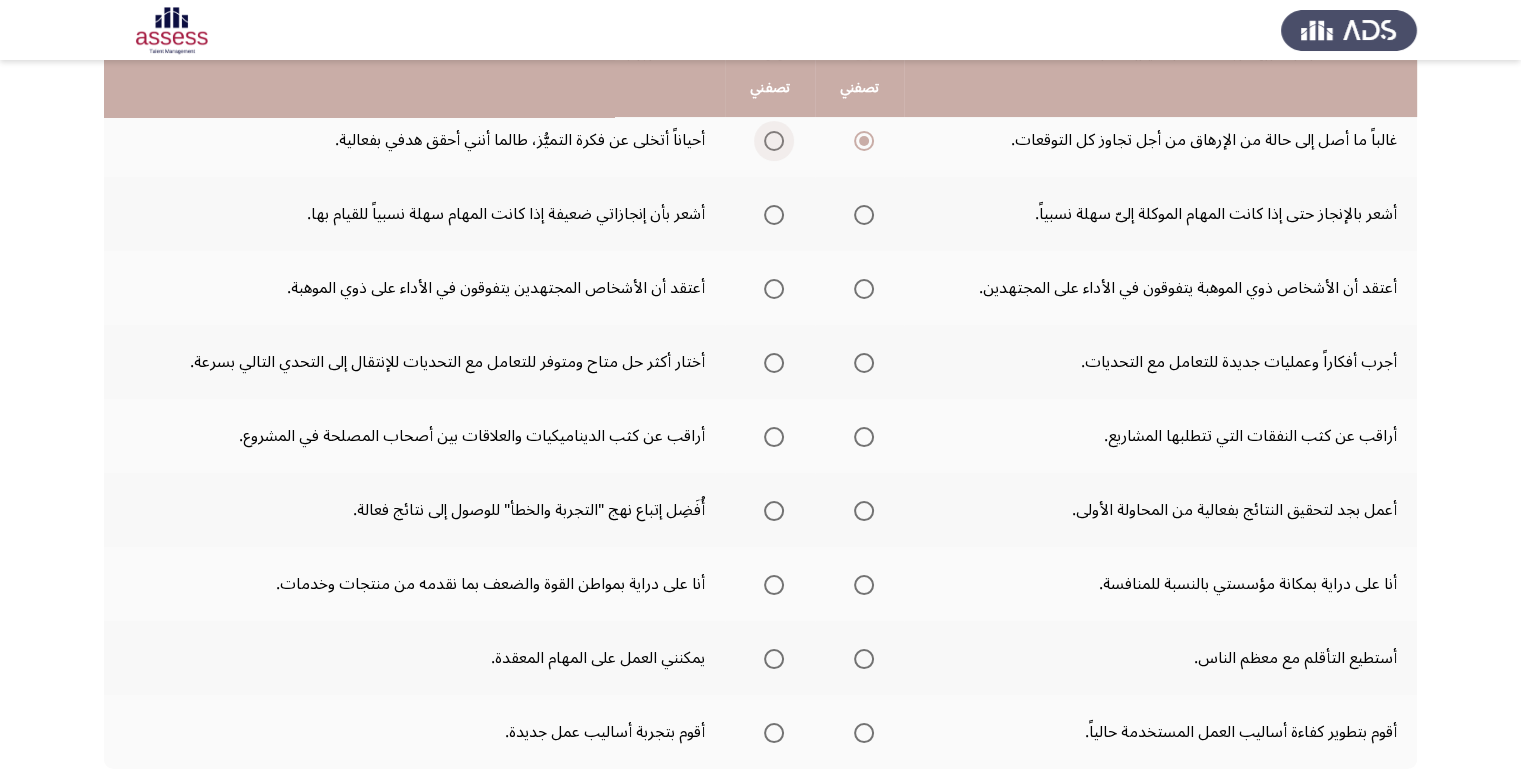 click at bounding box center [774, 141] 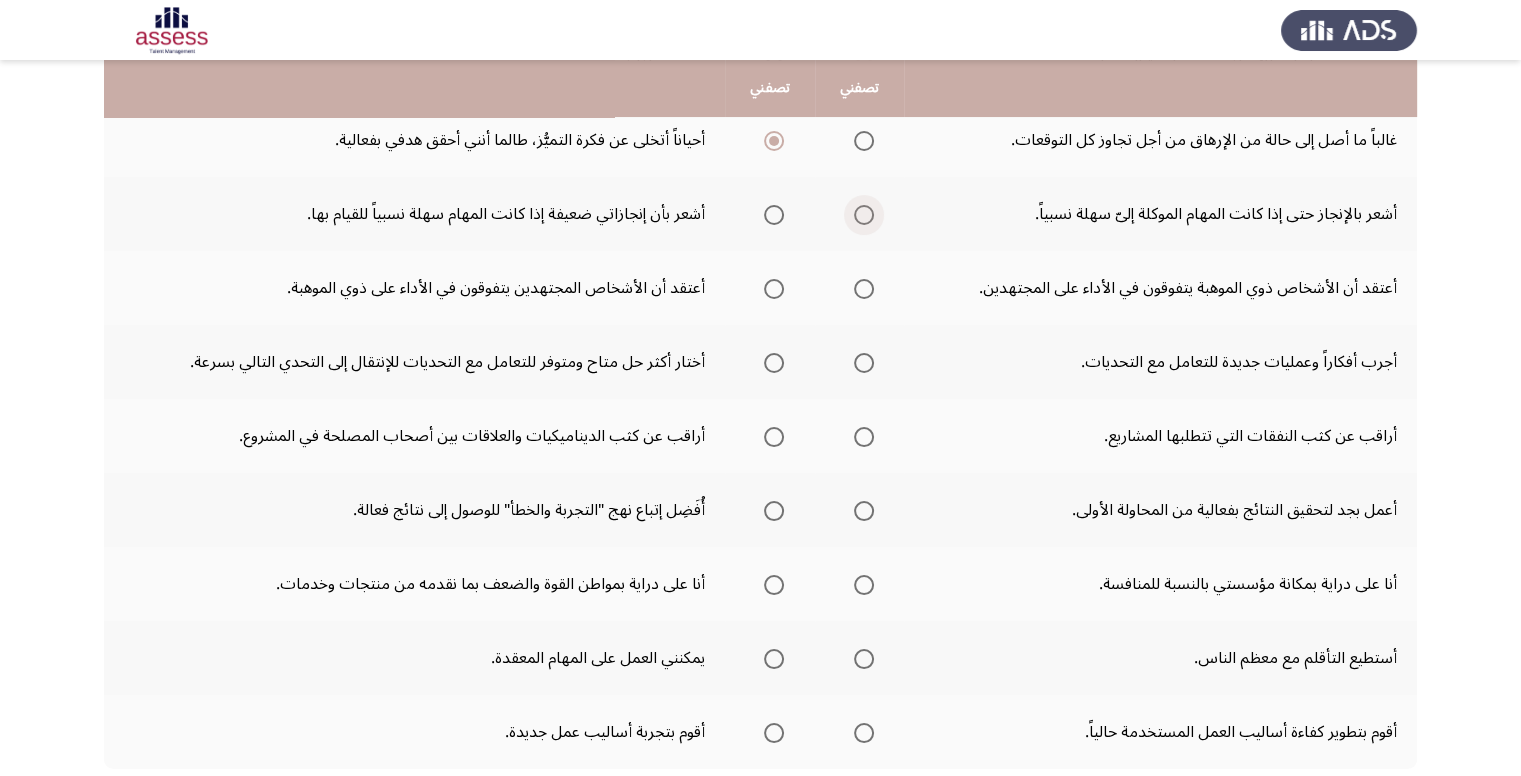 click at bounding box center [864, 215] 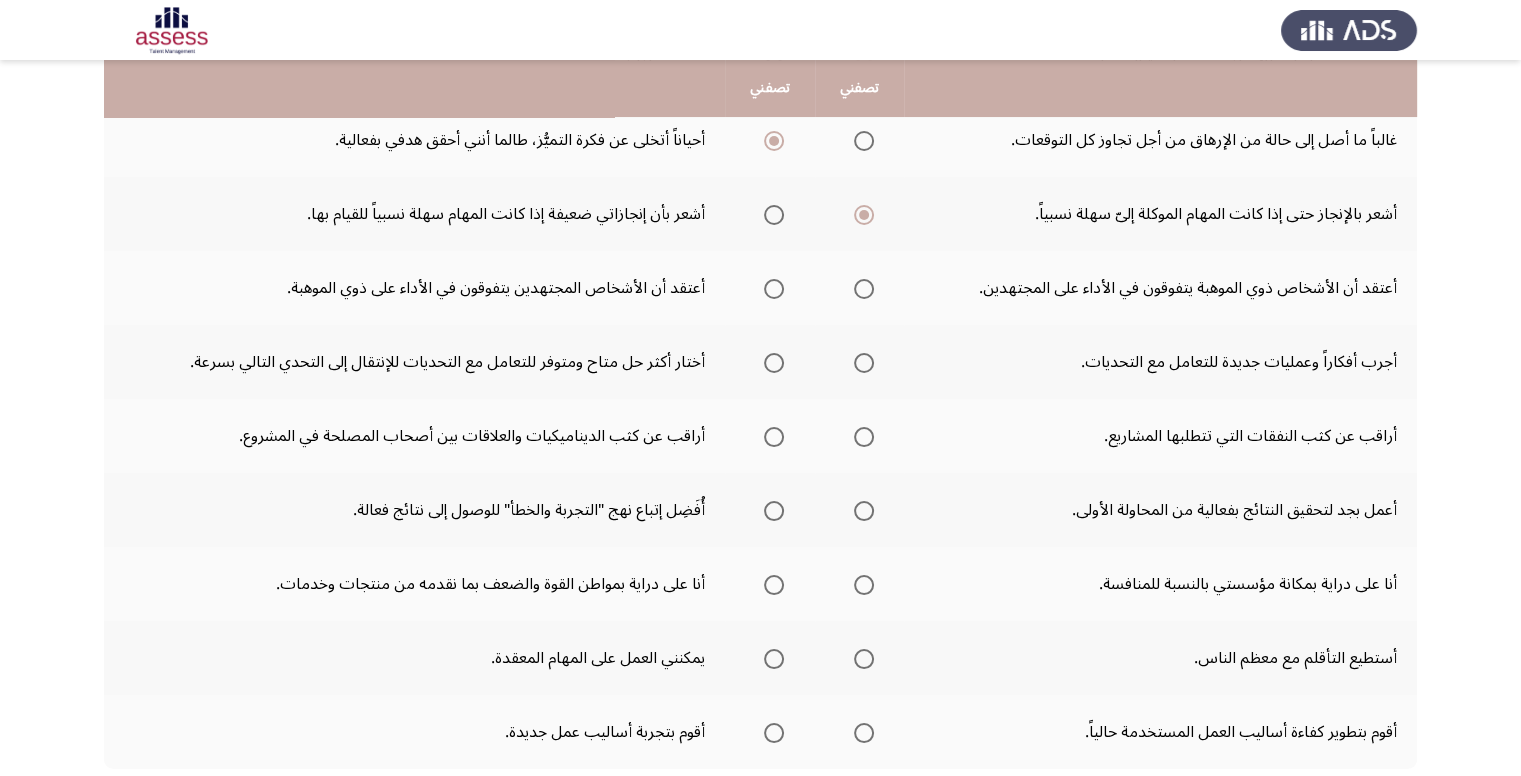 click at bounding box center [774, 289] 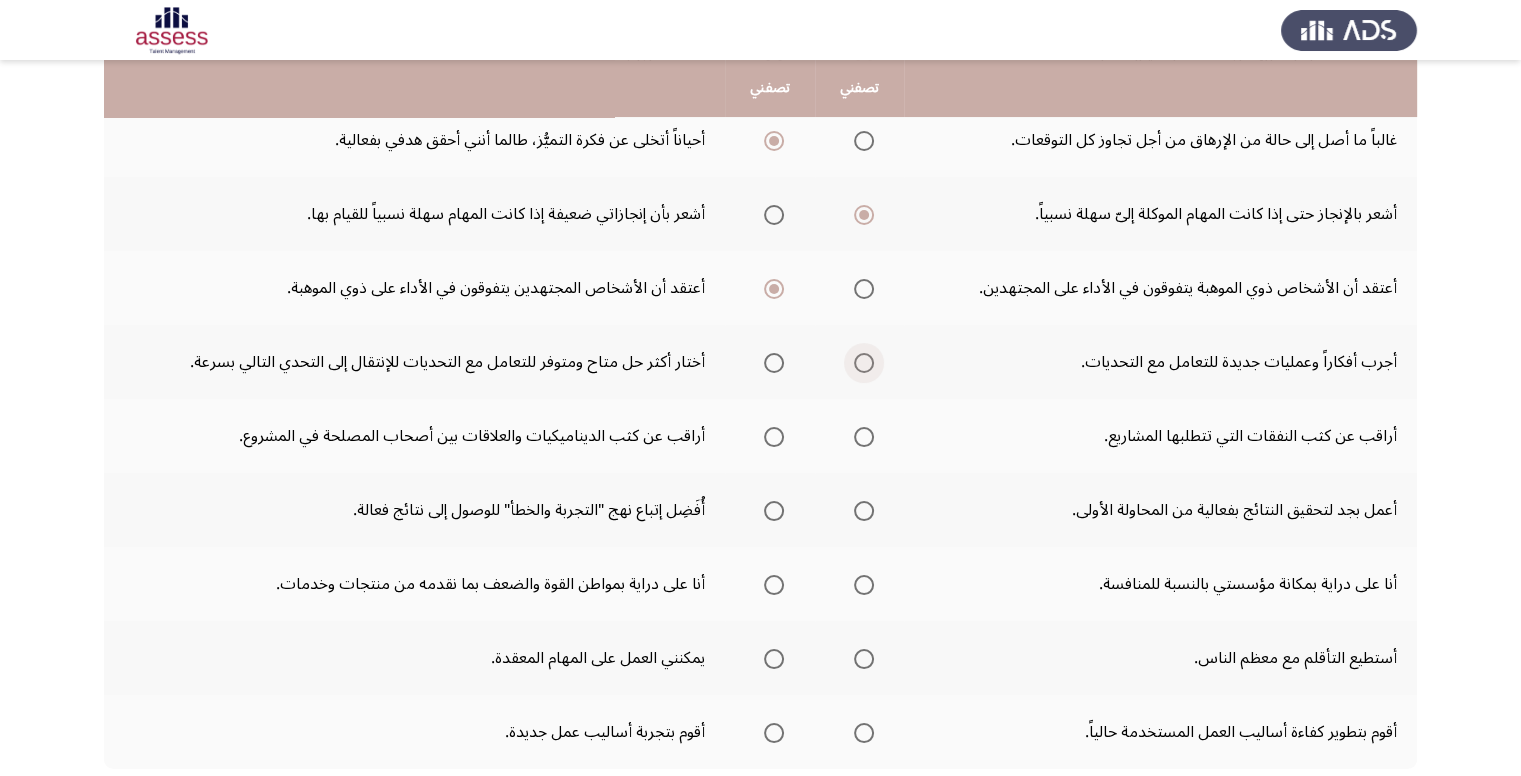 click at bounding box center [864, 363] 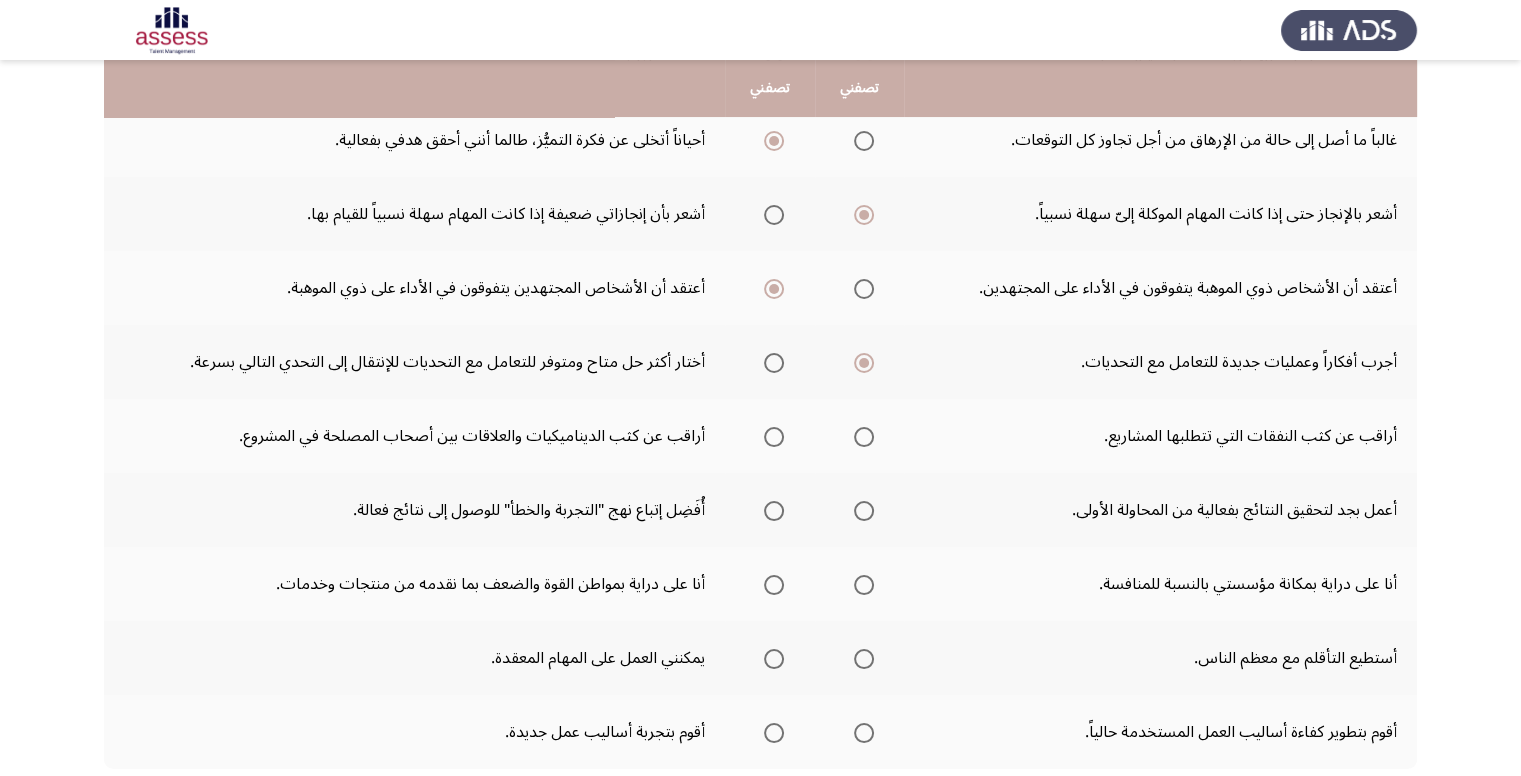 click at bounding box center [774, 437] 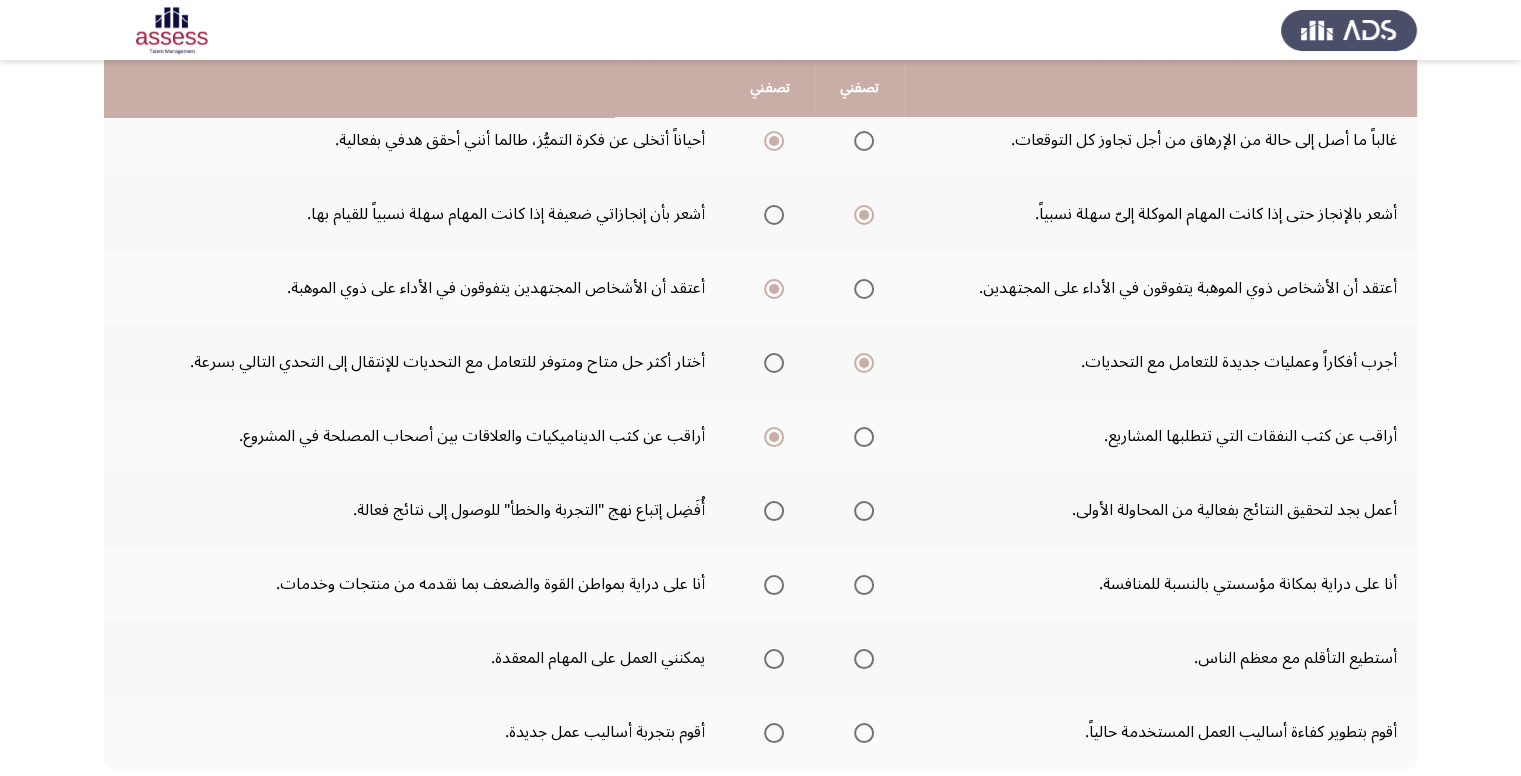 click at bounding box center [774, 511] 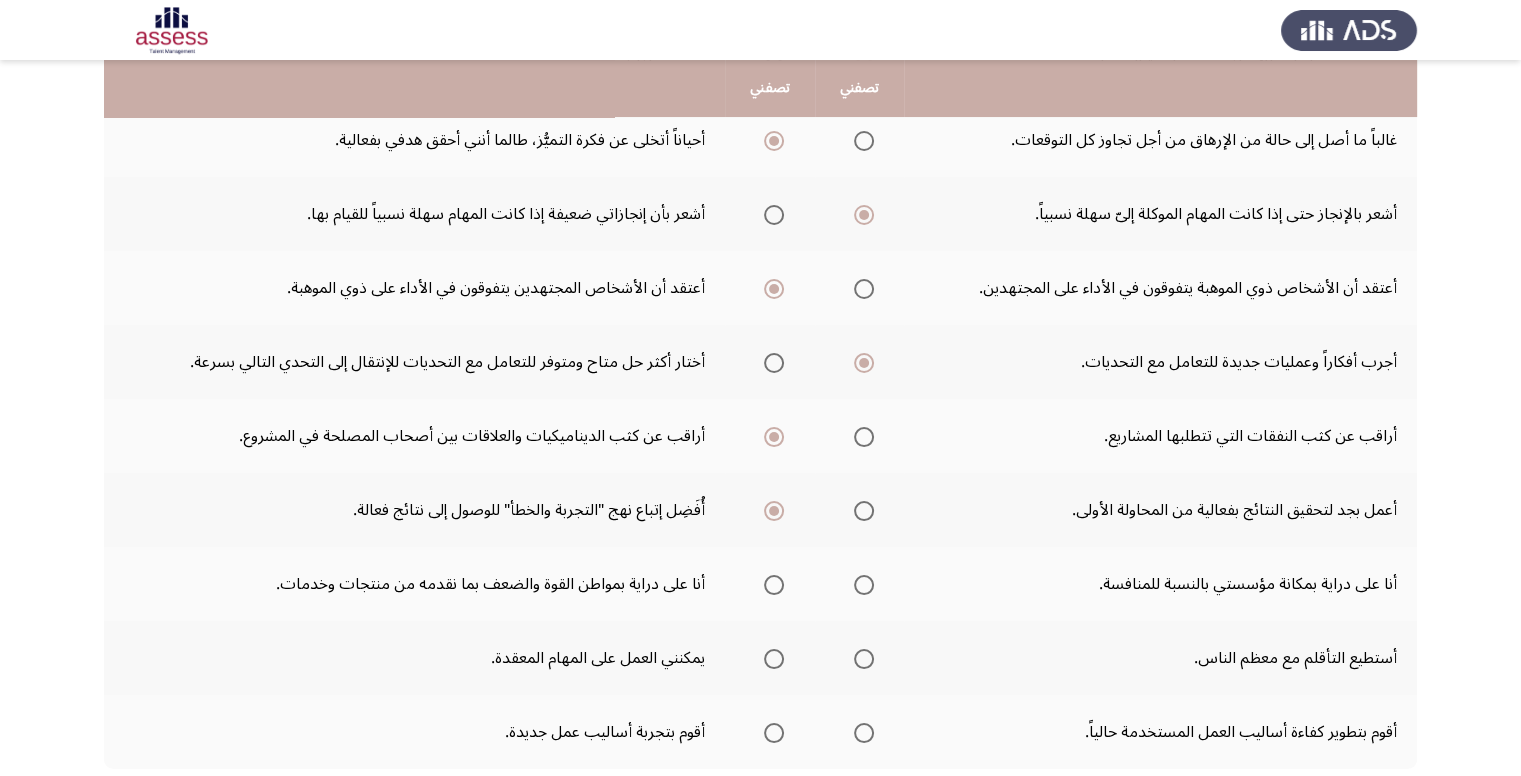 click at bounding box center [864, 585] 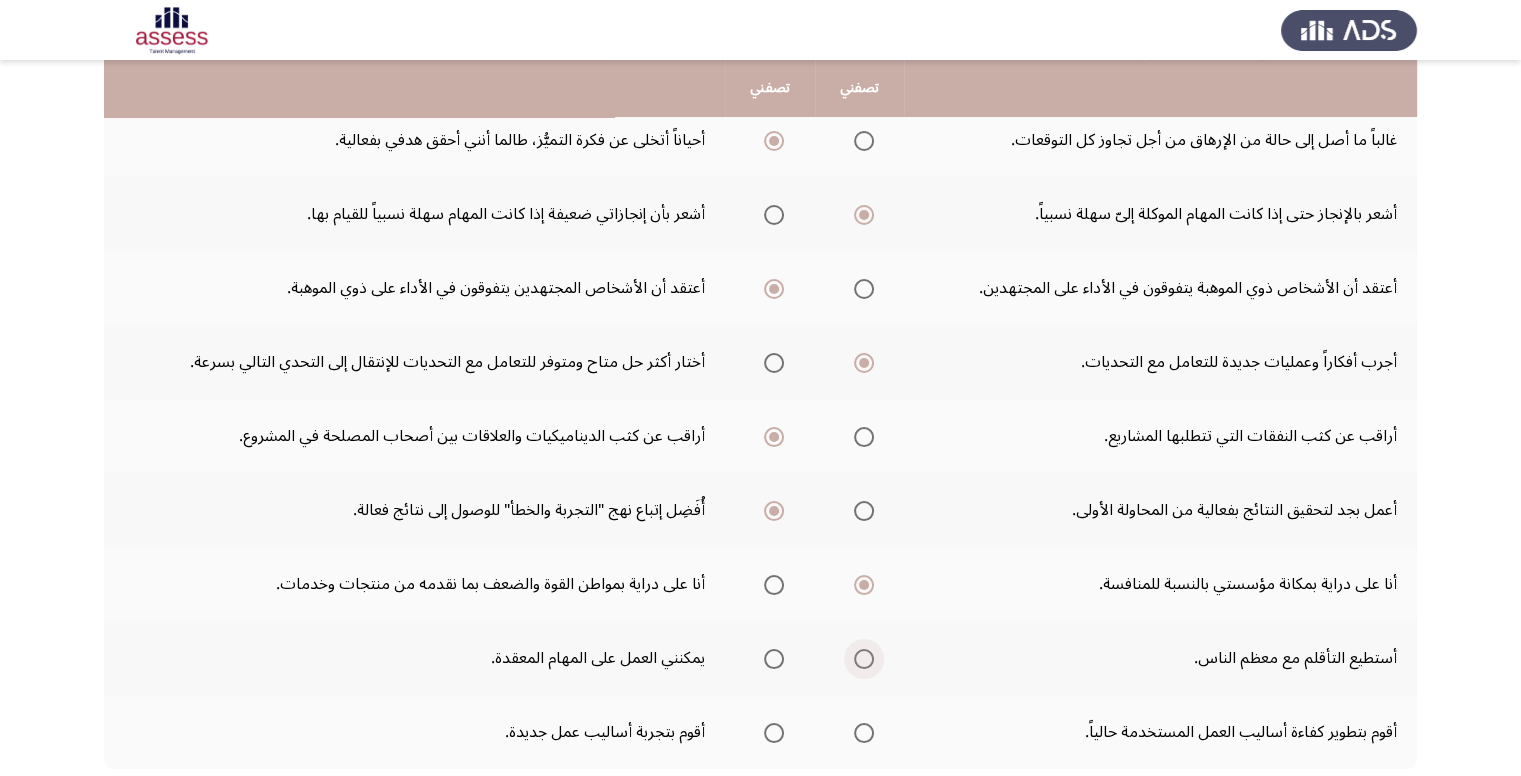 click at bounding box center [864, 659] 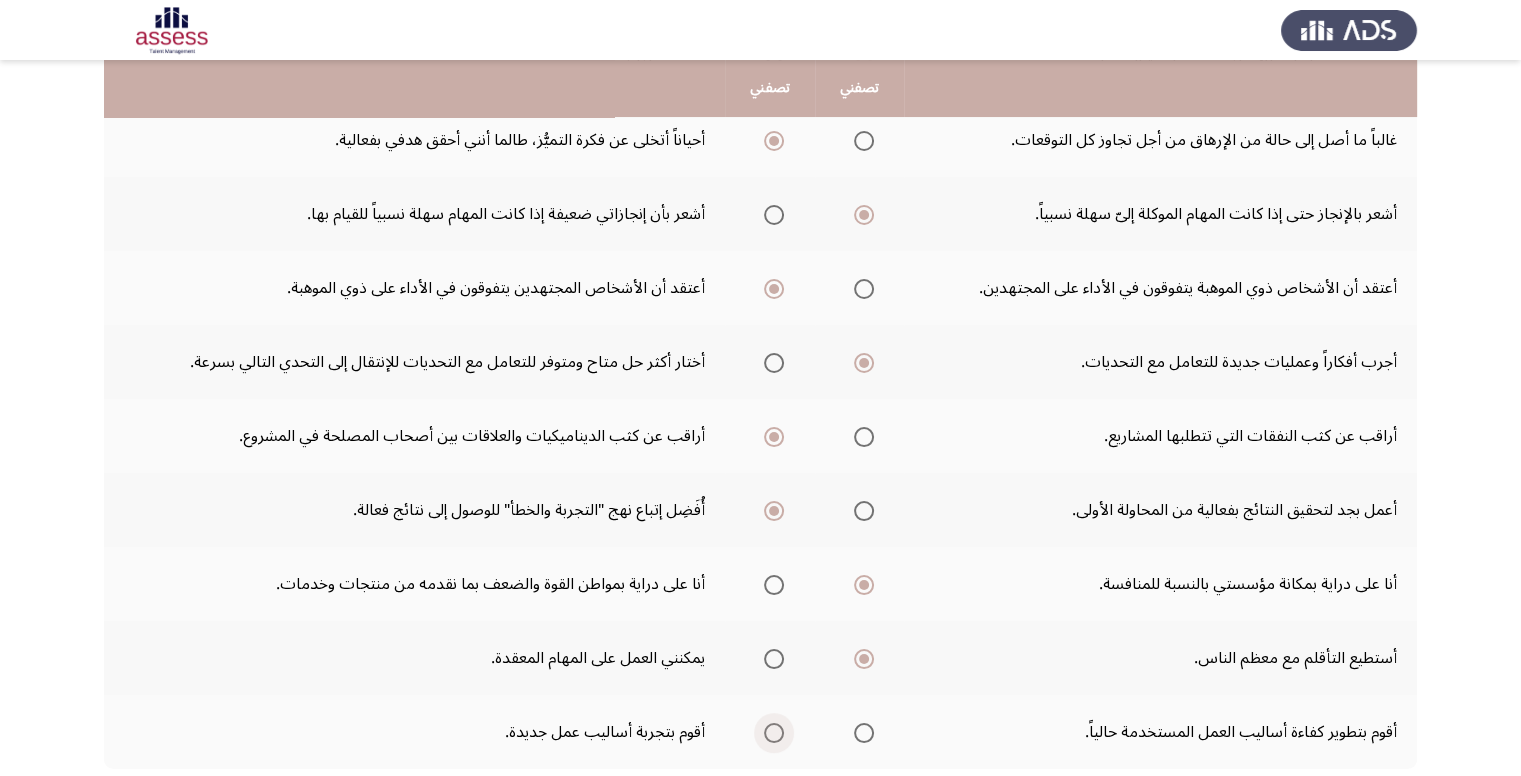 click at bounding box center [770, 733] 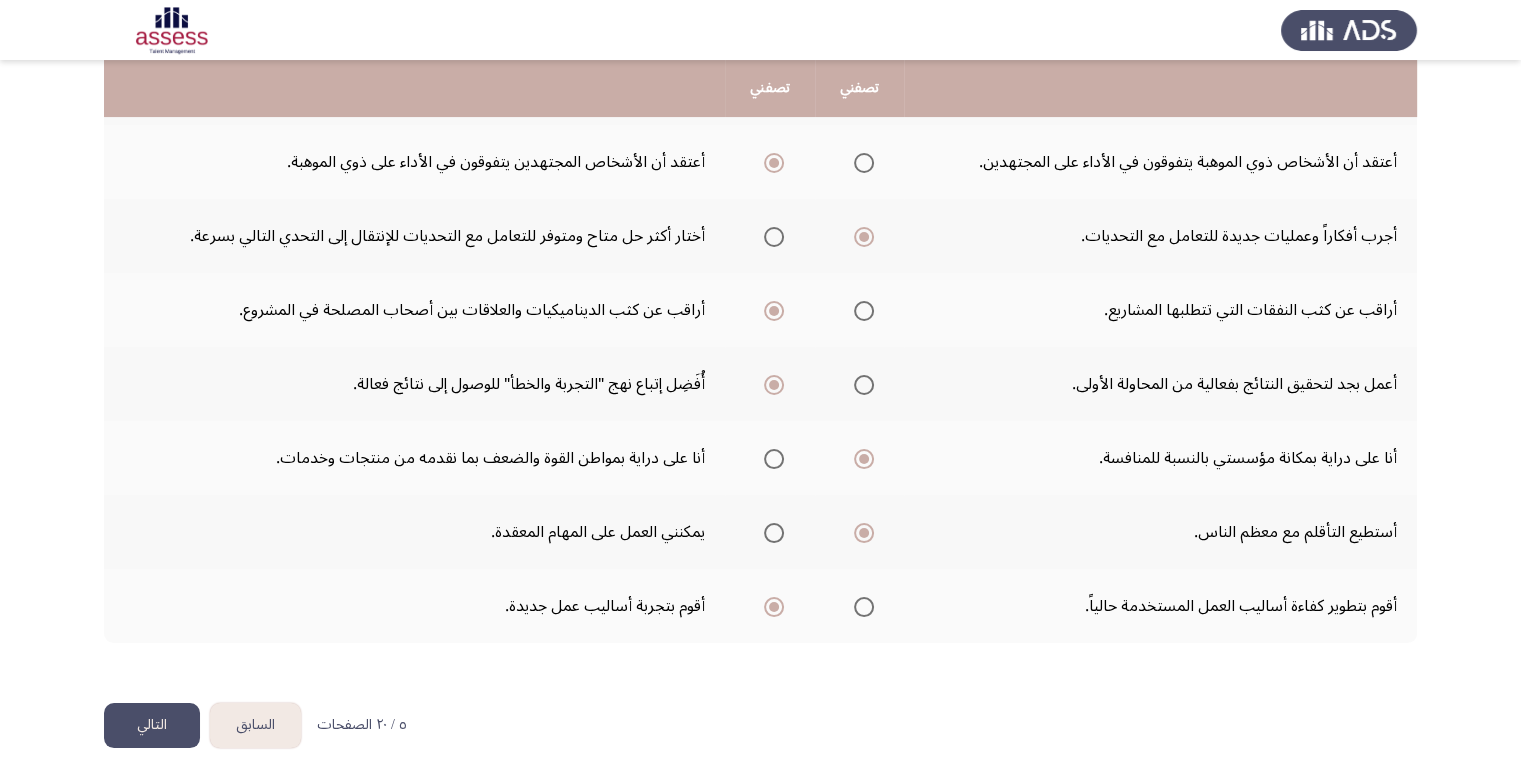 scroll, scrollTop: 428, scrollLeft: 0, axis: vertical 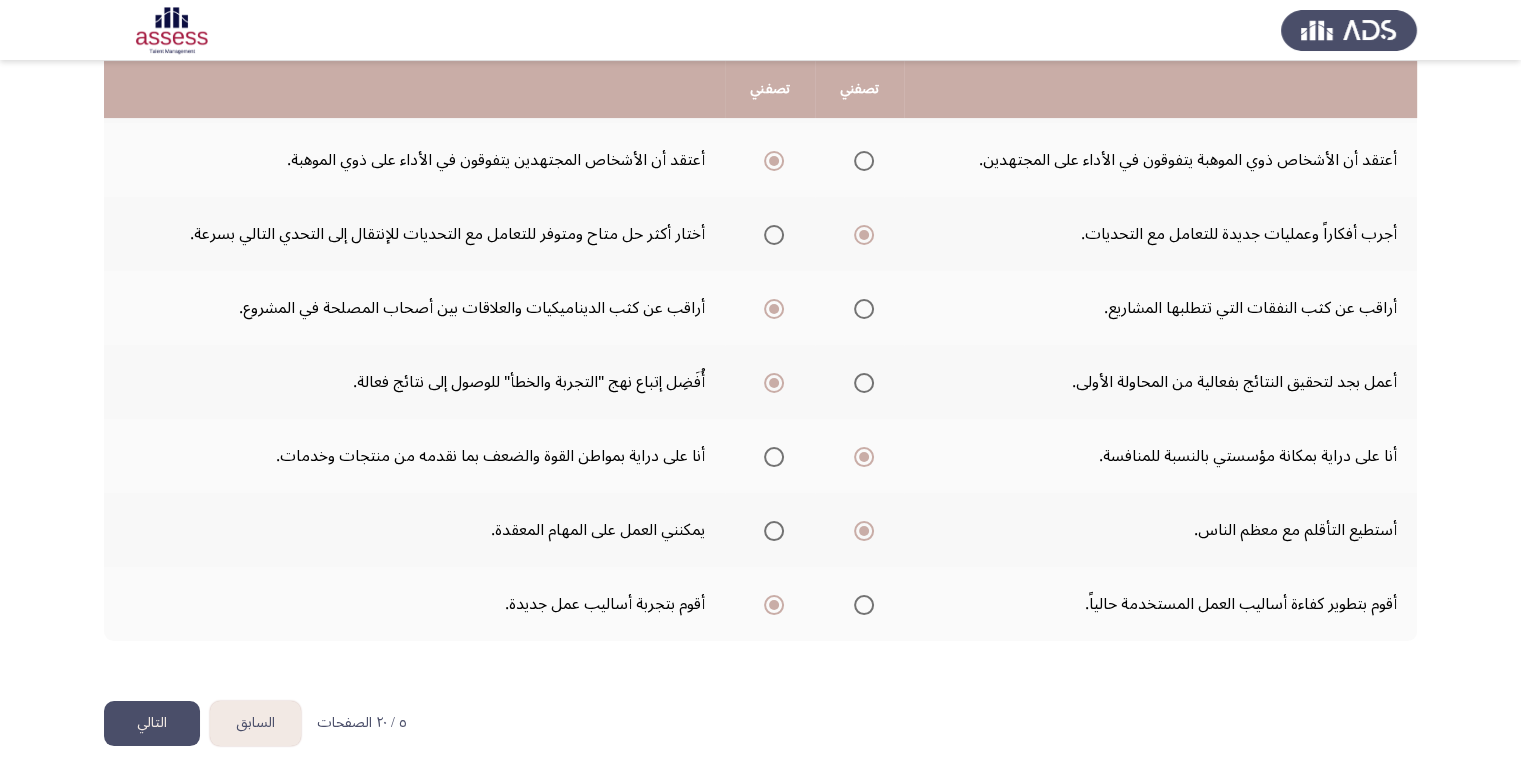 click at bounding box center [864, 605] 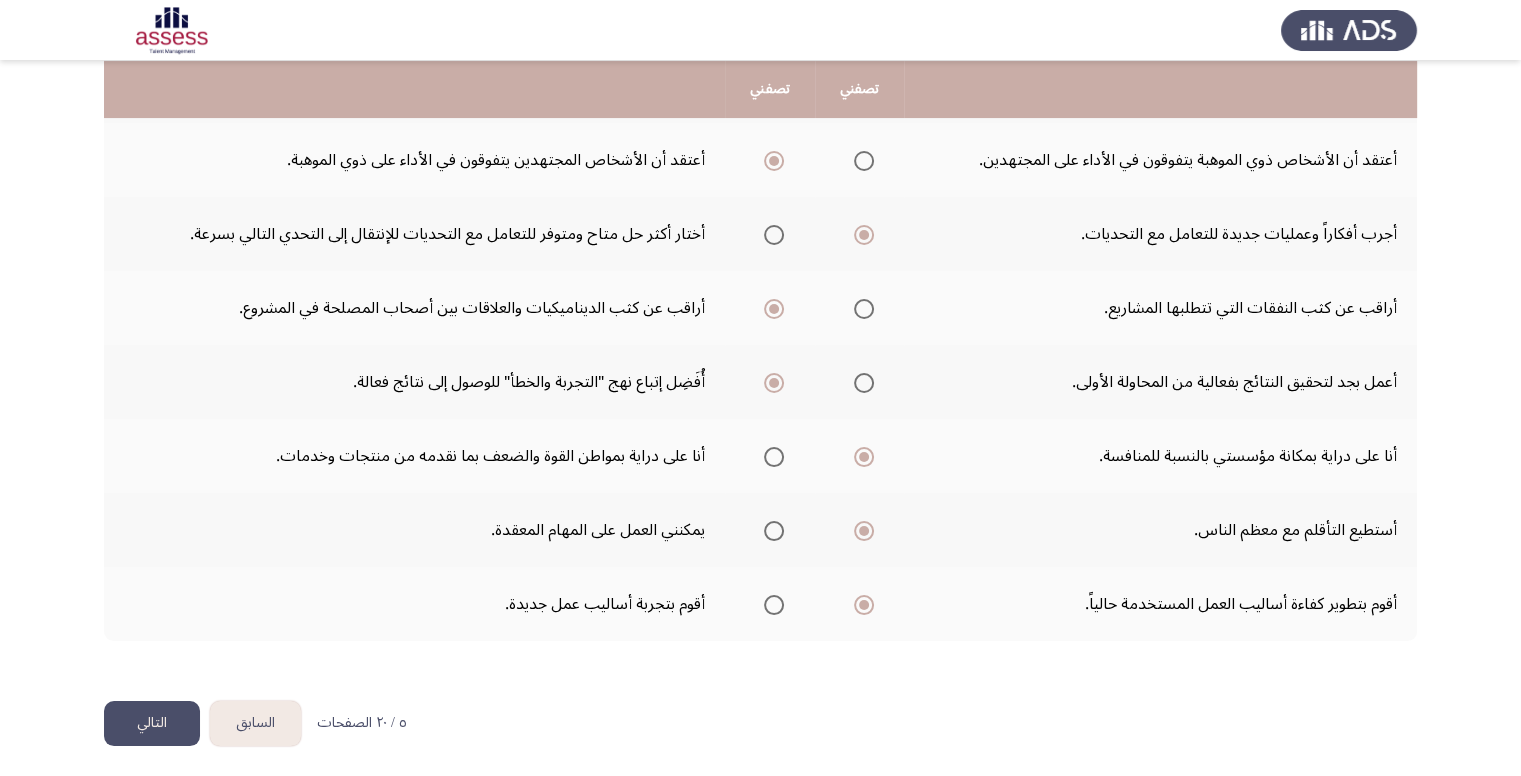 click on "التالي" 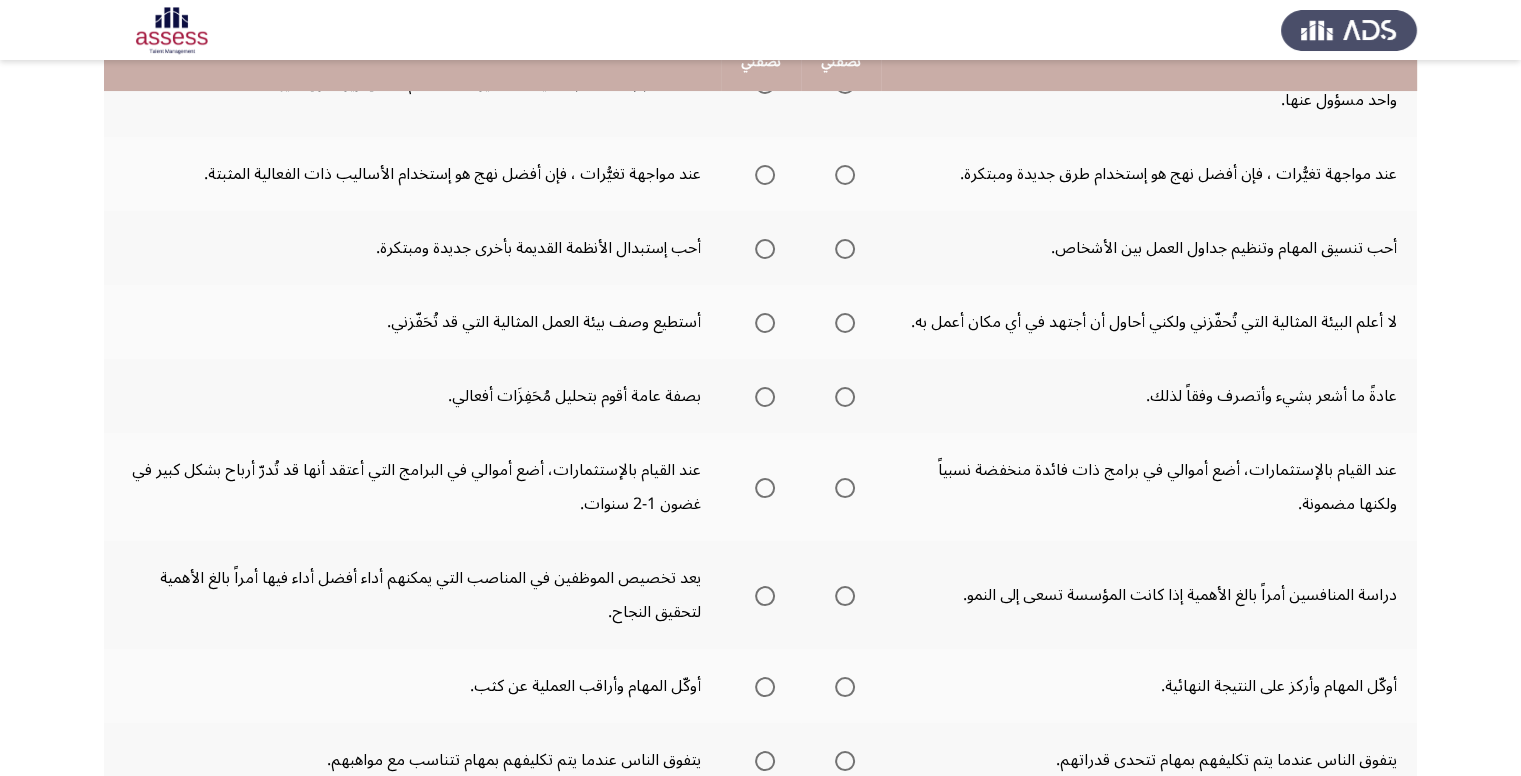 scroll, scrollTop: 200, scrollLeft: 0, axis: vertical 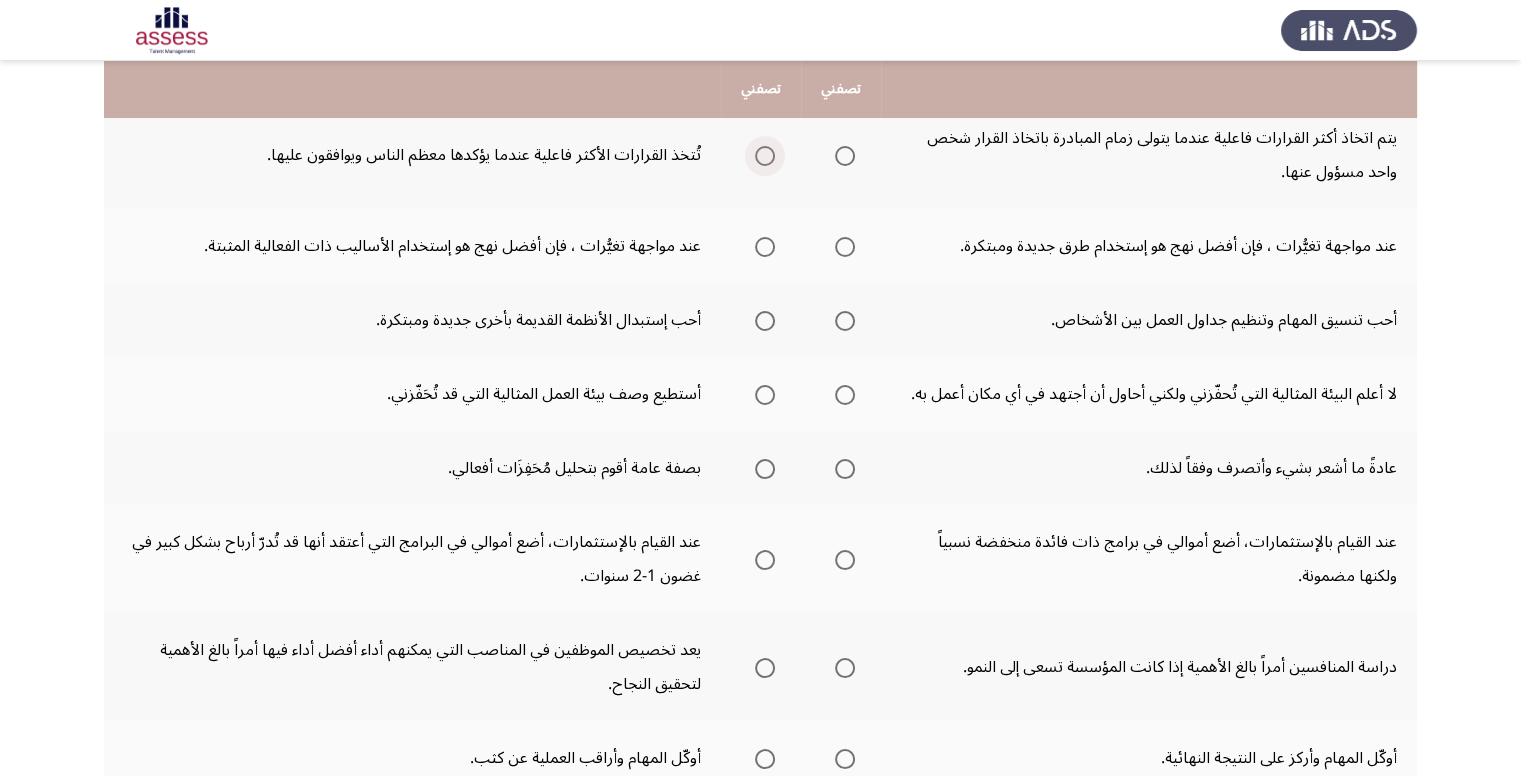 click at bounding box center (765, 156) 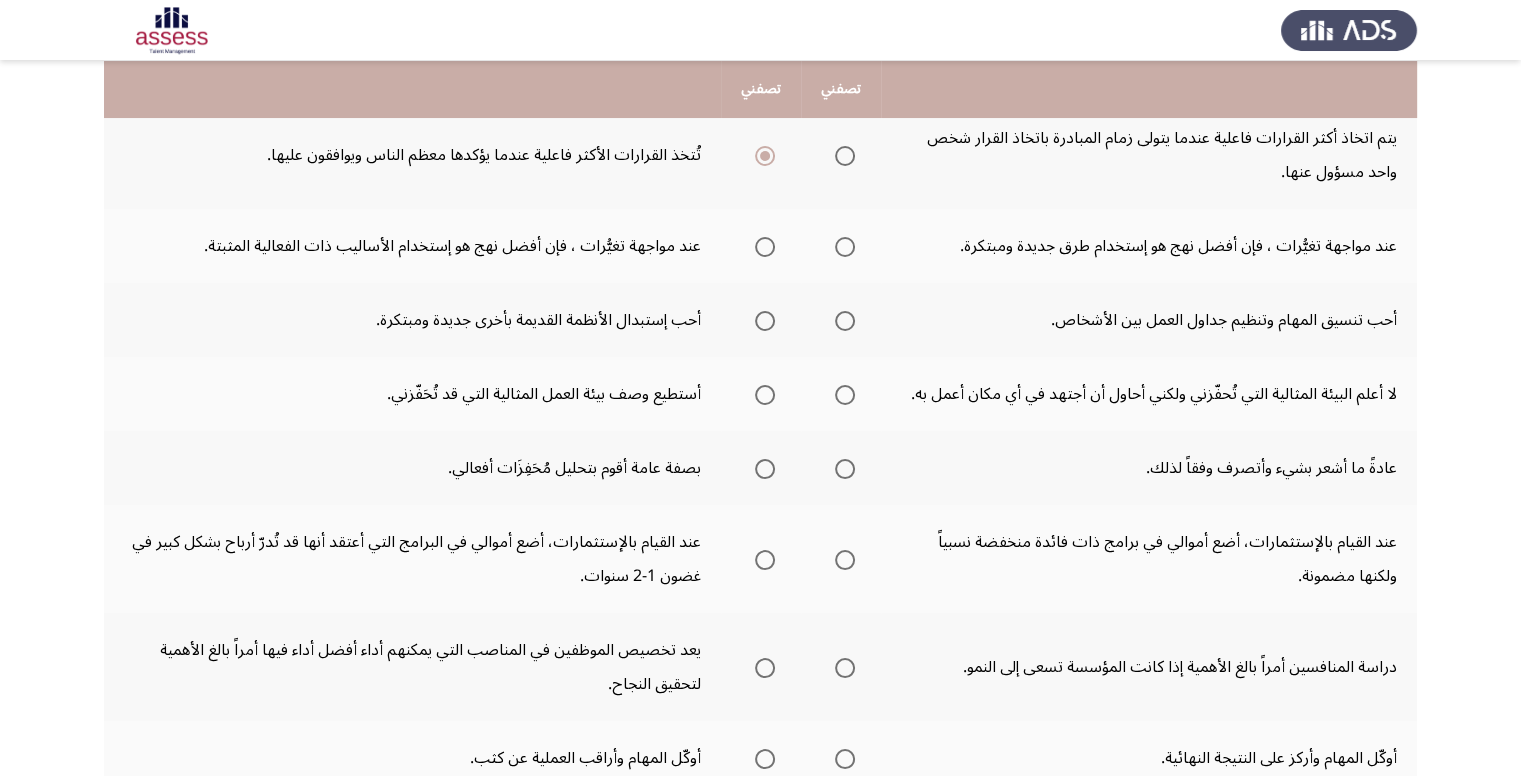 click at bounding box center [845, 247] 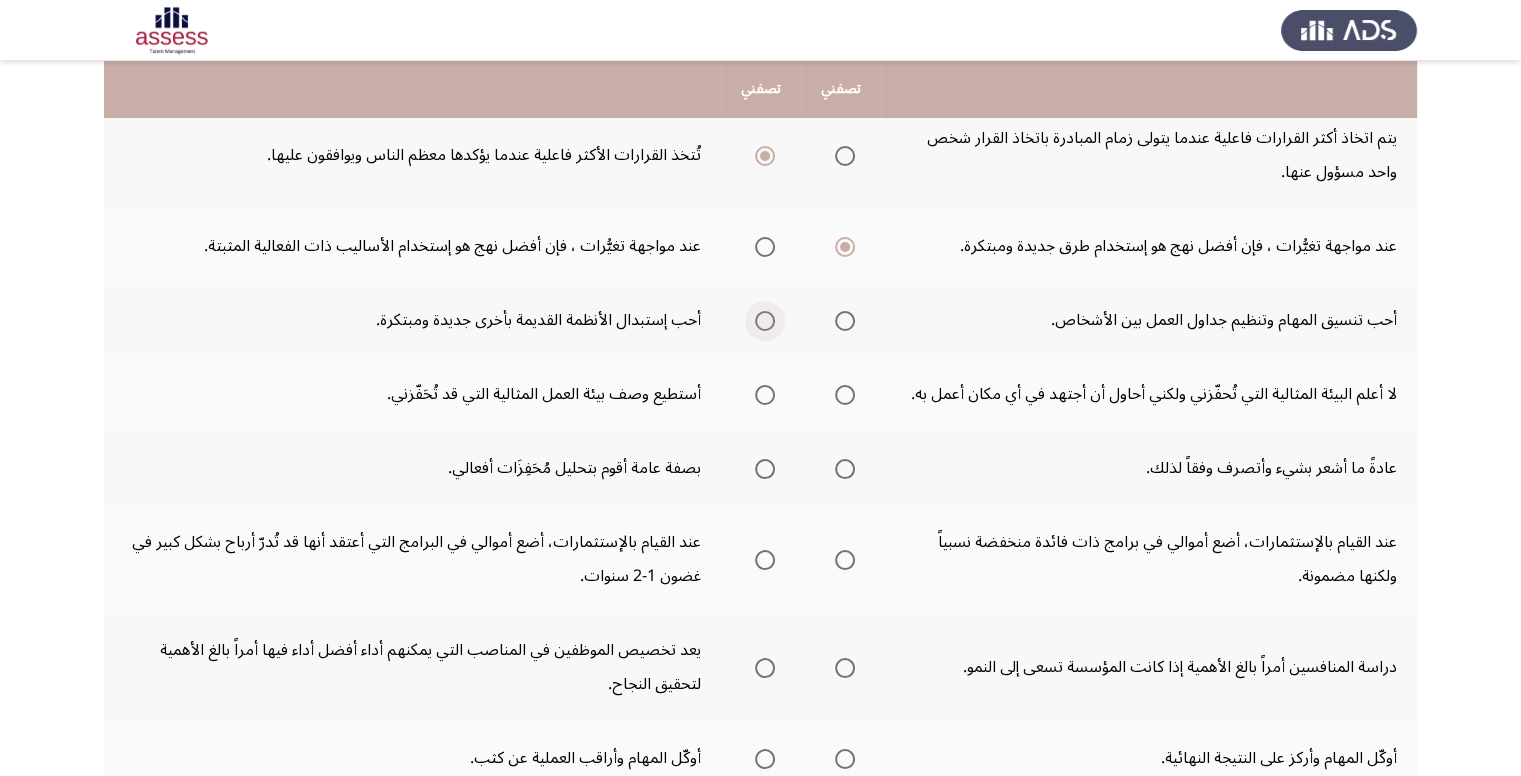 click at bounding box center (765, 321) 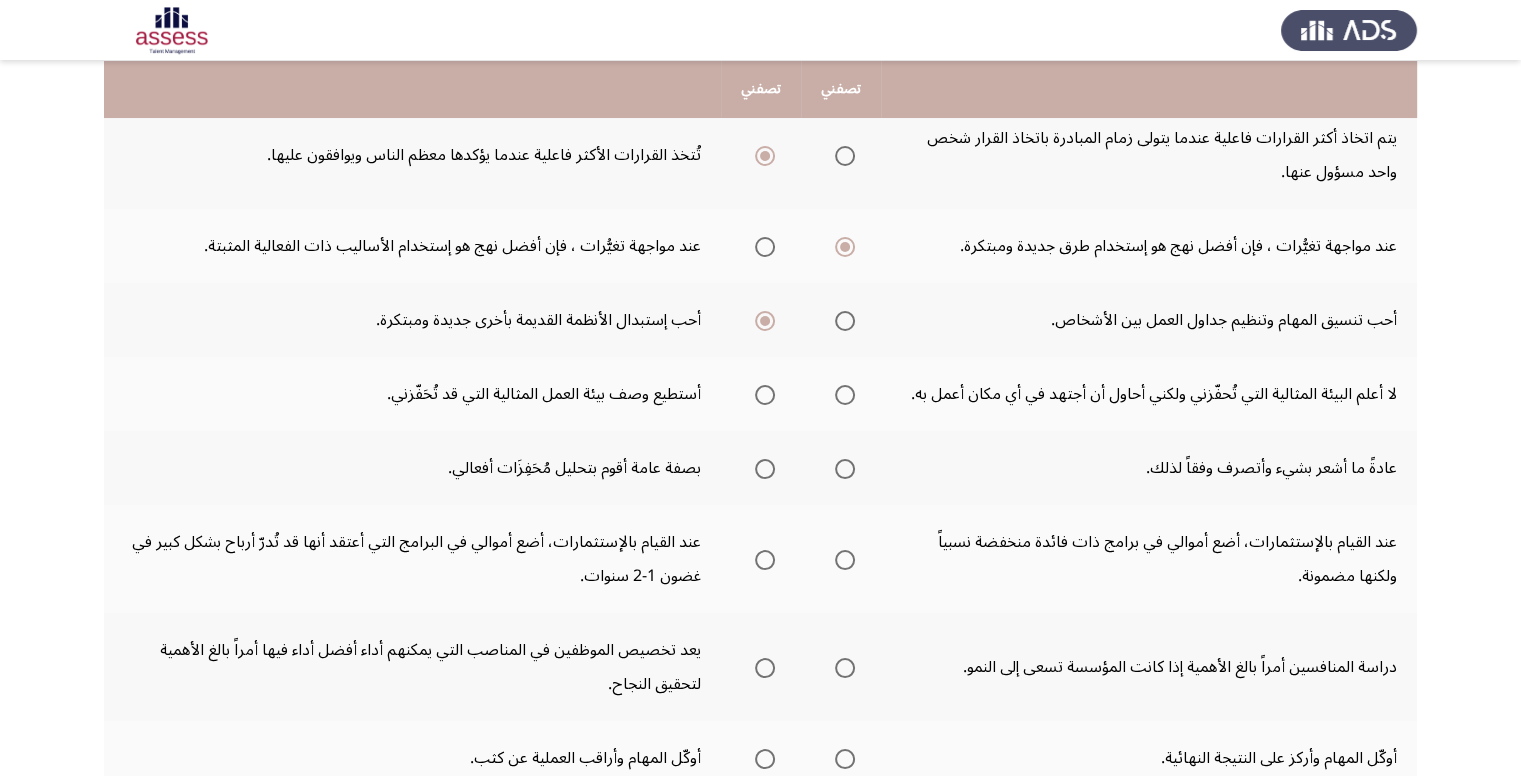 click at bounding box center [765, 395] 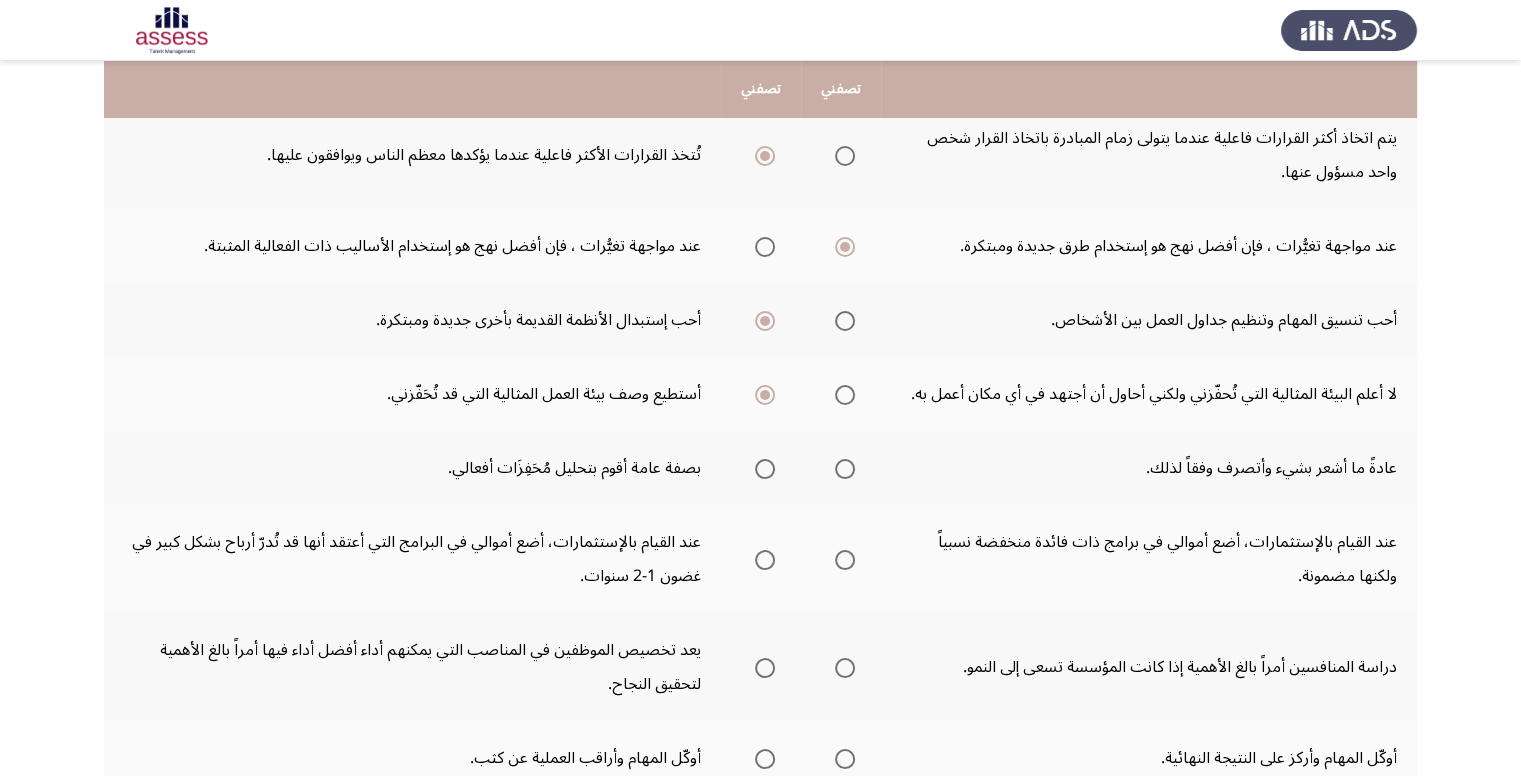 click 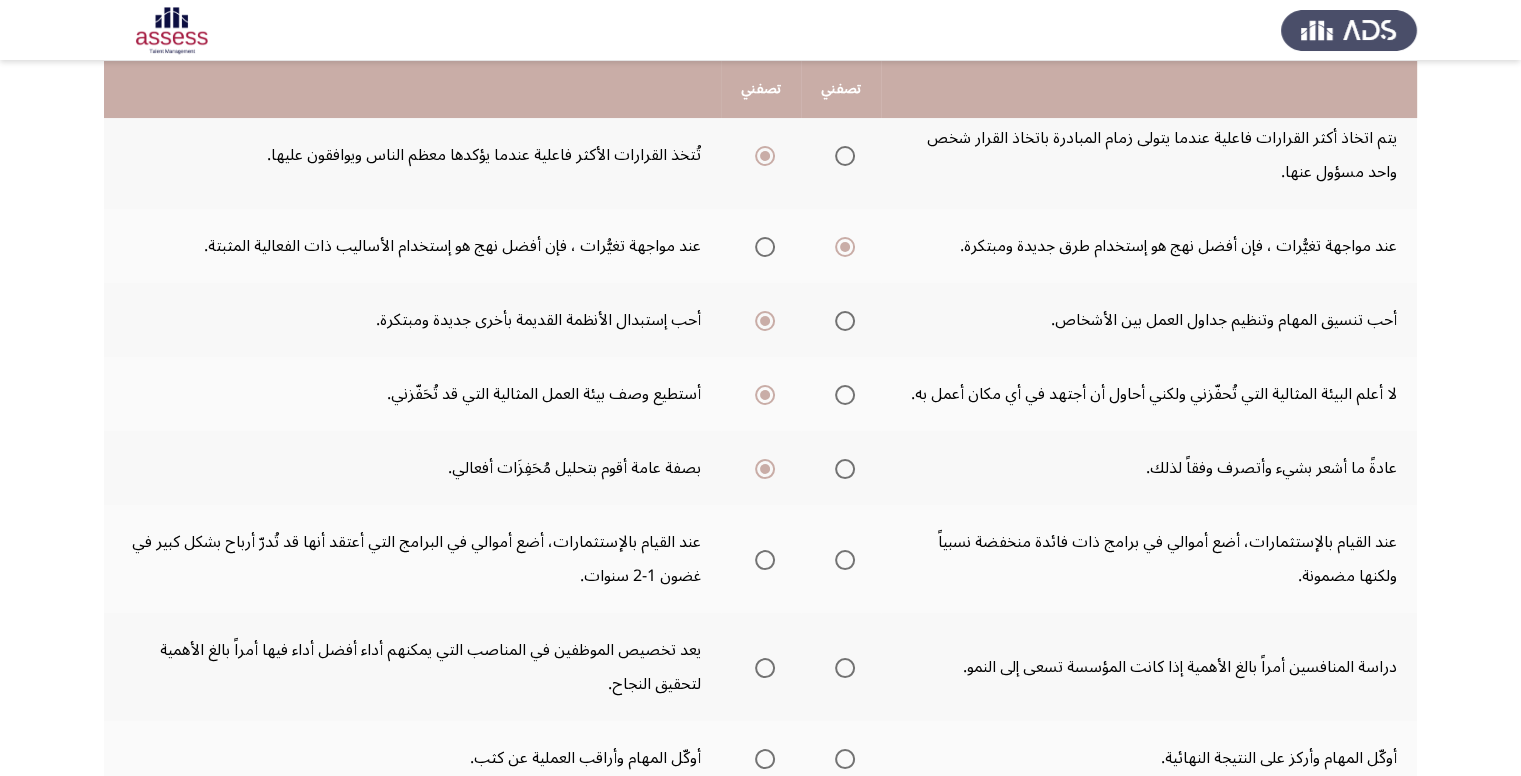 click at bounding box center [765, 560] 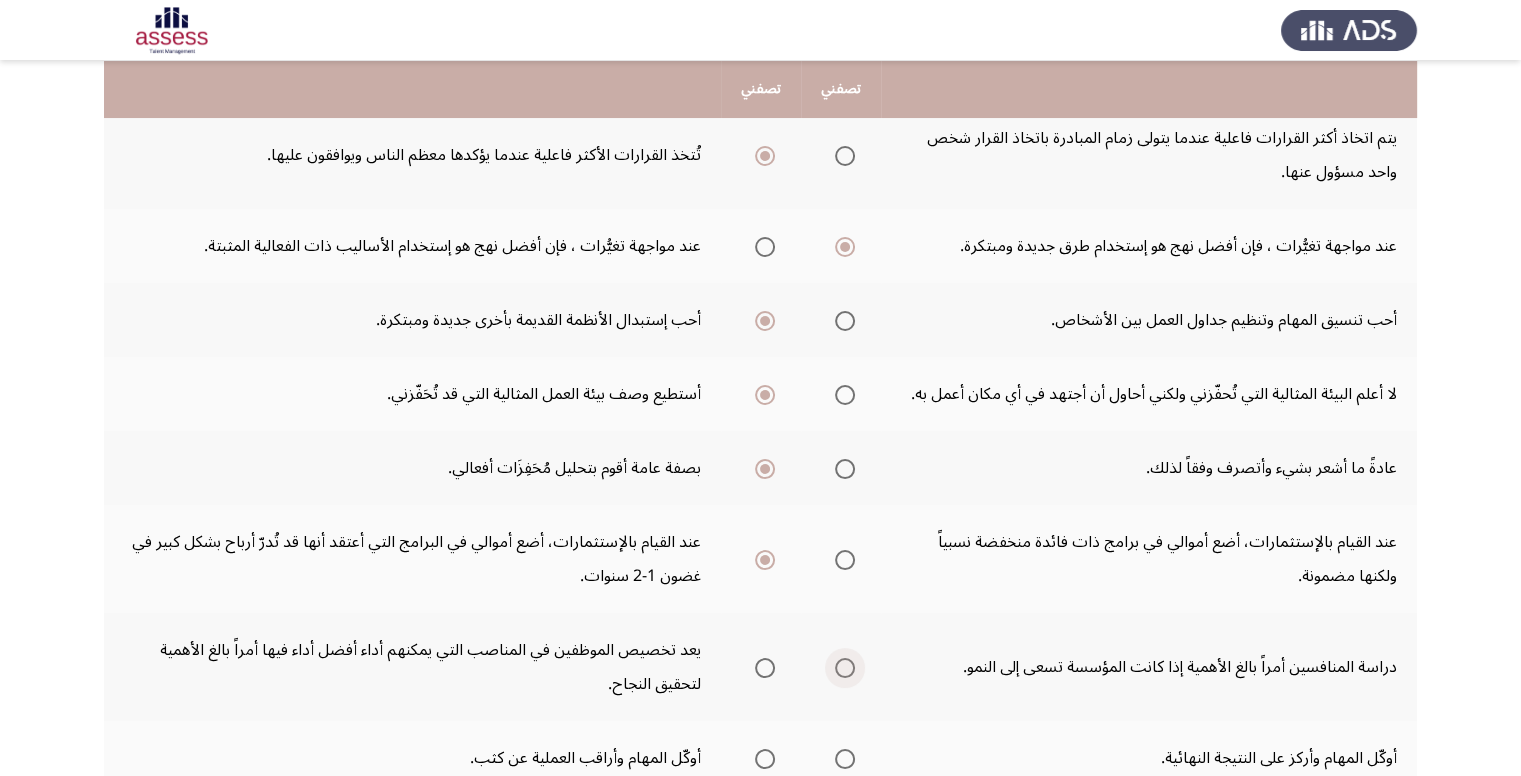 click at bounding box center [845, 668] 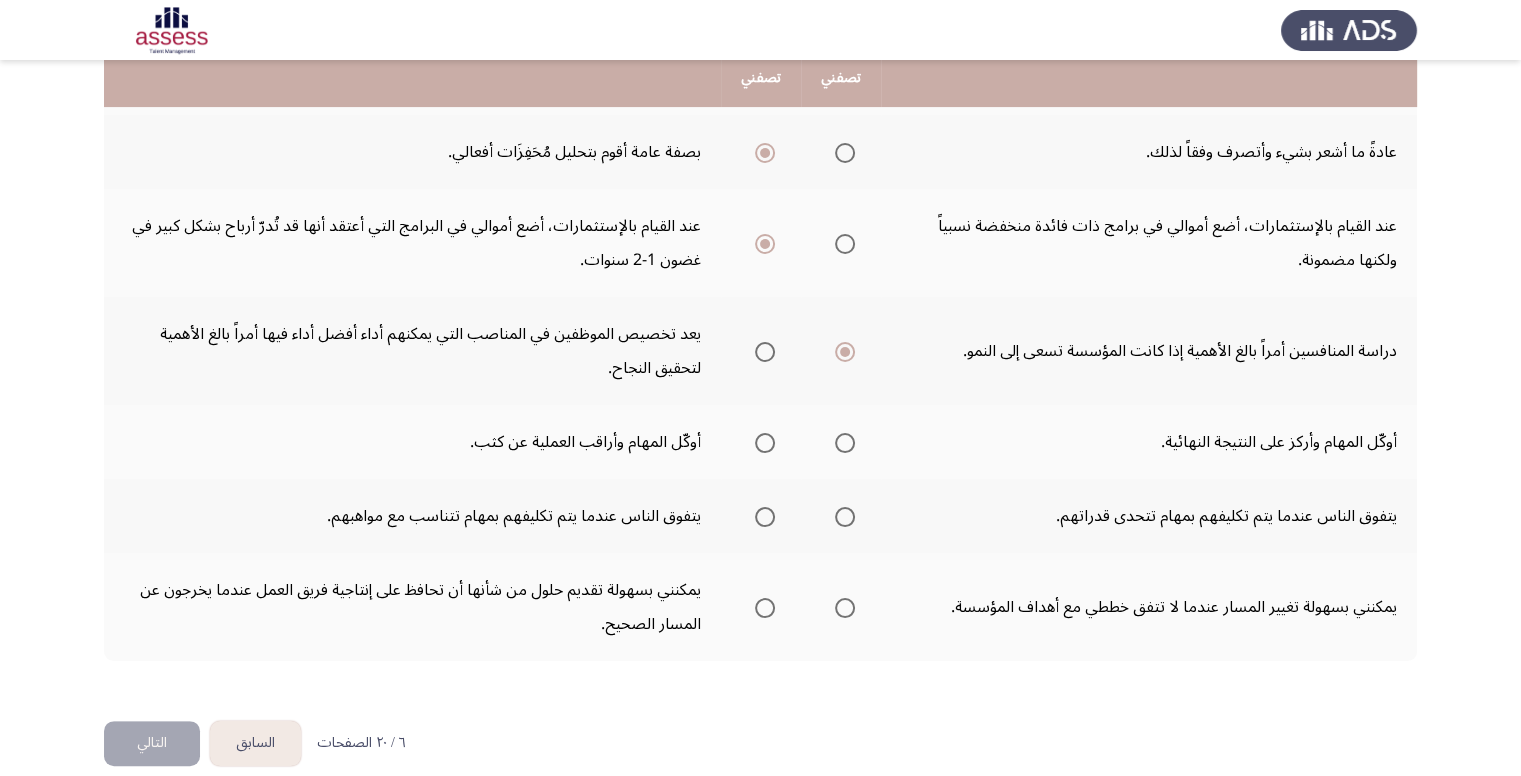 scroll, scrollTop: 563, scrollLeft: 0, axis: vertical 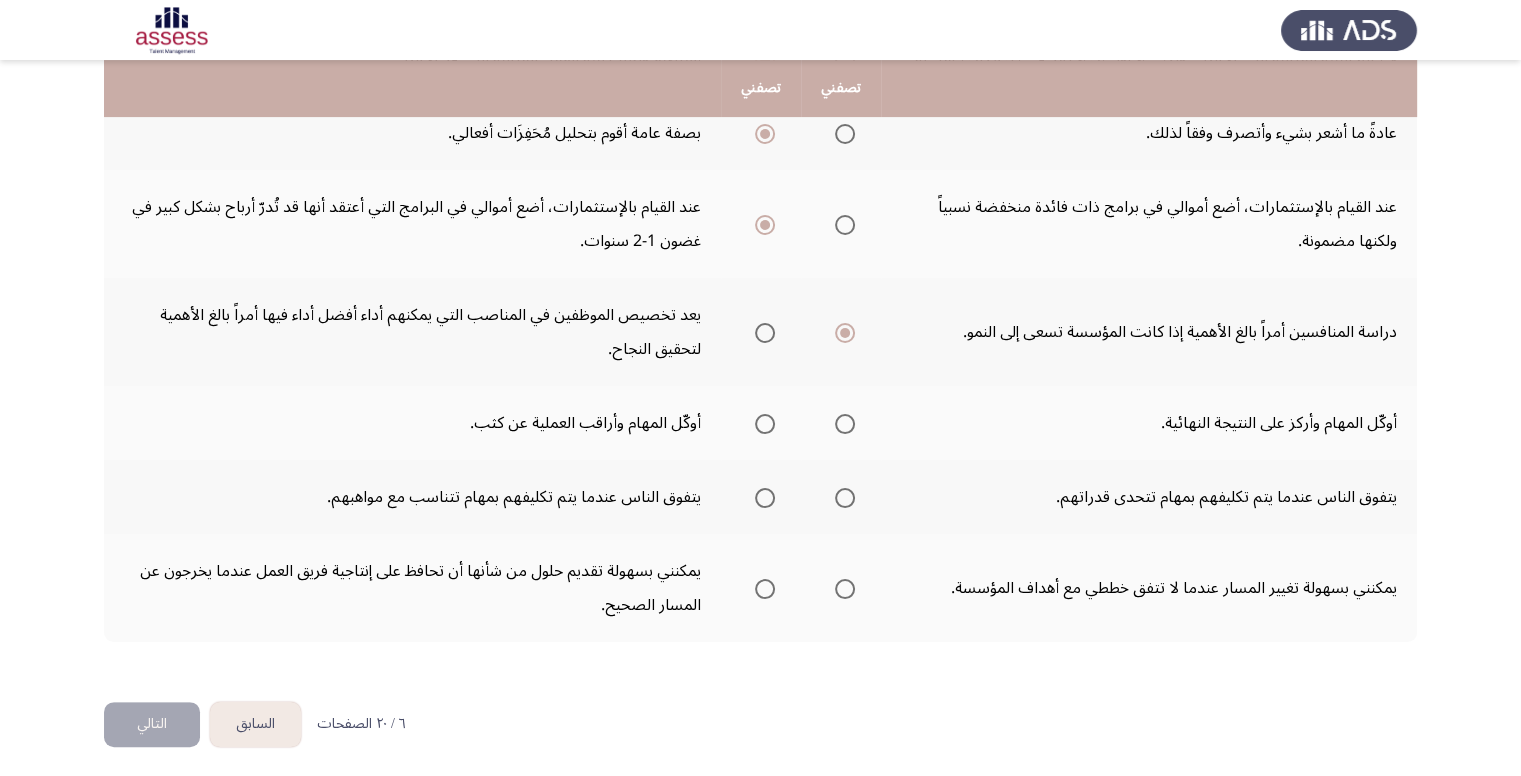 click at bounding box center [845, 424] 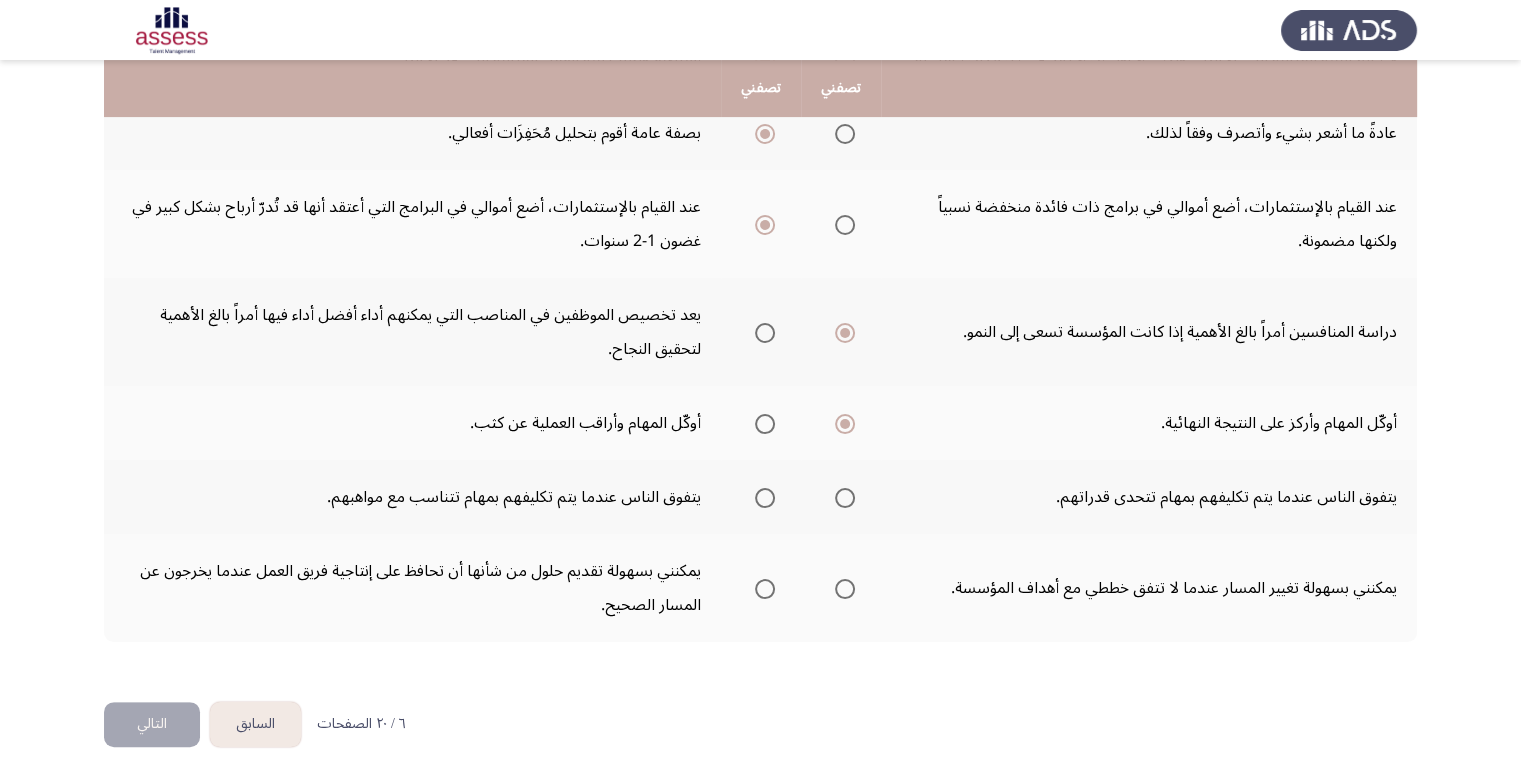 click 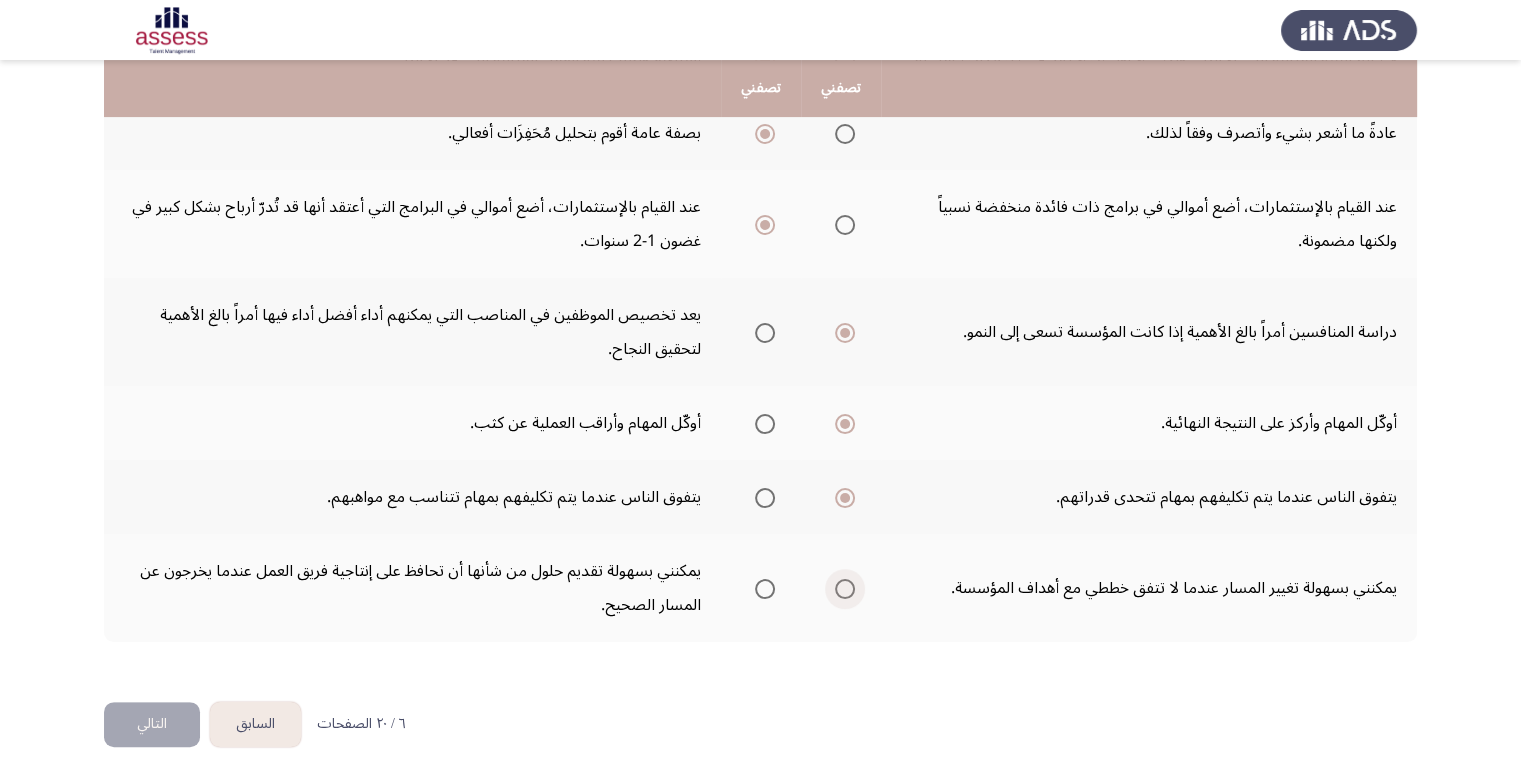 click at bounding box center (845, 589) 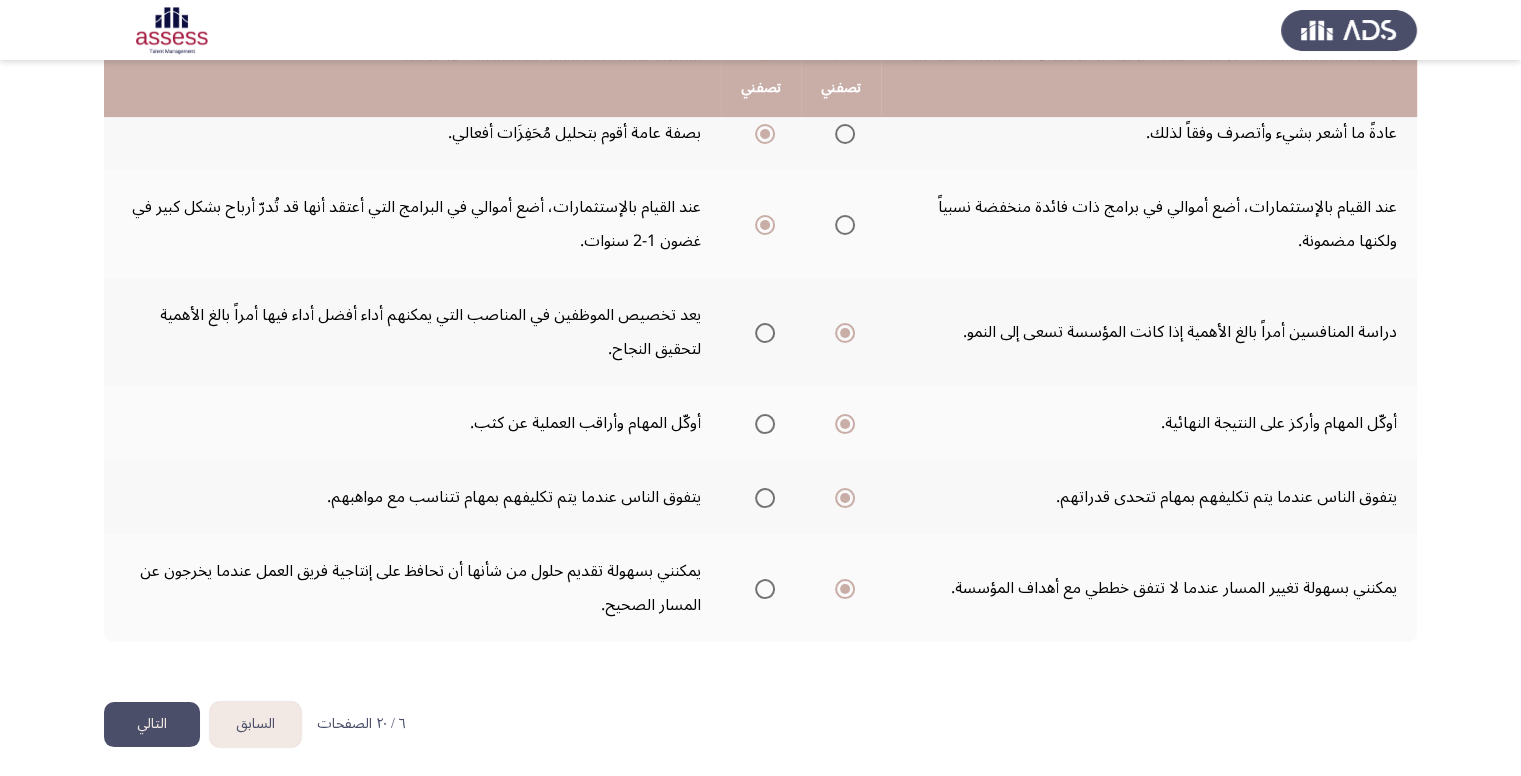 click on "التالي" 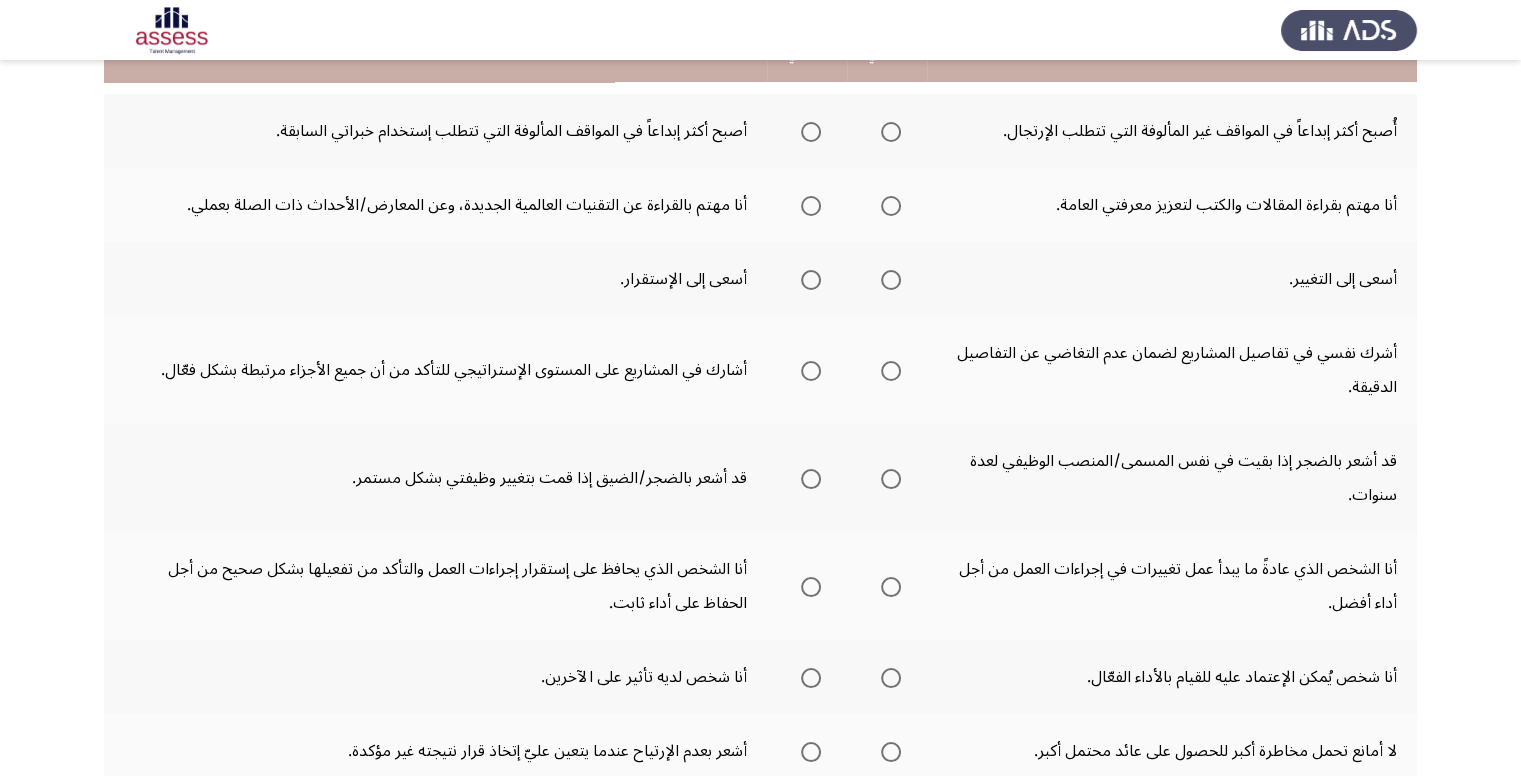 scroll, scrollTop: 200, scrollLeft: 0, axis: vertical 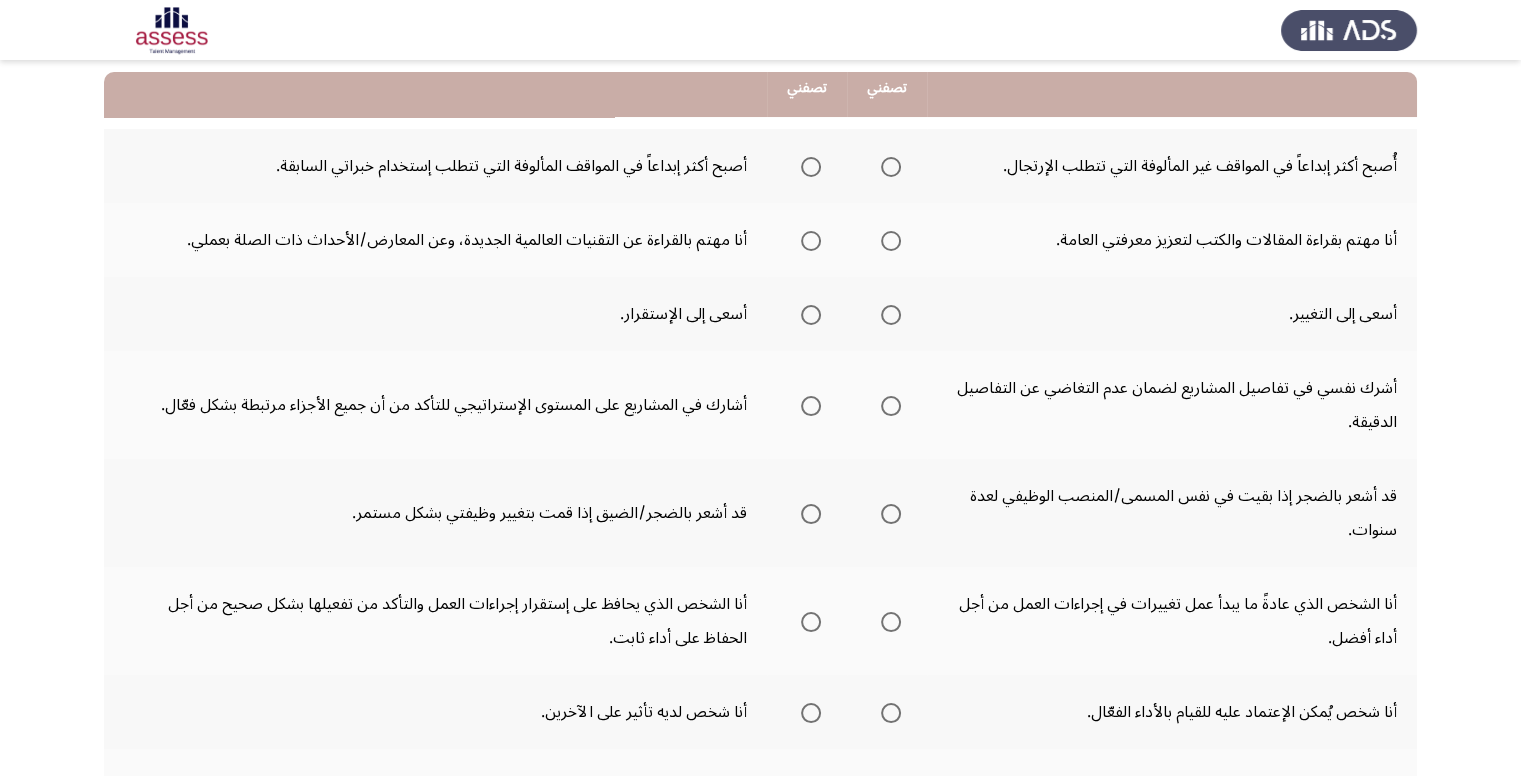 click 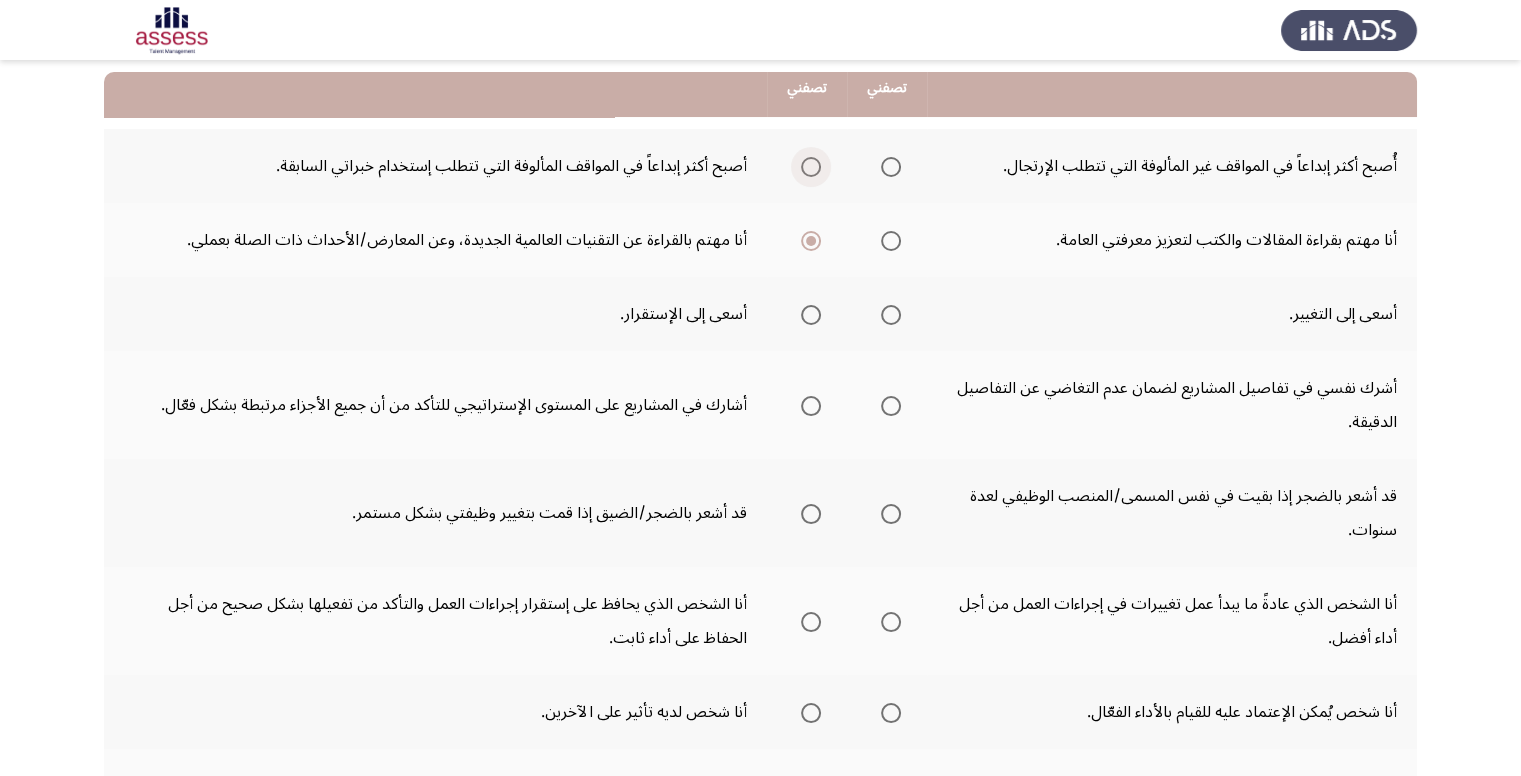 click at bounding box center (811, 167) 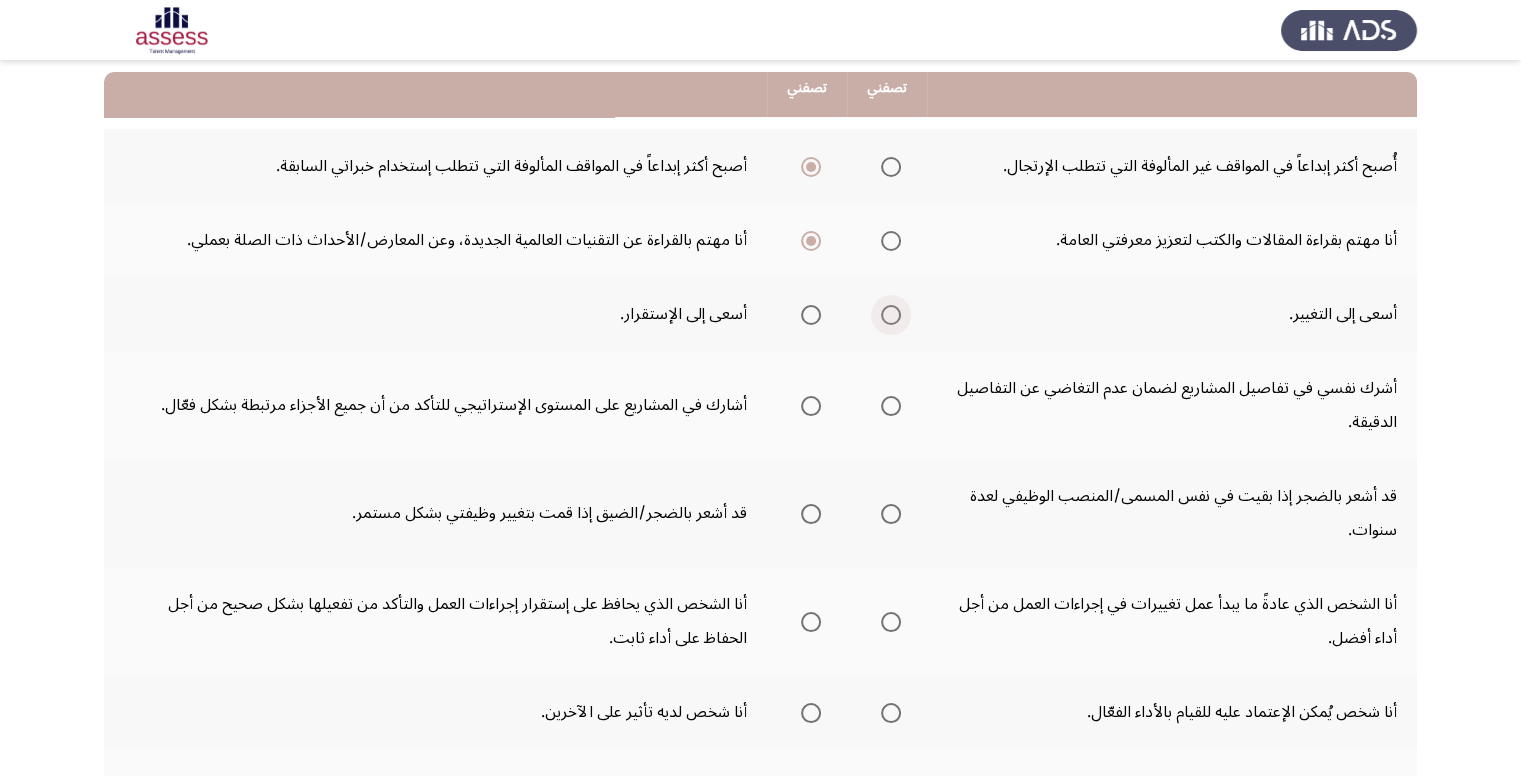 click at bounding box center (891, 315) 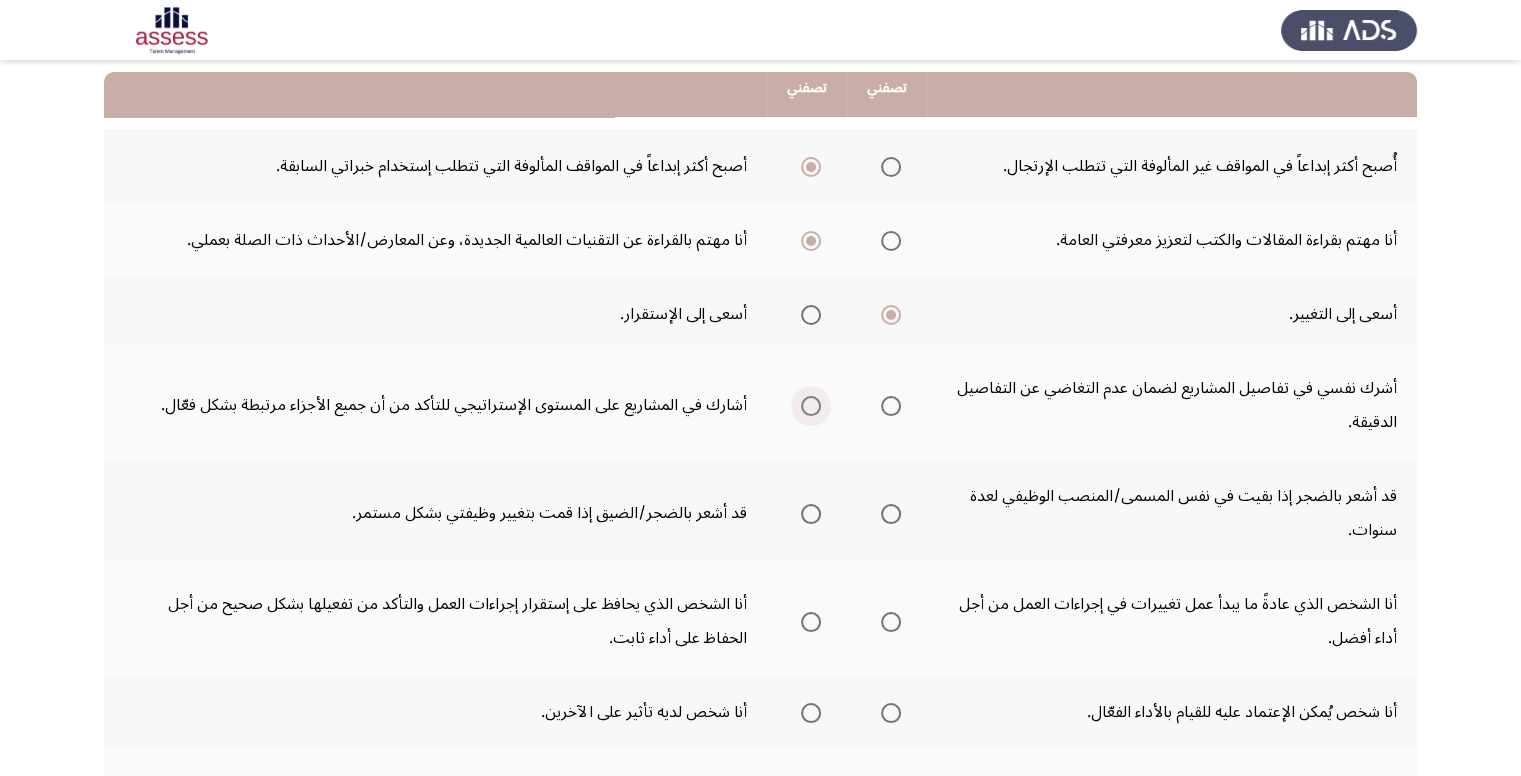 click at bounding box center (811, 406) 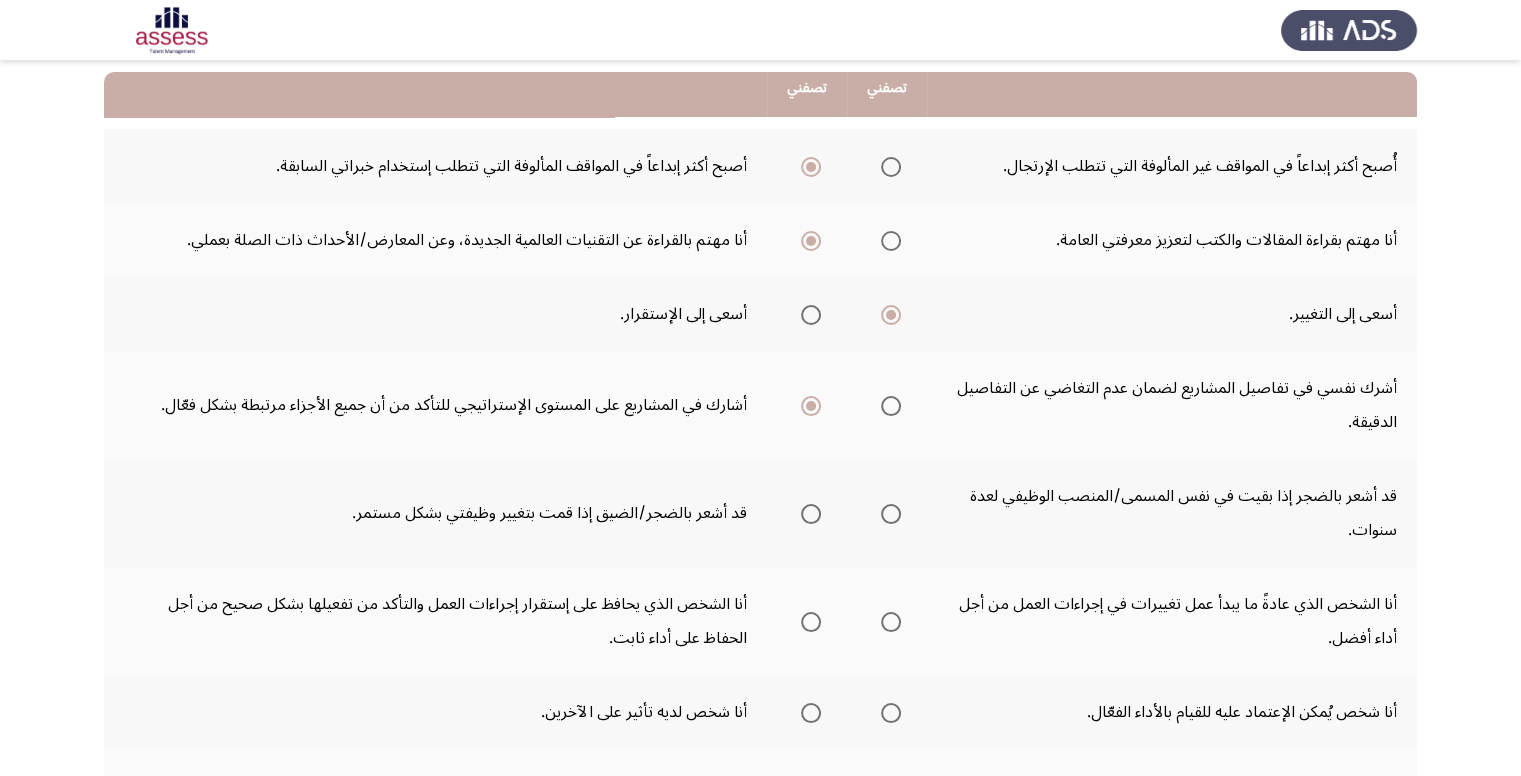 click at bounding box center (891, 514) 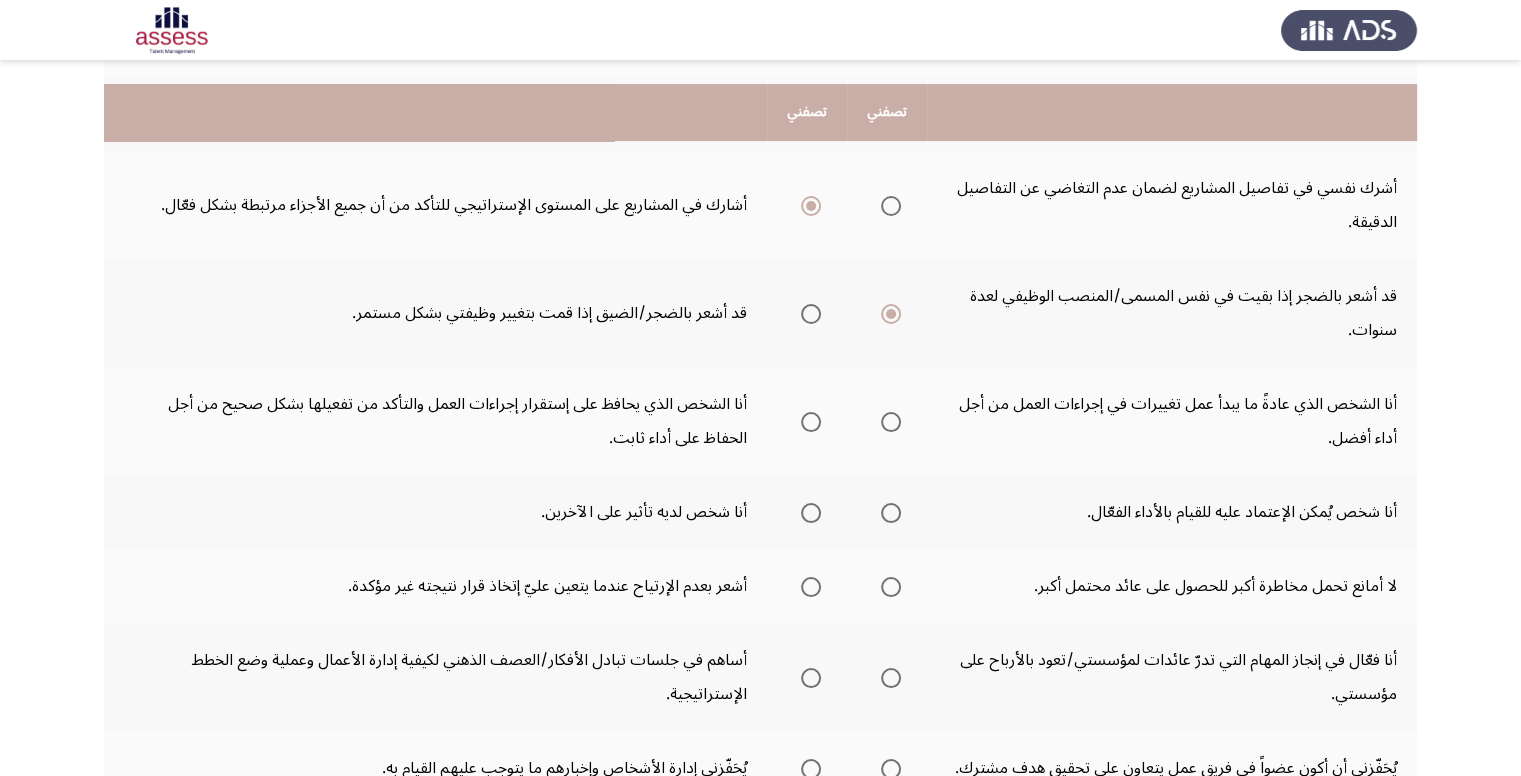 scroll, scrollTop: 500, scrollLeft: 0, axis: vertical 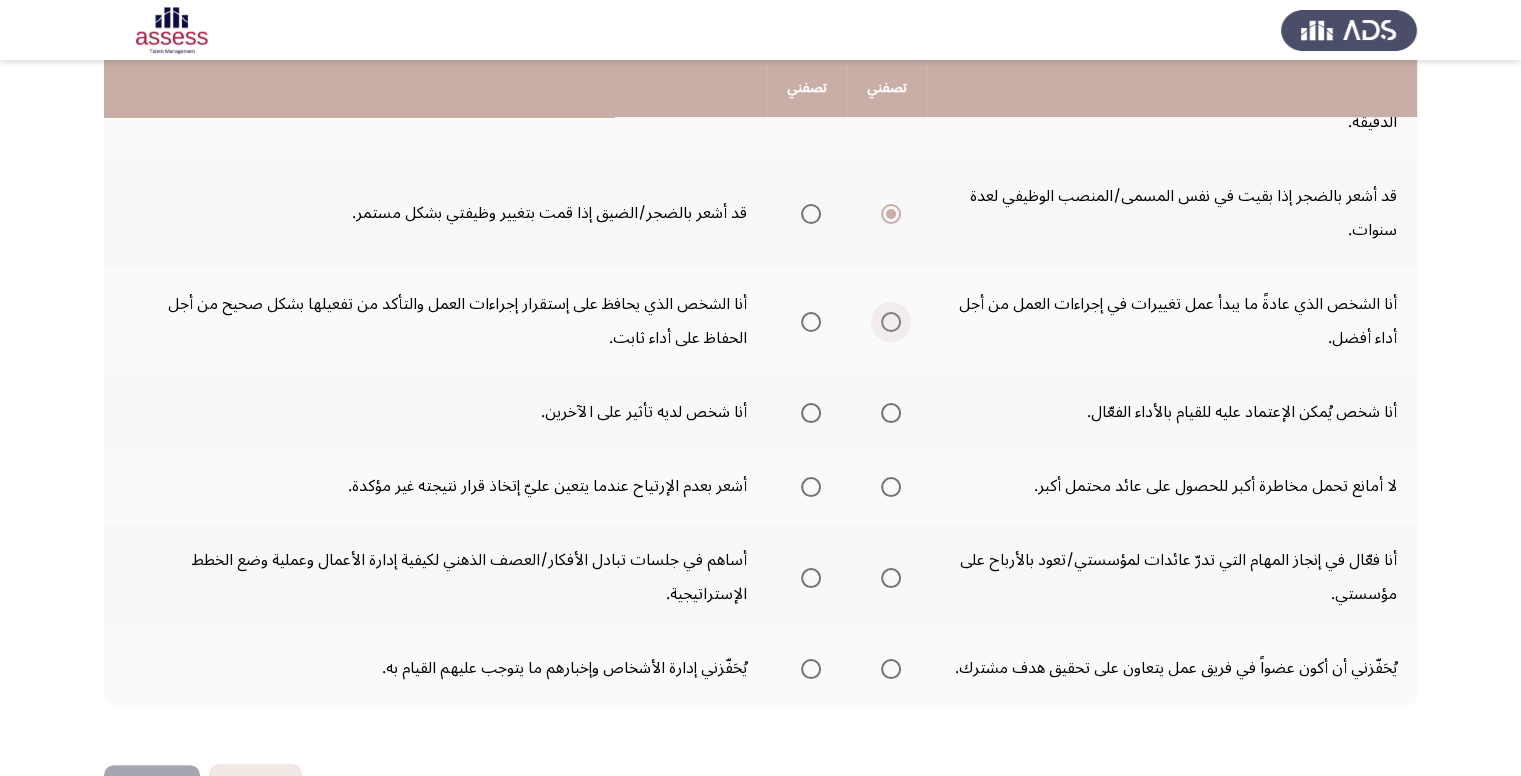 click at bounding box center [891, 322] 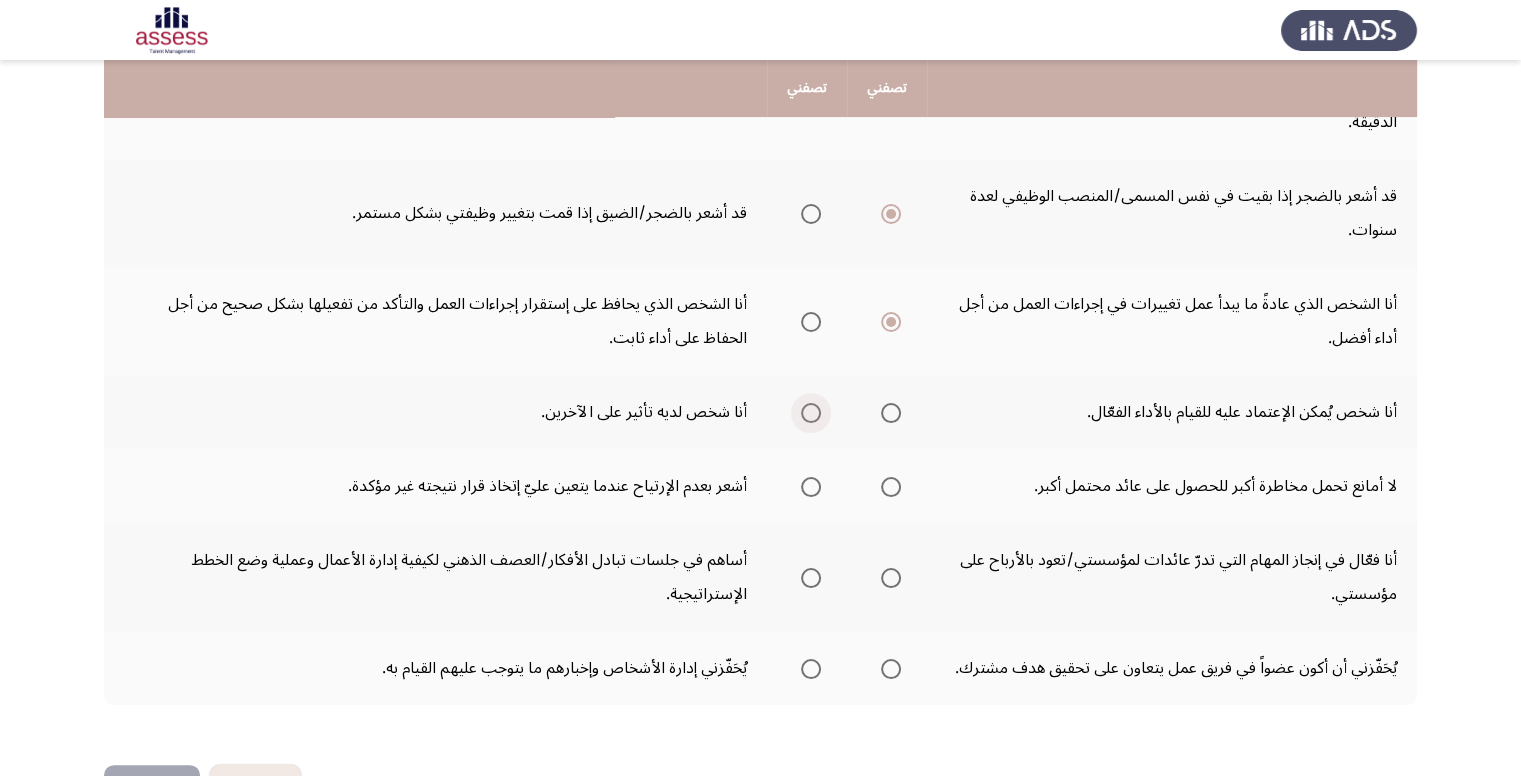 click at bounding box center [811, 413] 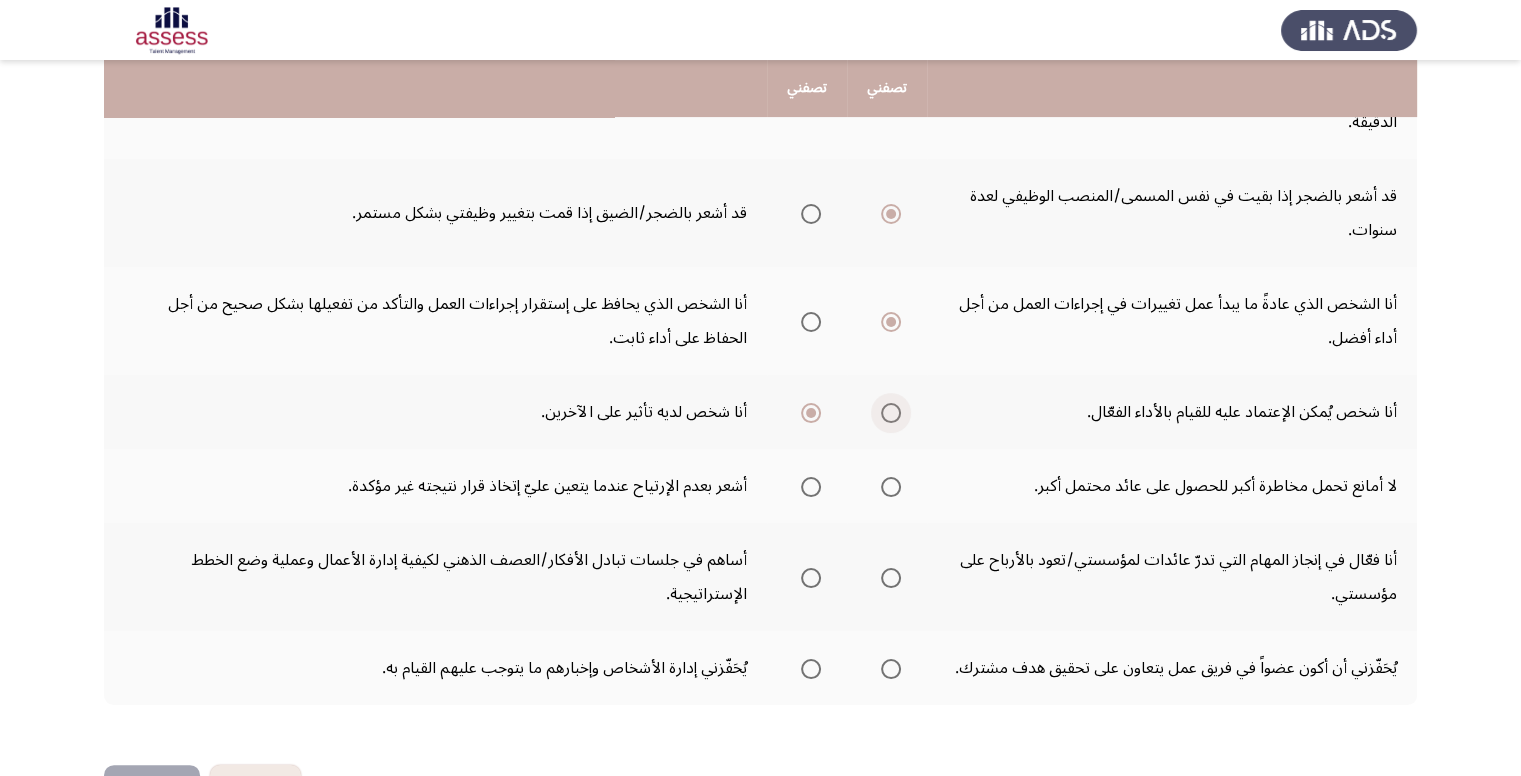 click at bounding box center [891, 413] 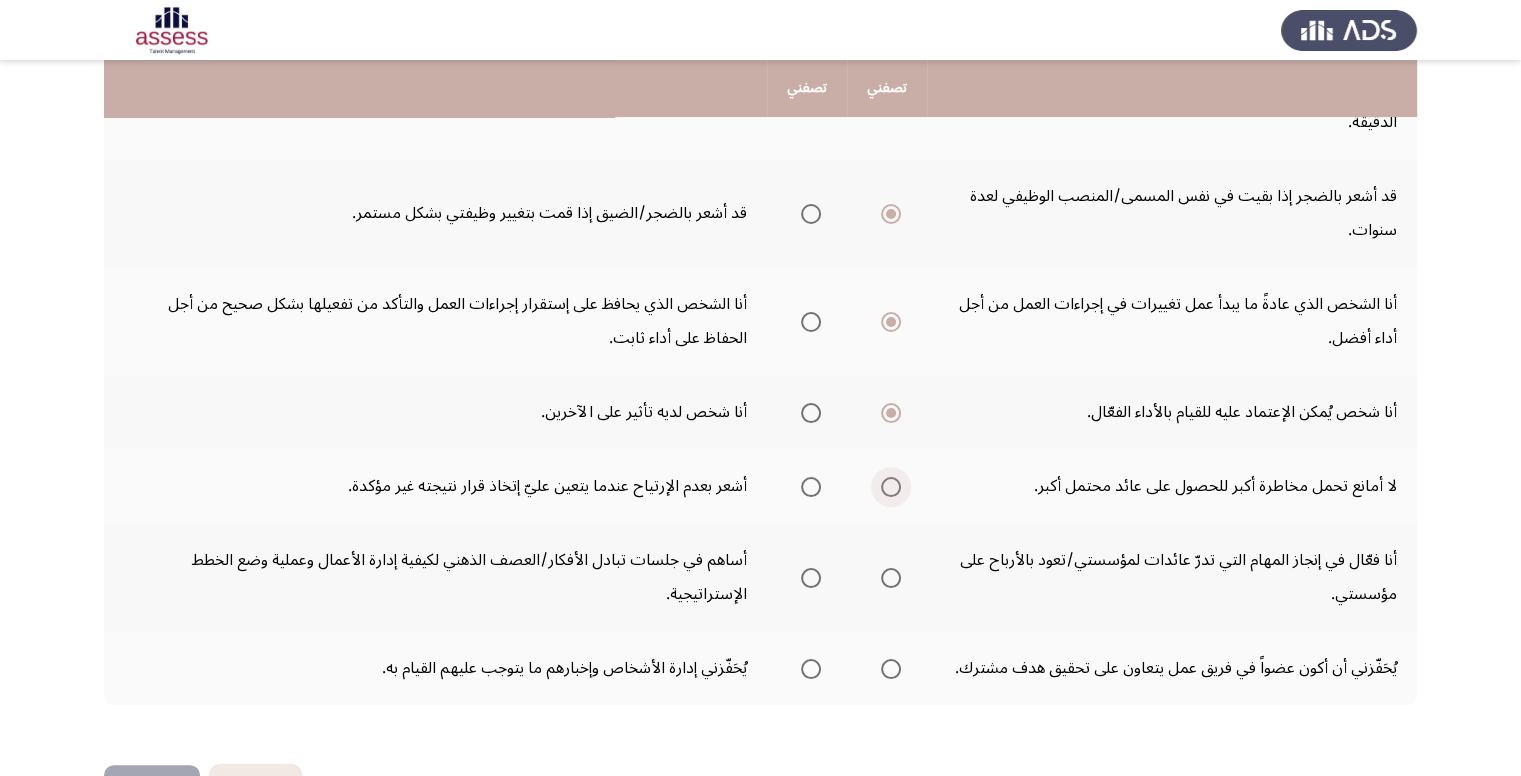 click at bounding box center [891, 487] 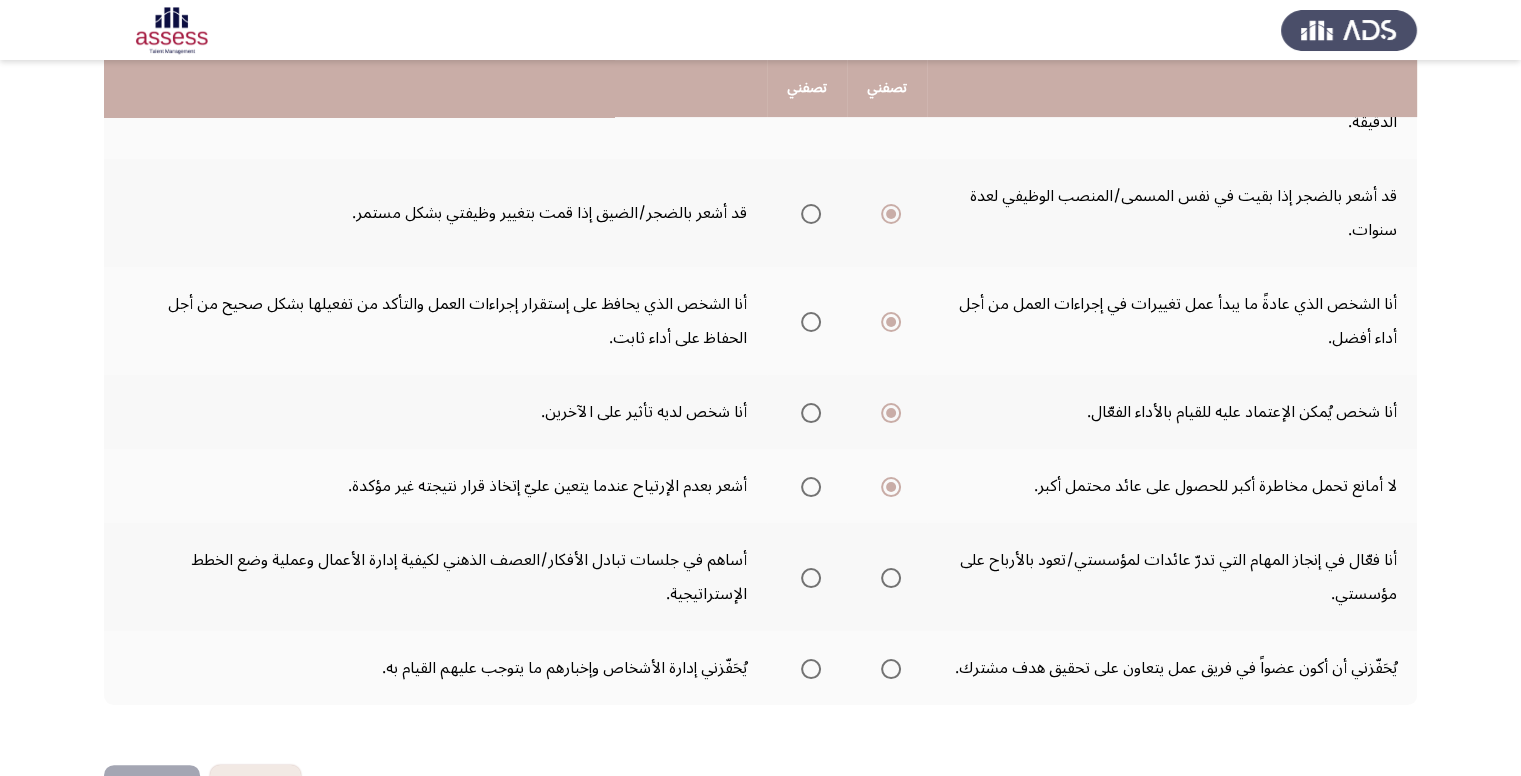 click 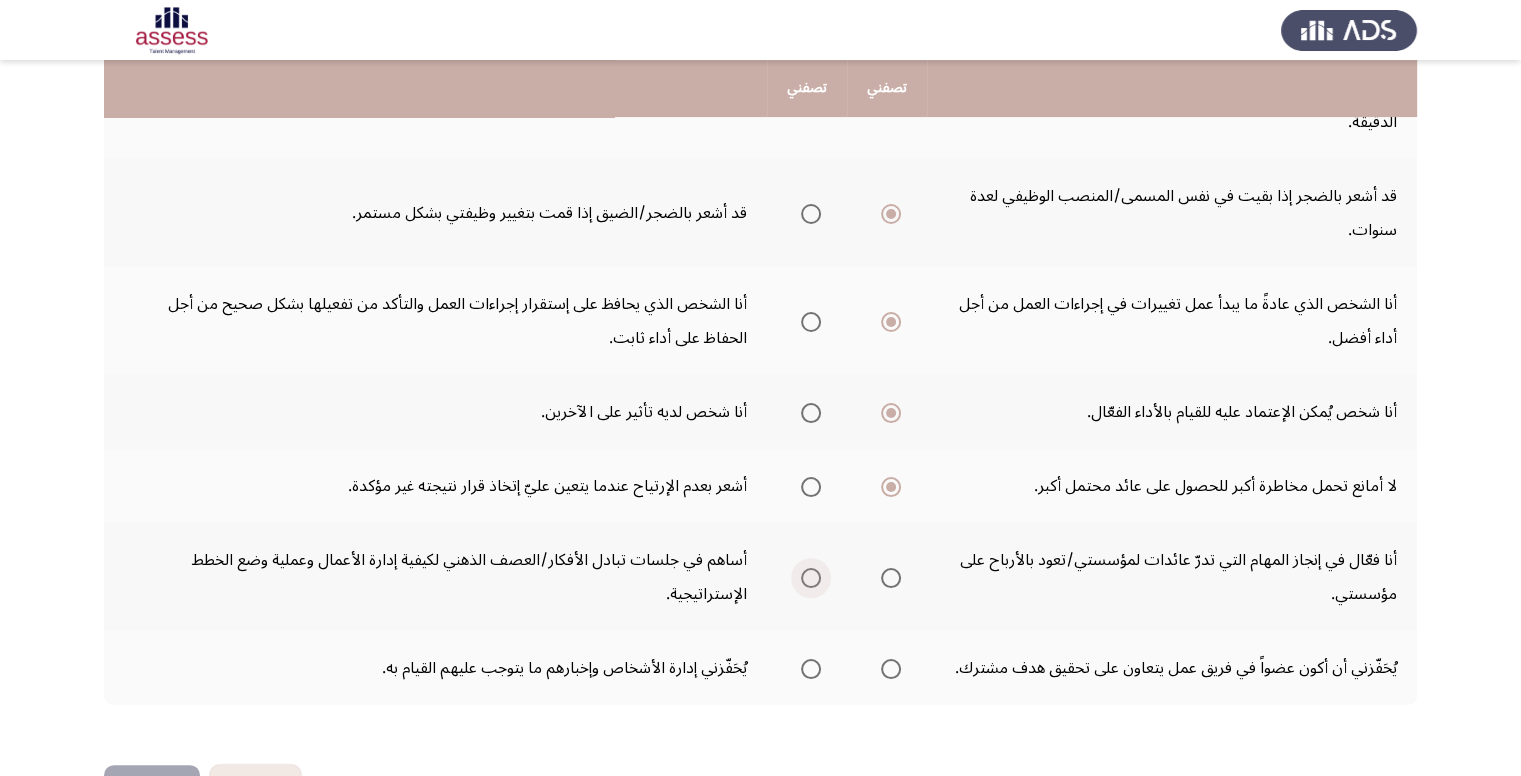 click at bounding box center (811, 578) 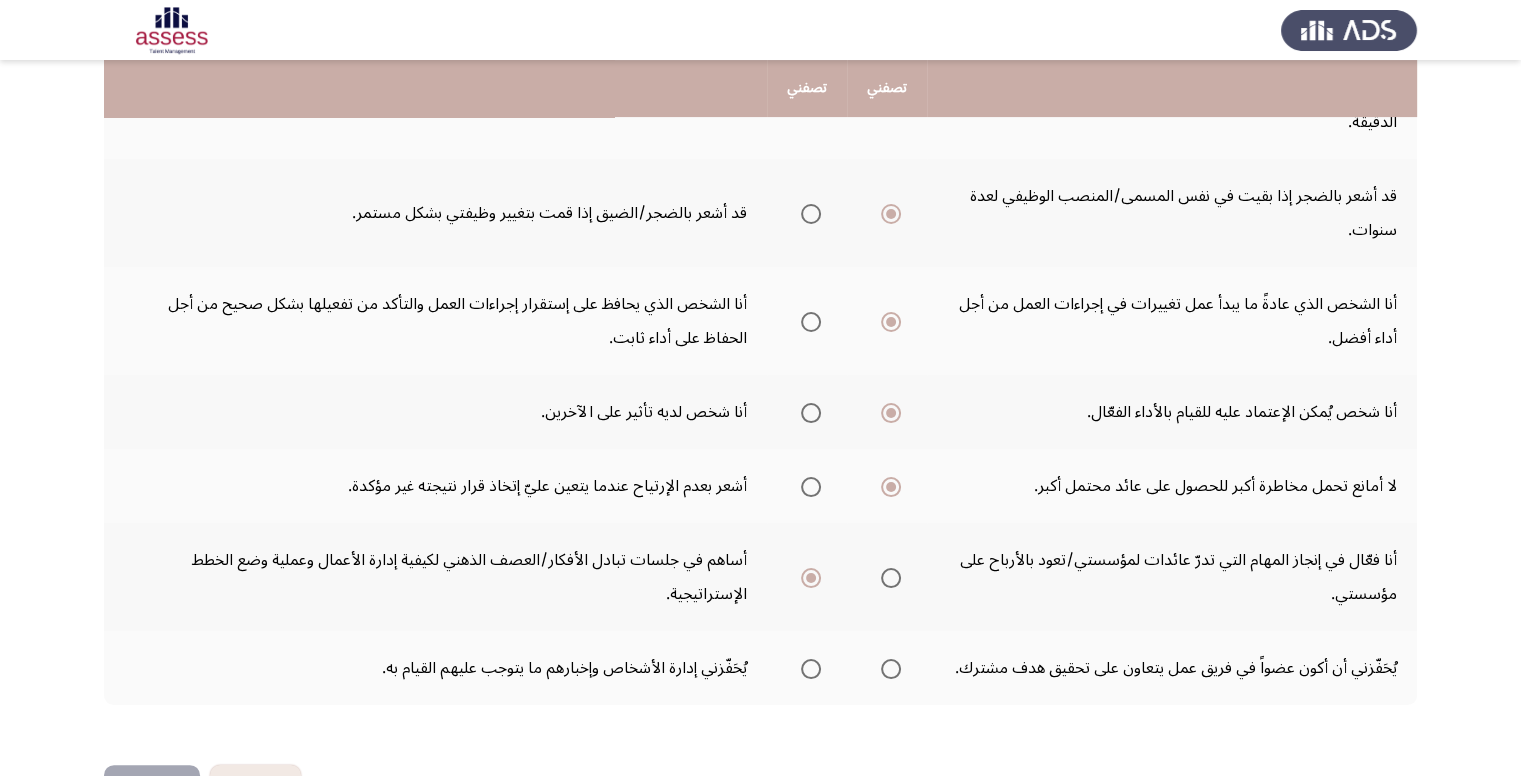 click at bounding box center [891, 669] 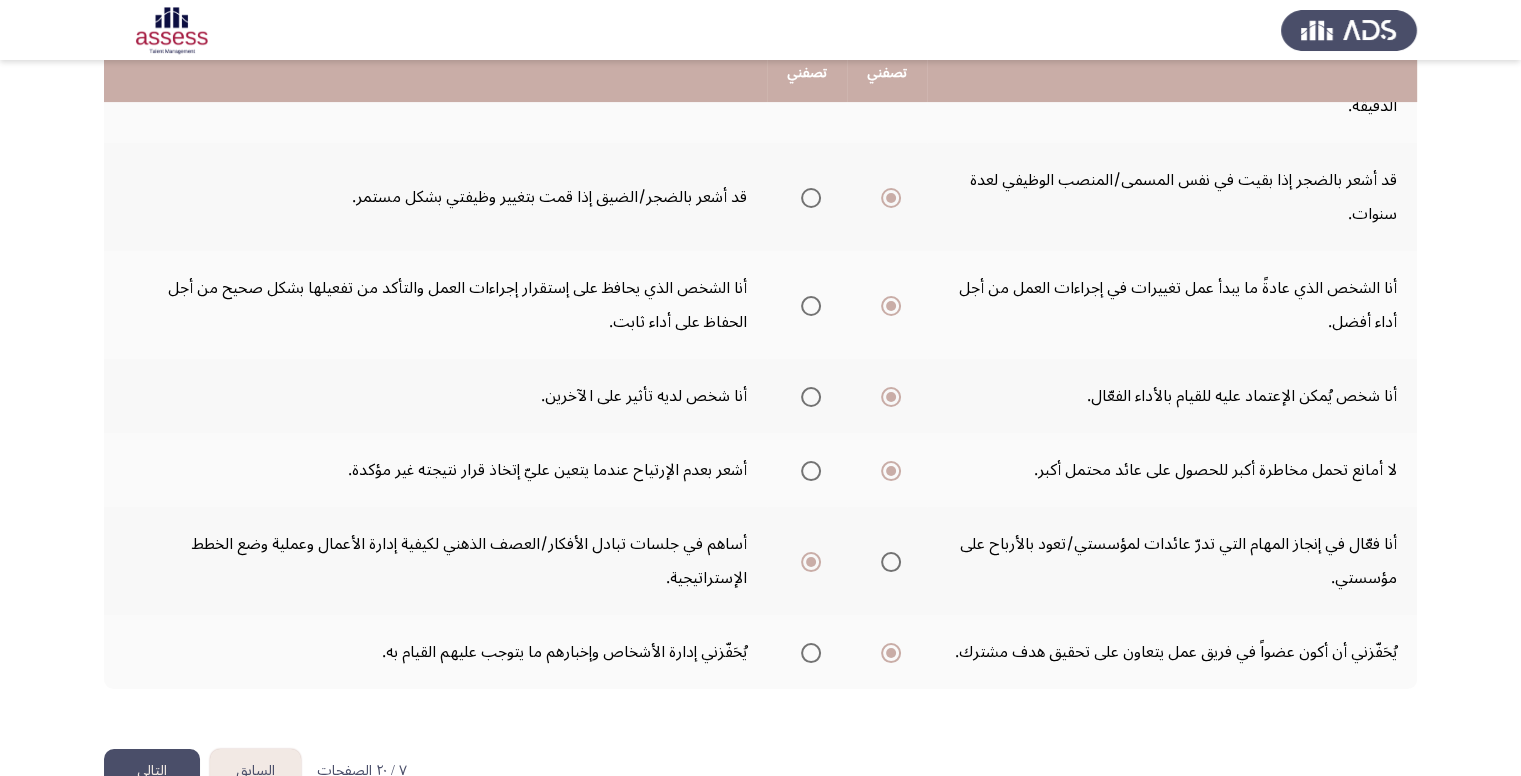 scroll, scrollTop: 563, scrollLeft: 0, axis: vertical 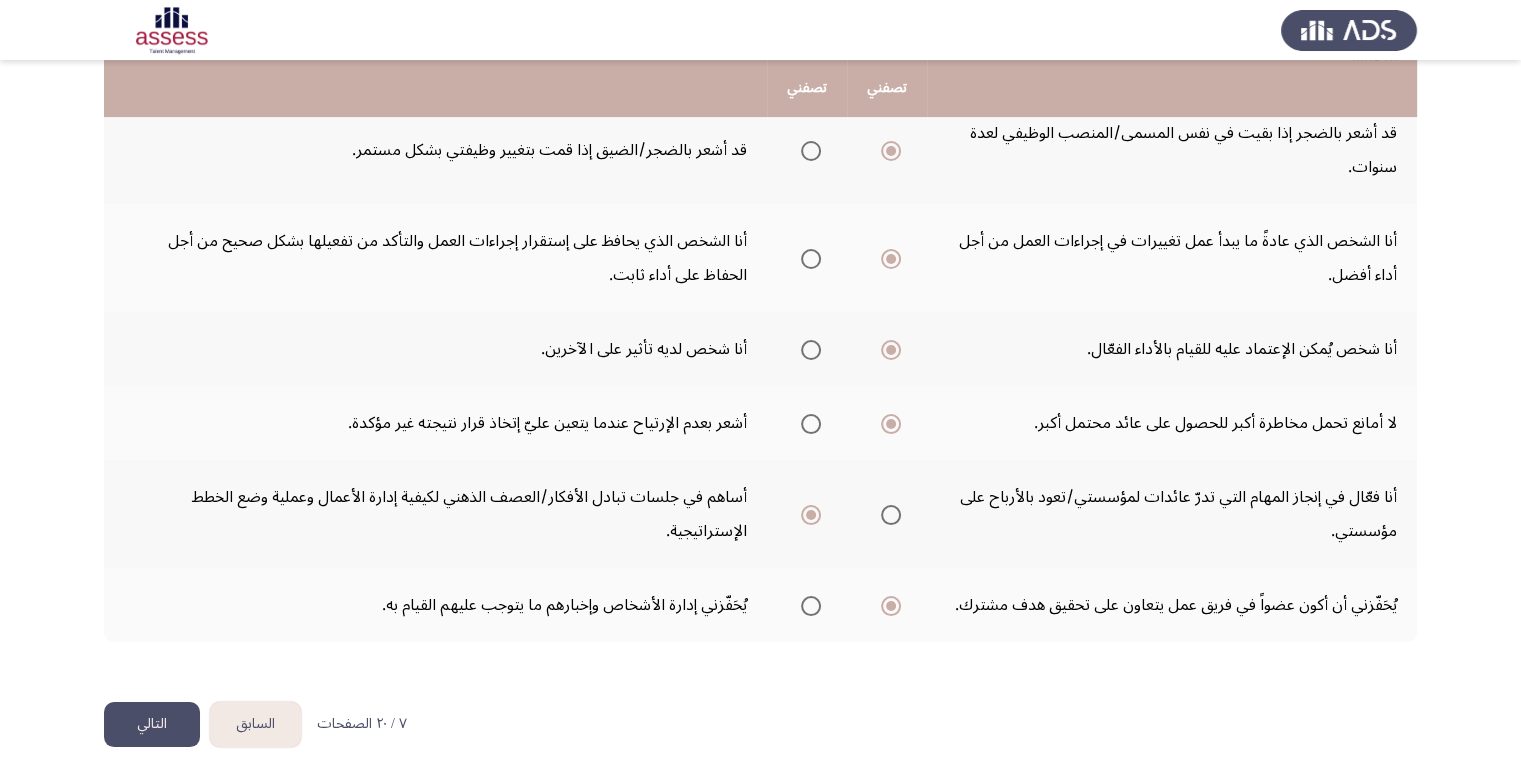 click on "التالي" 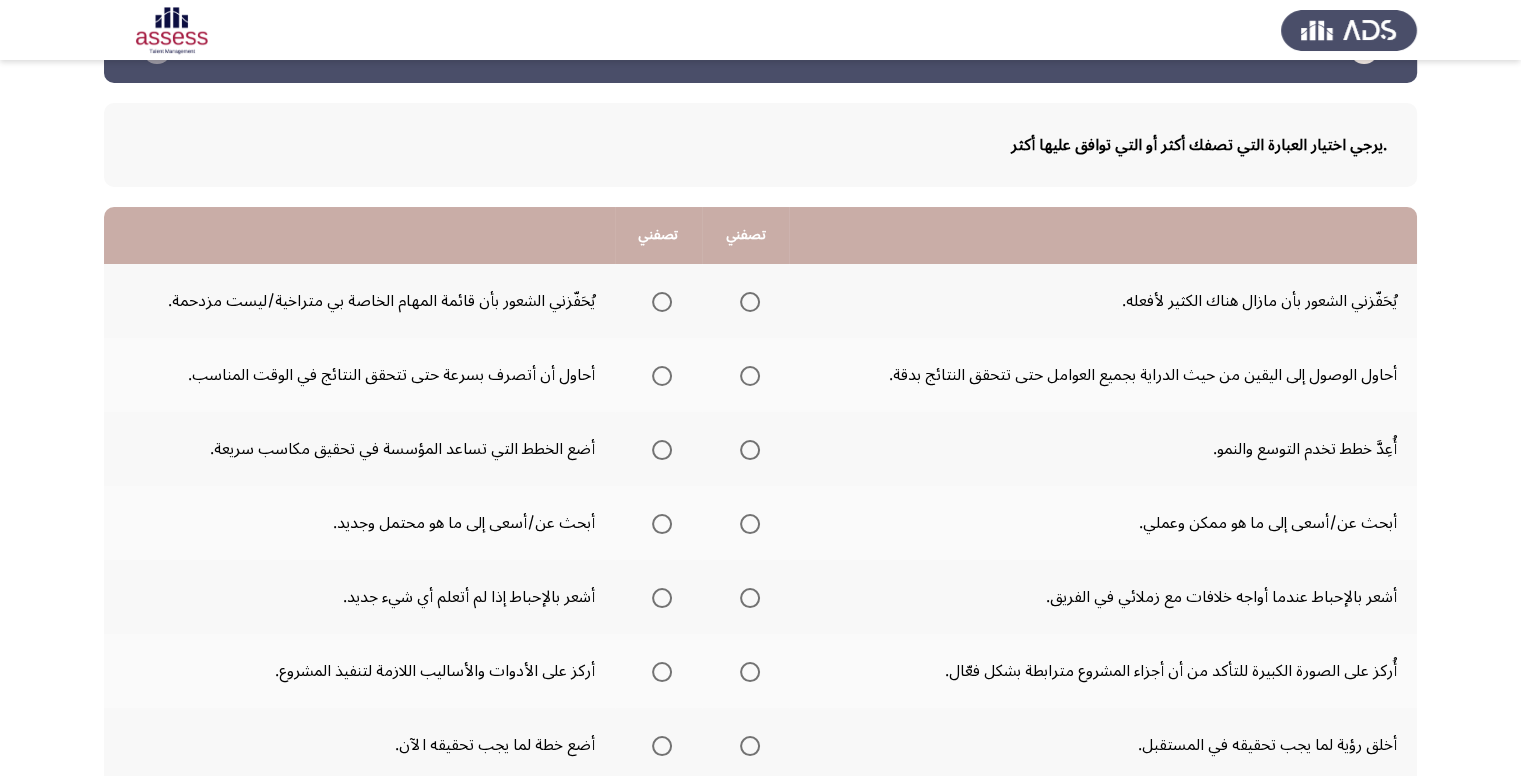 scroll, scrollTop: 100, scrollLeft: 0, axis: vertical 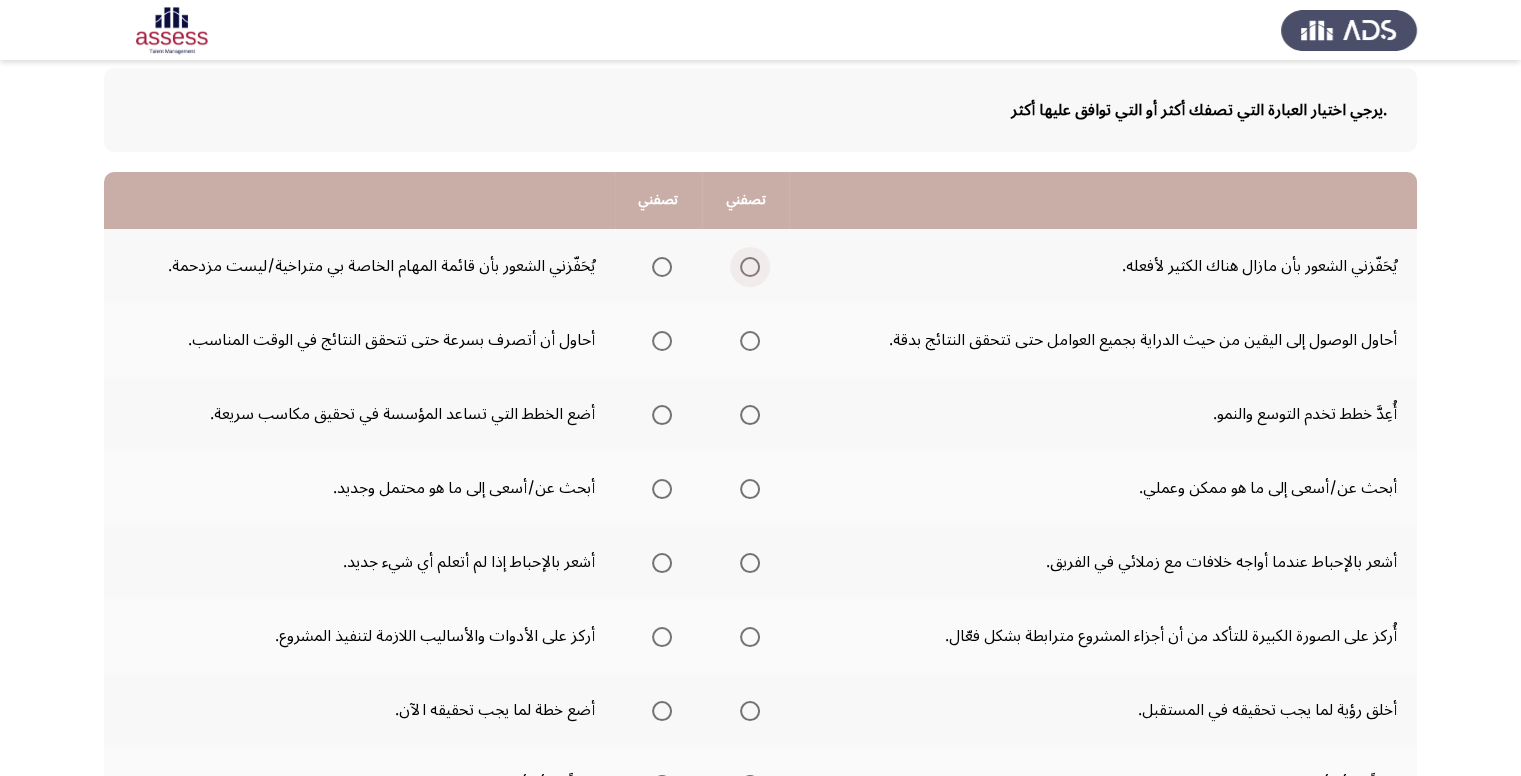 click at bounding box center (750, 267) 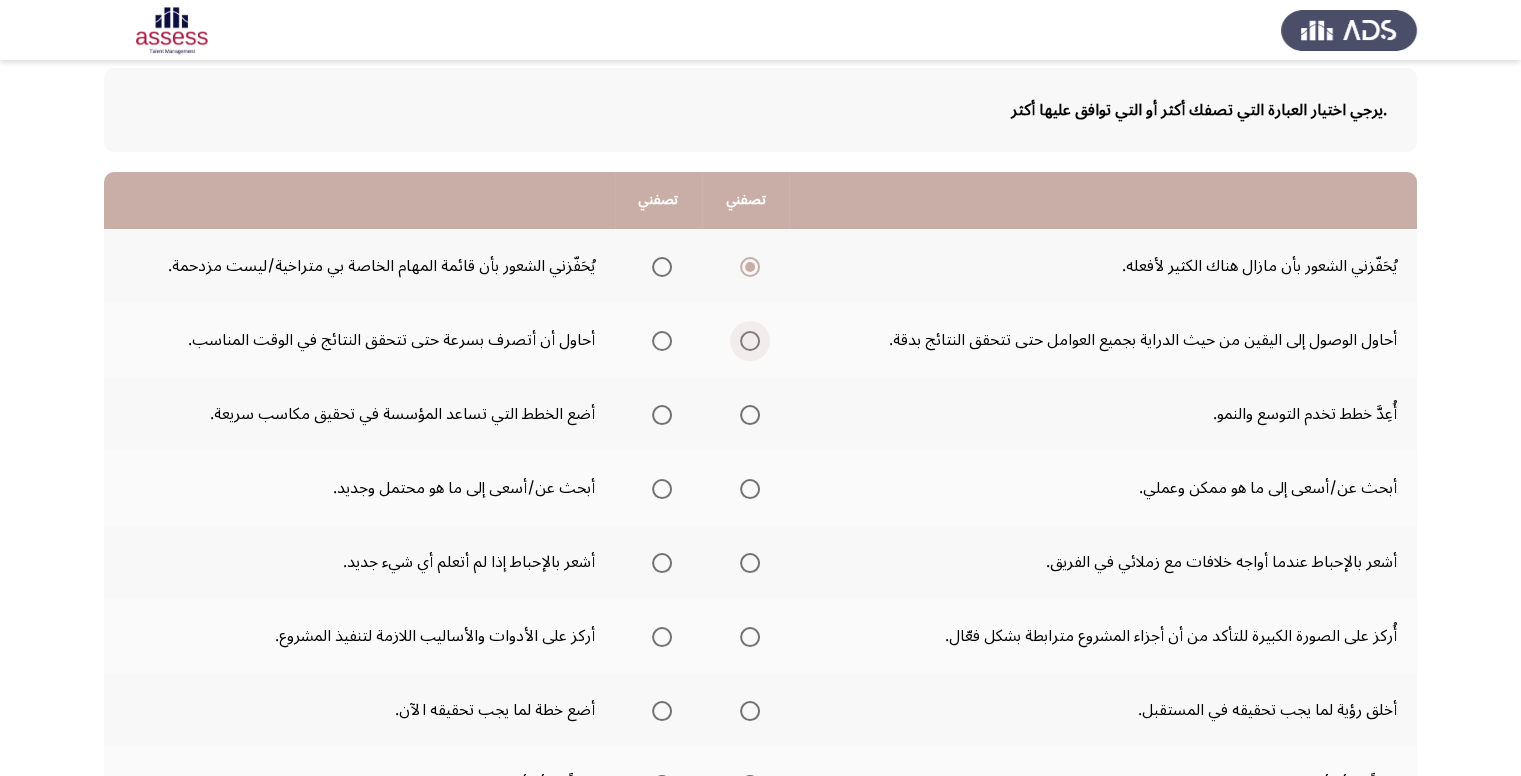 click at bounding box center (750, 341) 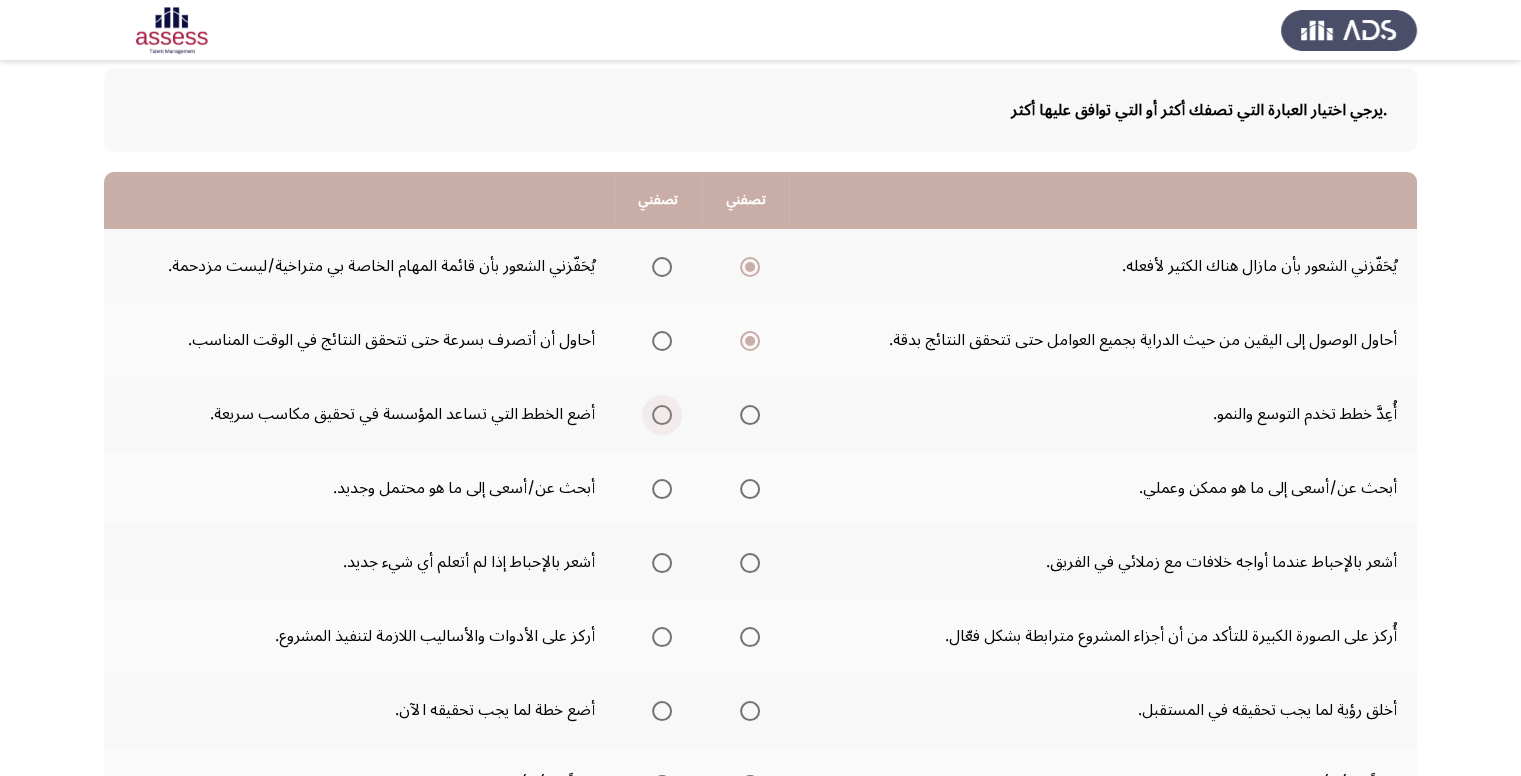 click at bounding box center [662, 415] 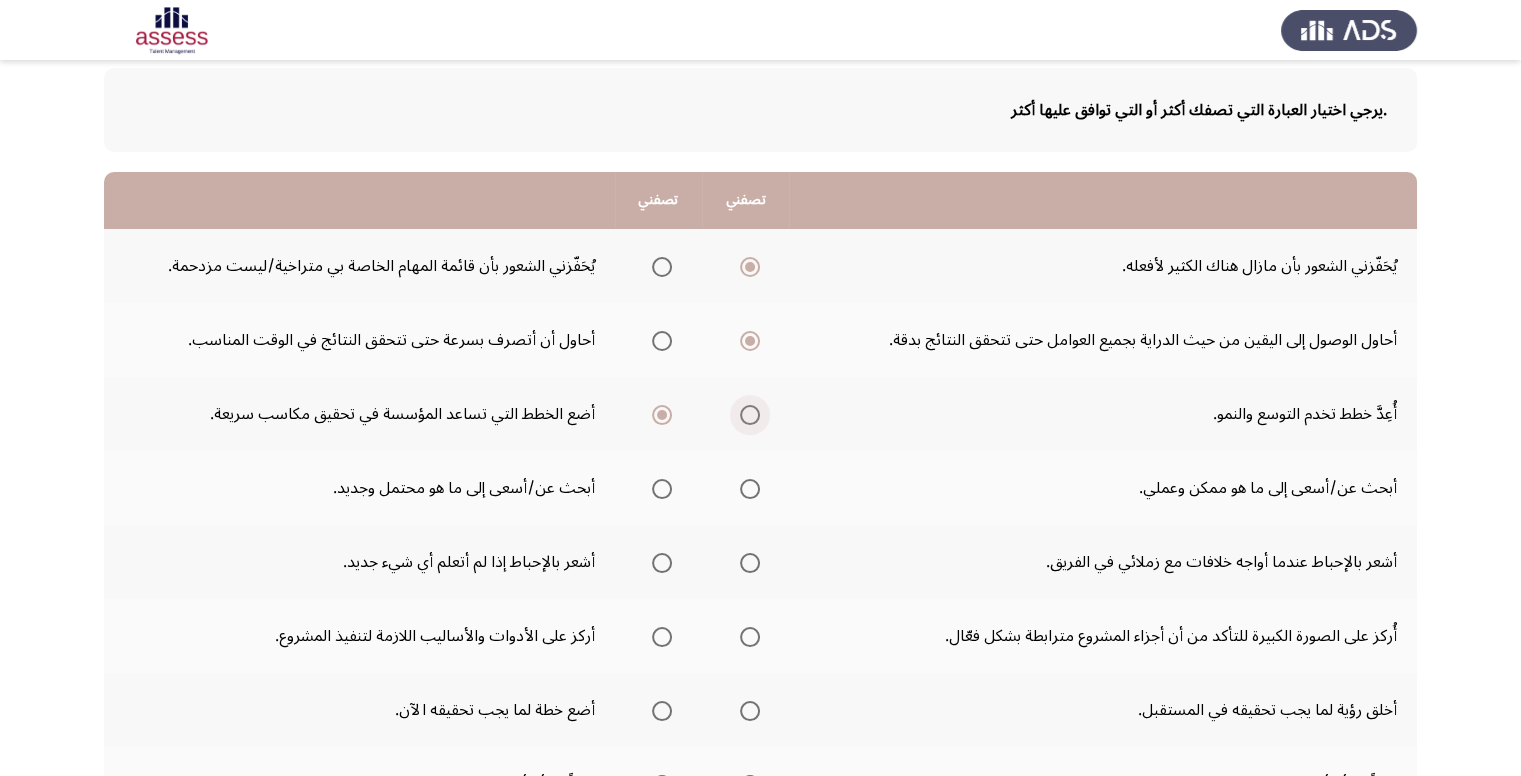 click at bounding box center (746, 415) 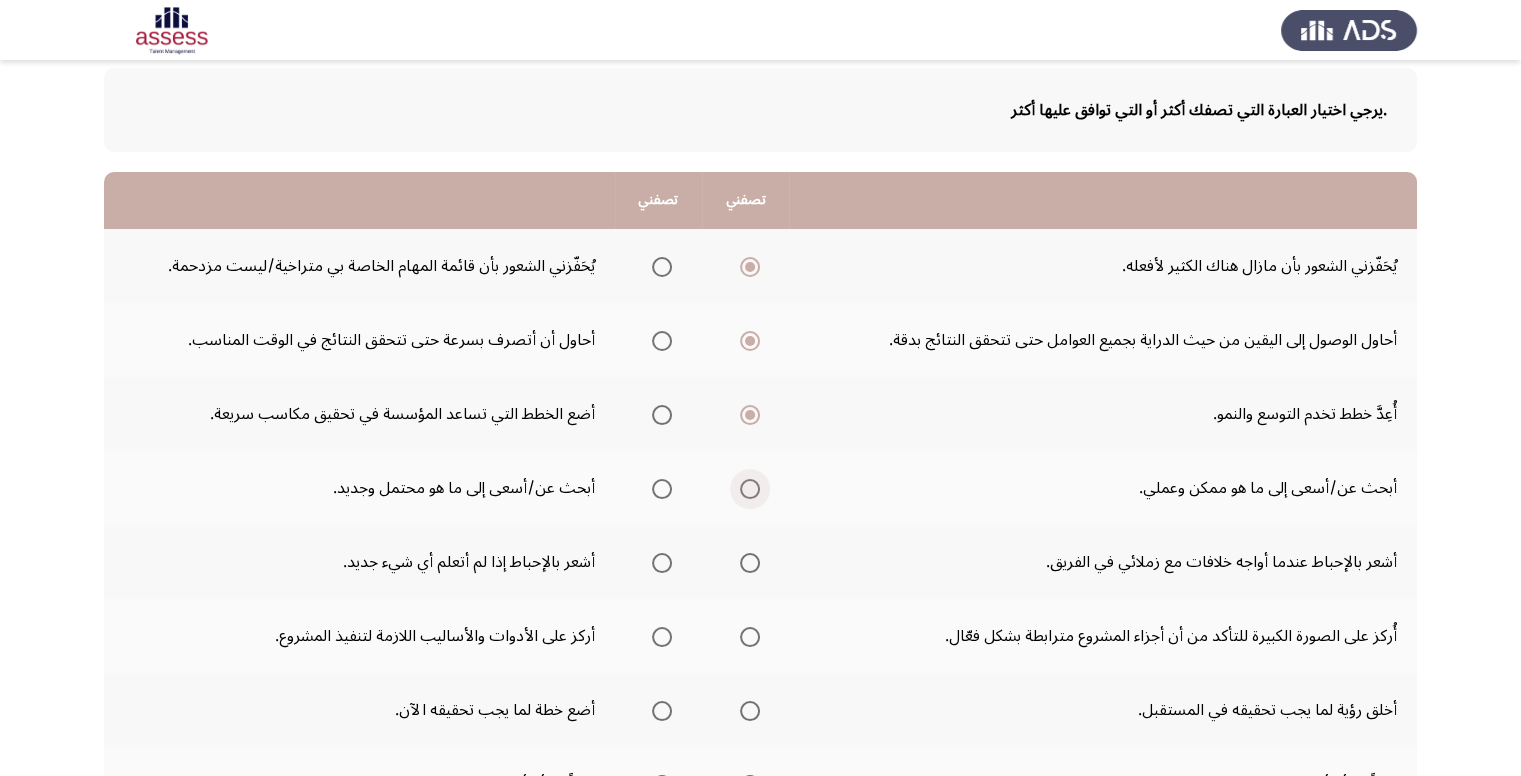 click at bounding box center [750, 489] 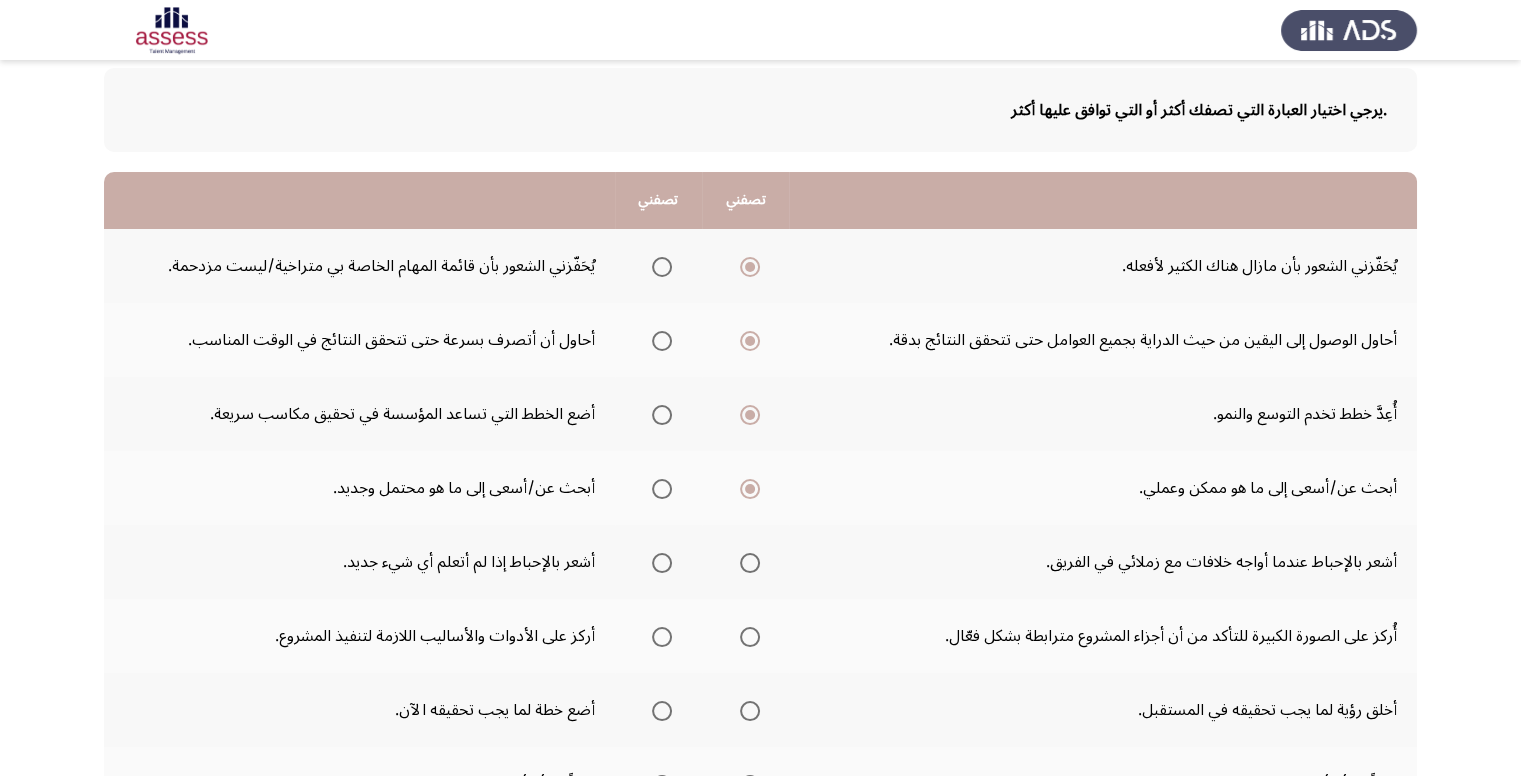 click at bounding box center [662, 563] 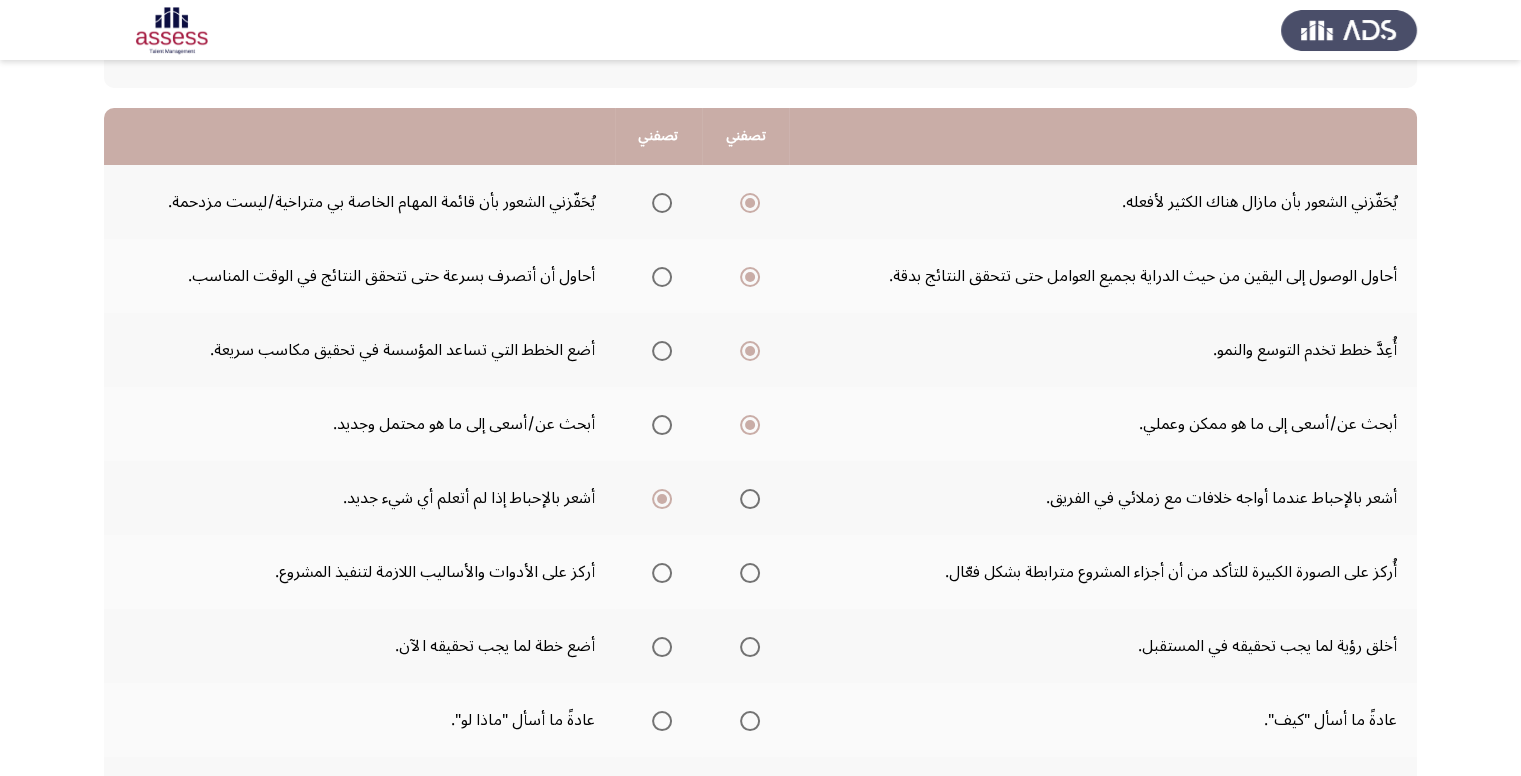 scroll, scrollTop: 200, scrollLeft: 0, axis: vertical 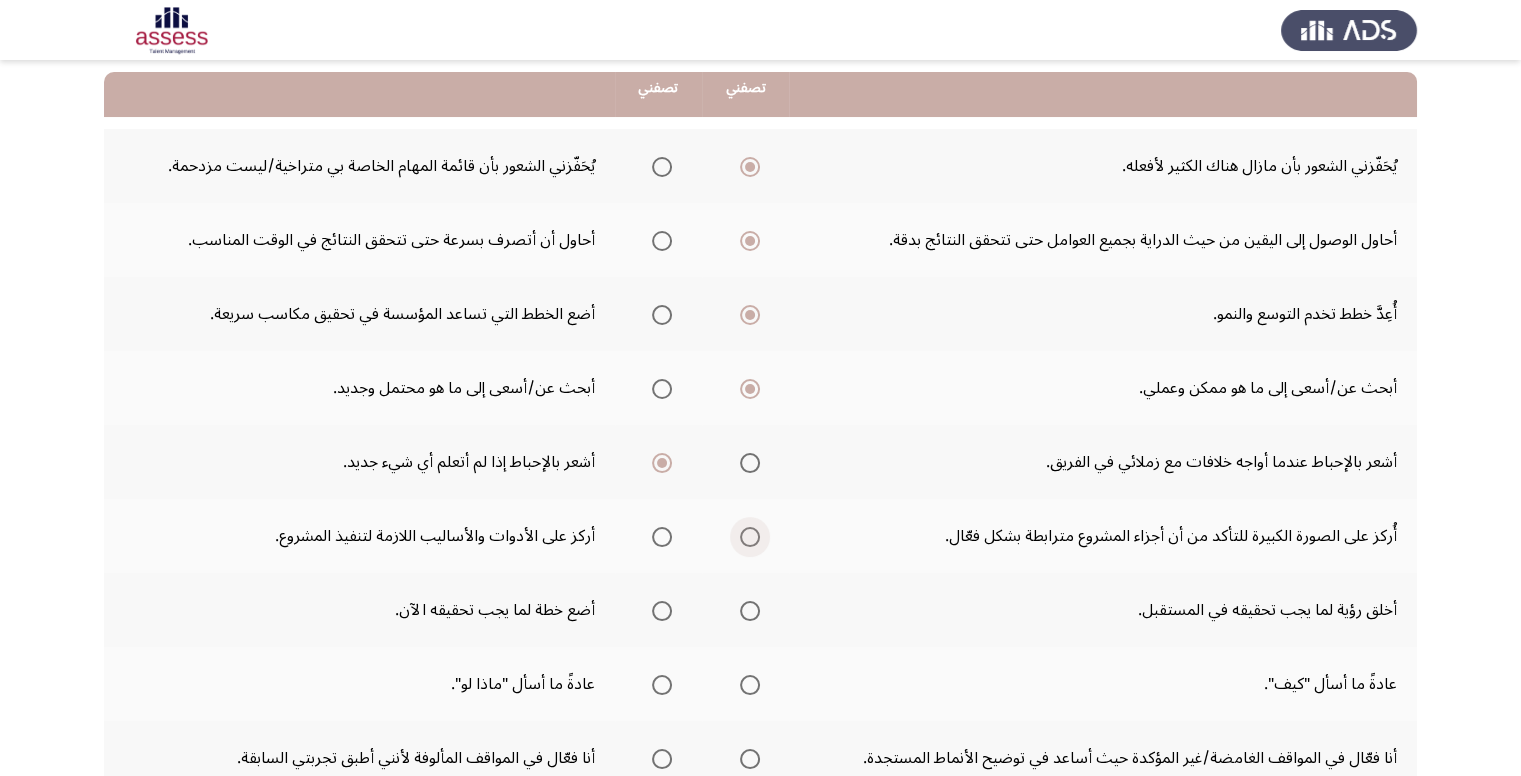click at bounding box center (750, 537) 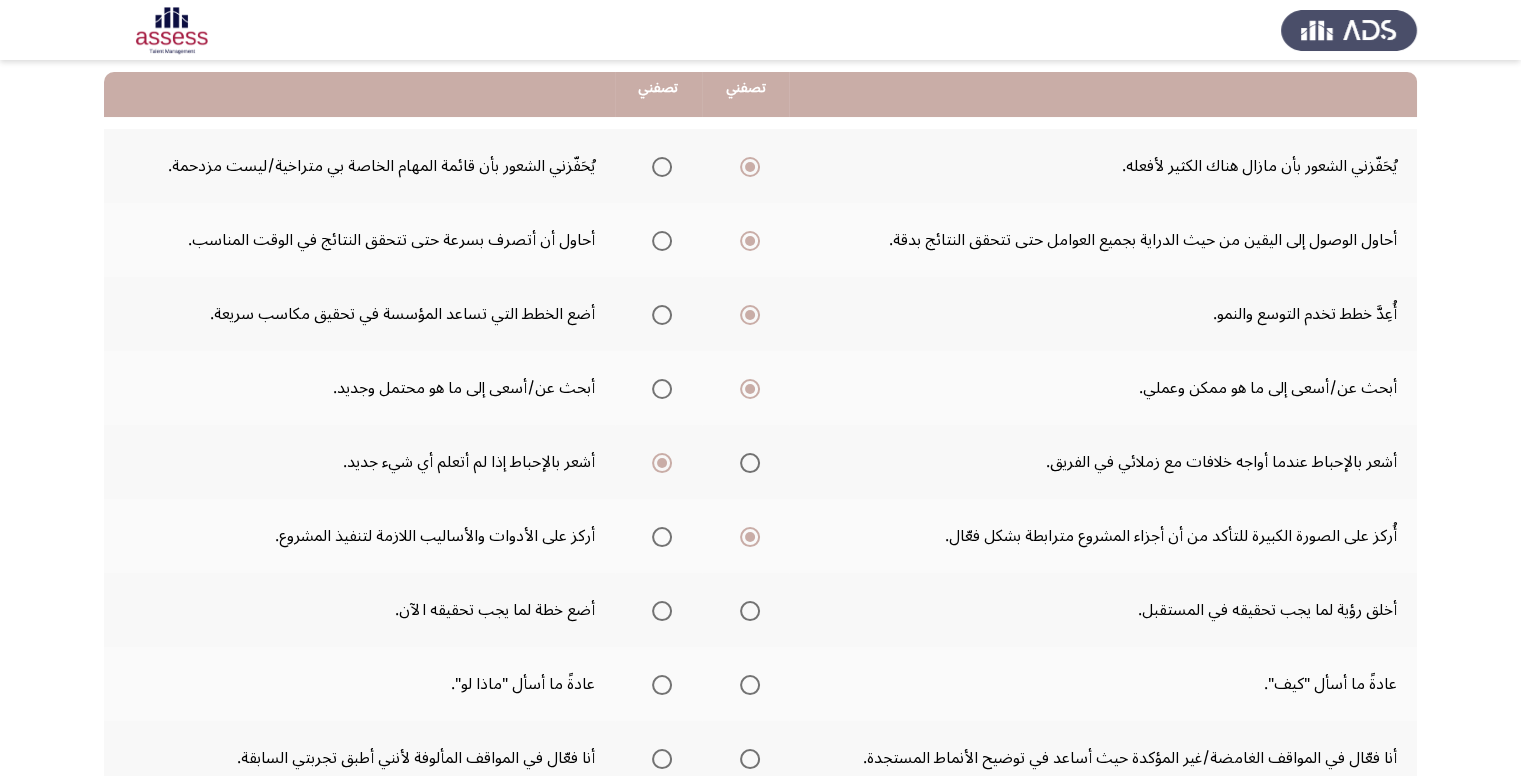 click at bounding box center [750, 611] 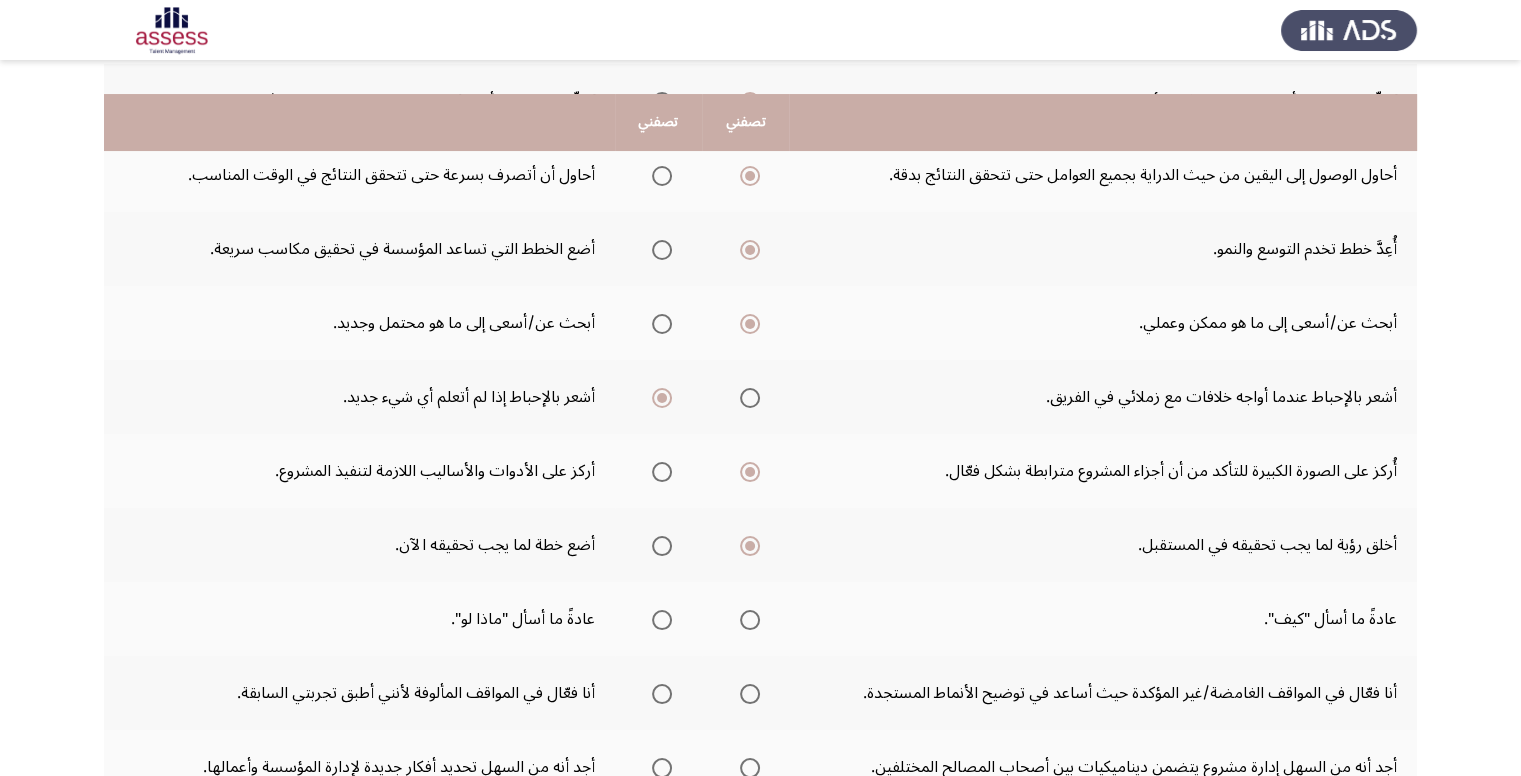 scroll, scrollTop: 300, scrollLeft: 0, axis: vertical 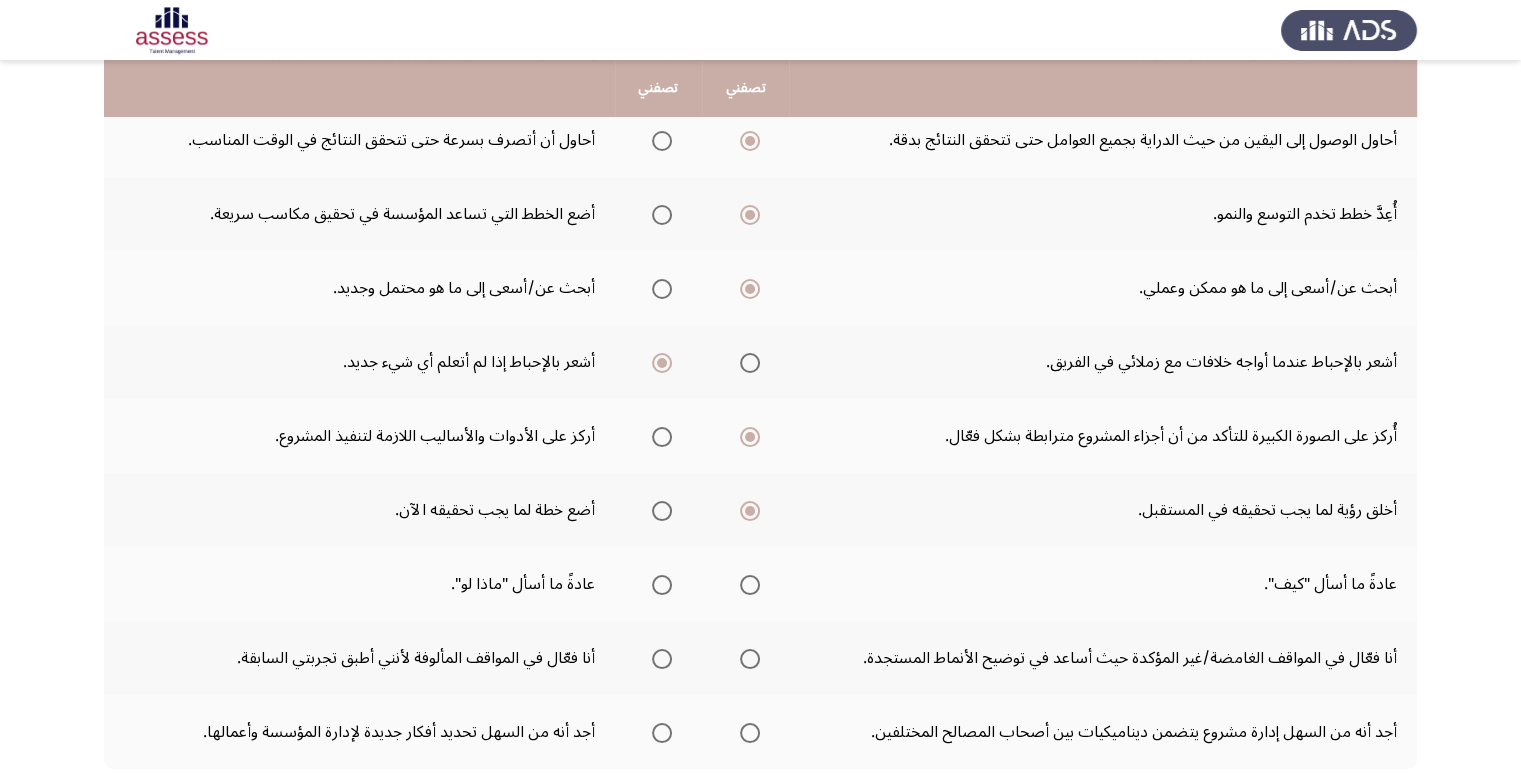 click at bounding box center [662, 585] 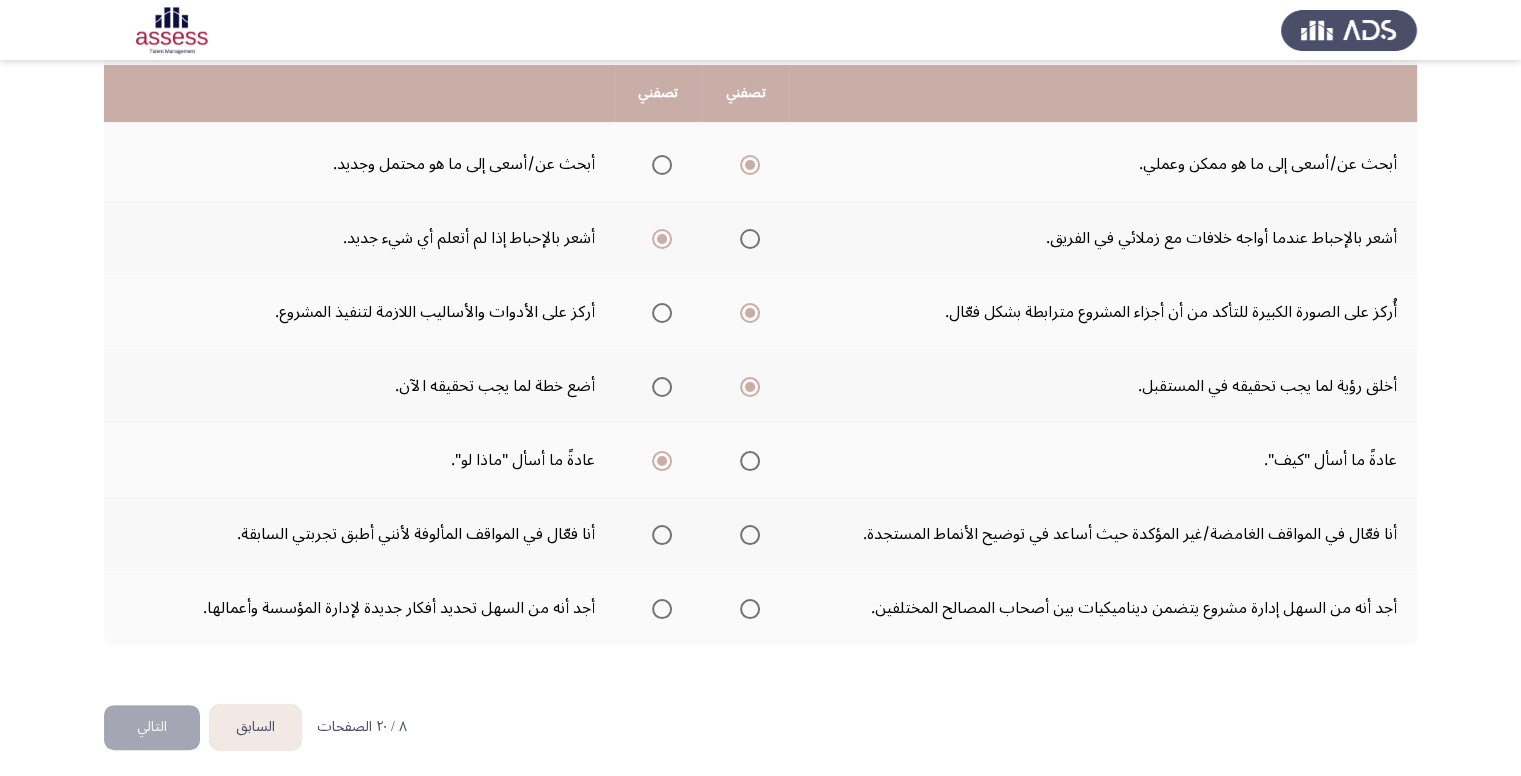 scroll, scrollTop: 428, scrollLeft: 0, axis: vertical 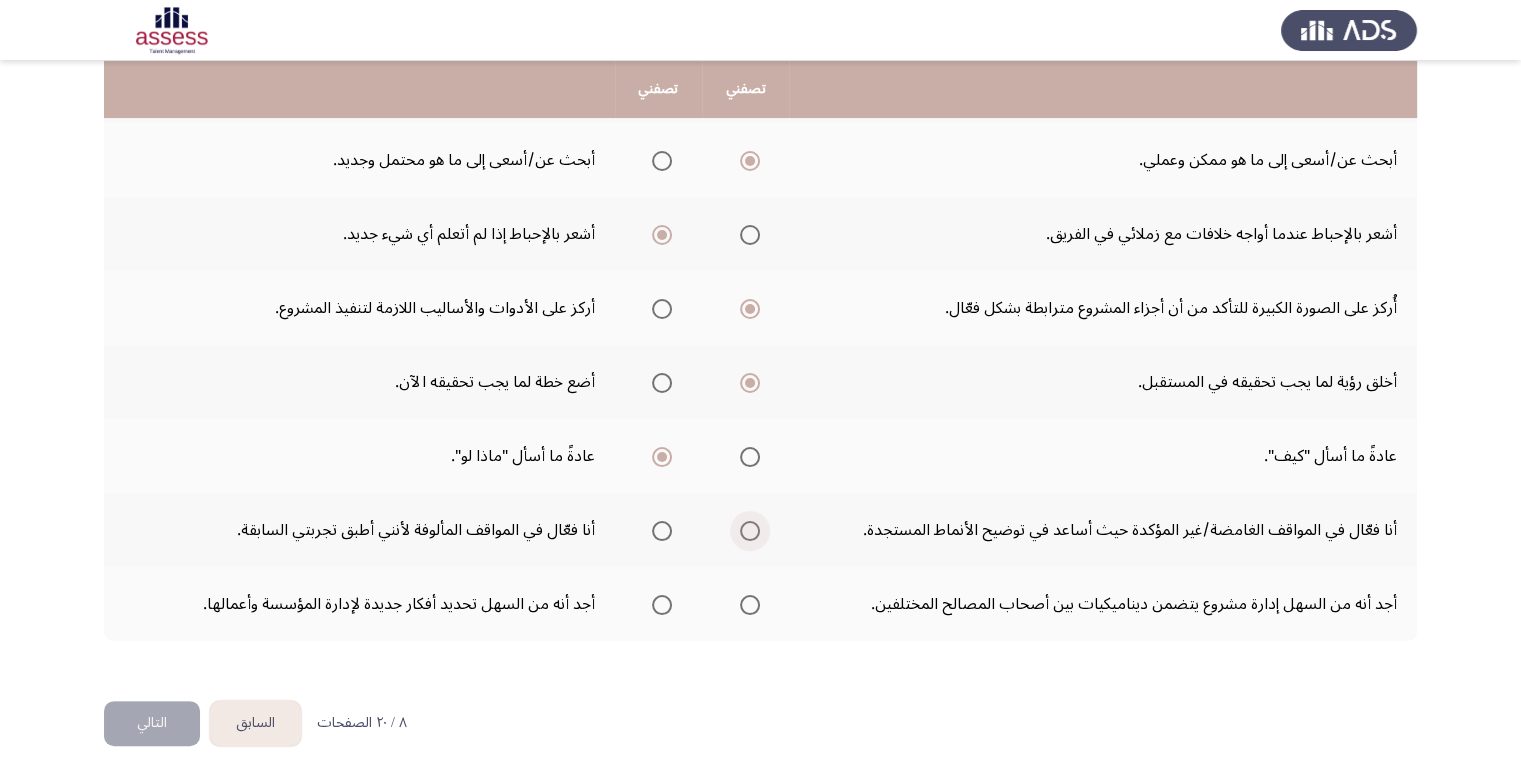 click at bounding box center [750, 531] 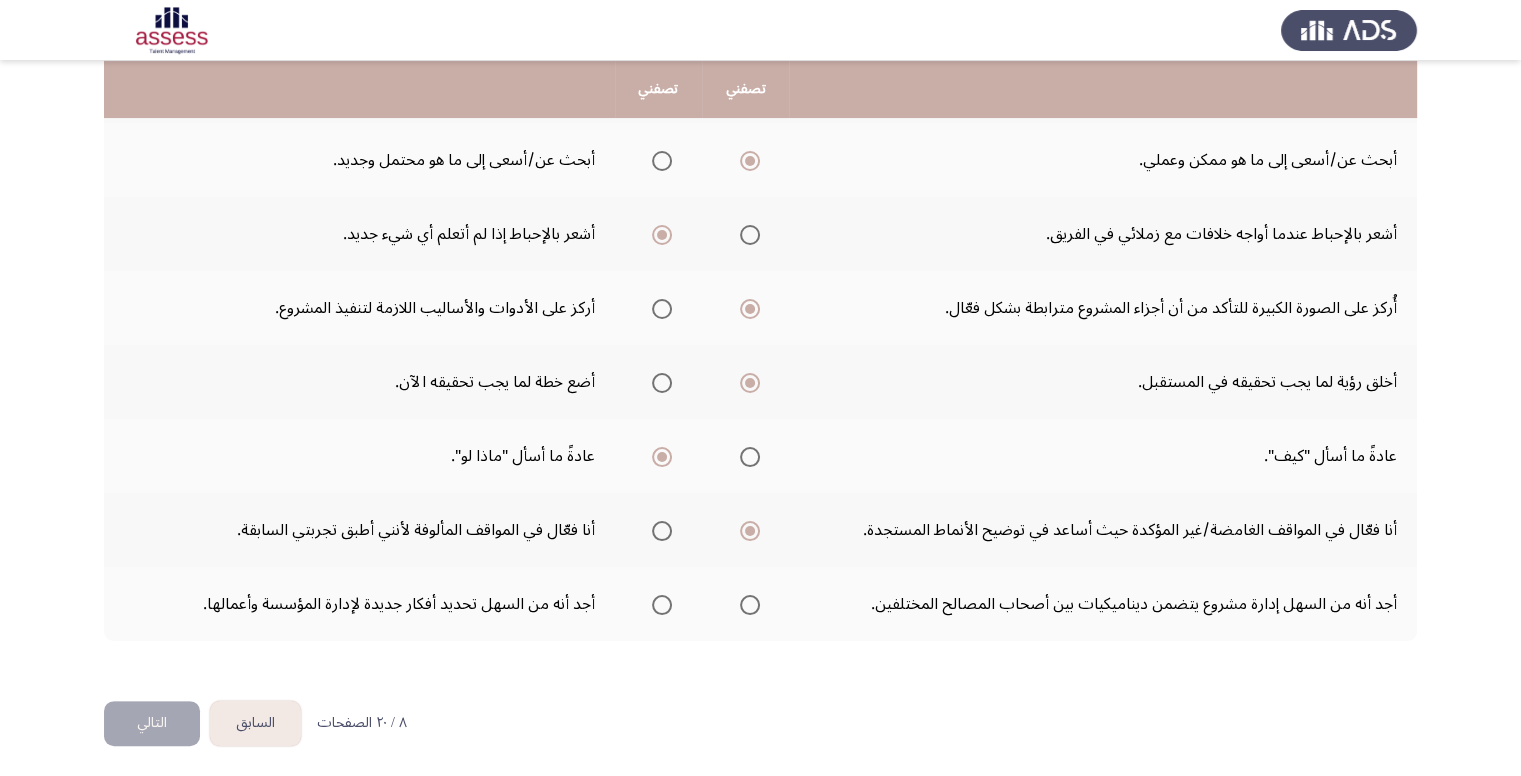click at bounding box center (662, 605) 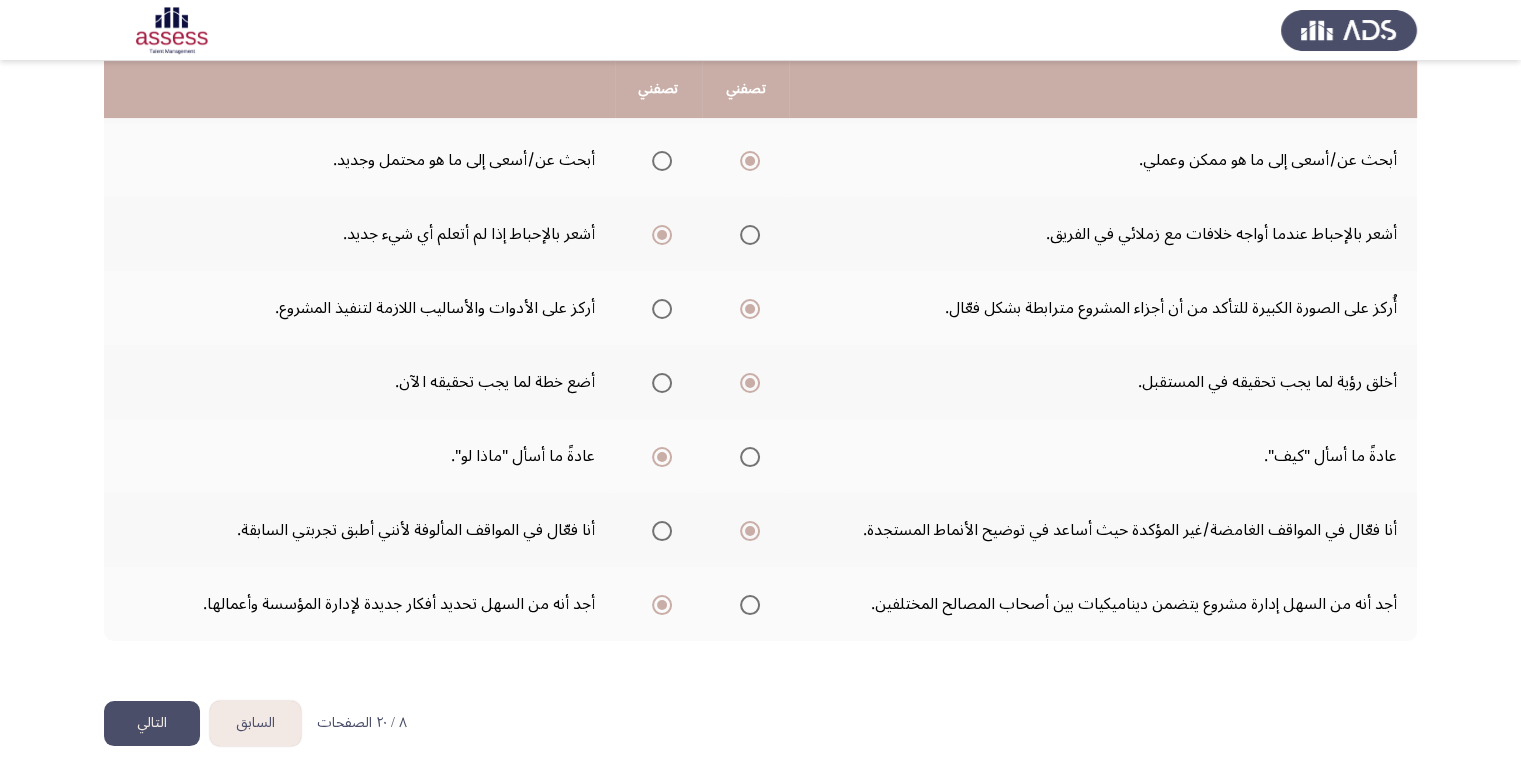 click on "التالي" 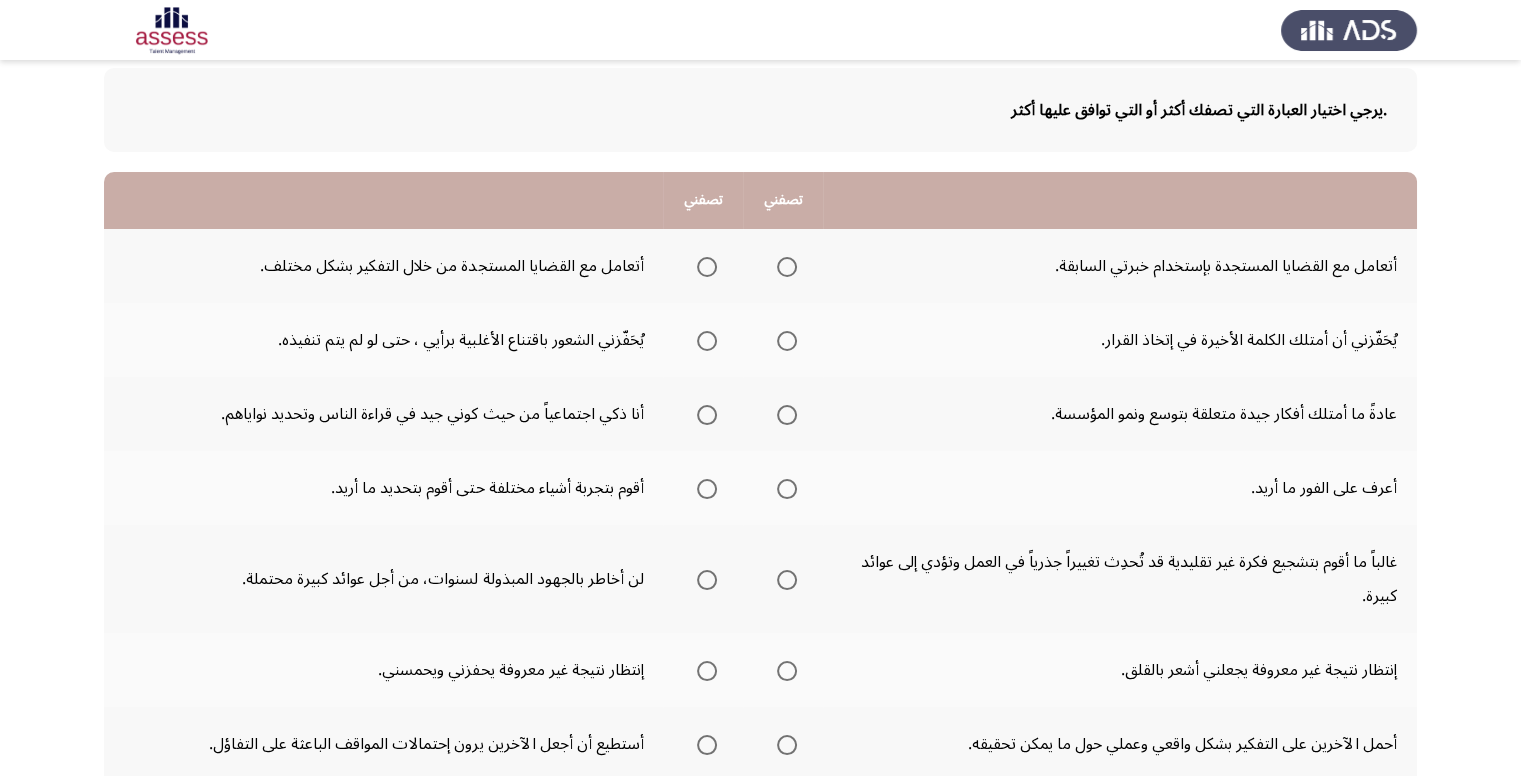 scroll, scrollTop: 200, scrollLeft: 0, axis: vertical 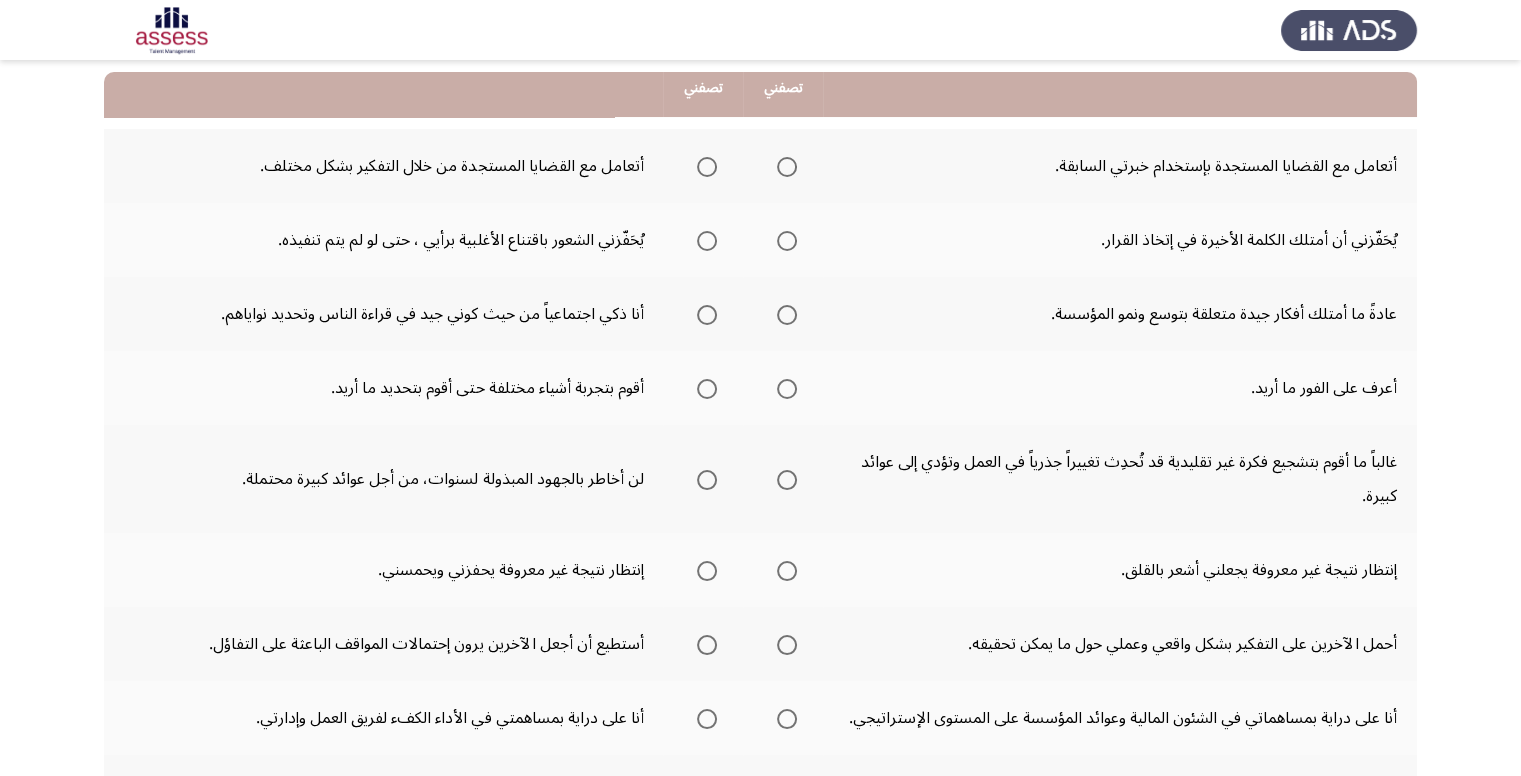 click at bounding box center [787, 167] 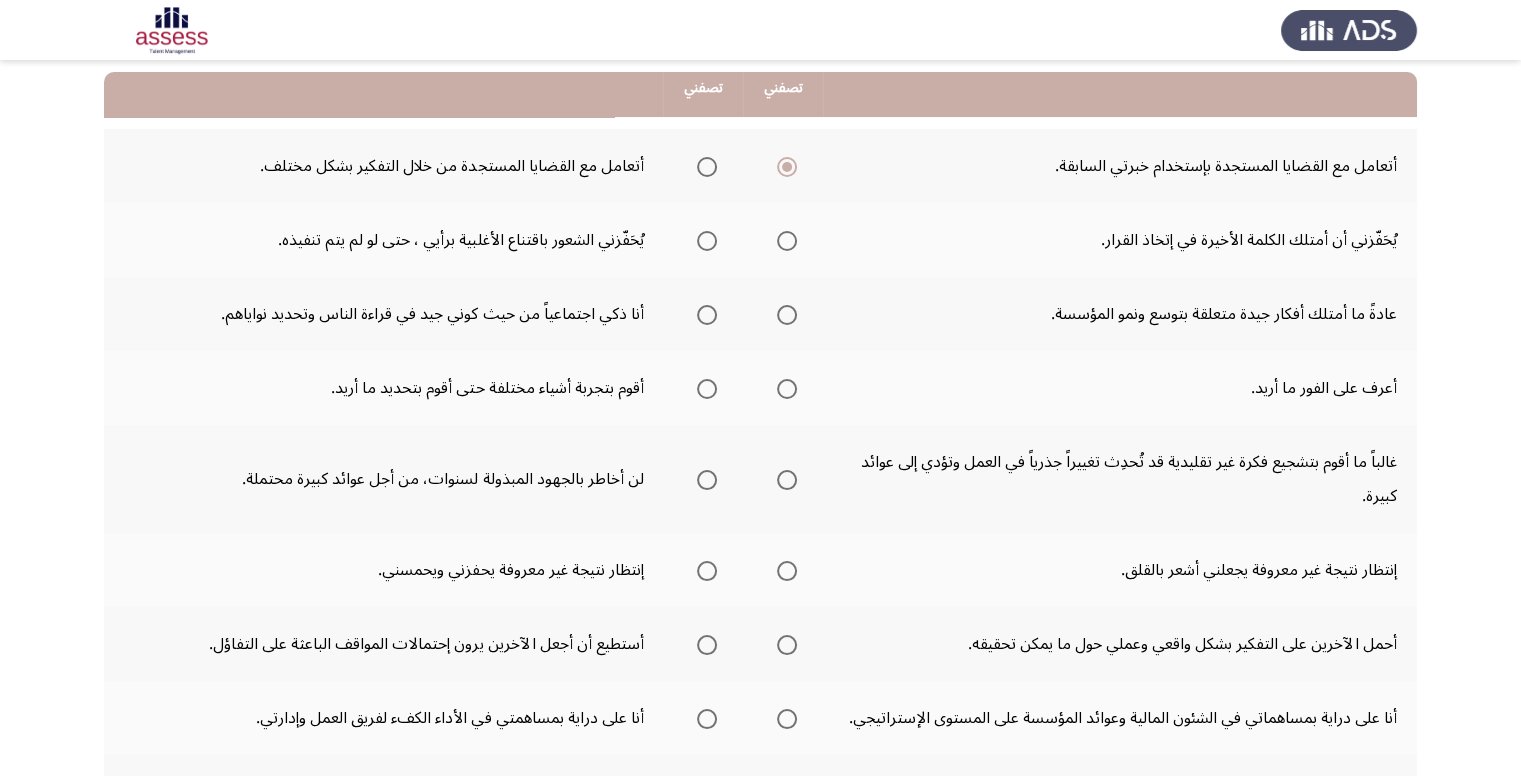 click at bounding box center (707, 241) 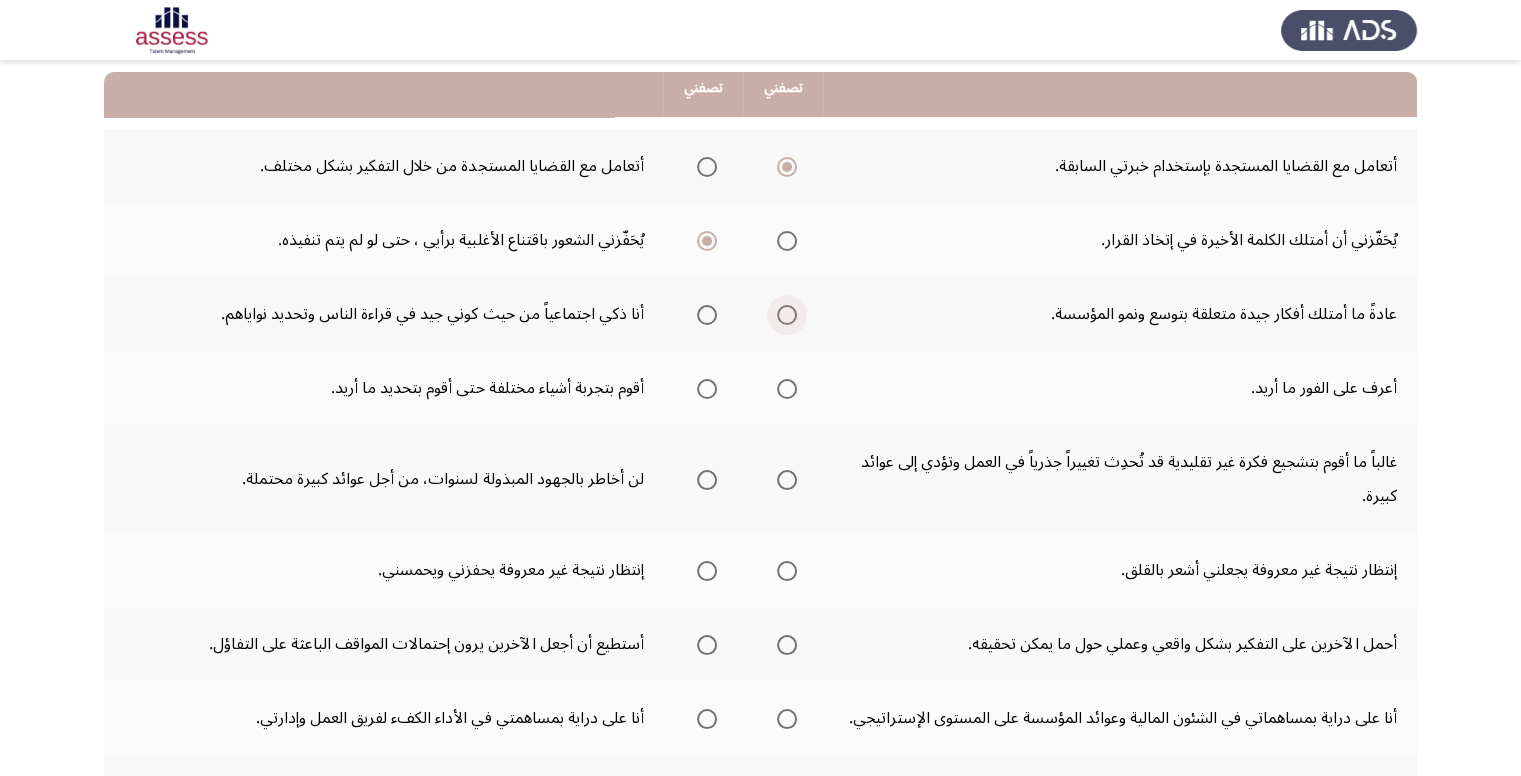 click at bounding box center [787, 315] 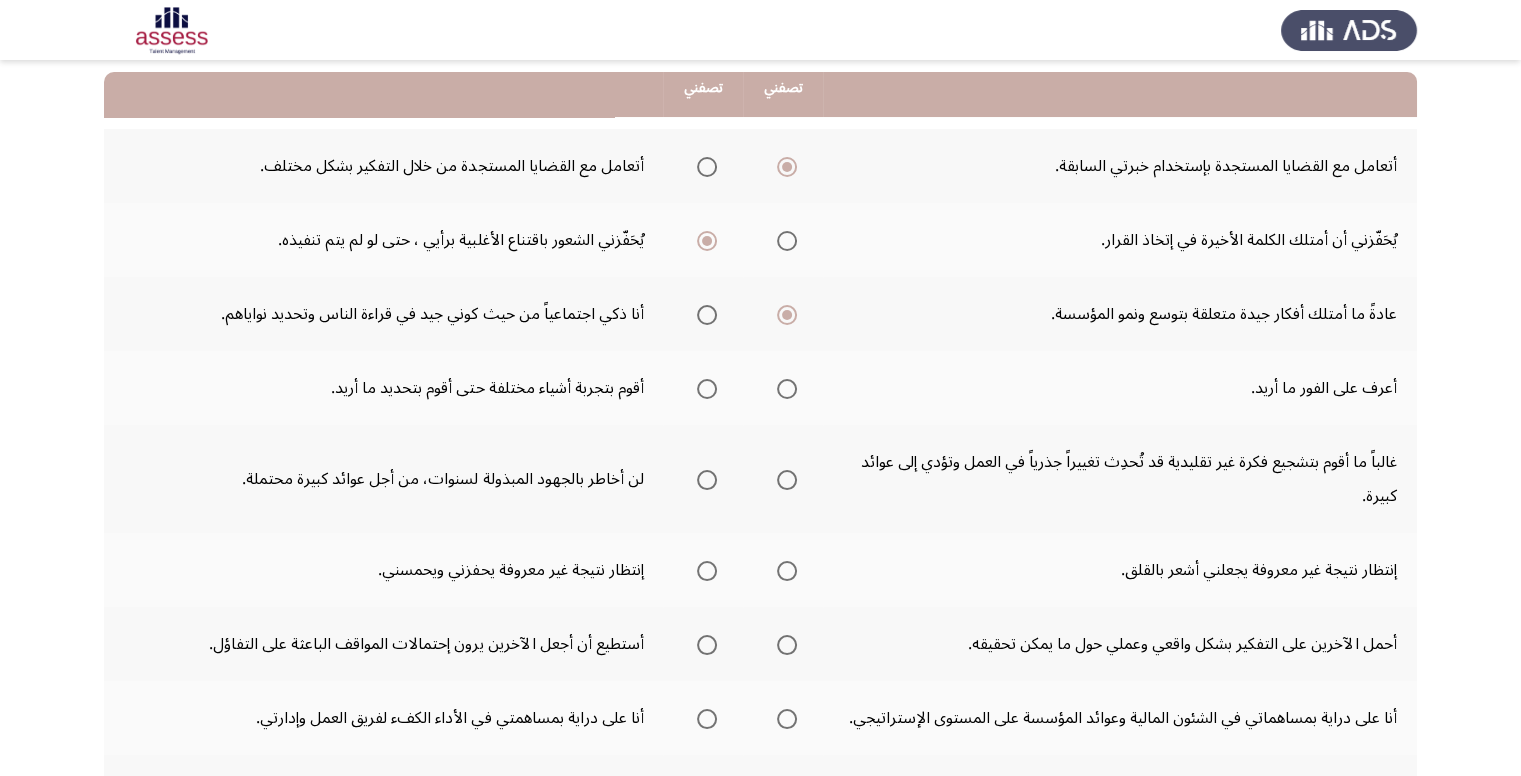 click at bounding box center (707, 389) 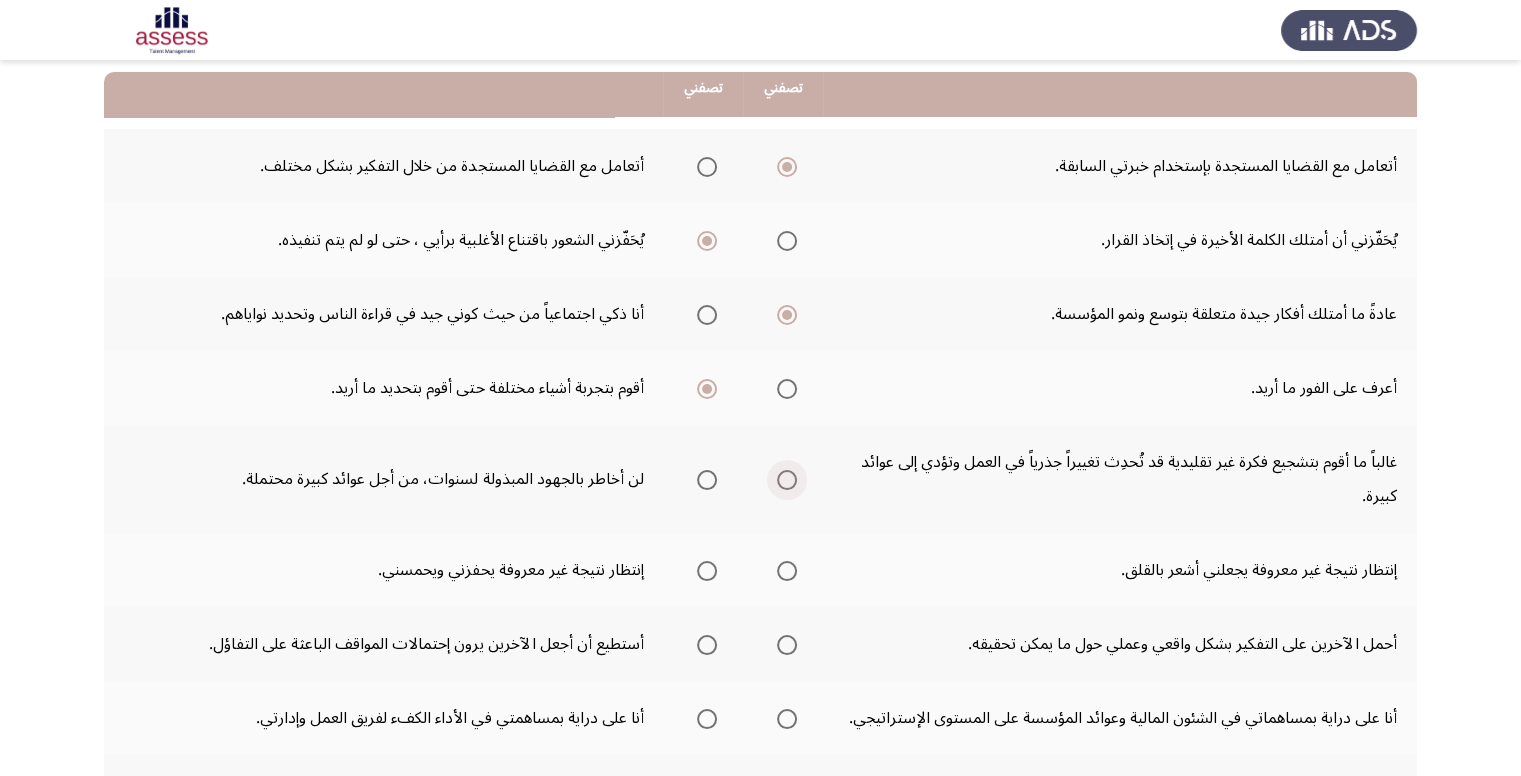 click at bounding box center [787, 480] 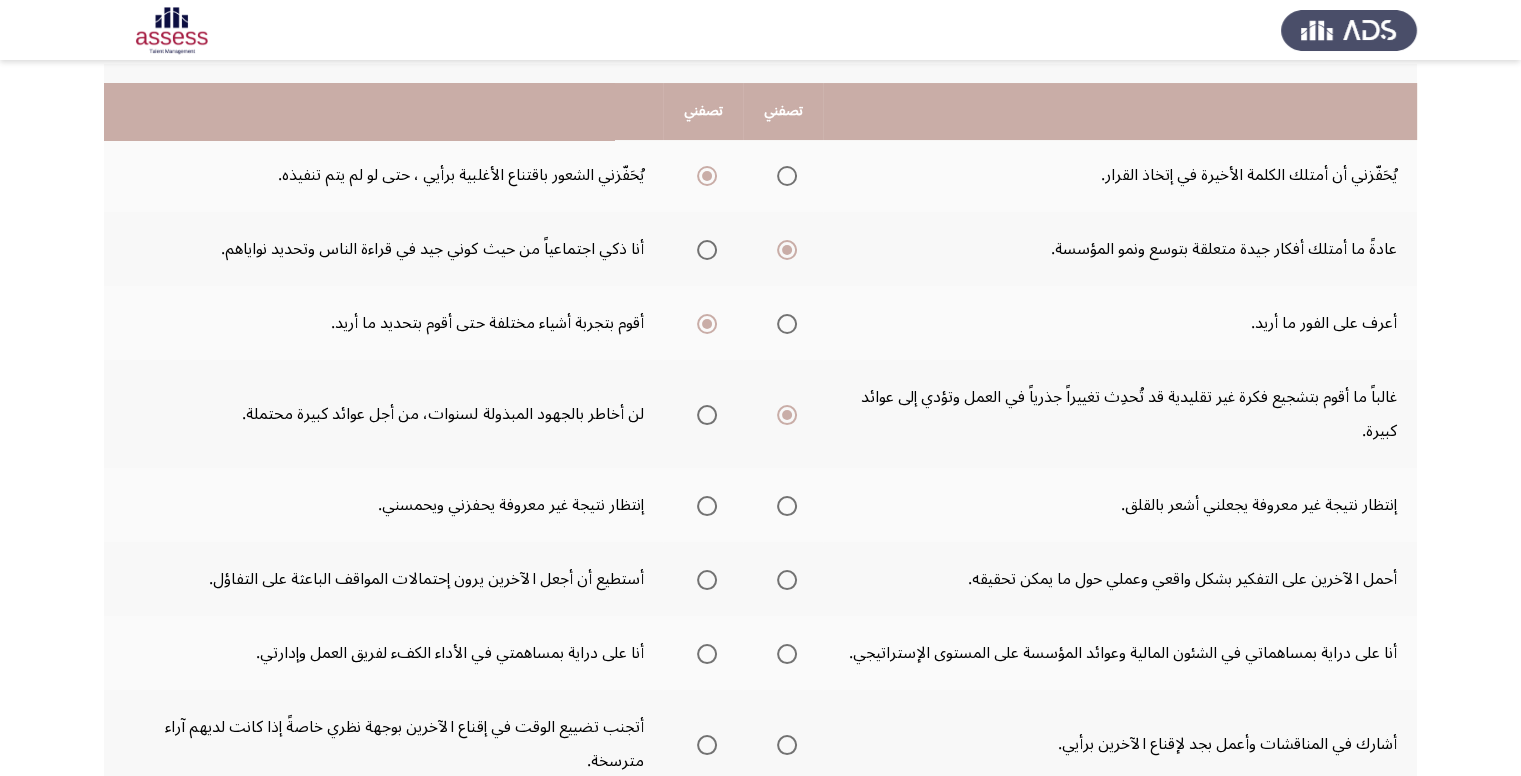 scroll, scrollTop: 300, scrollLeft: 0, axis: vertical 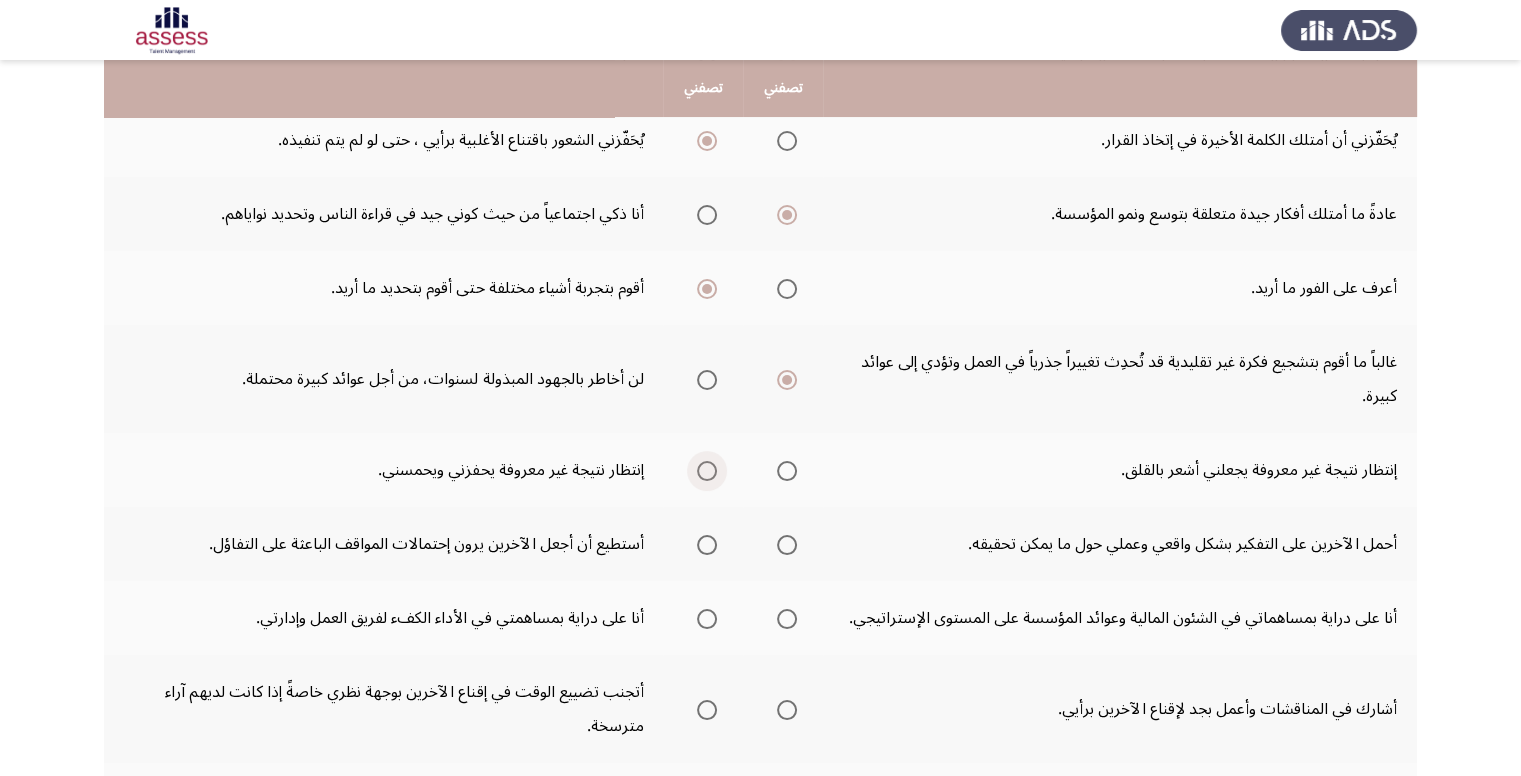 click at bounding box center (703, 471) 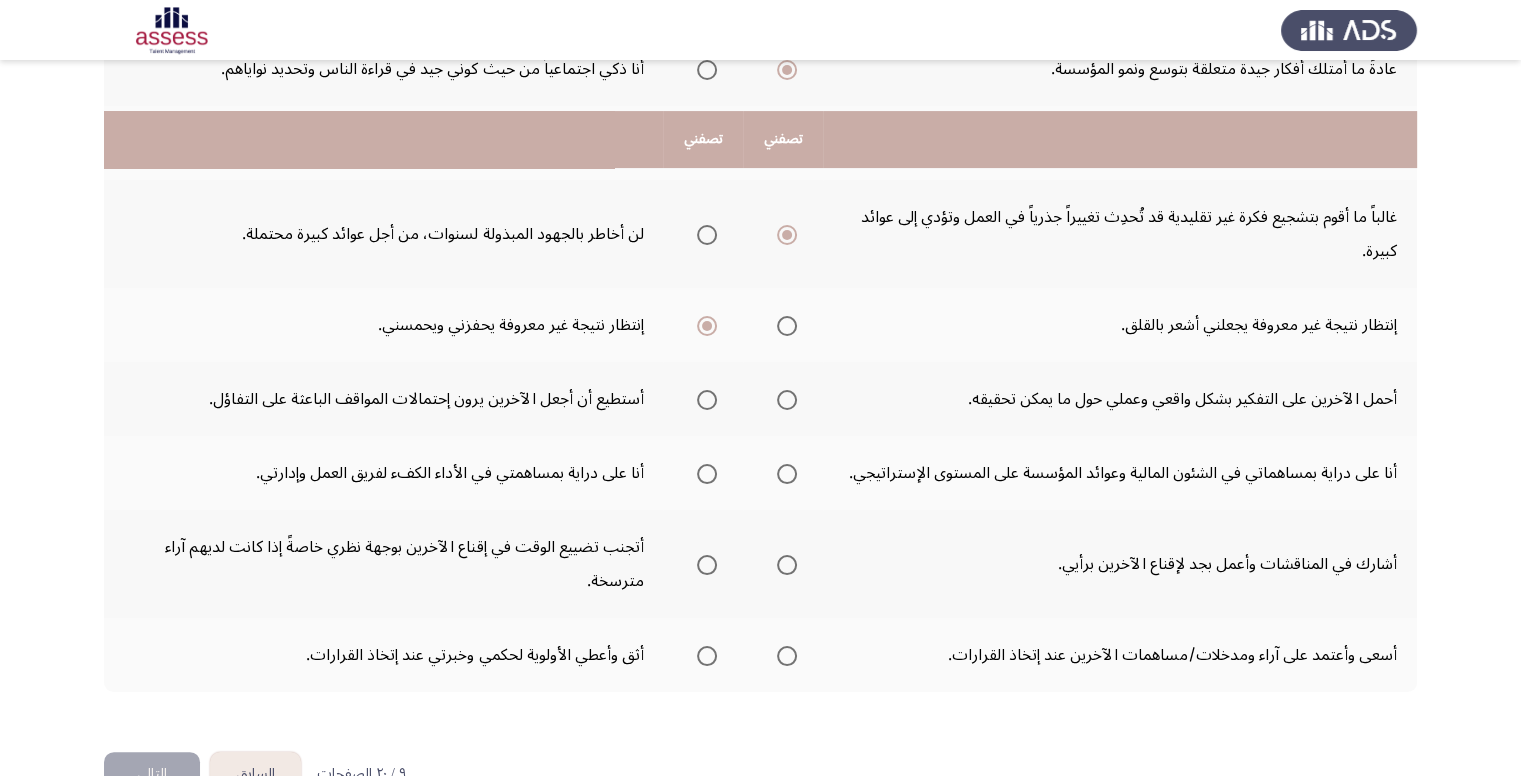 scroll, scrollTop: 496, scrollLeft: 0, axis: vertical 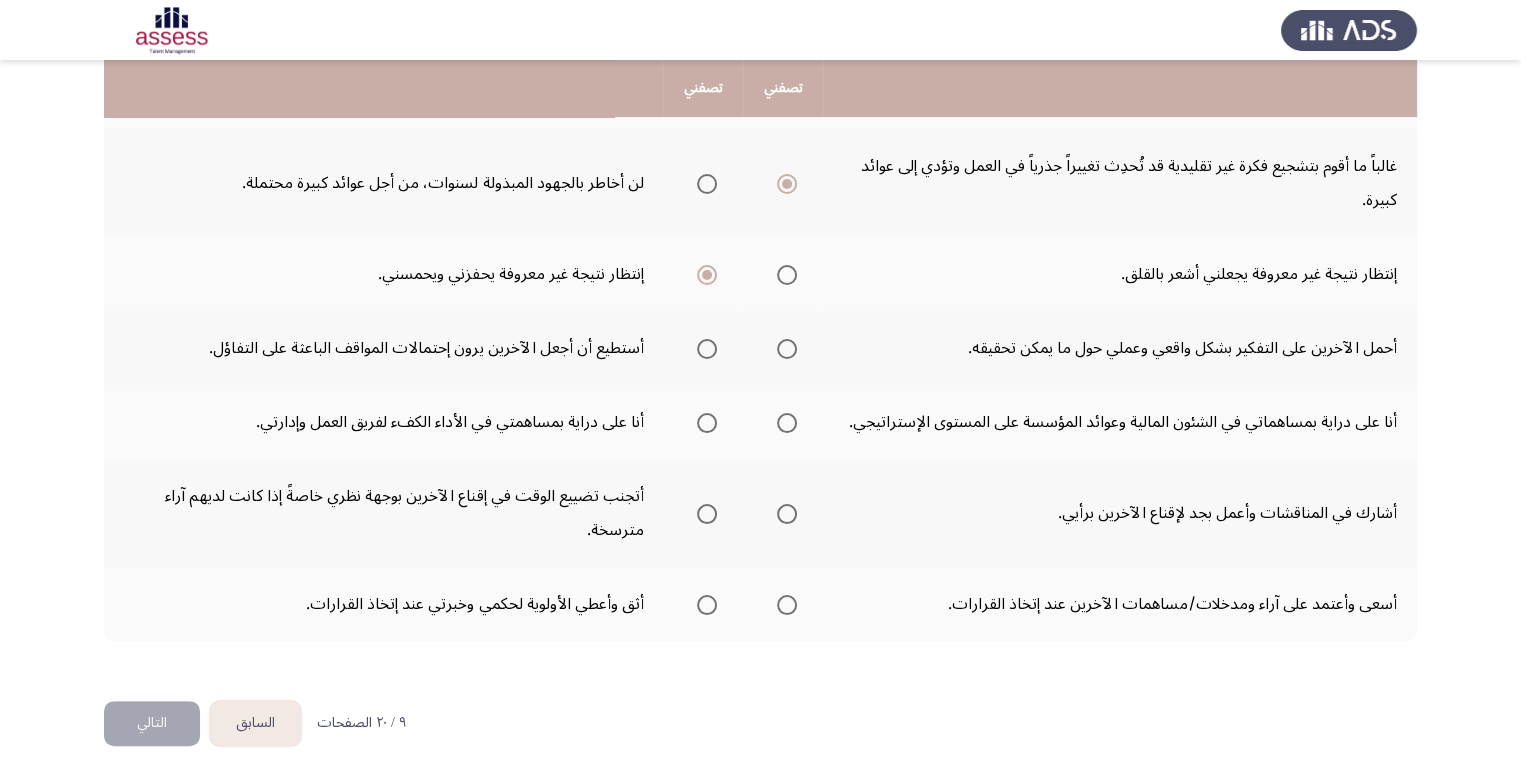 click at bounding box center (787, 349) 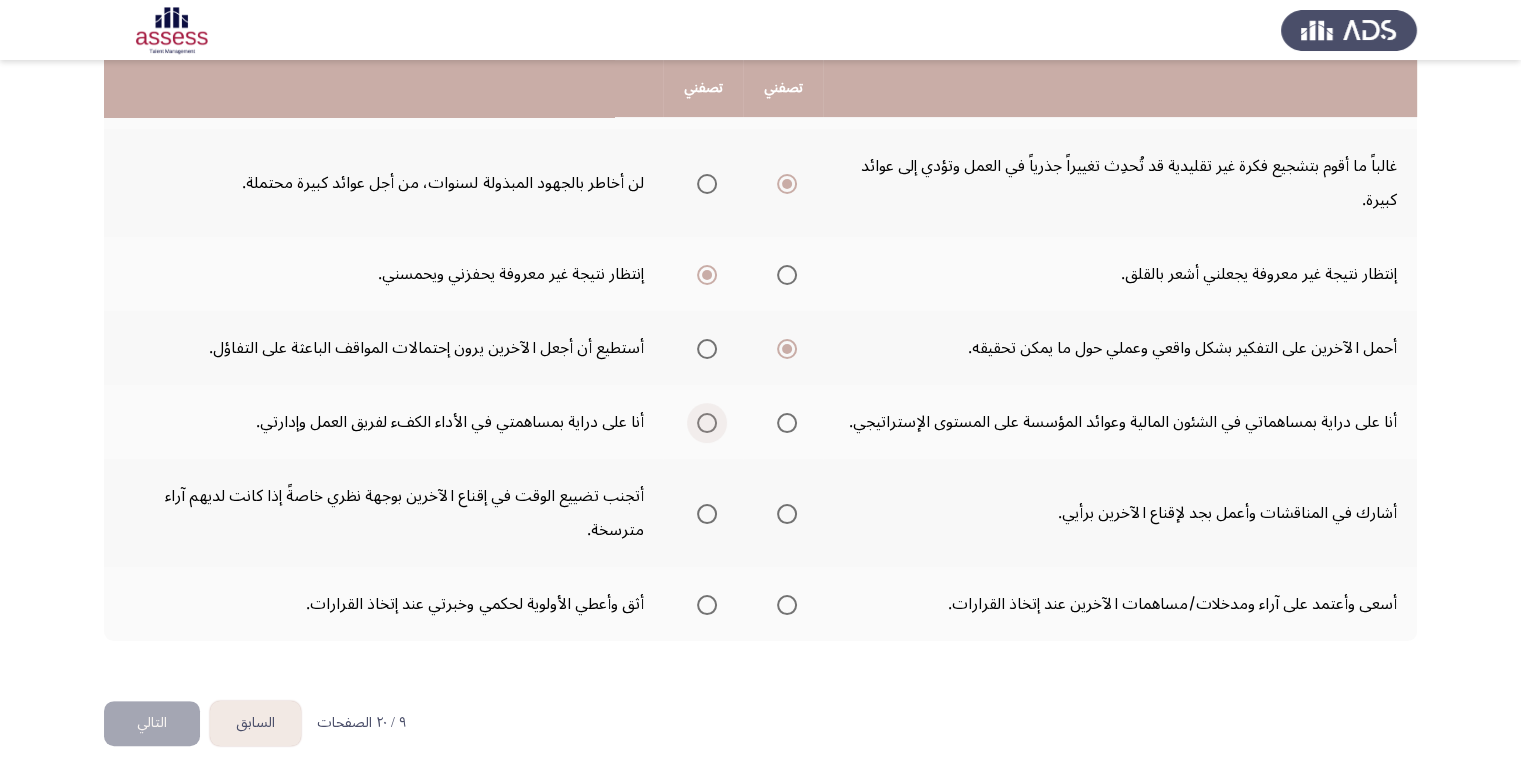 click at bounding box center [707, 423] 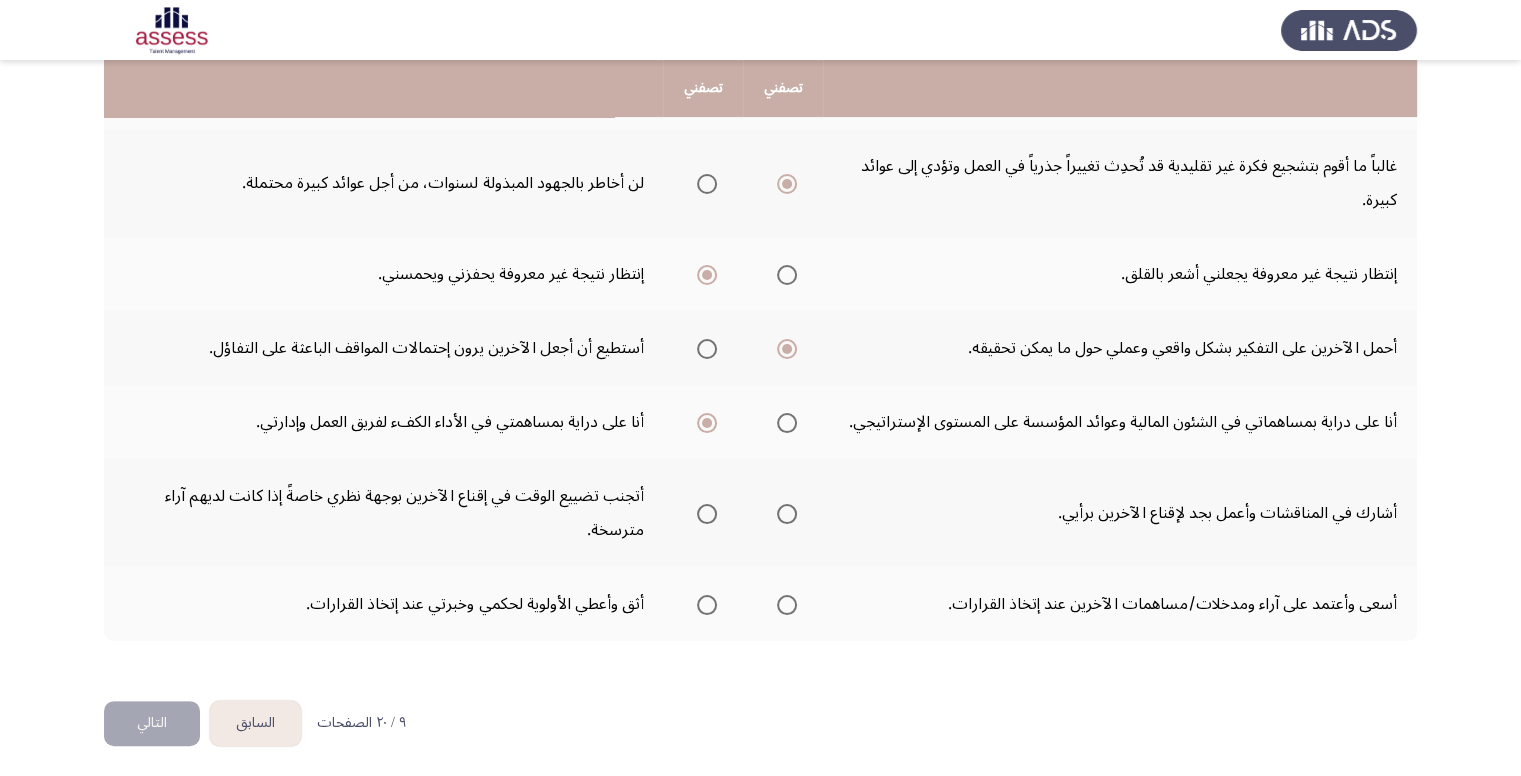 click 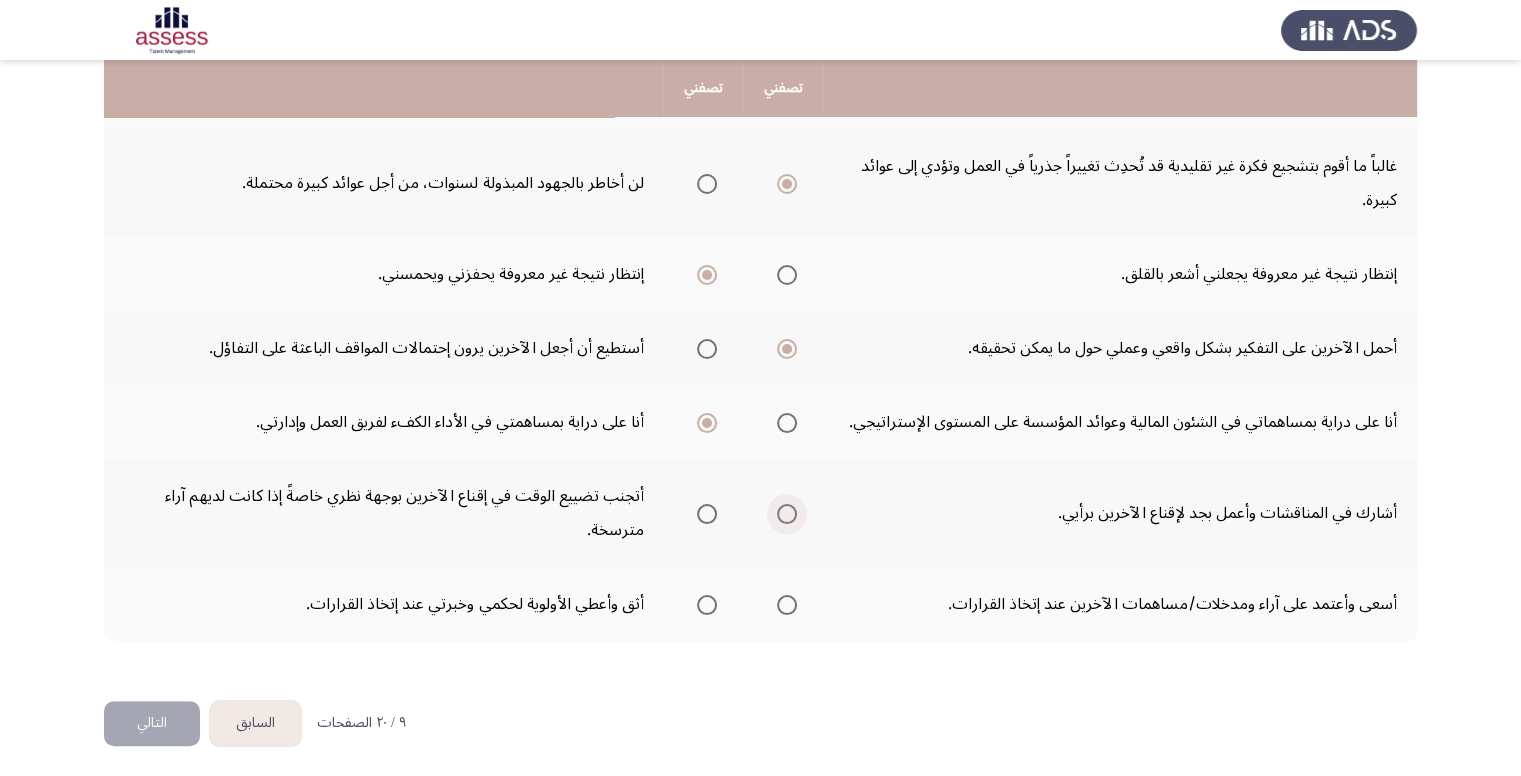 click at bounding box center [787, 514] 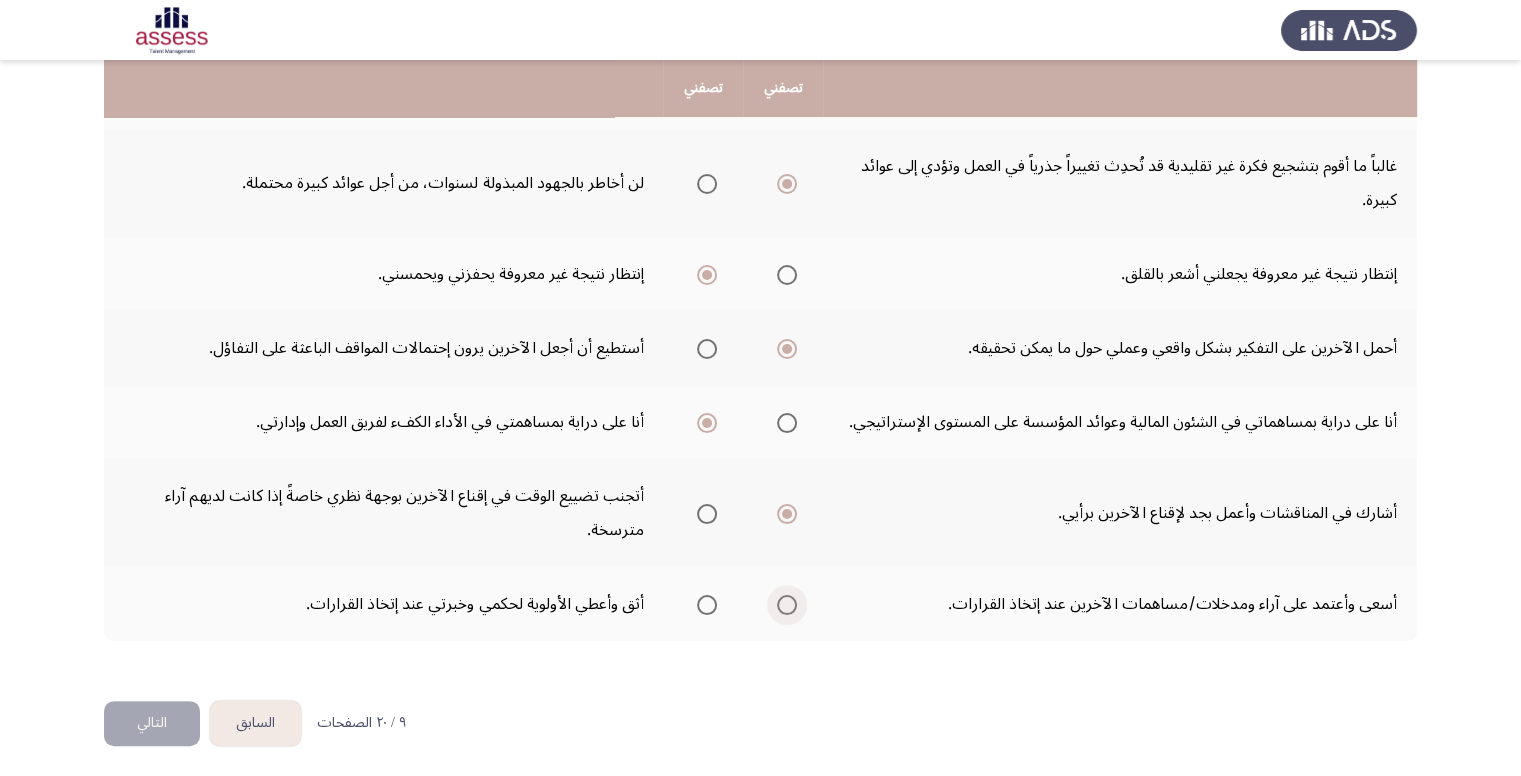 click at bounding box center (787, 605) 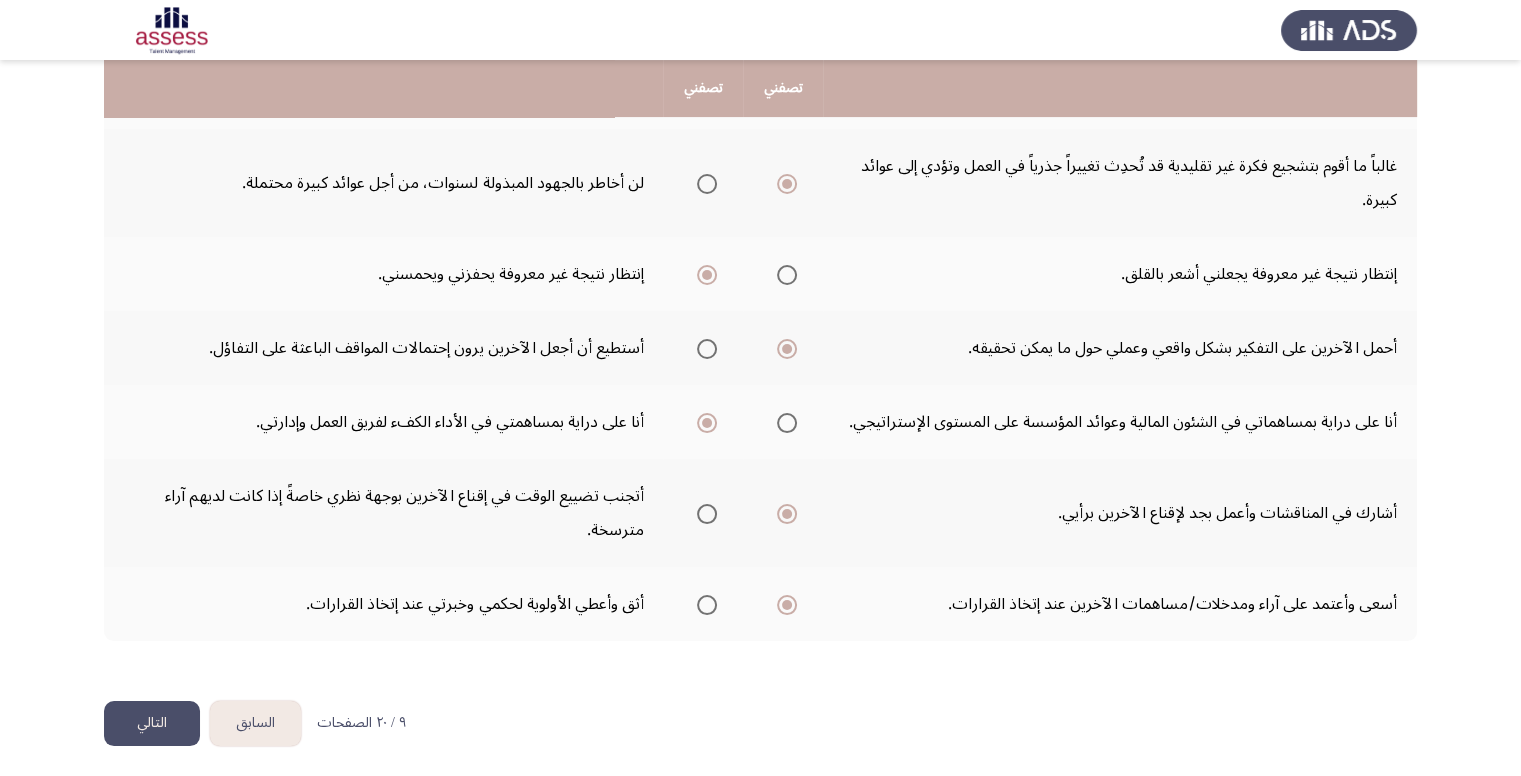 click on "التالي" 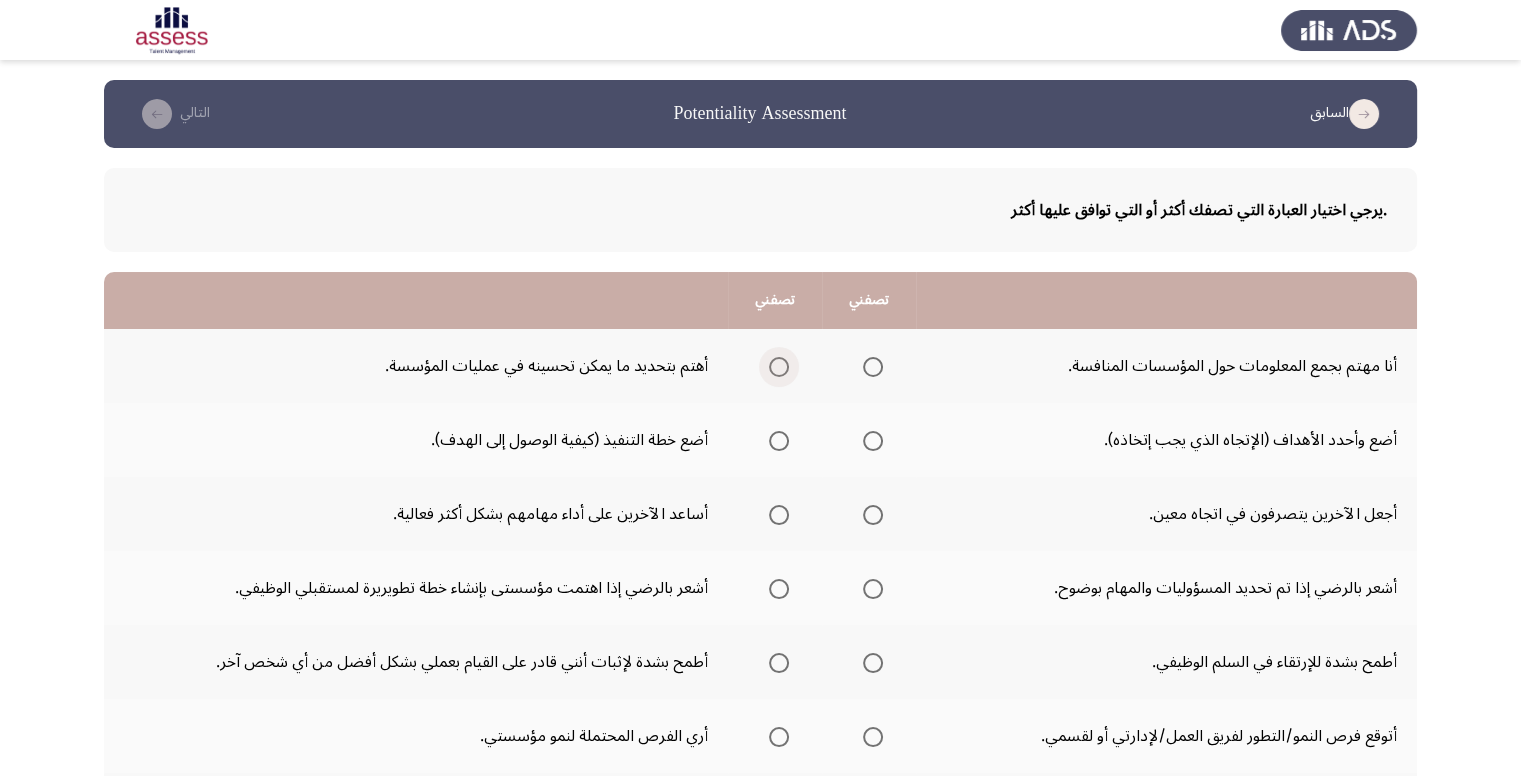 click at bounding box center (779, 367) 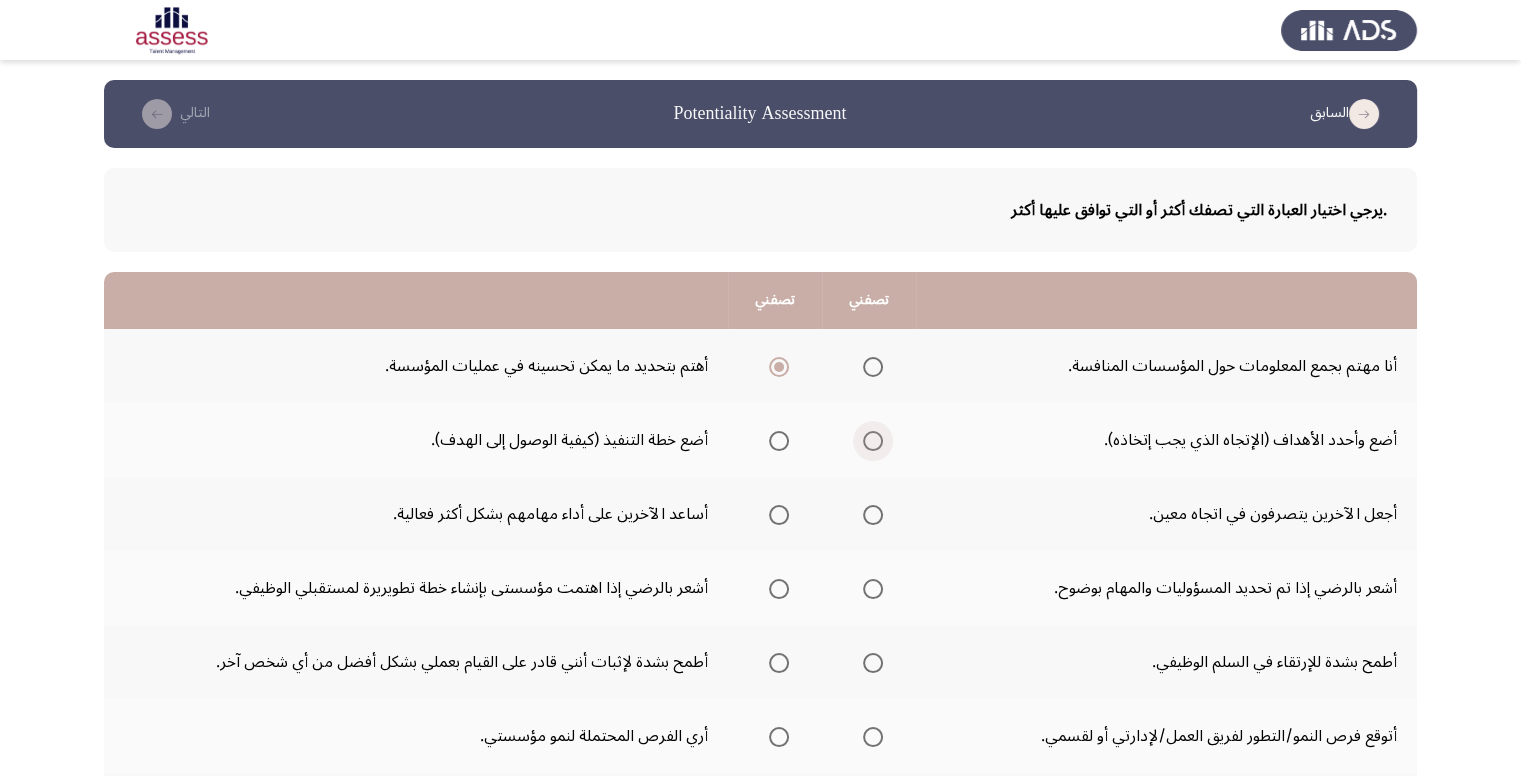 click at bounding box center (873, 441) 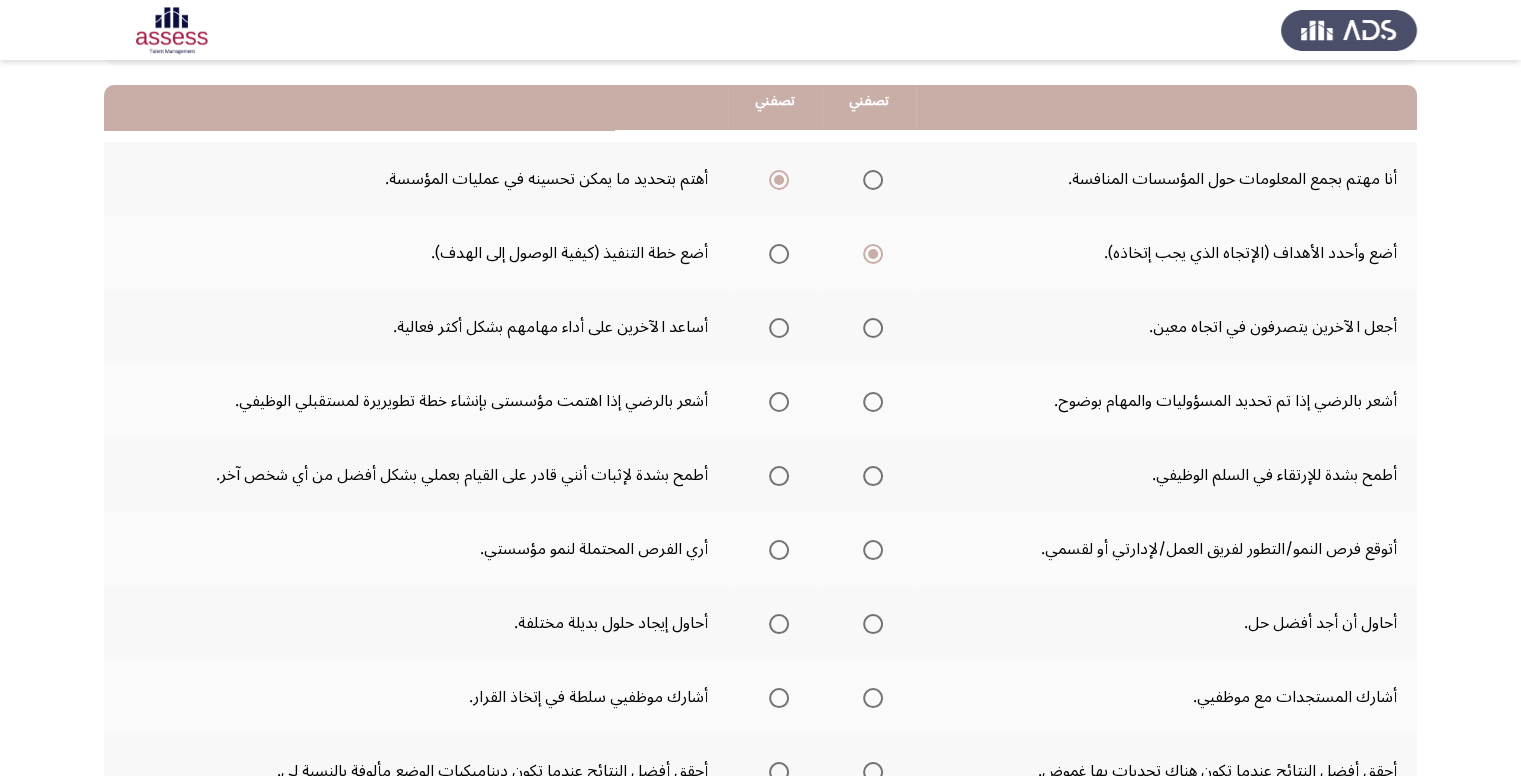 scroll, scrollTop: 200, scrollLeft: 0, axis: vertical 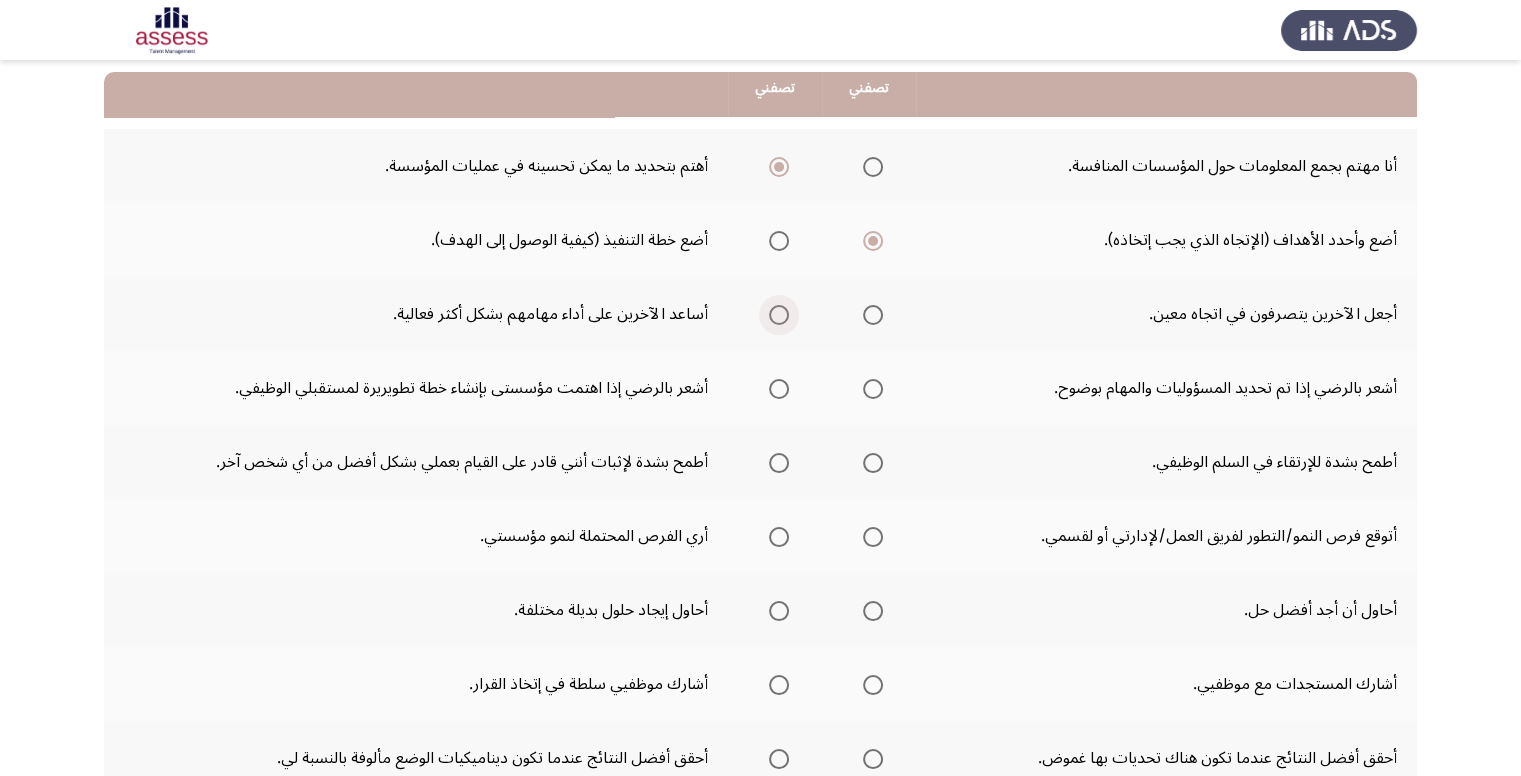 click at bounding box center [779, 315] 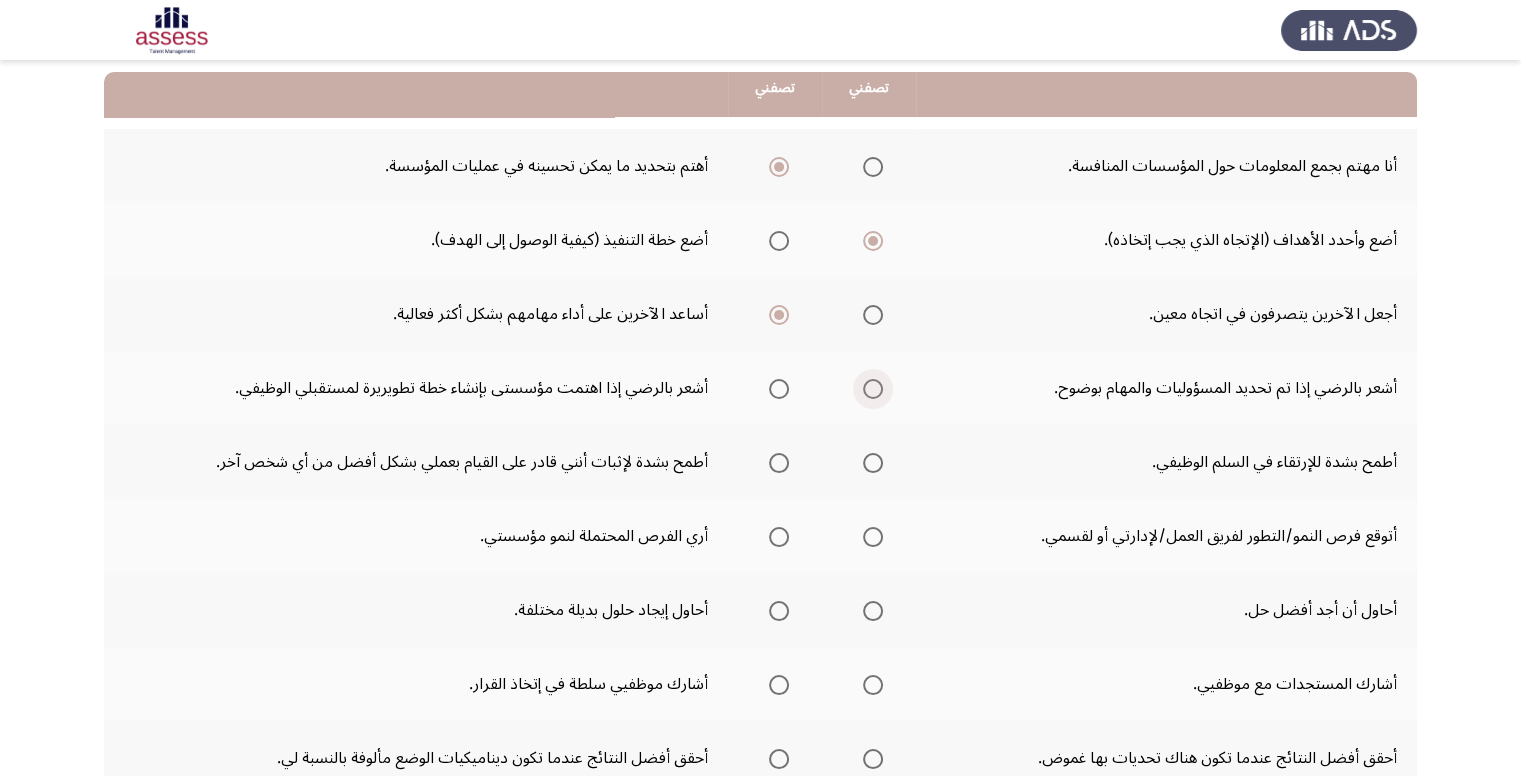 click at bounding box center (873, 389) 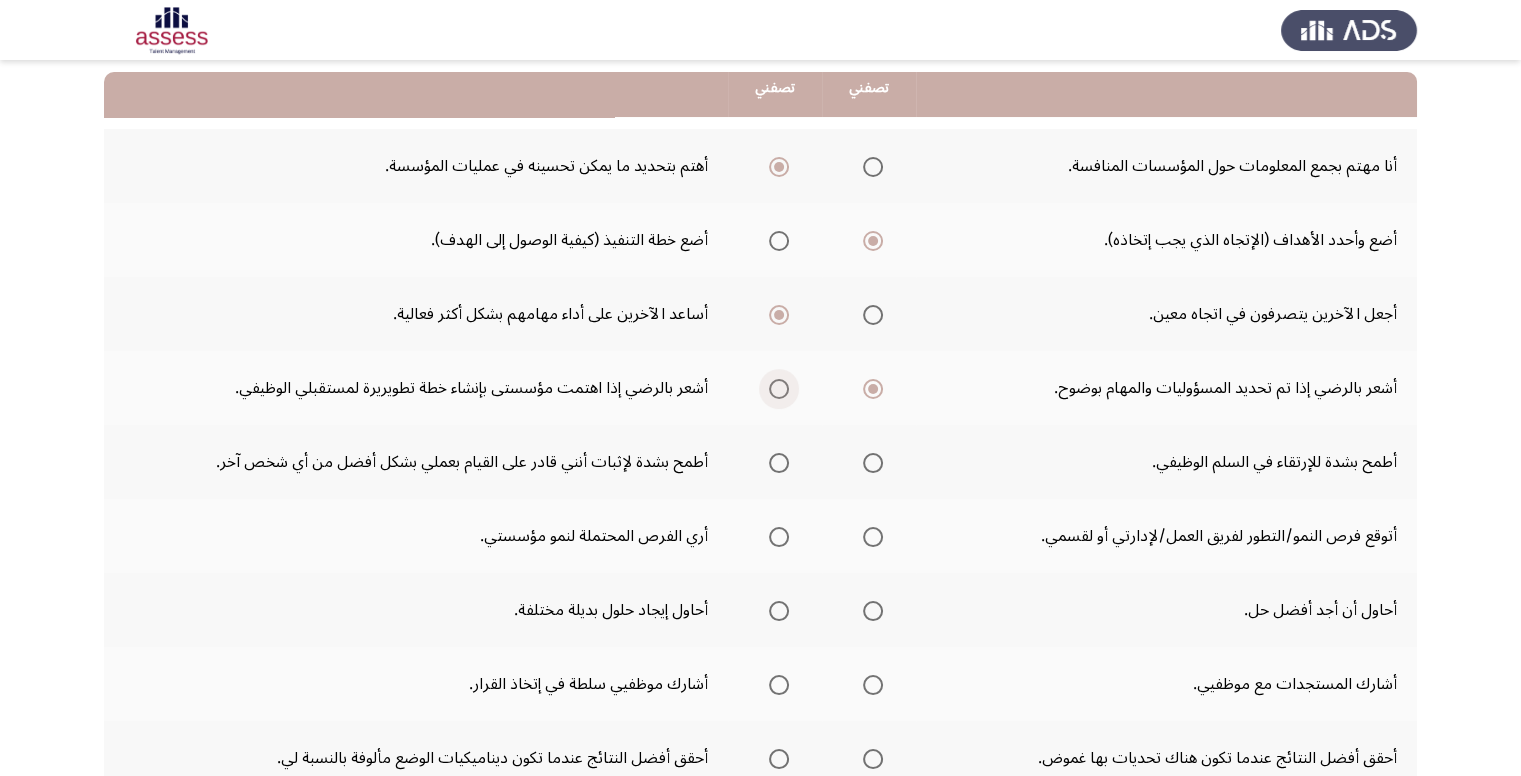click 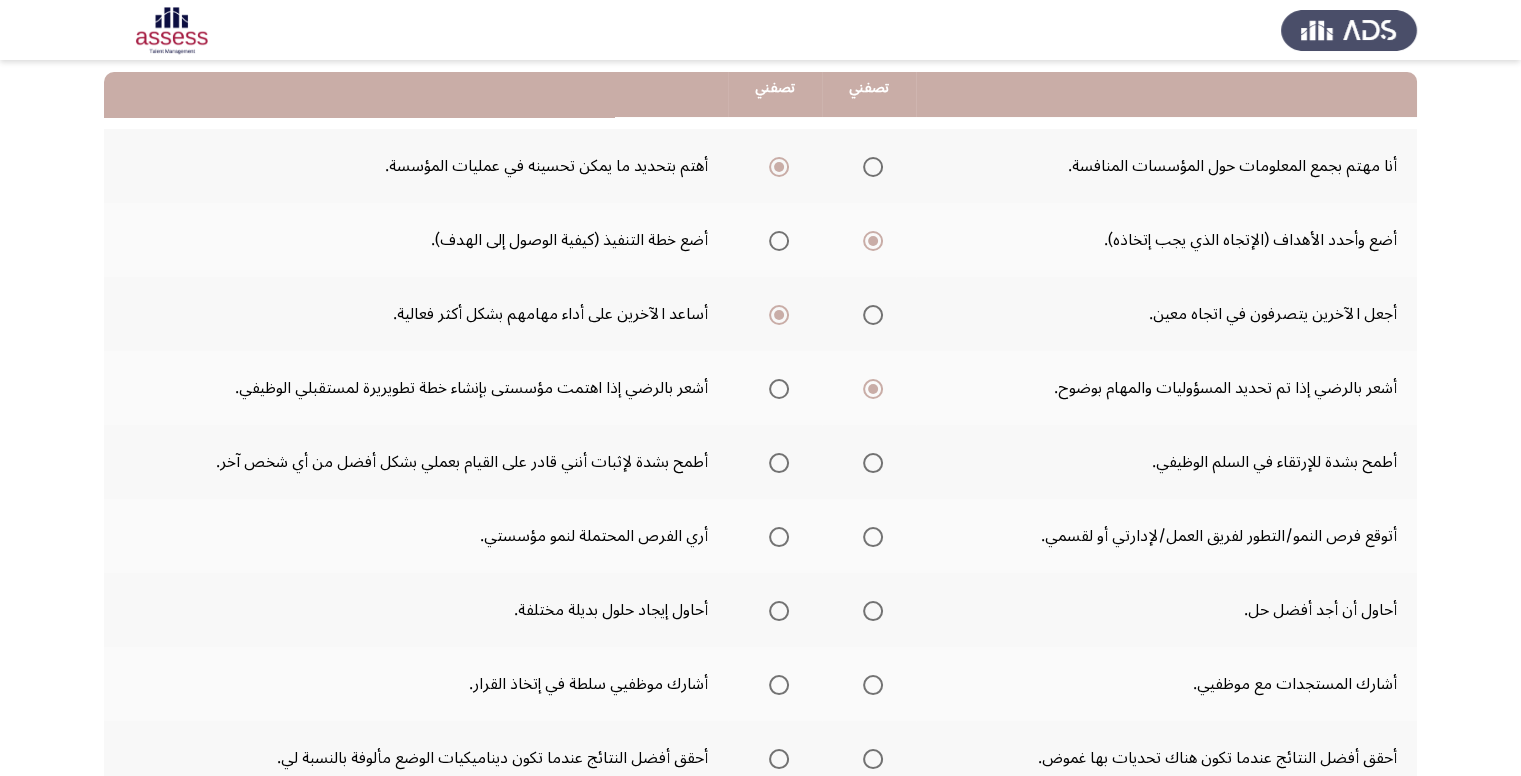click at bounding box center [873, 463] 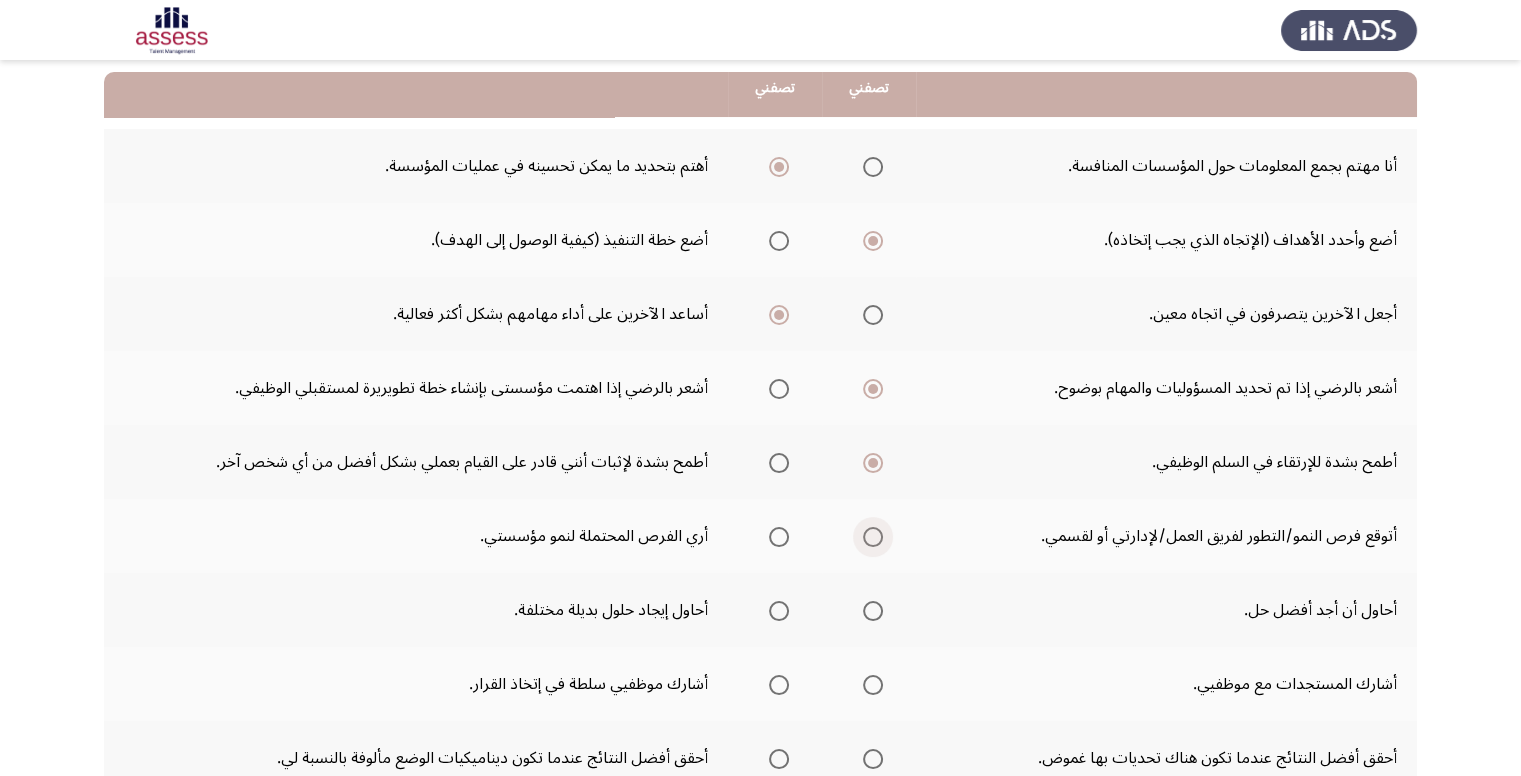 click at bounding box center [873, 537] 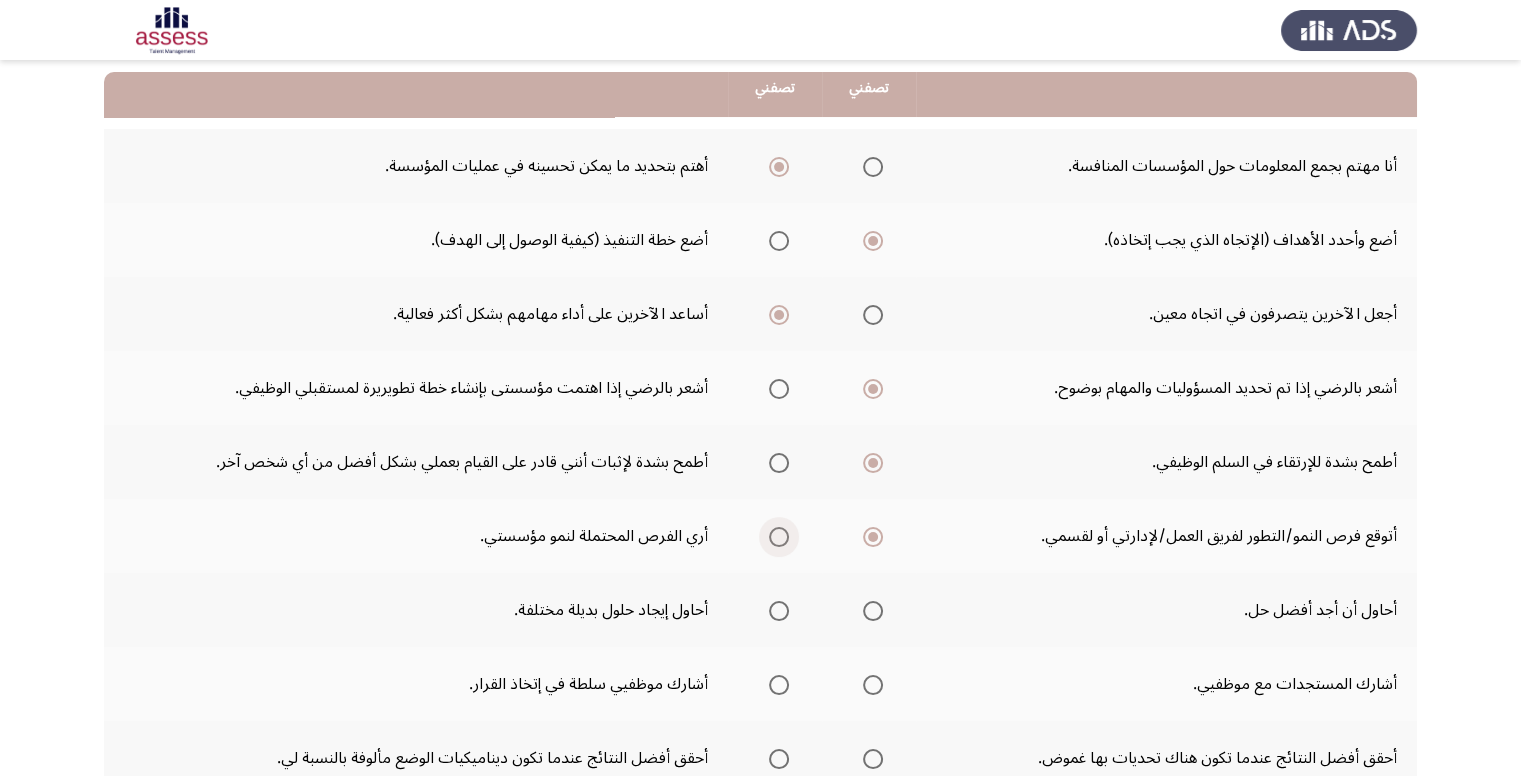 click at bounding box center [779, 537] 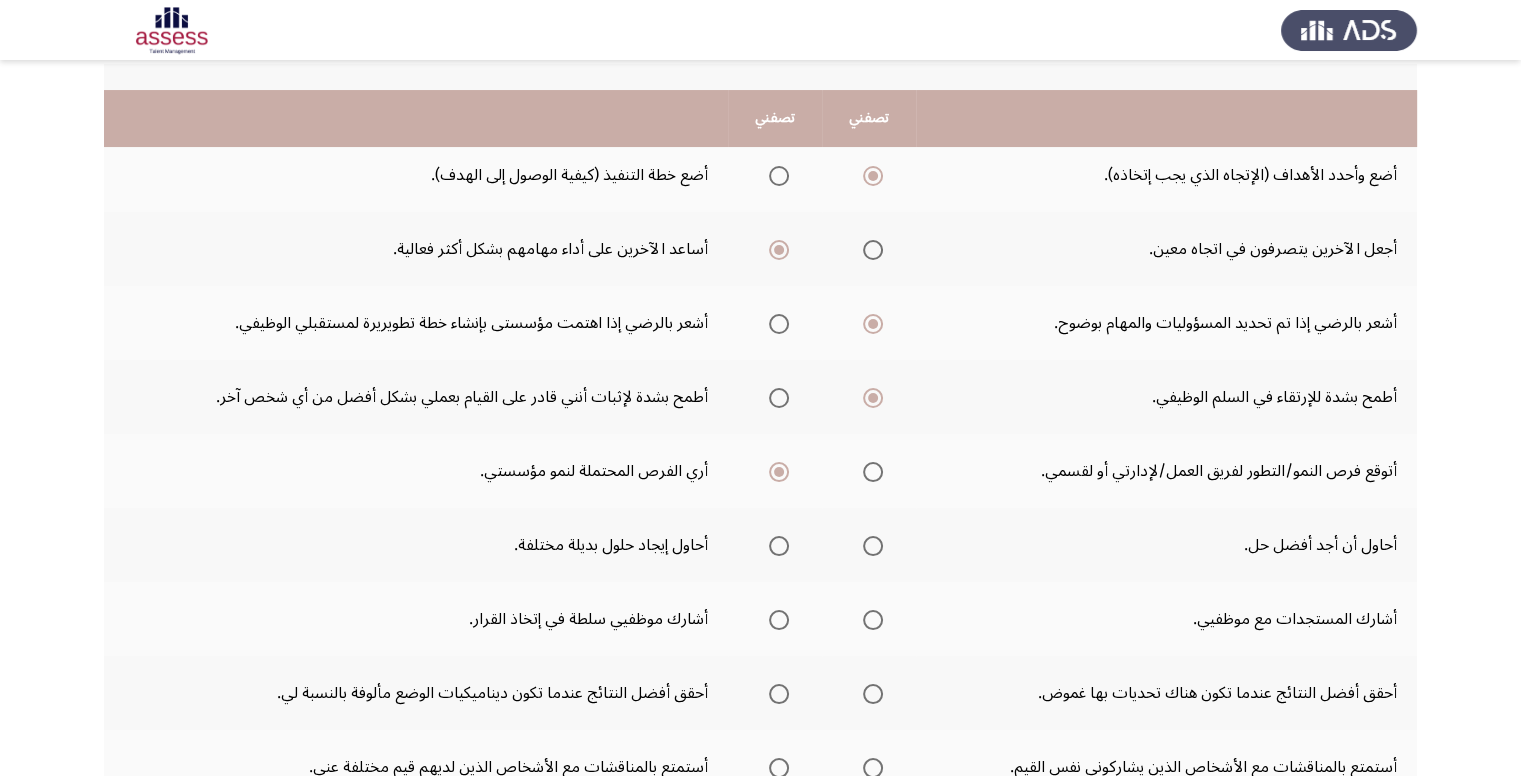scroll, scrollTop: 300, scrollLeft: 0, axis: vertical 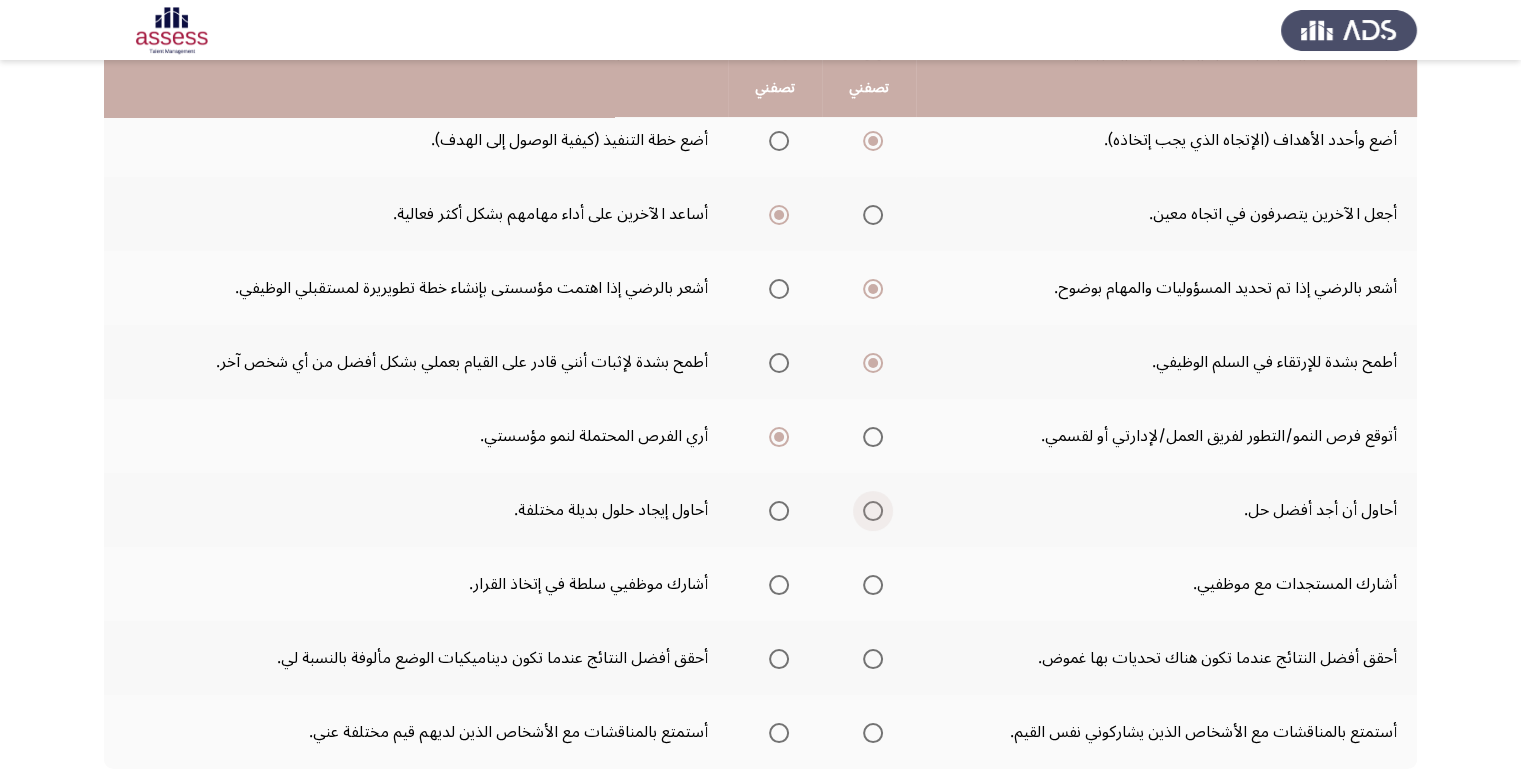 click at bounding box center [873, 511] 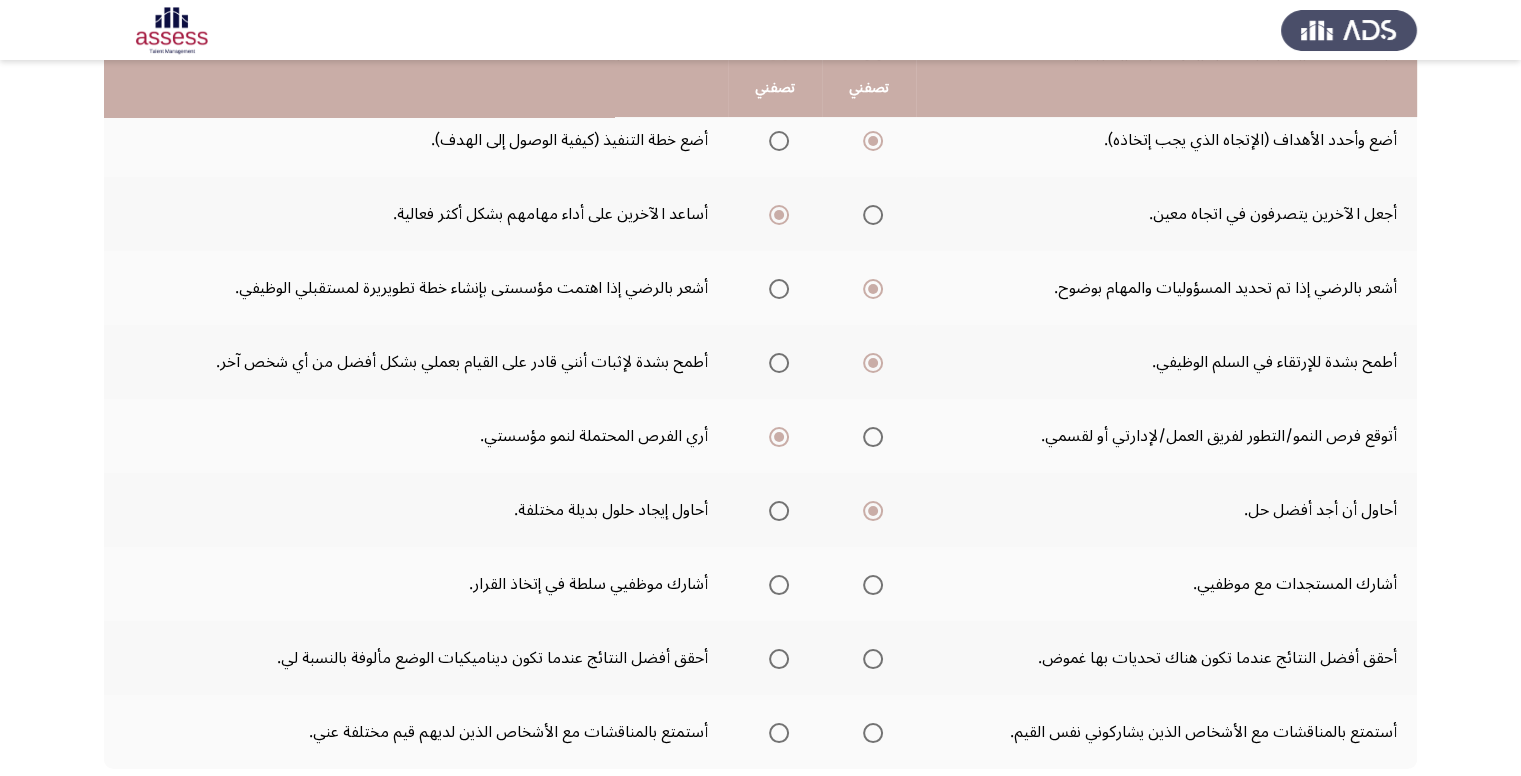 click at bounding box center (873, 585) 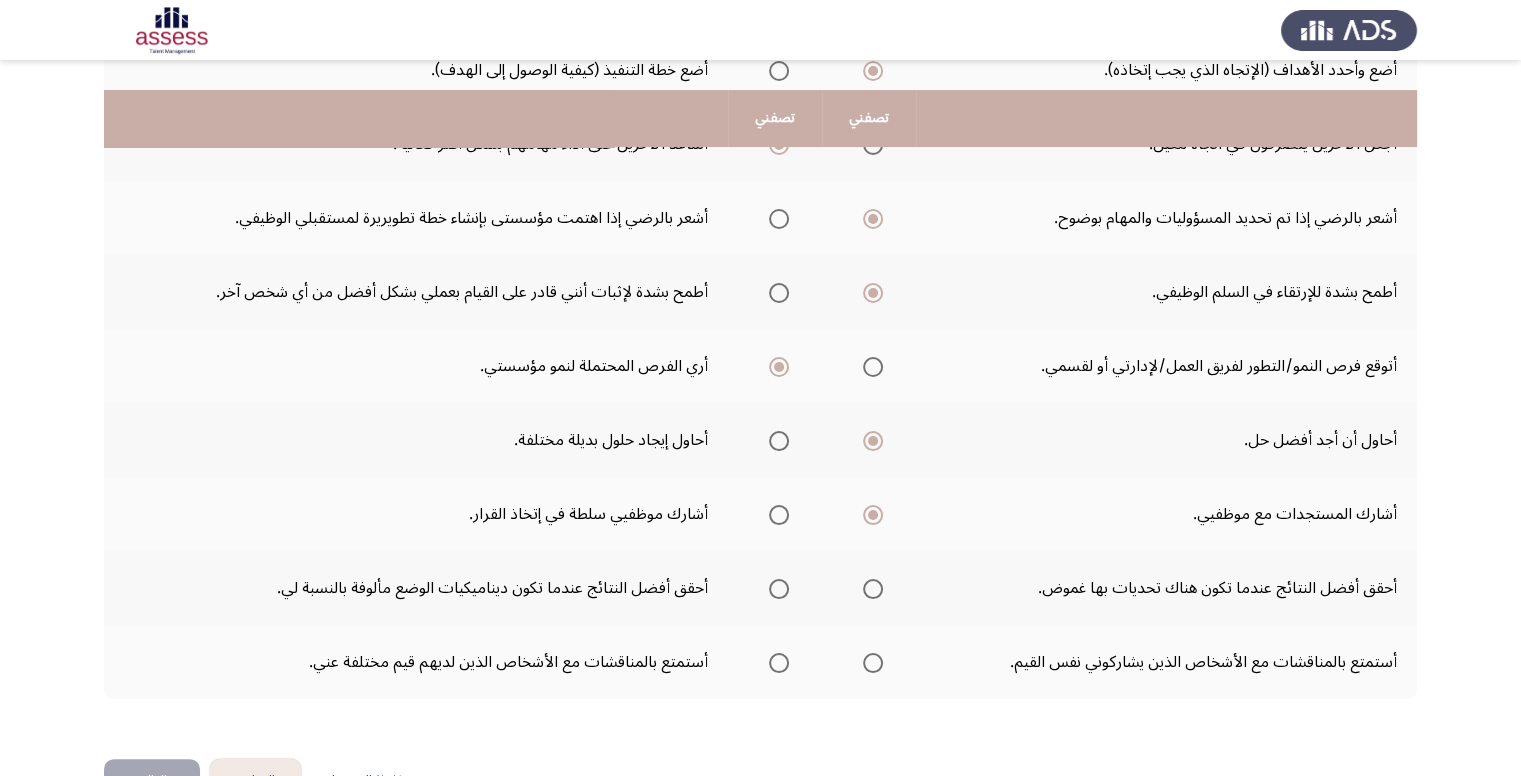 scroll, scrollTop: 400, scrollLeft: 0, axis: vertical 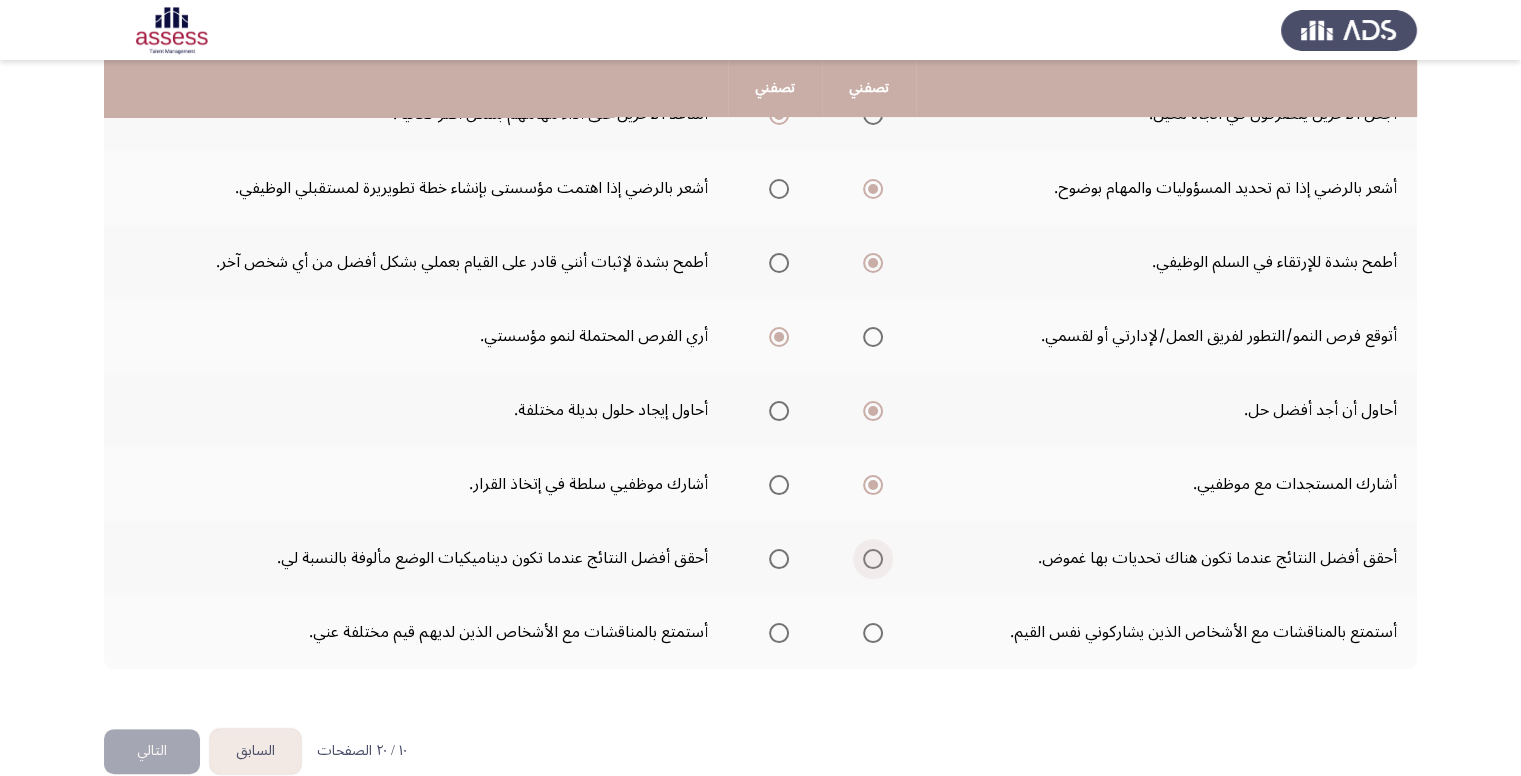 click at bounding box center [873, 559] 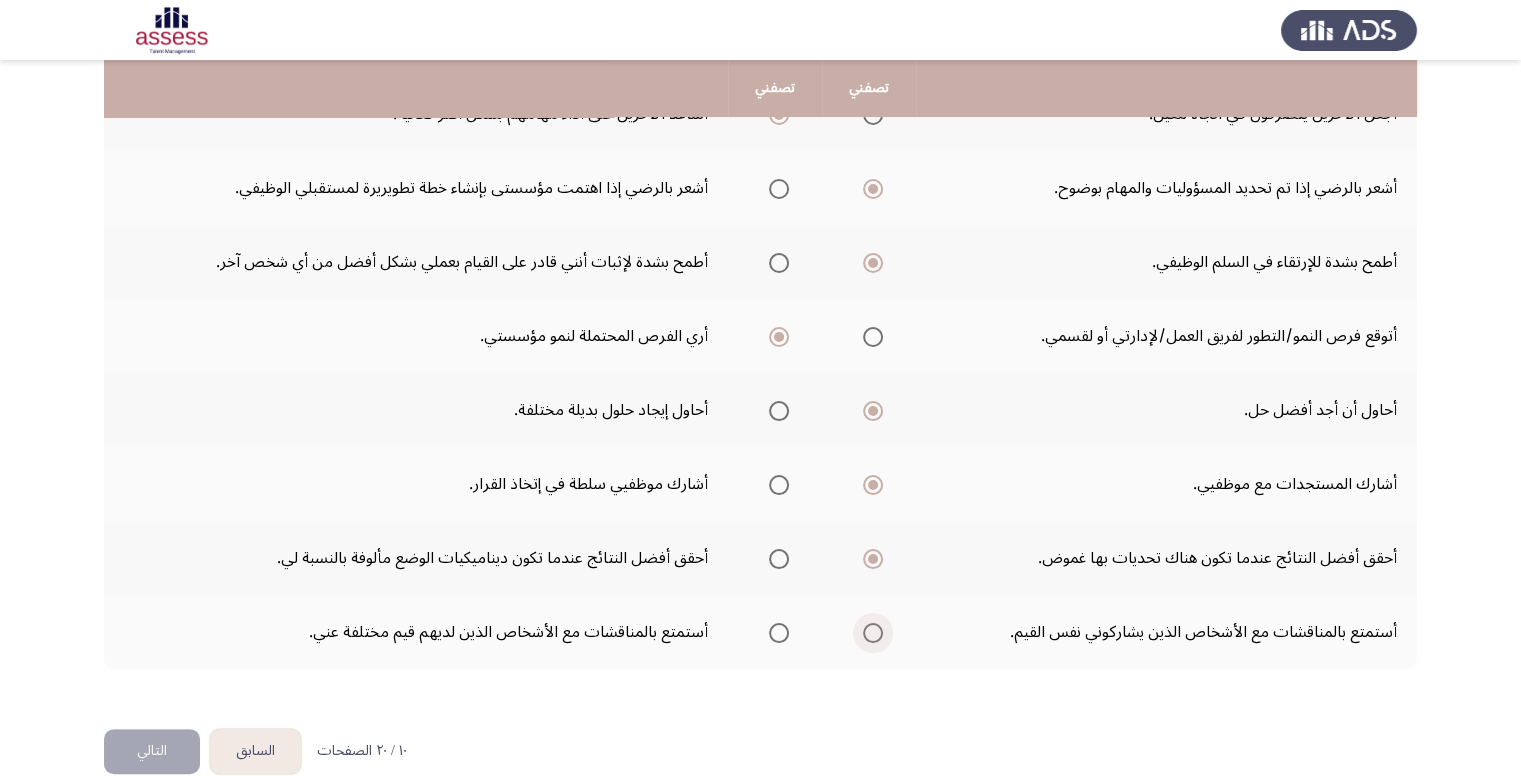 click at bounding box center [873, 633] 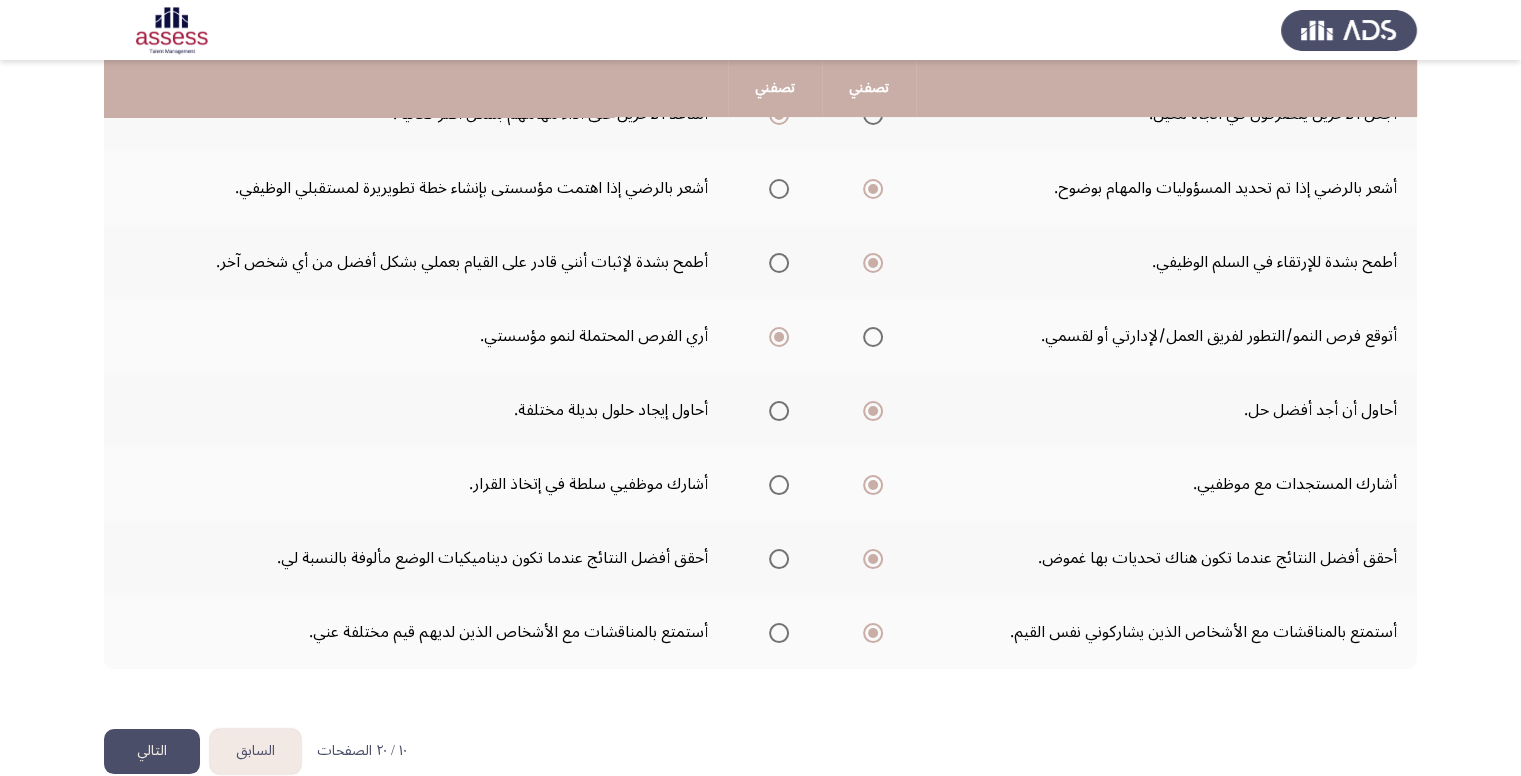 click on "التالي" 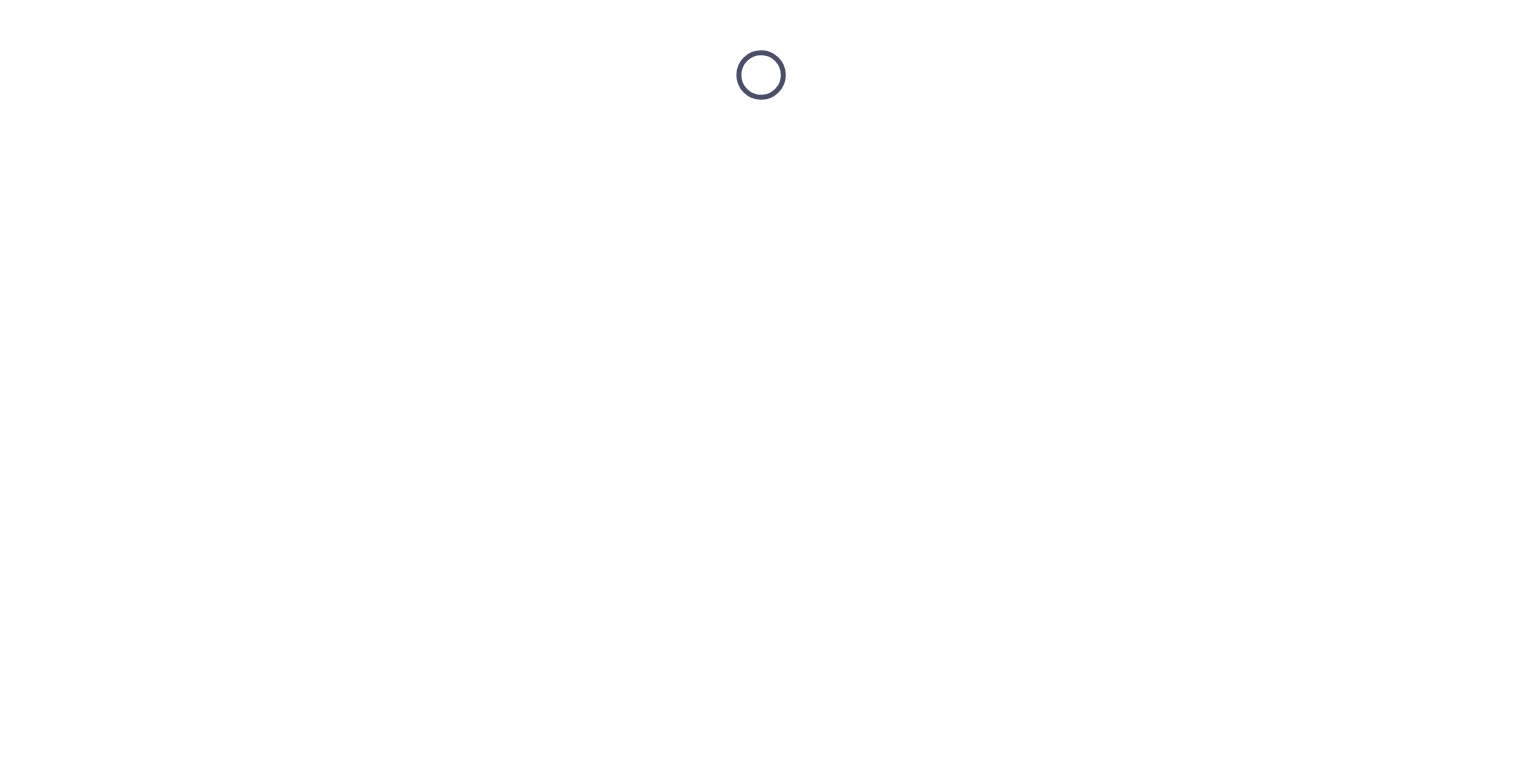 scroll, scrollTop: 0, scrollLeft: 0, axis: both 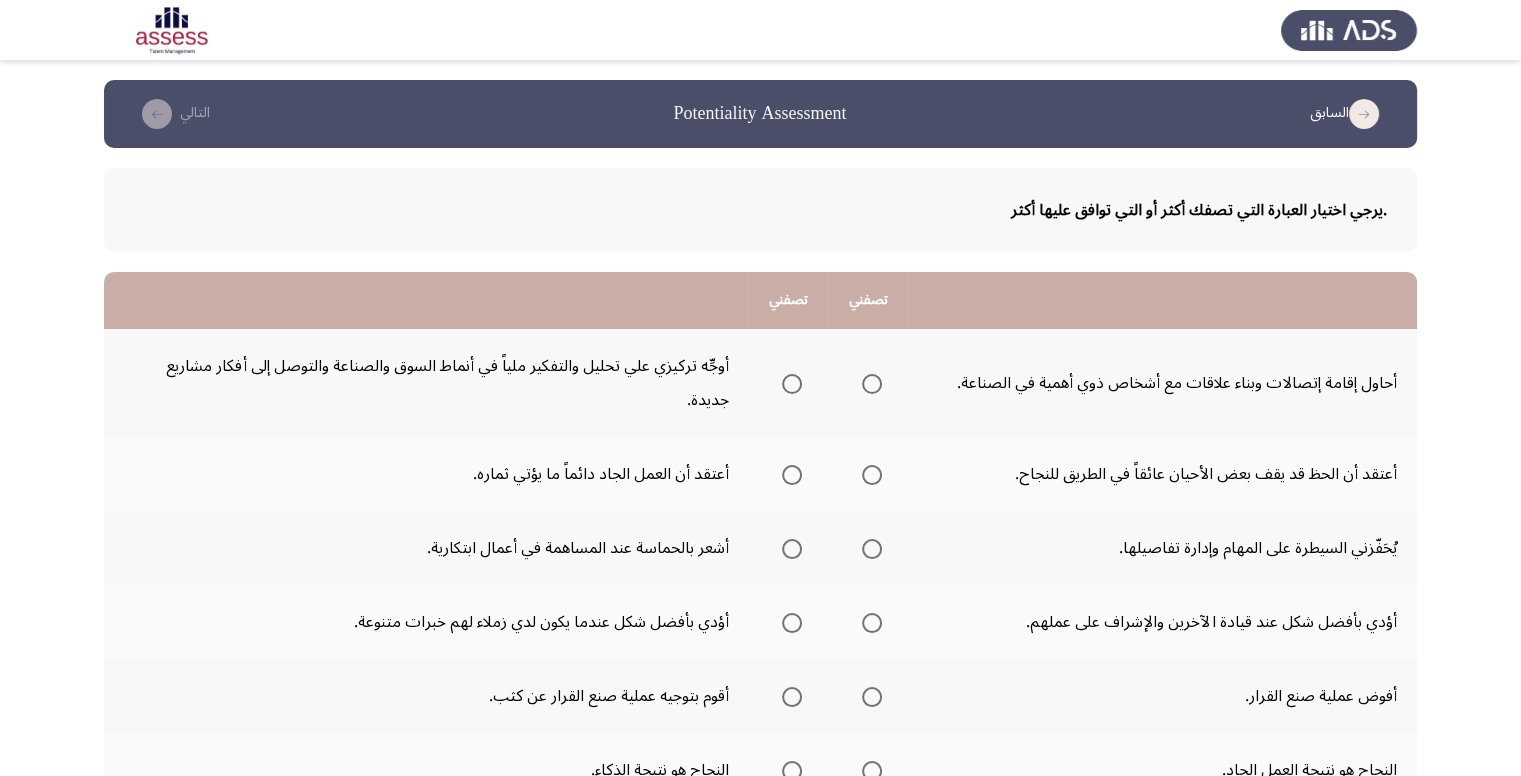 click at bounding box center (872, 384) 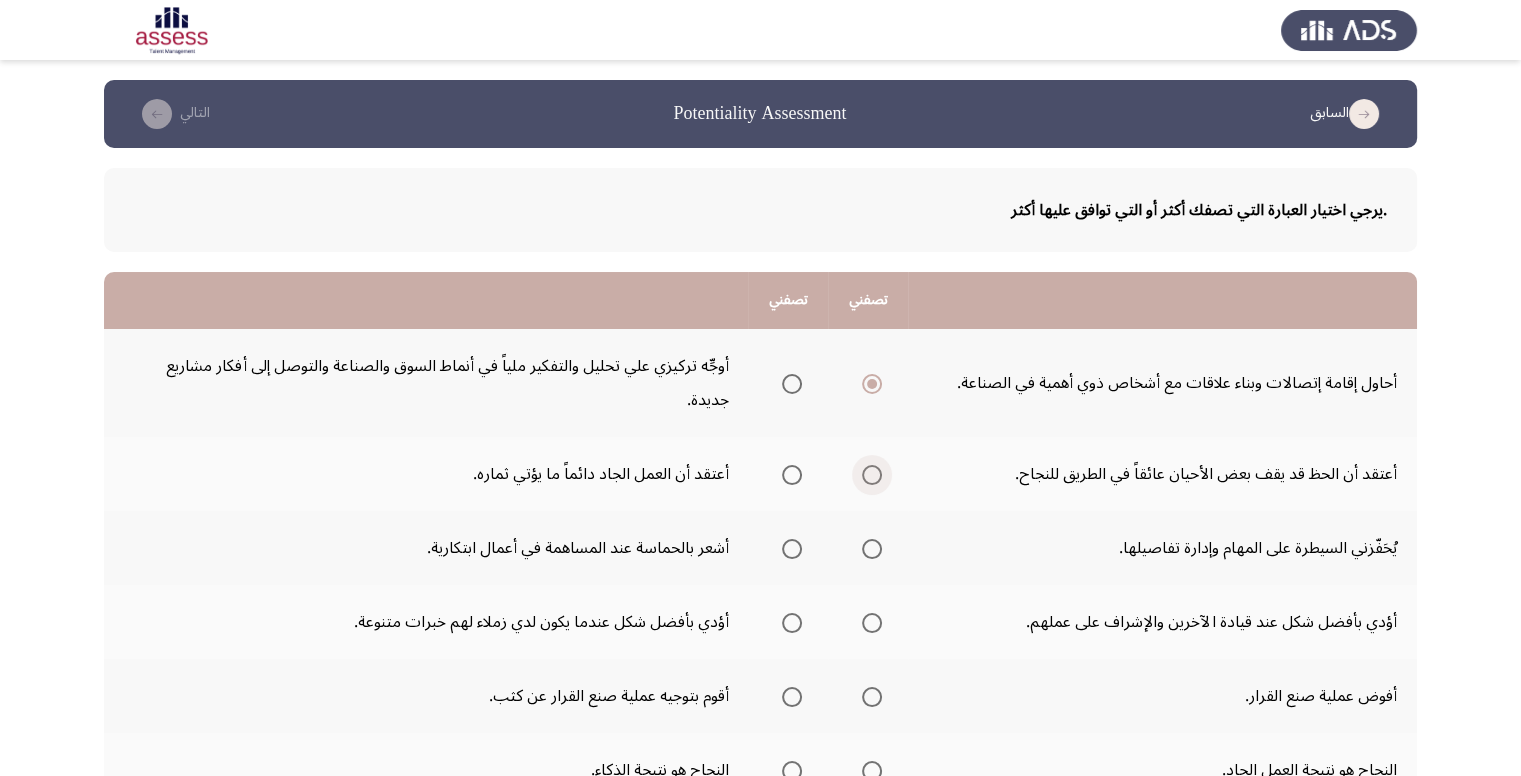 click at bounding box center [872, 475] 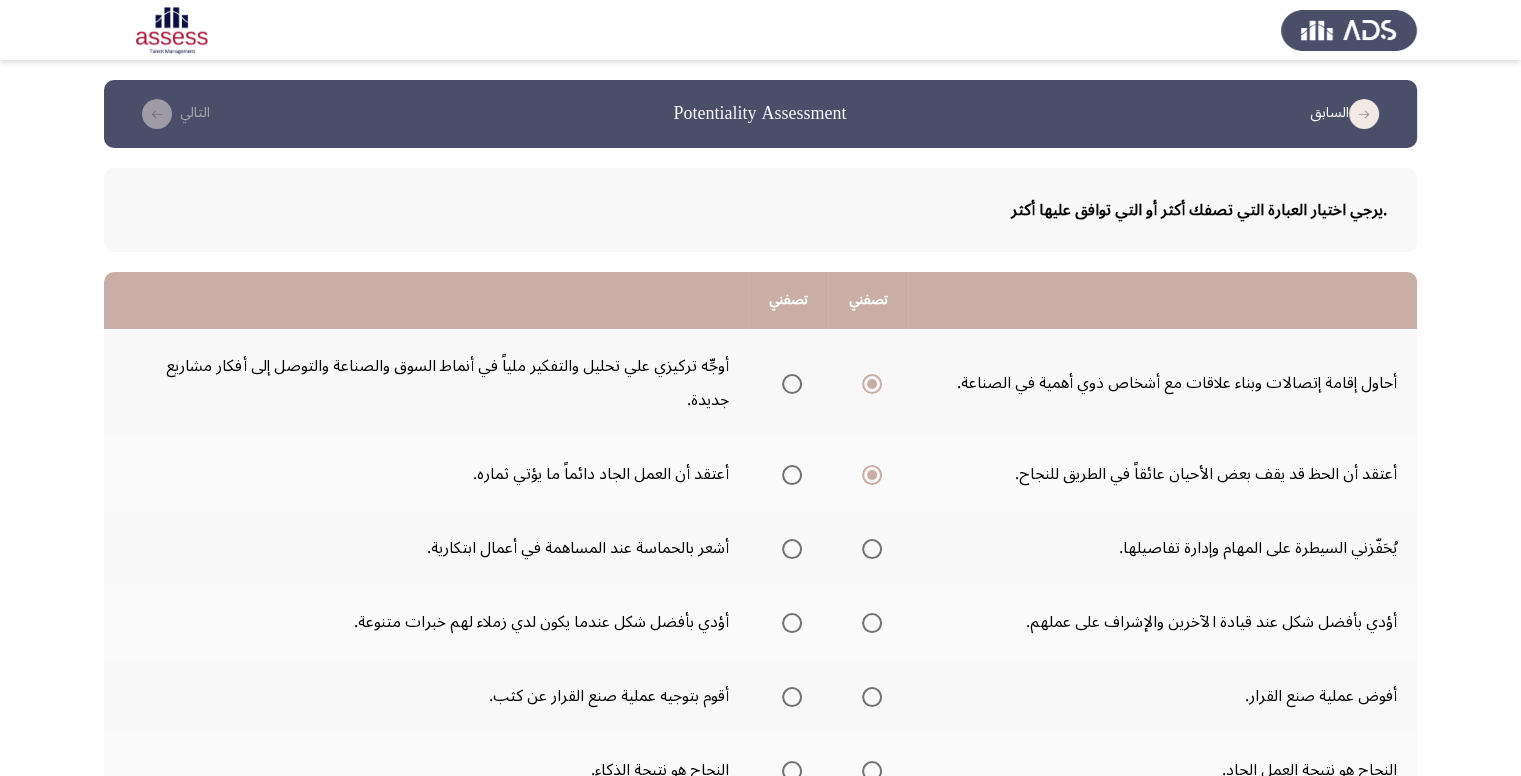 click at bounding box center (792, 549) 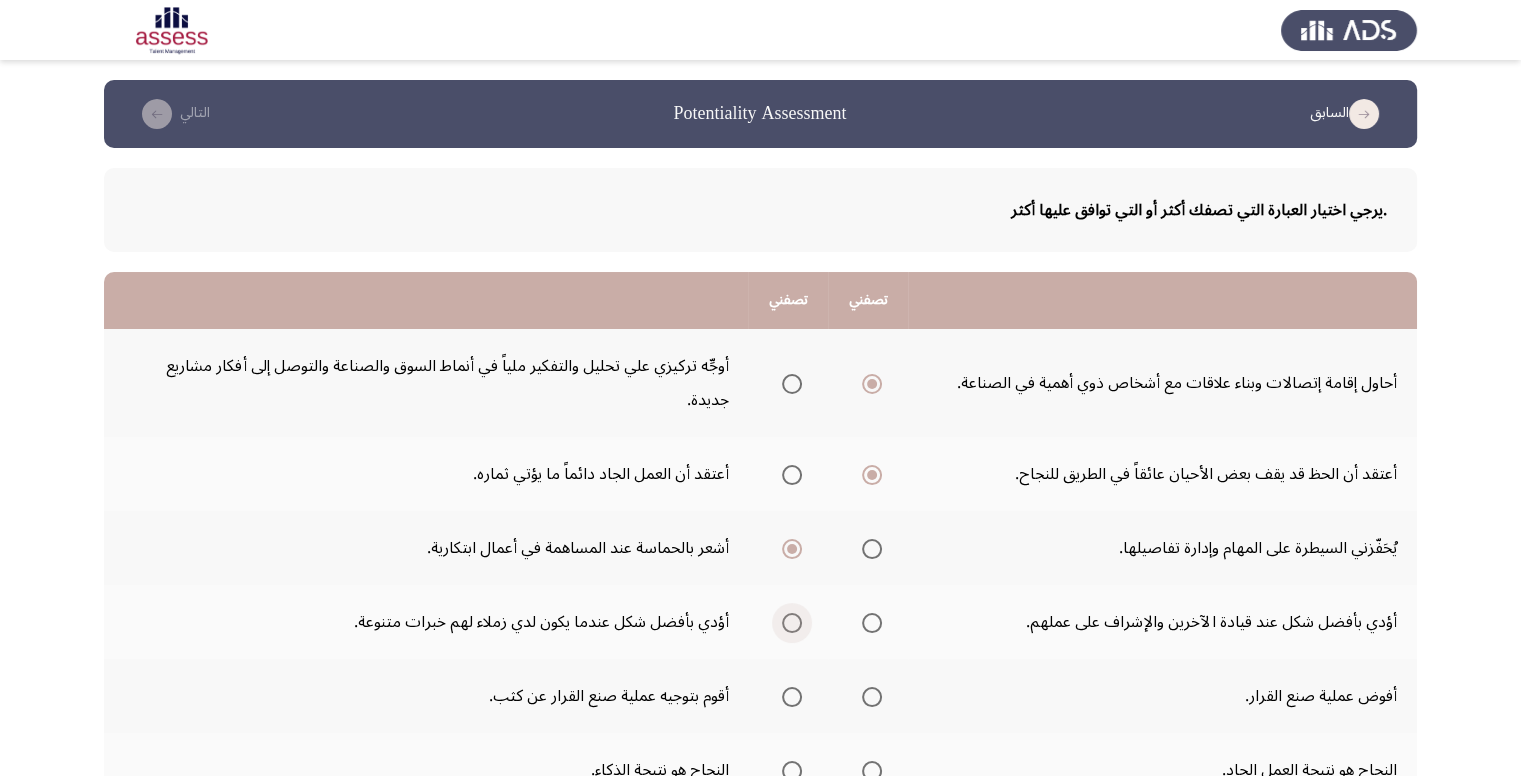 click at bounding box center (792, 623) 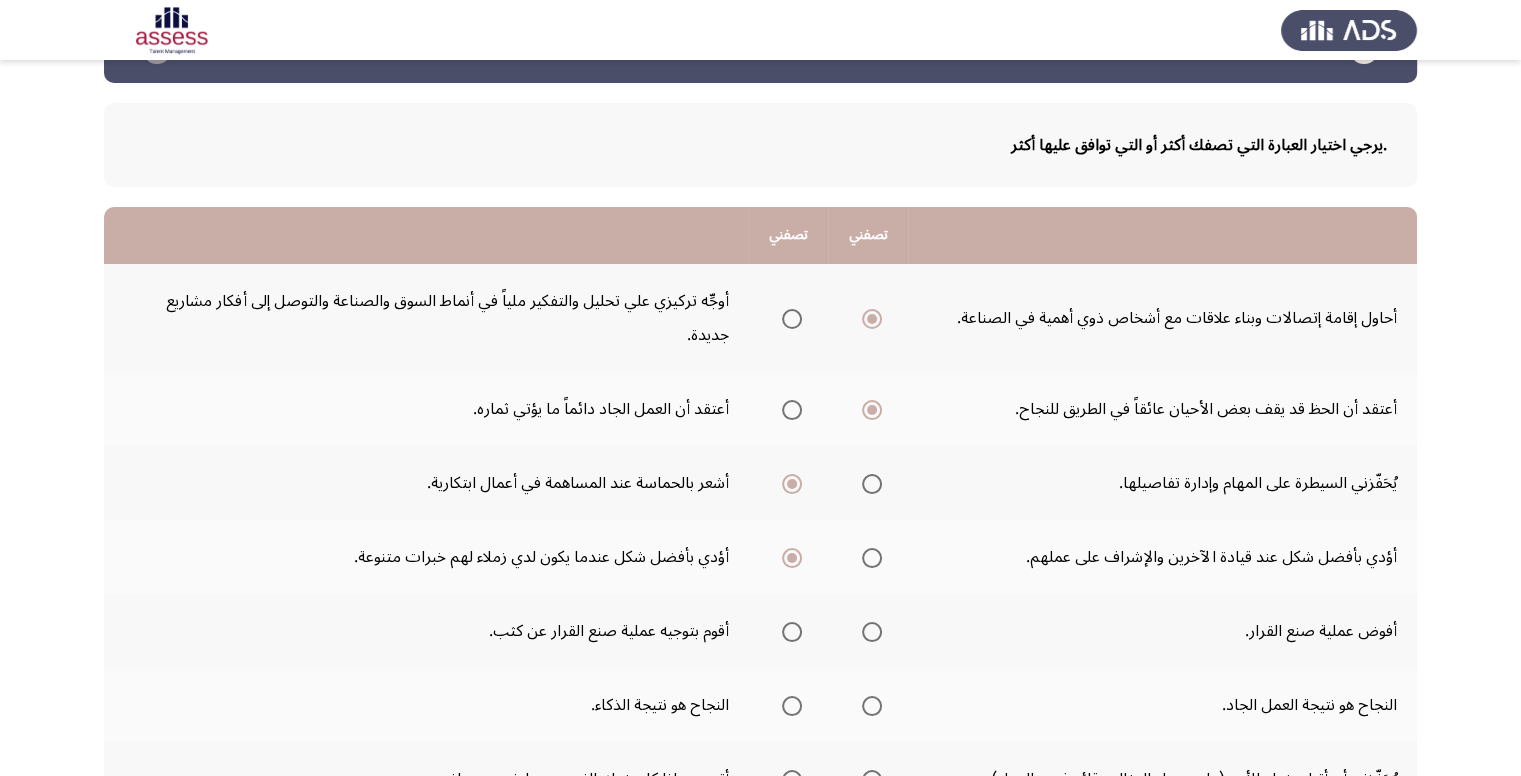 scroll, scrollTop: 100, scrollLeft: 0, axis: vertical 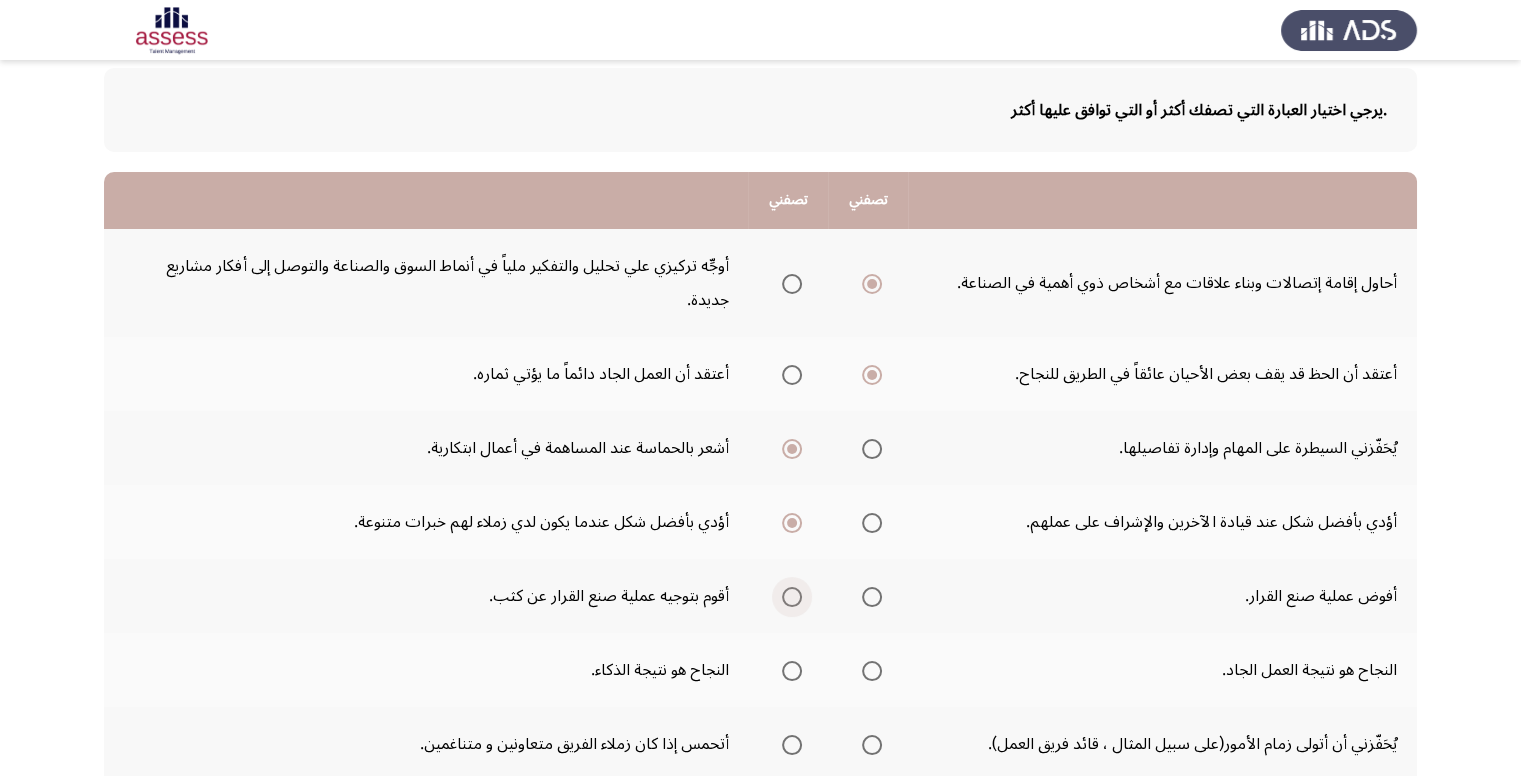 click at bounding box center (792, 597) 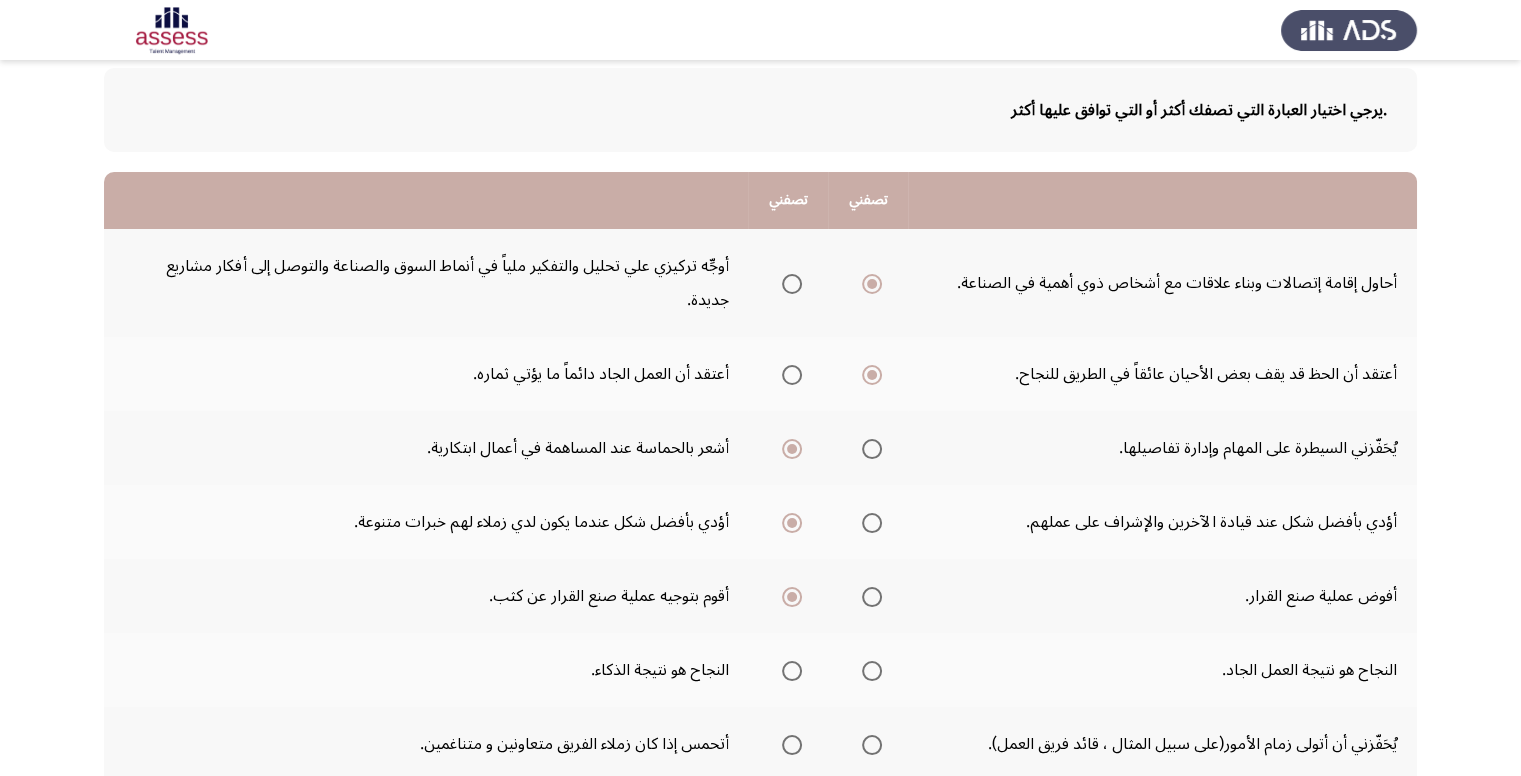 scroll, scrollTop: 200, scrollLeft: 0, axis: vertical 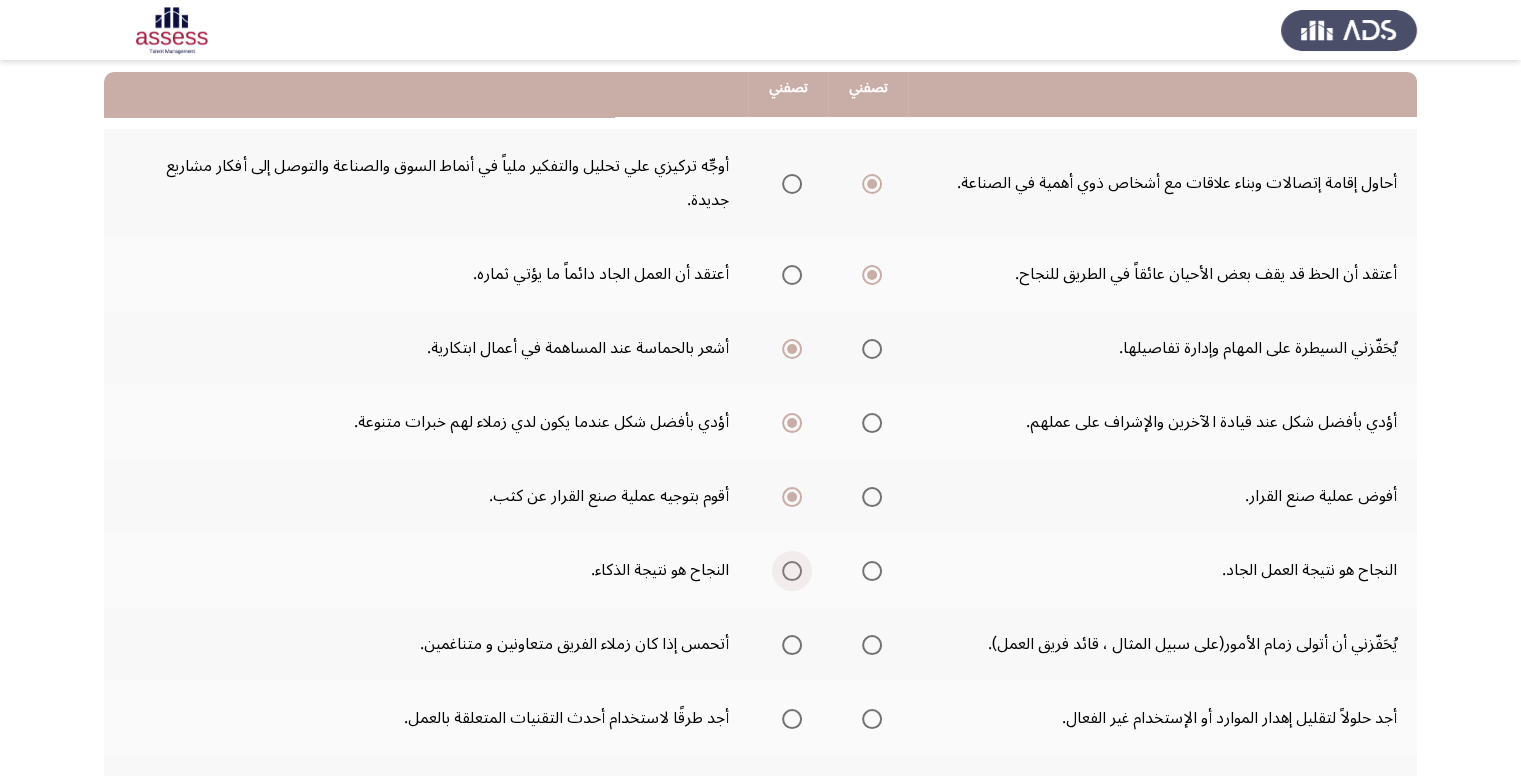 click at bounding box center [792, 571] 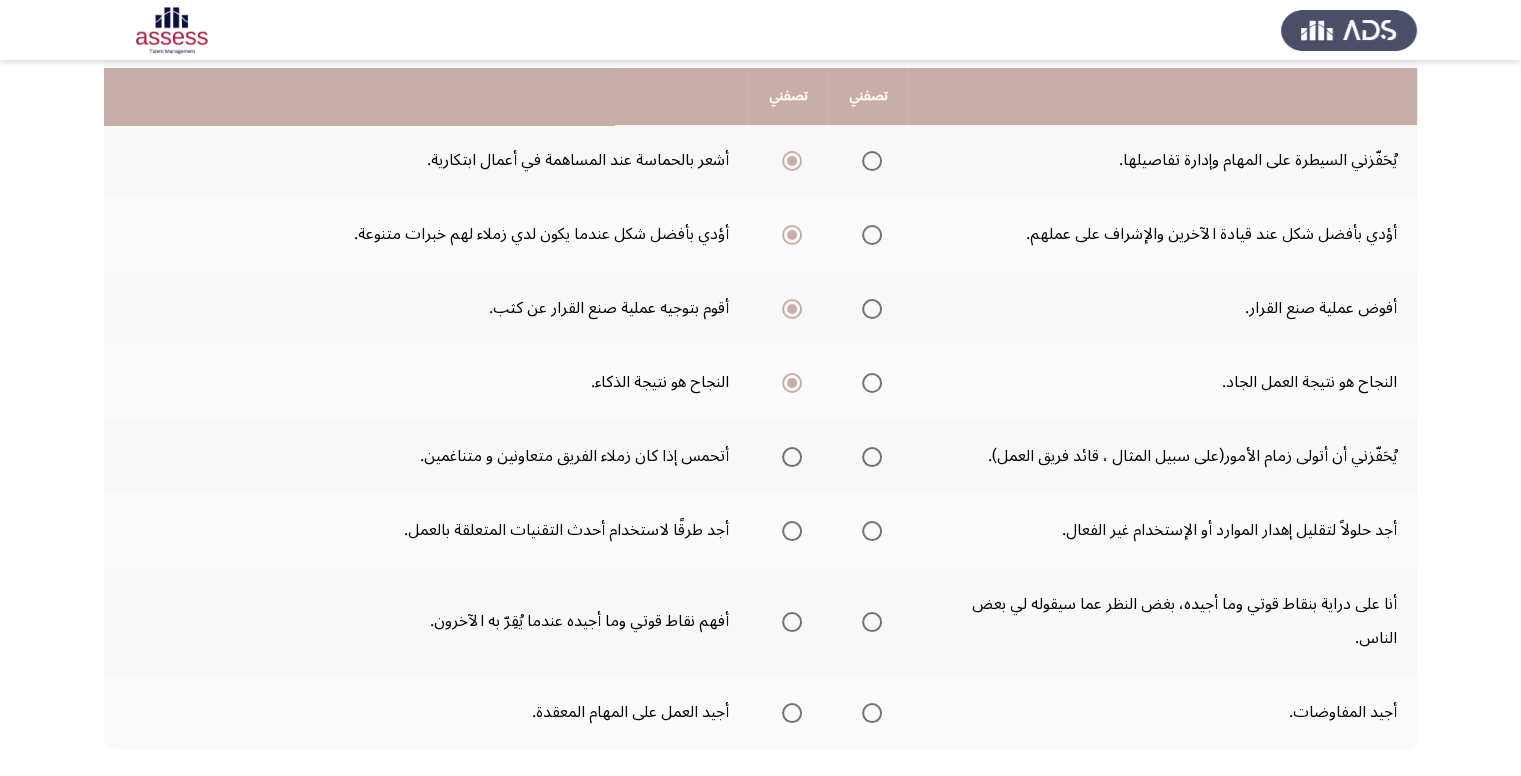 scroll, scrollTop: 400, scrollLeft: 0, axis: vertical 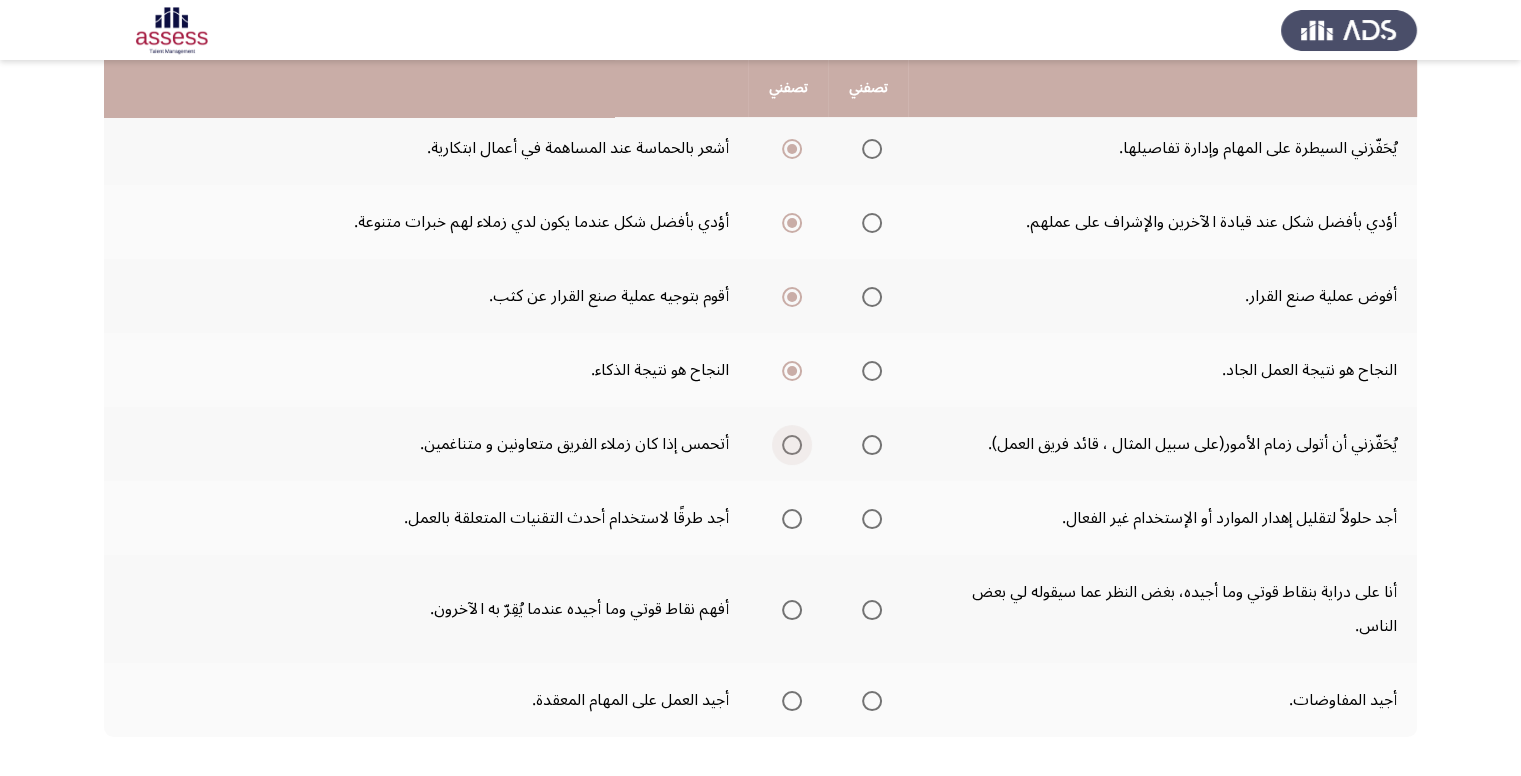 click at bounding box center [792, 445] 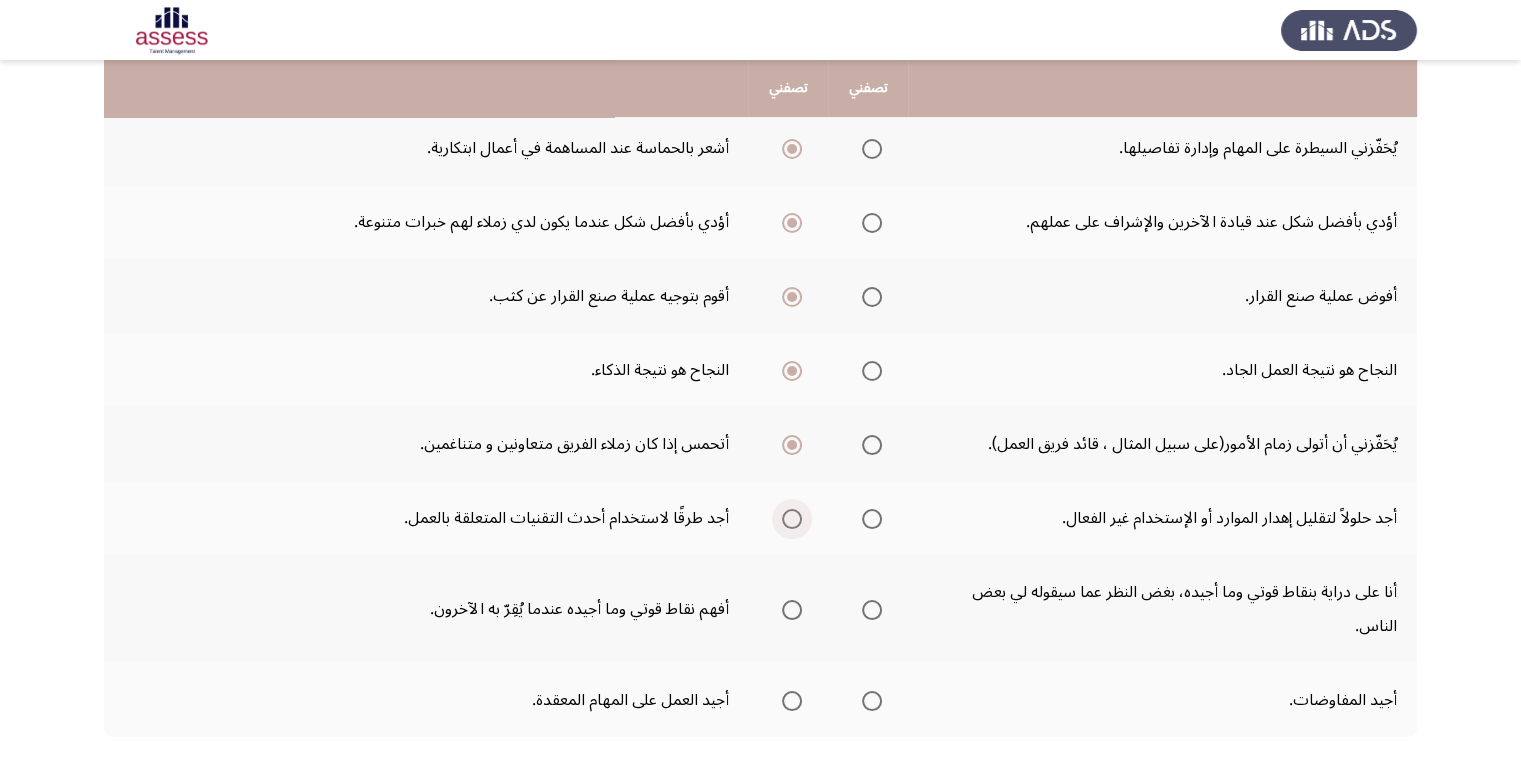 click at bounding box center [792, 519] 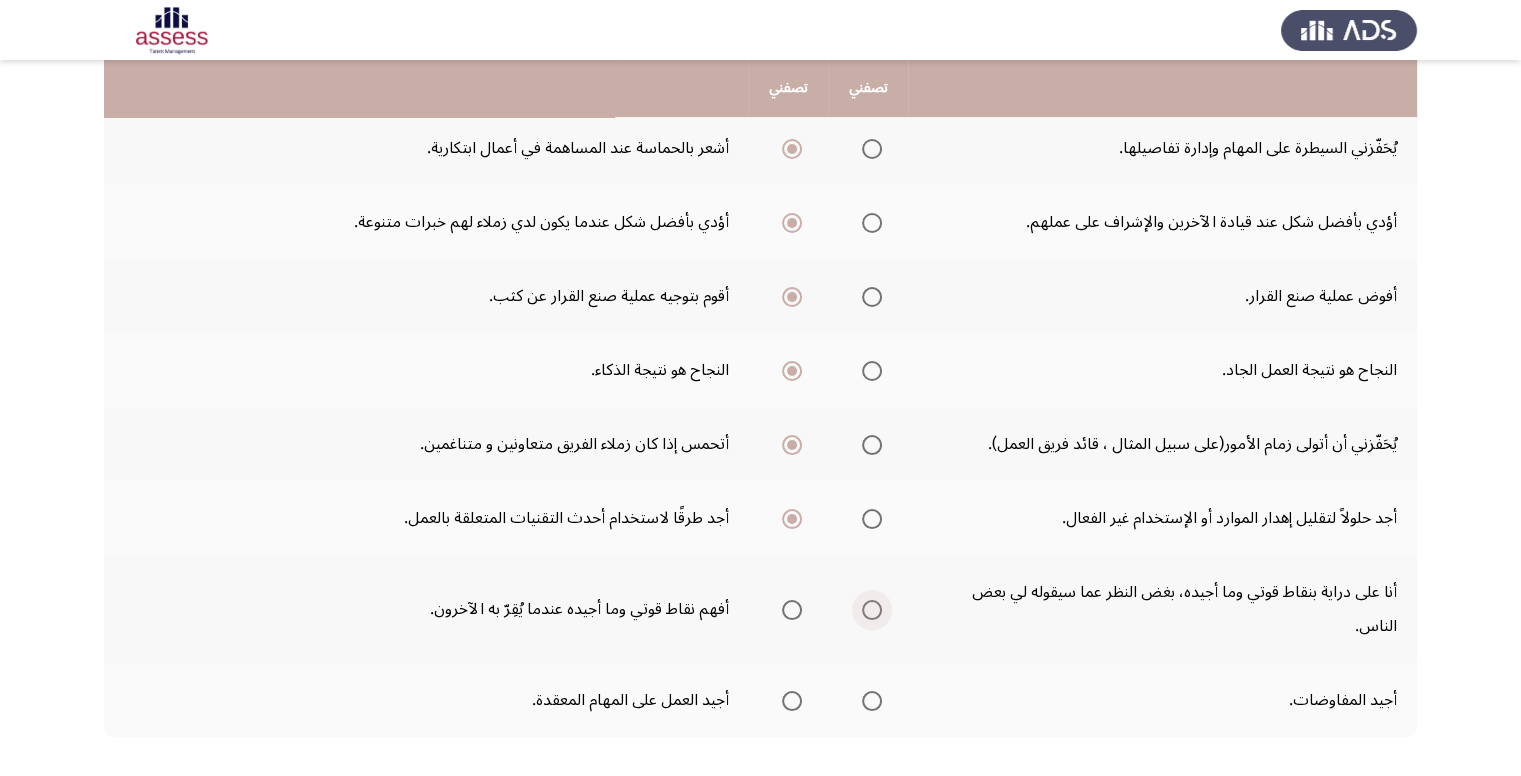 click at bounding box center [868, 610] 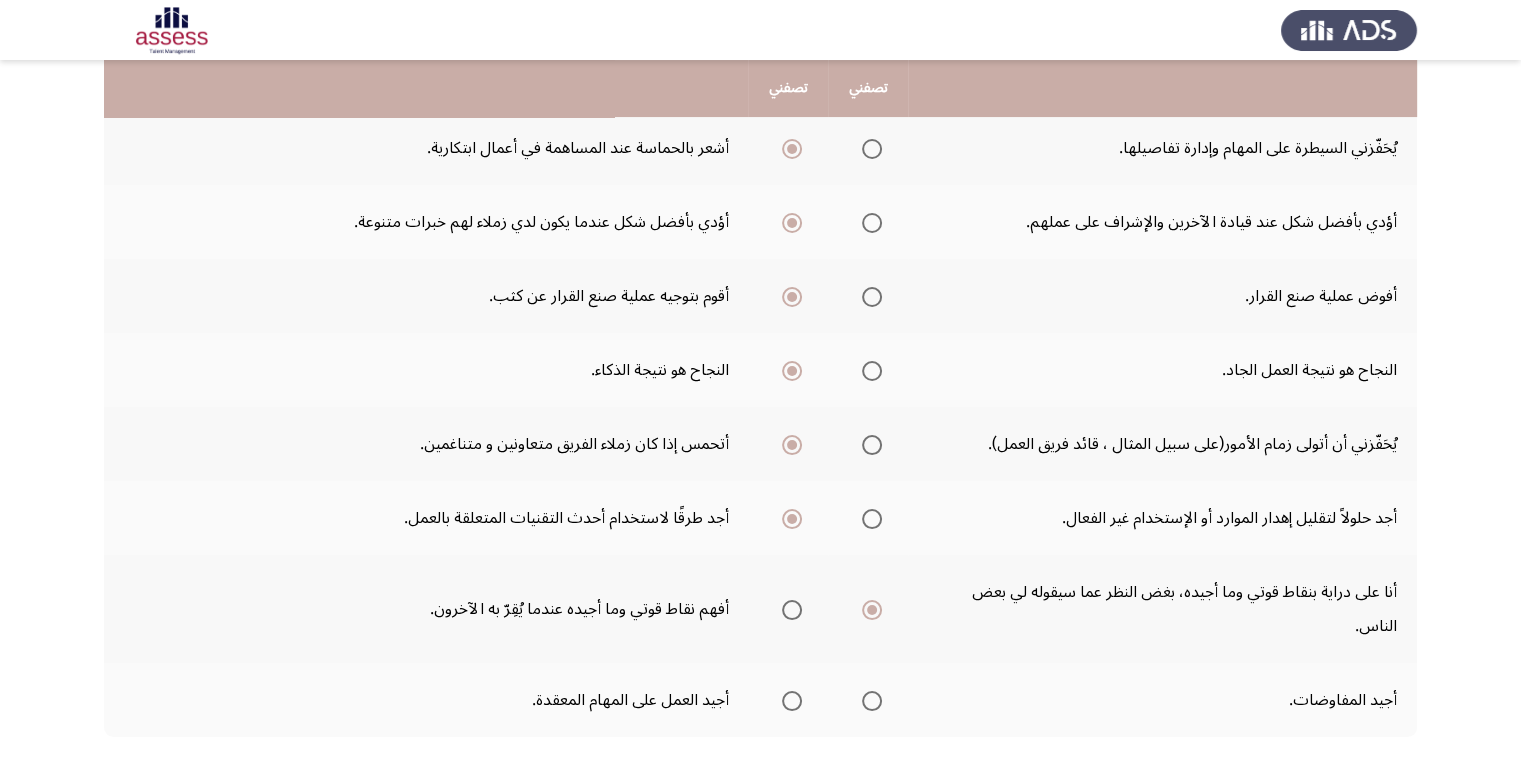 click at bounding box center (792, 610) 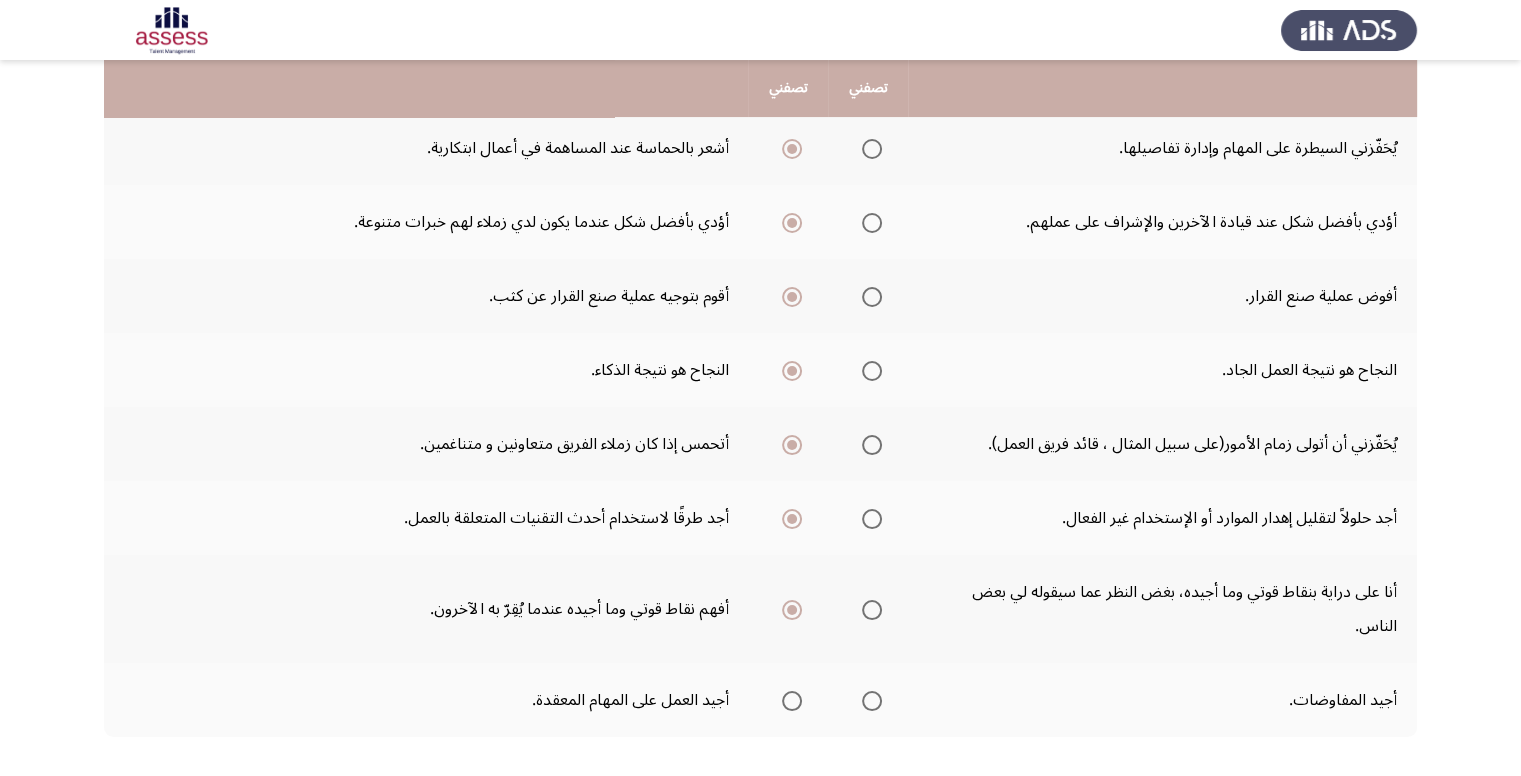 click 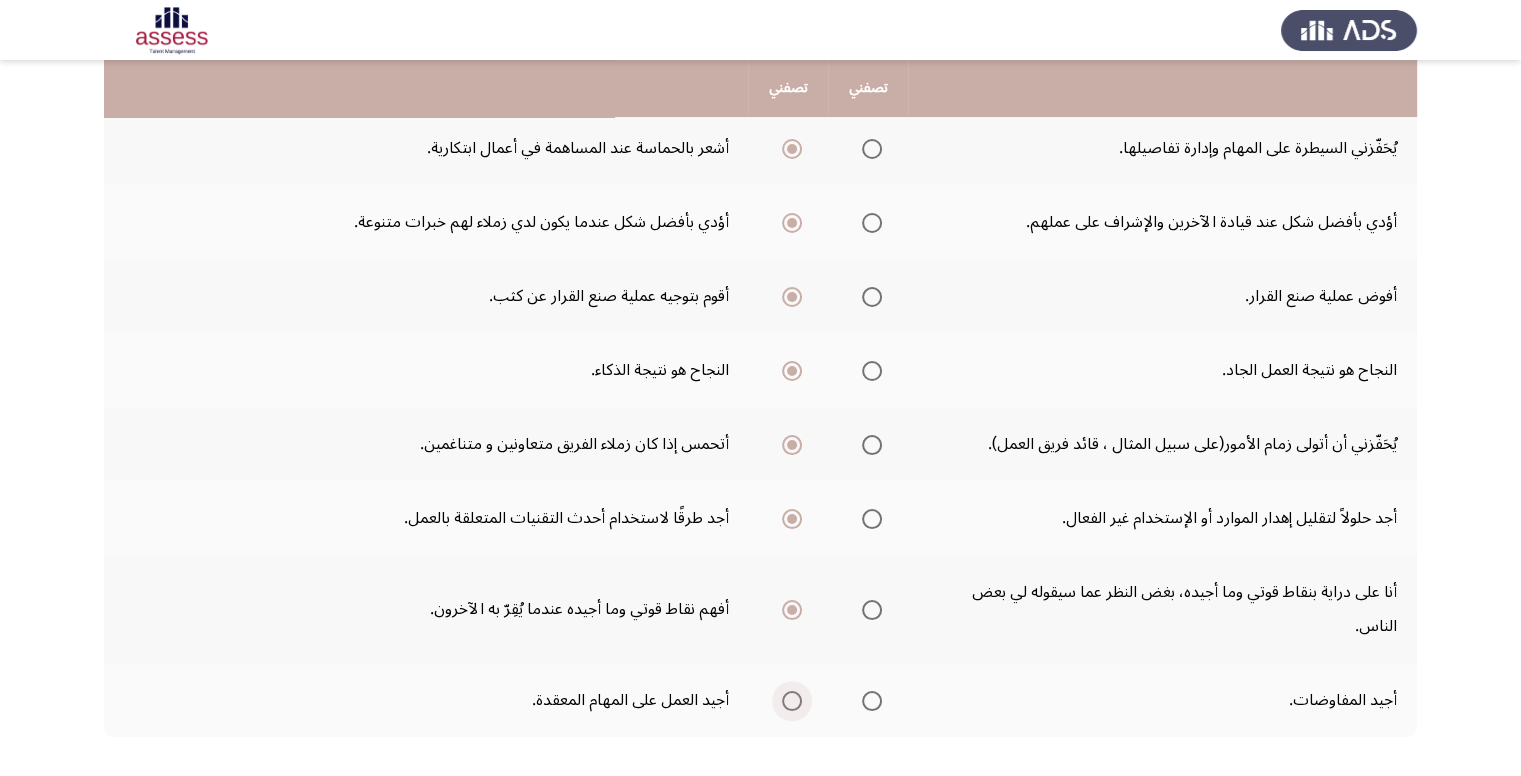 click at bounding box center [792, 701] 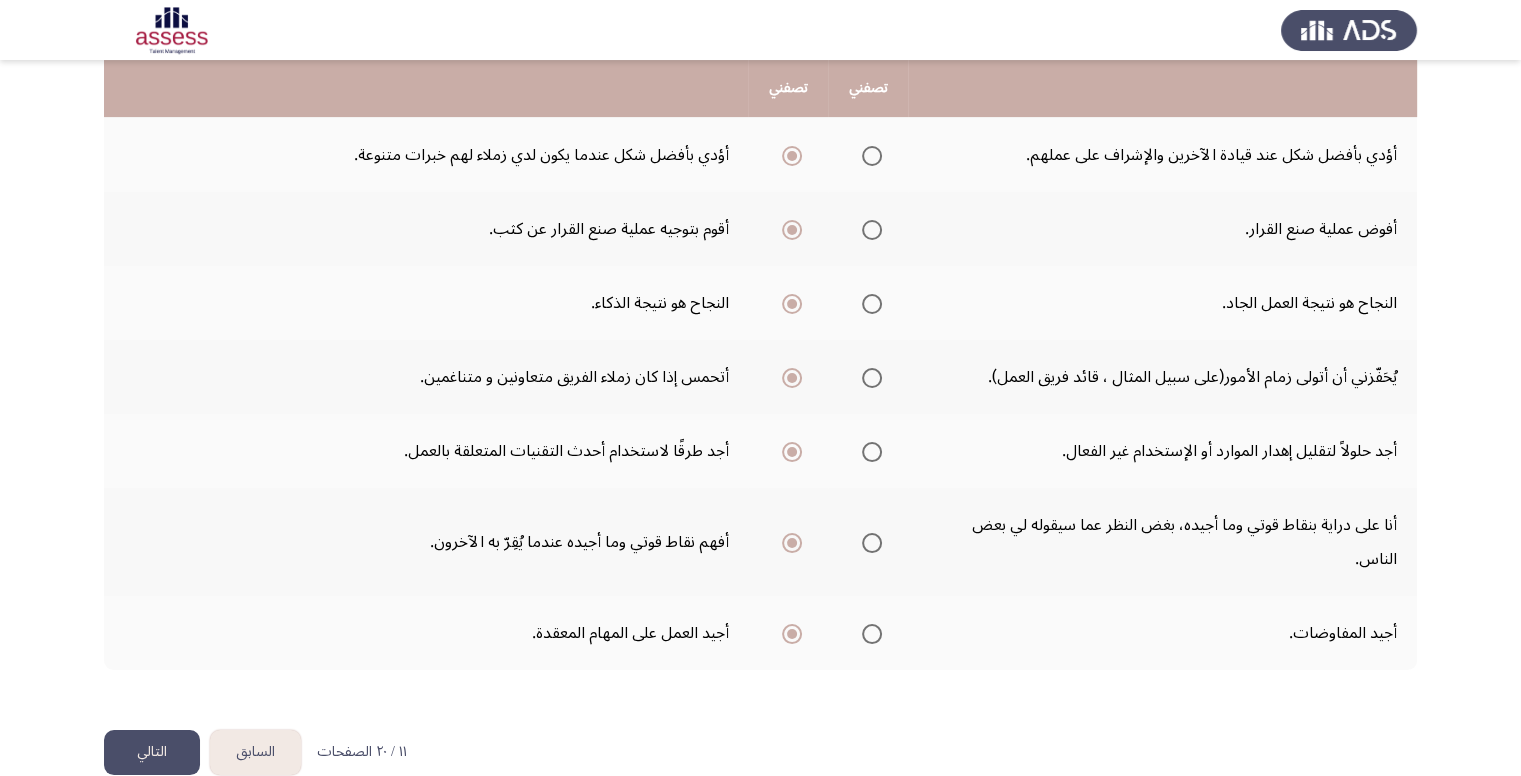 scroll, scrollTop: 496, scrollLeft: 0, axis: vertical 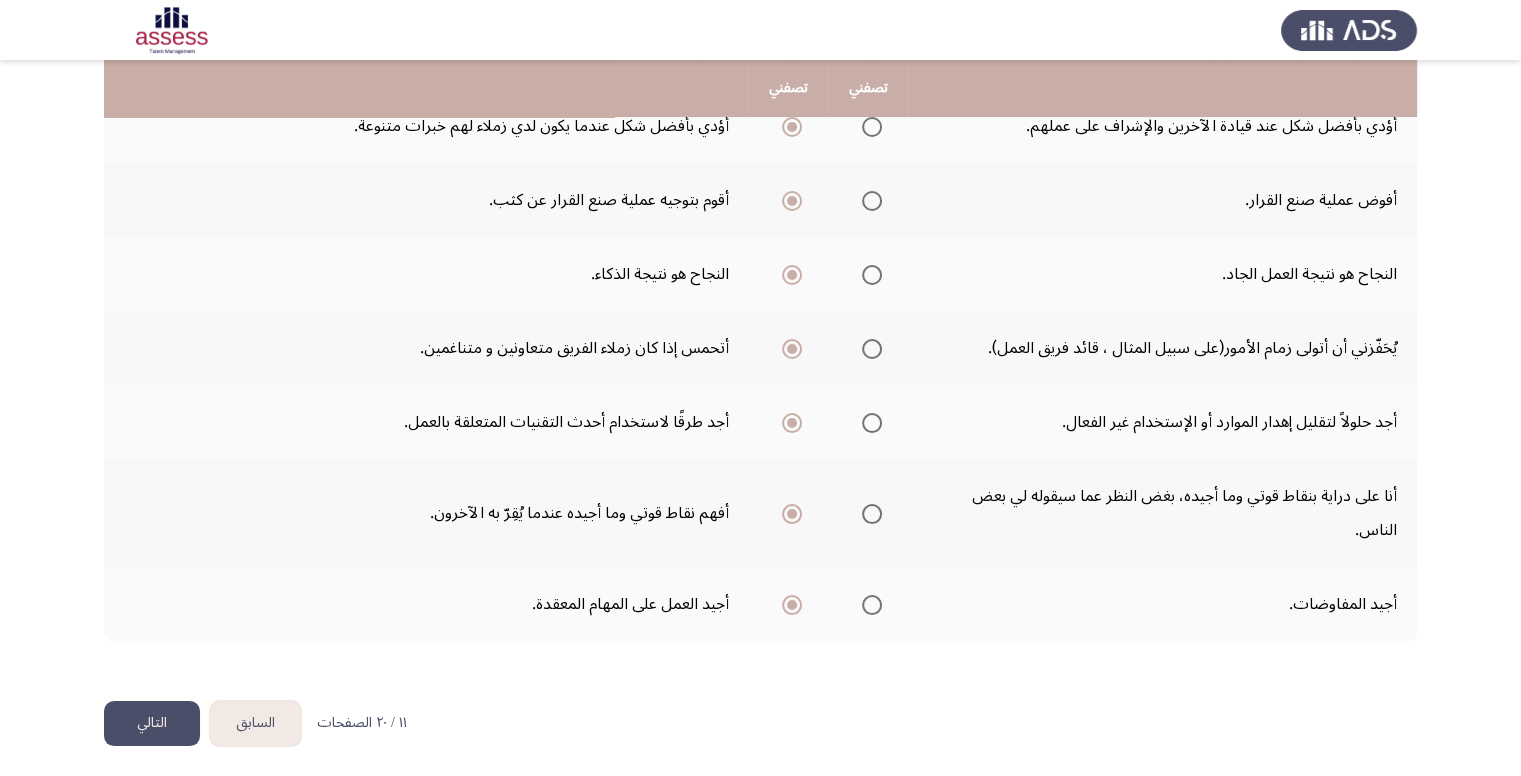 click on "التالي" 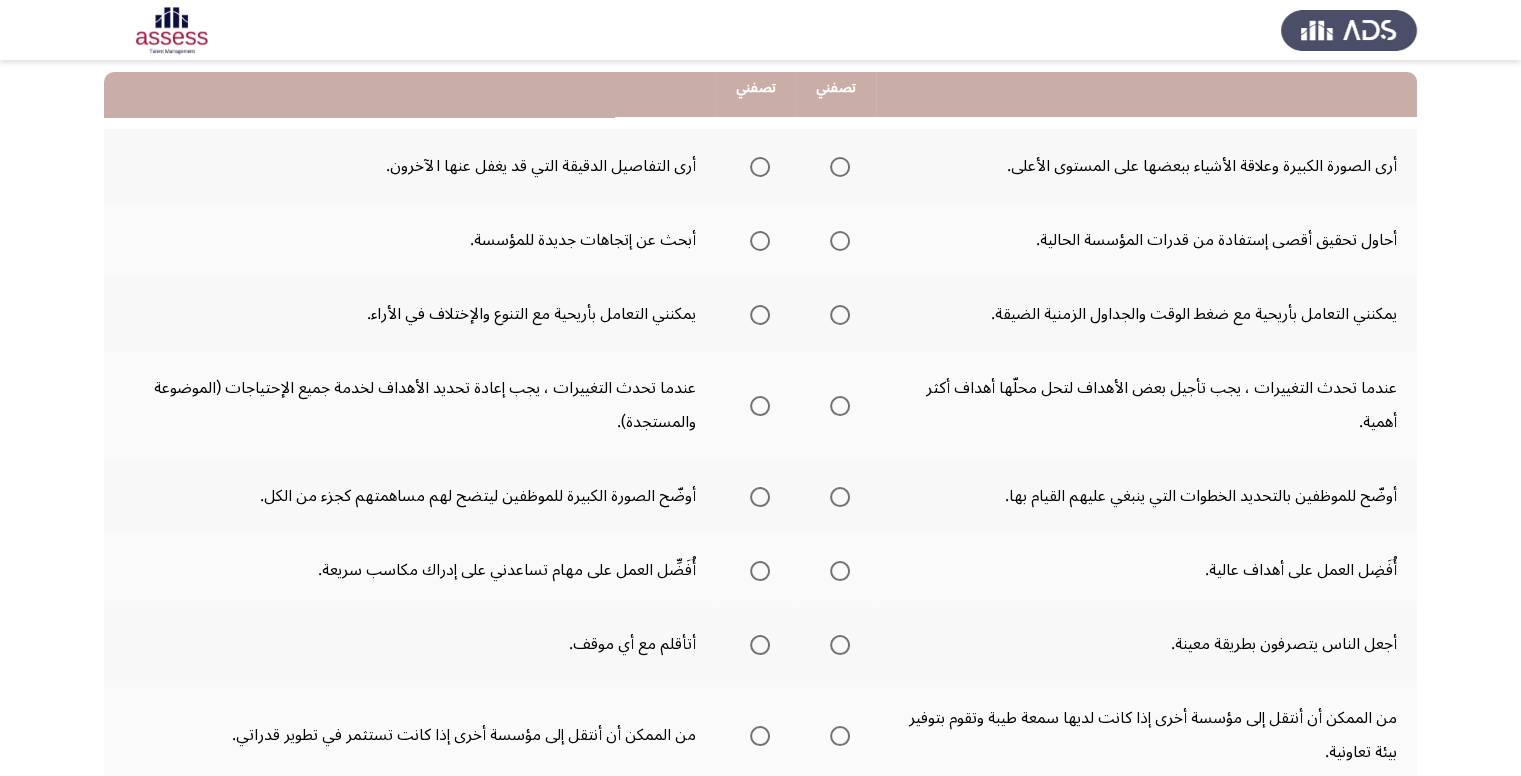 scroll, scrollTop: 200, scrollLeft: 0, axis: vertical 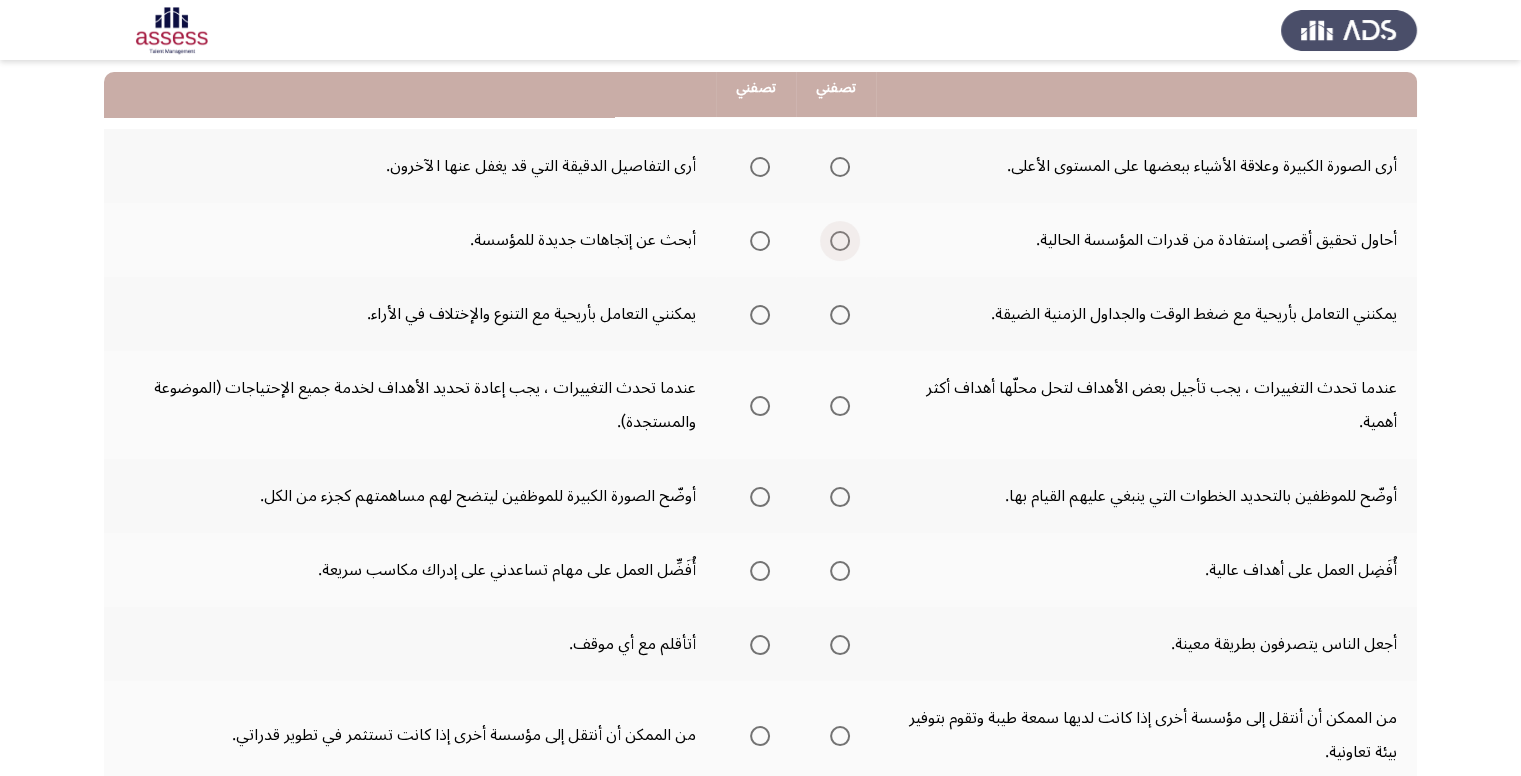 click at bounding box center [840, 241] 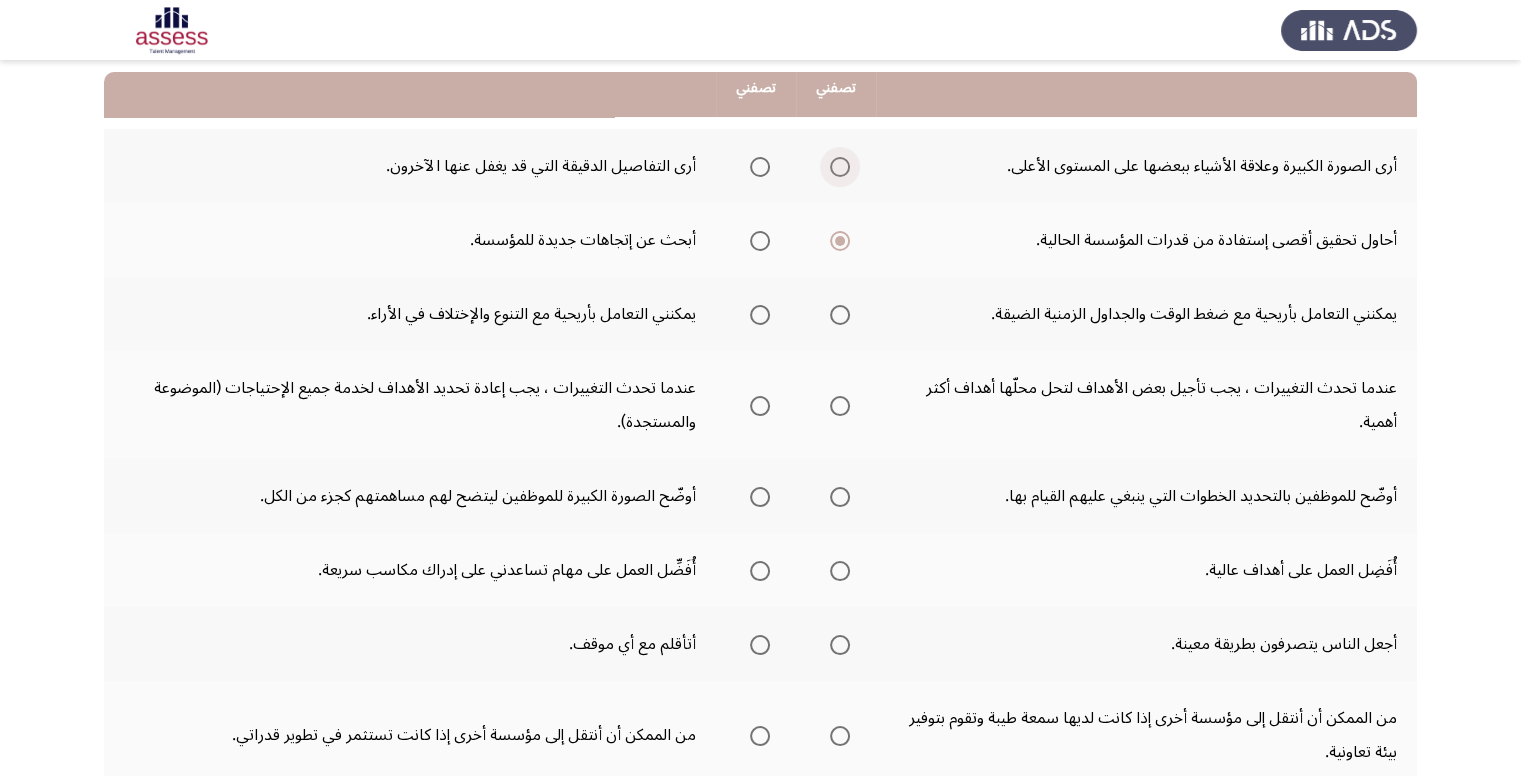click at bounding box center [840, 167] 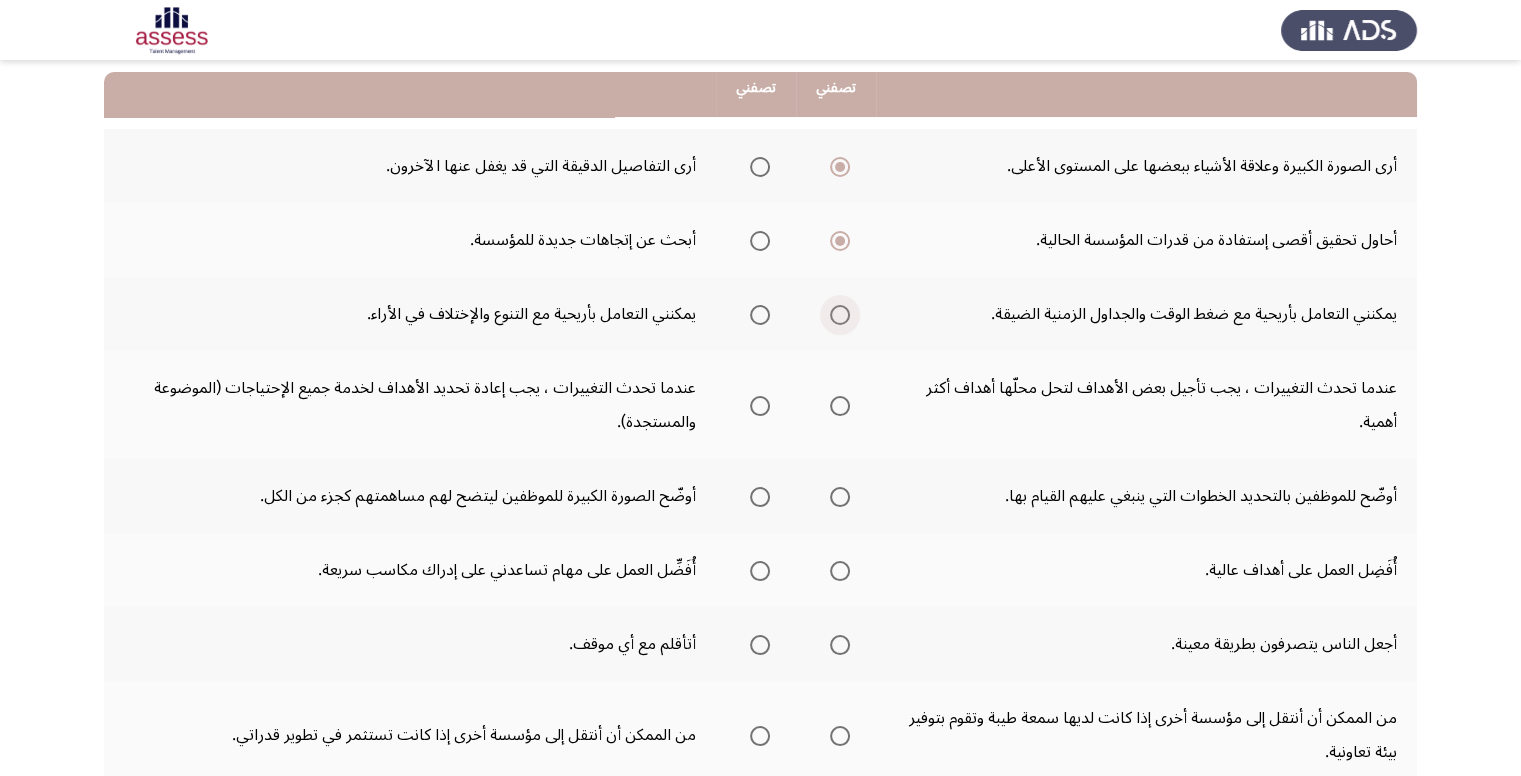 click at bounding box center [840, 315] 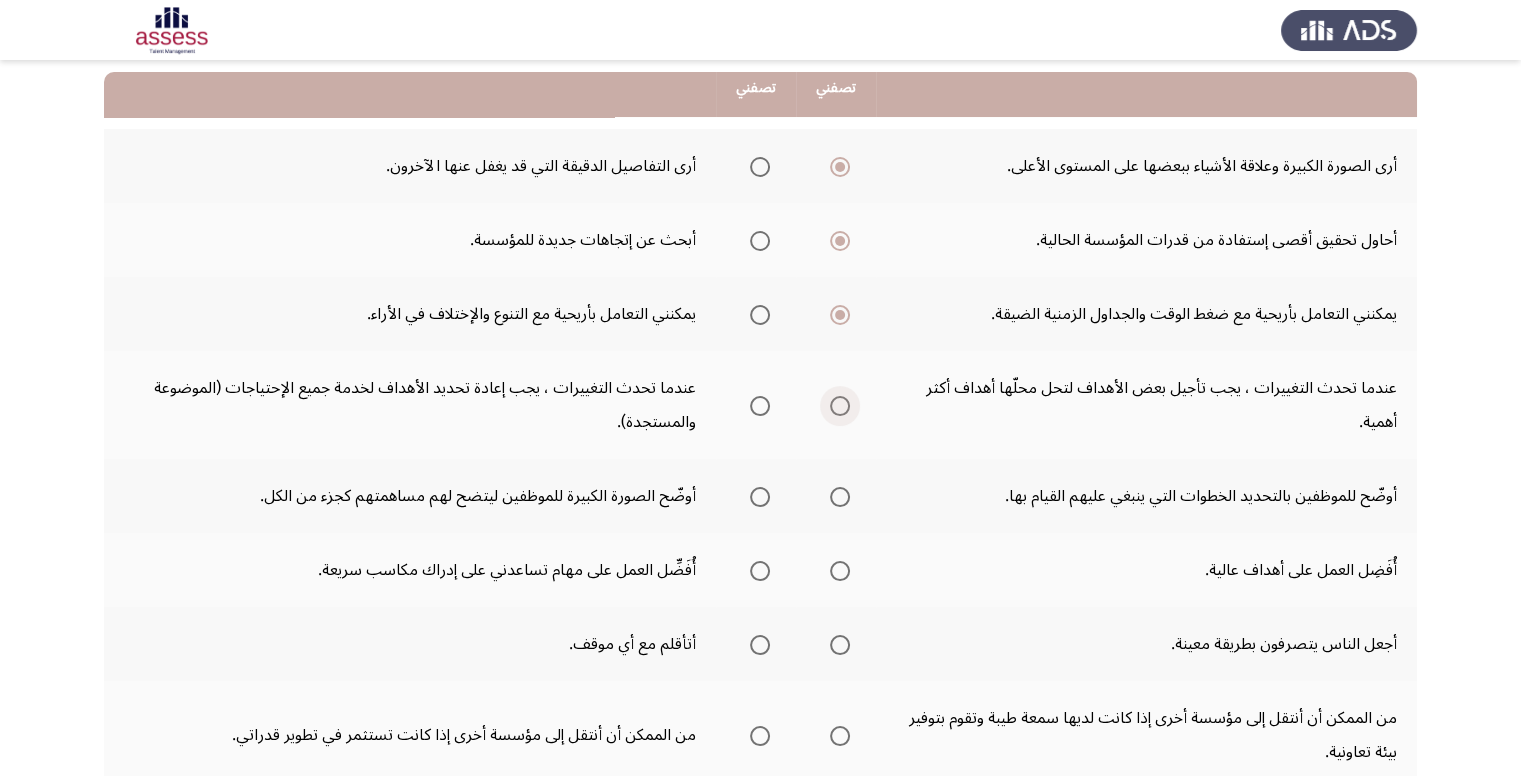 click at bounding box center [840, 406] 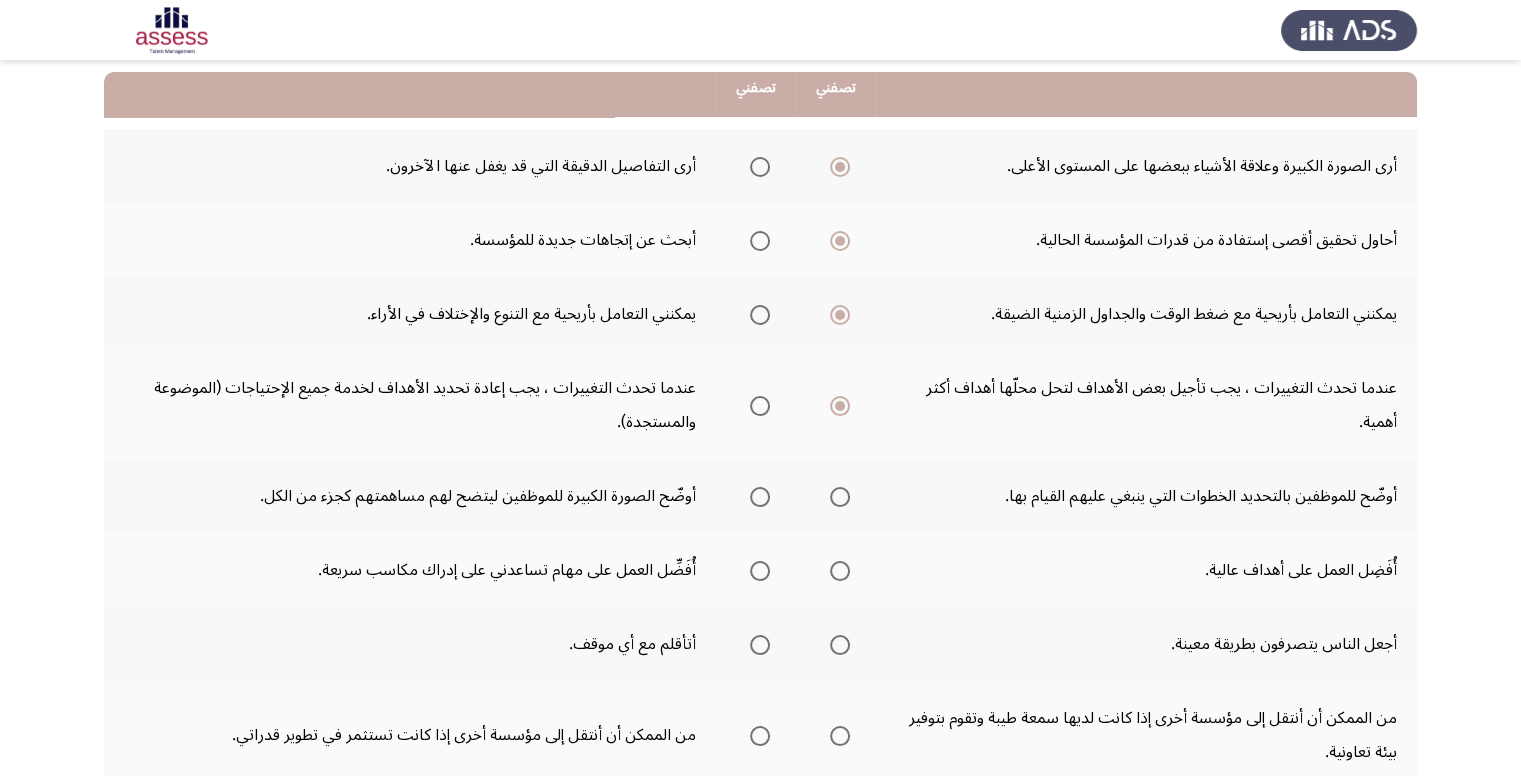 click 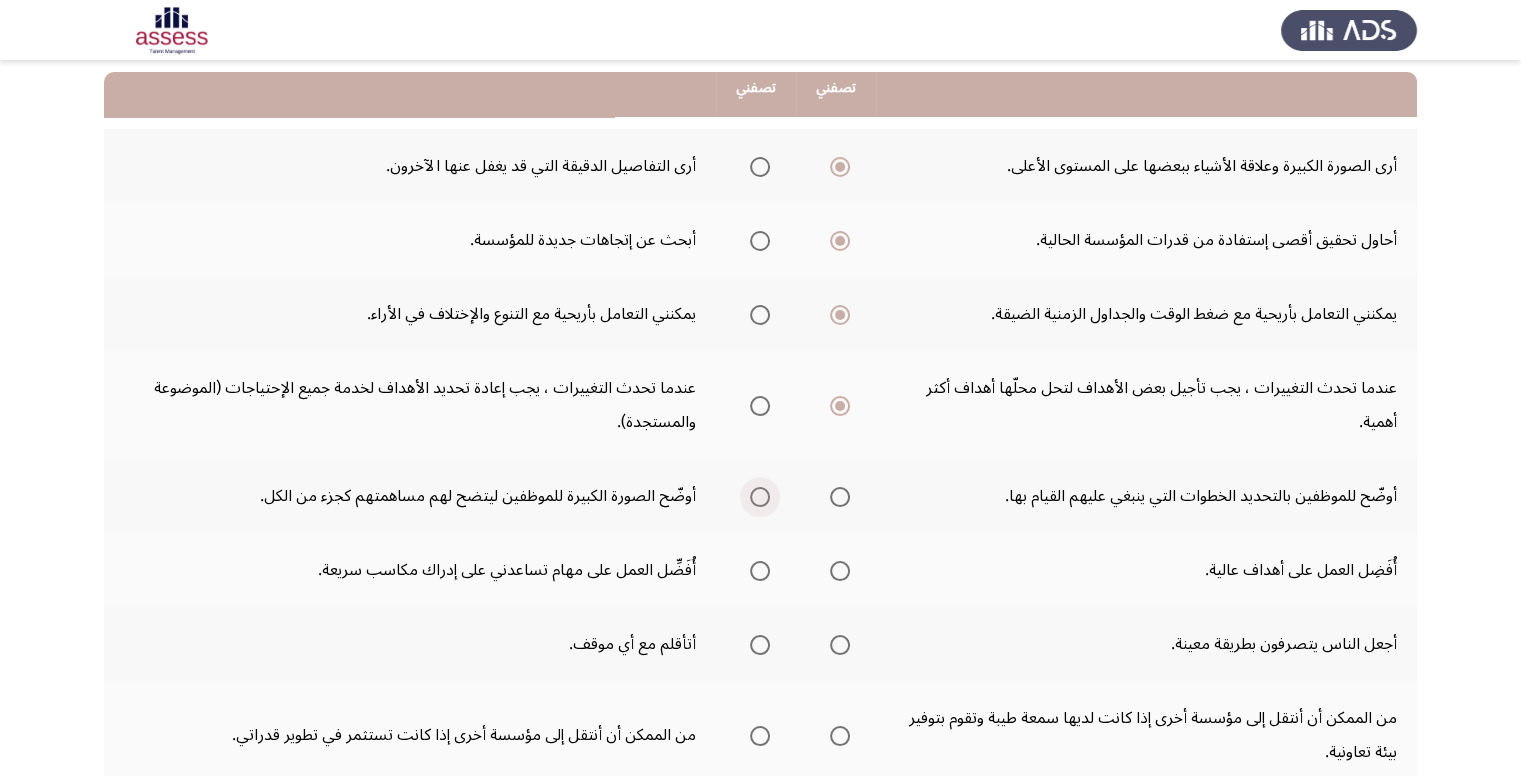 click at bounding box center (760, 497) 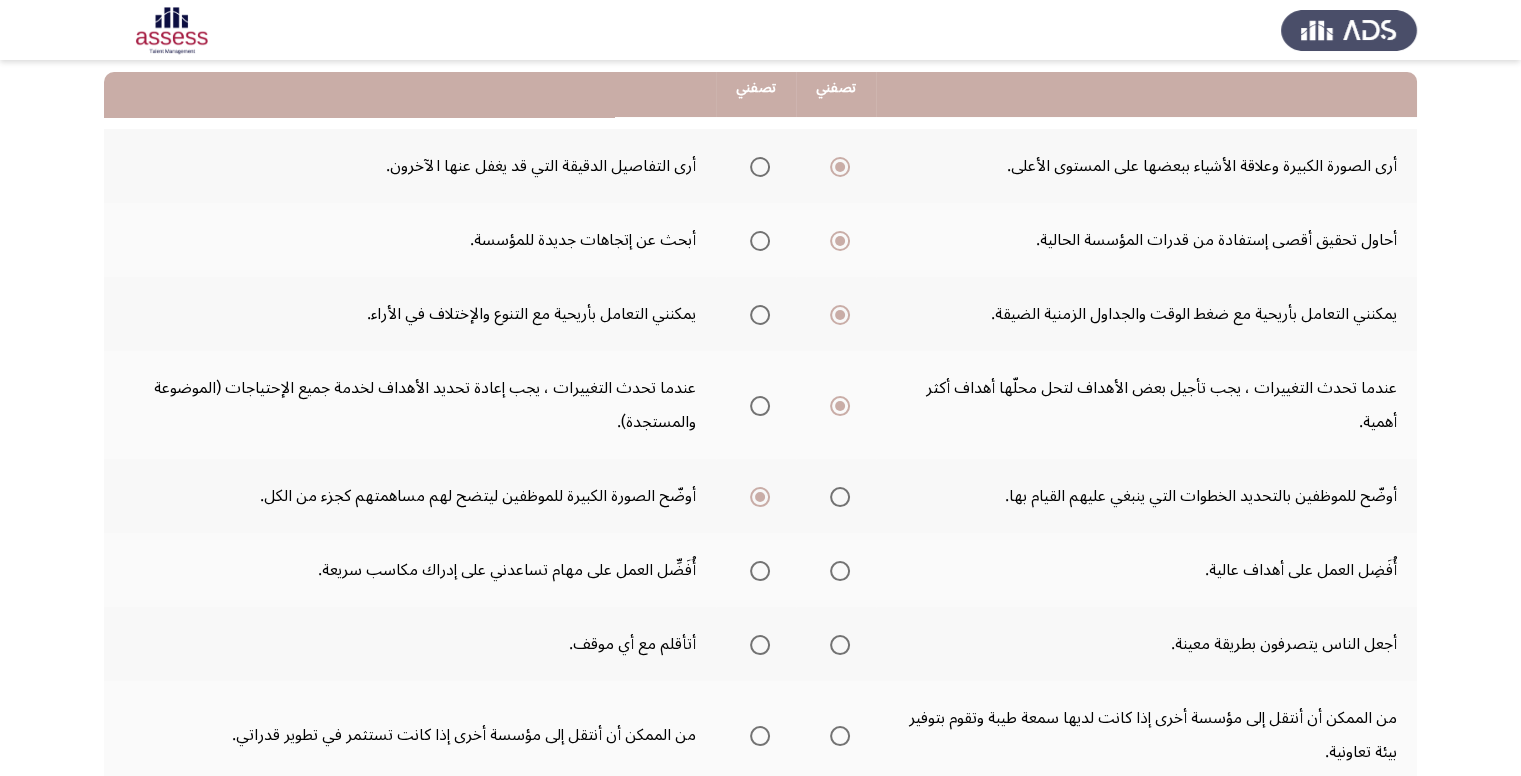 click at bounding box center (840, 571) 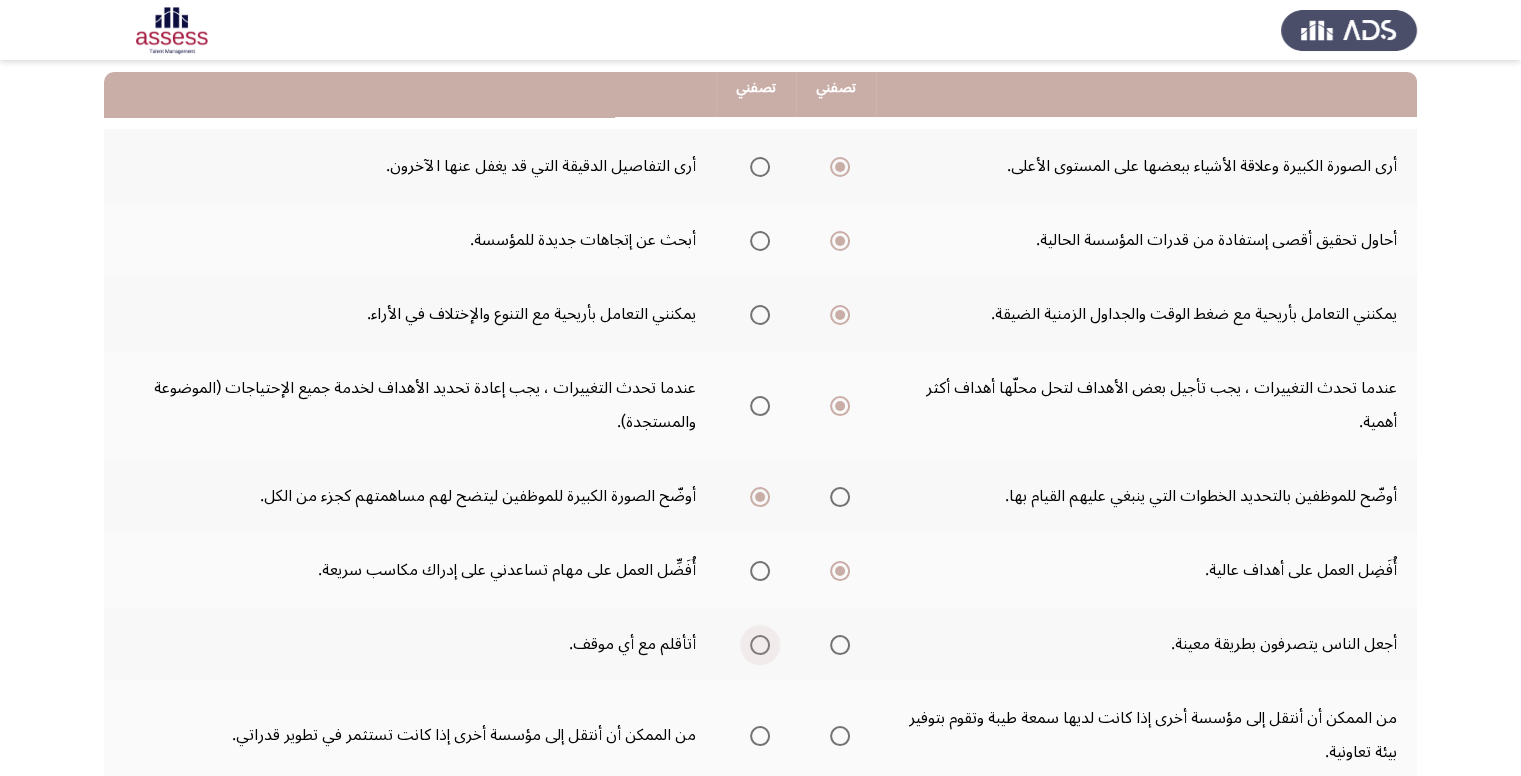 click at bounding box center [760, 645] 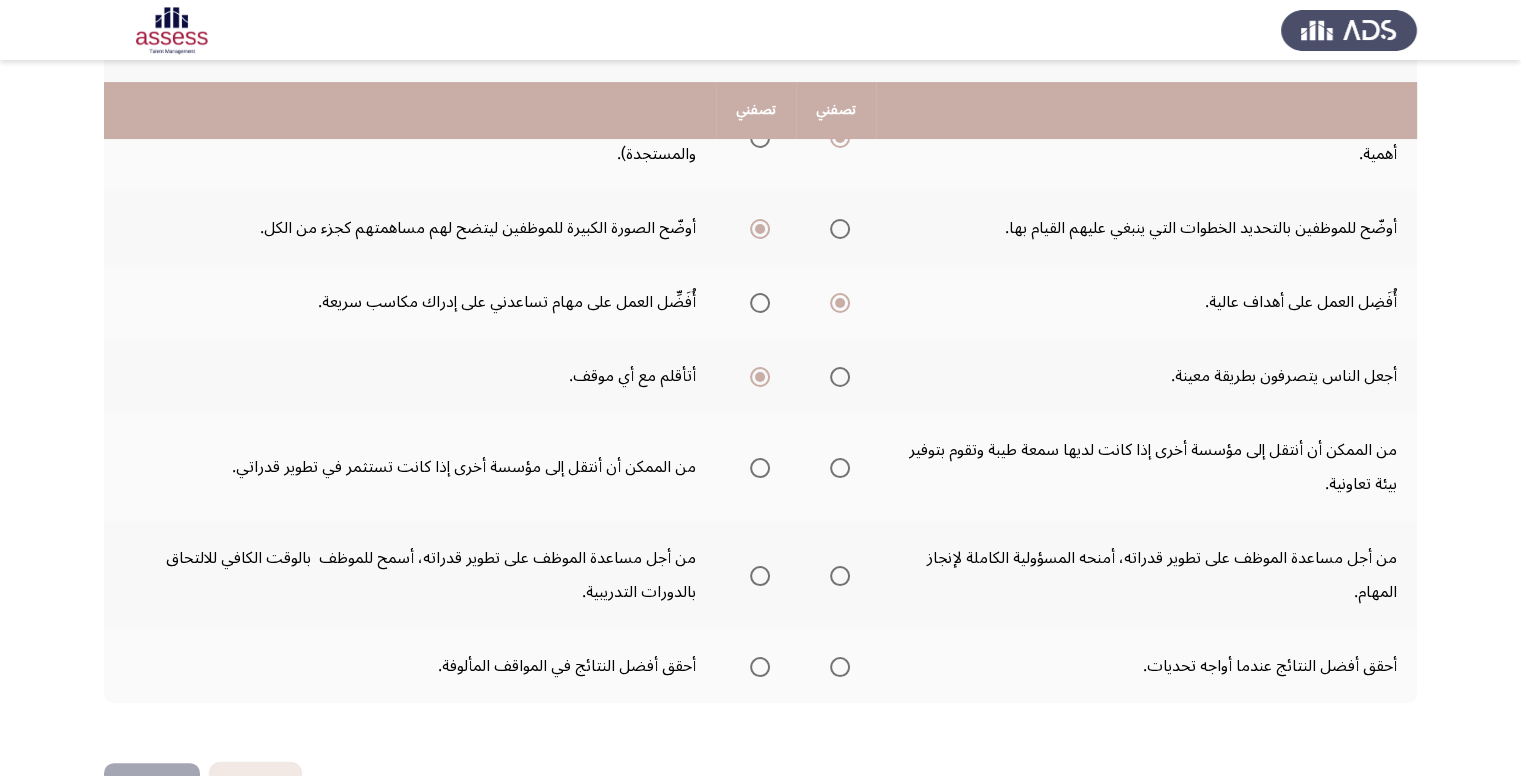 scroll, scrollTop: 500, scrollLeft: 0, axis: vertical 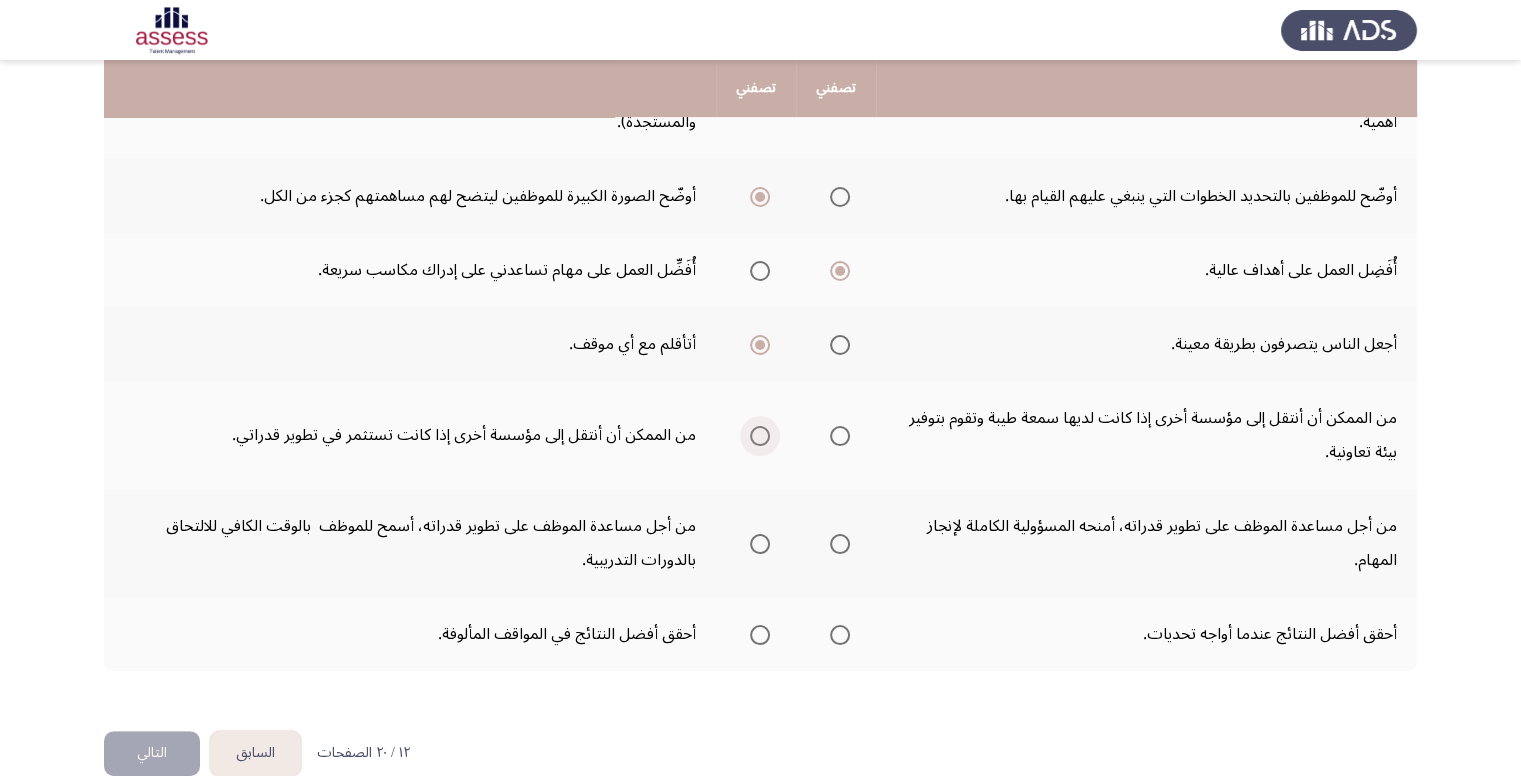 click at bounding box center [760, 436] 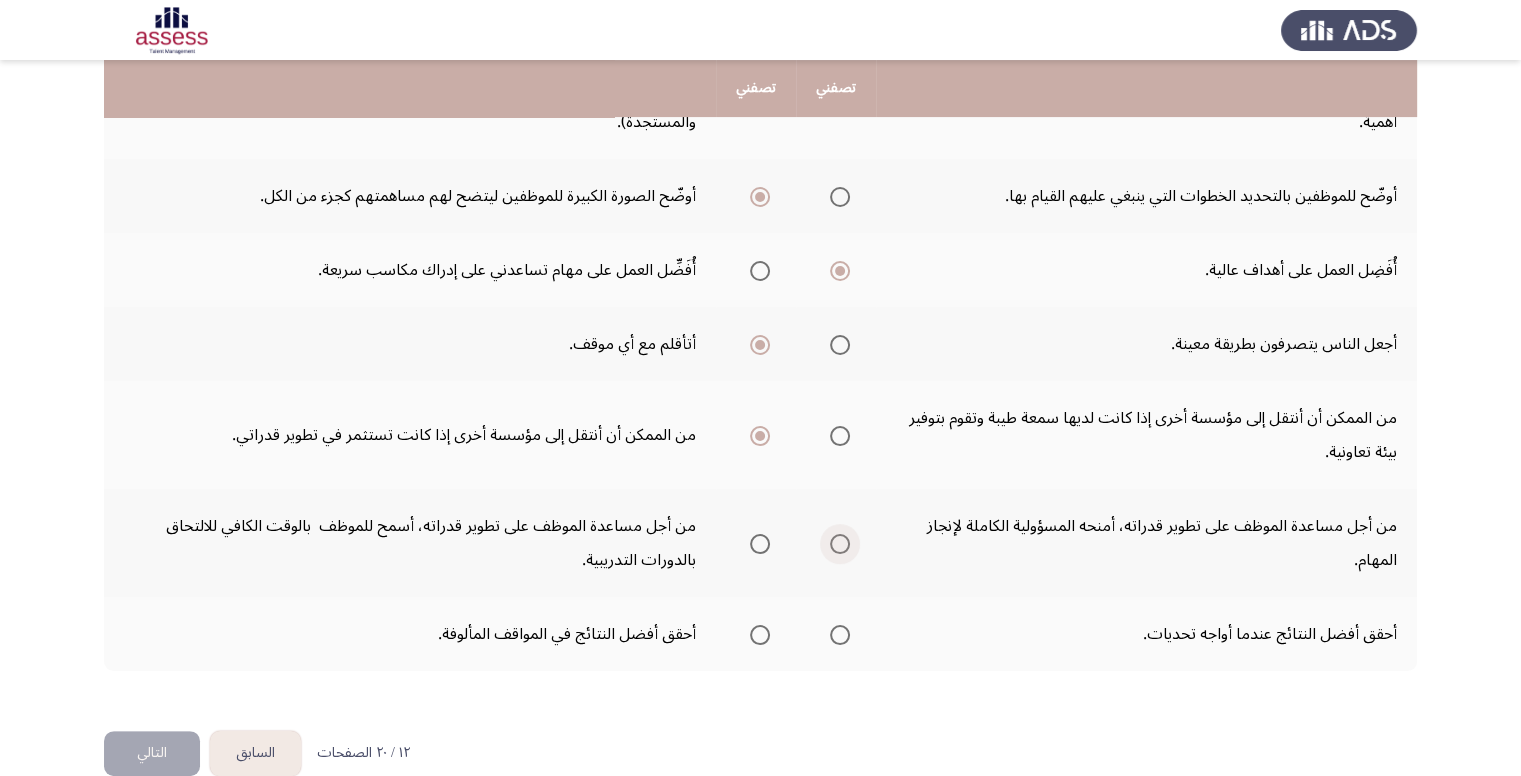 click at bounding box center [840, 544] 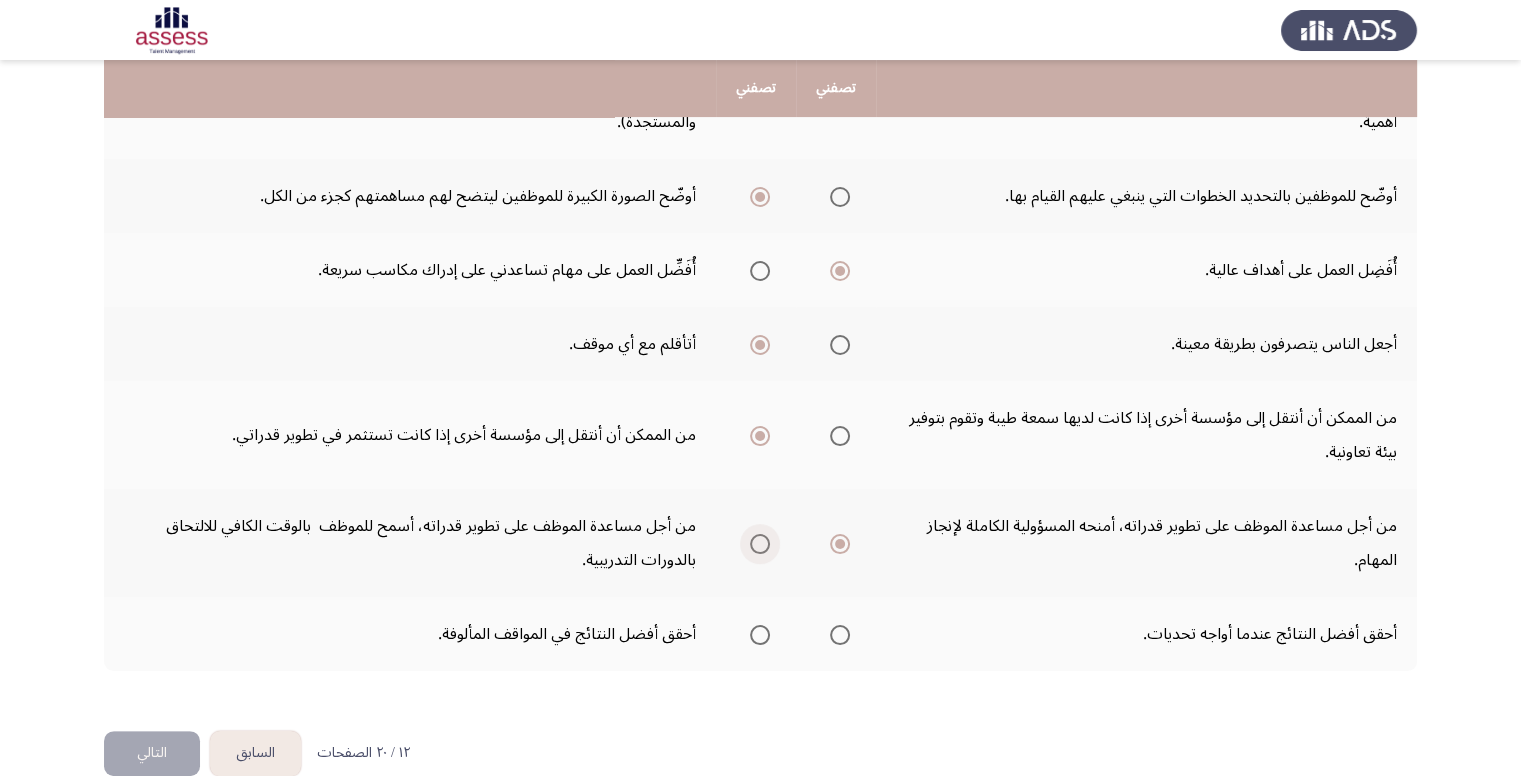 click at bounding box center (760, 544) 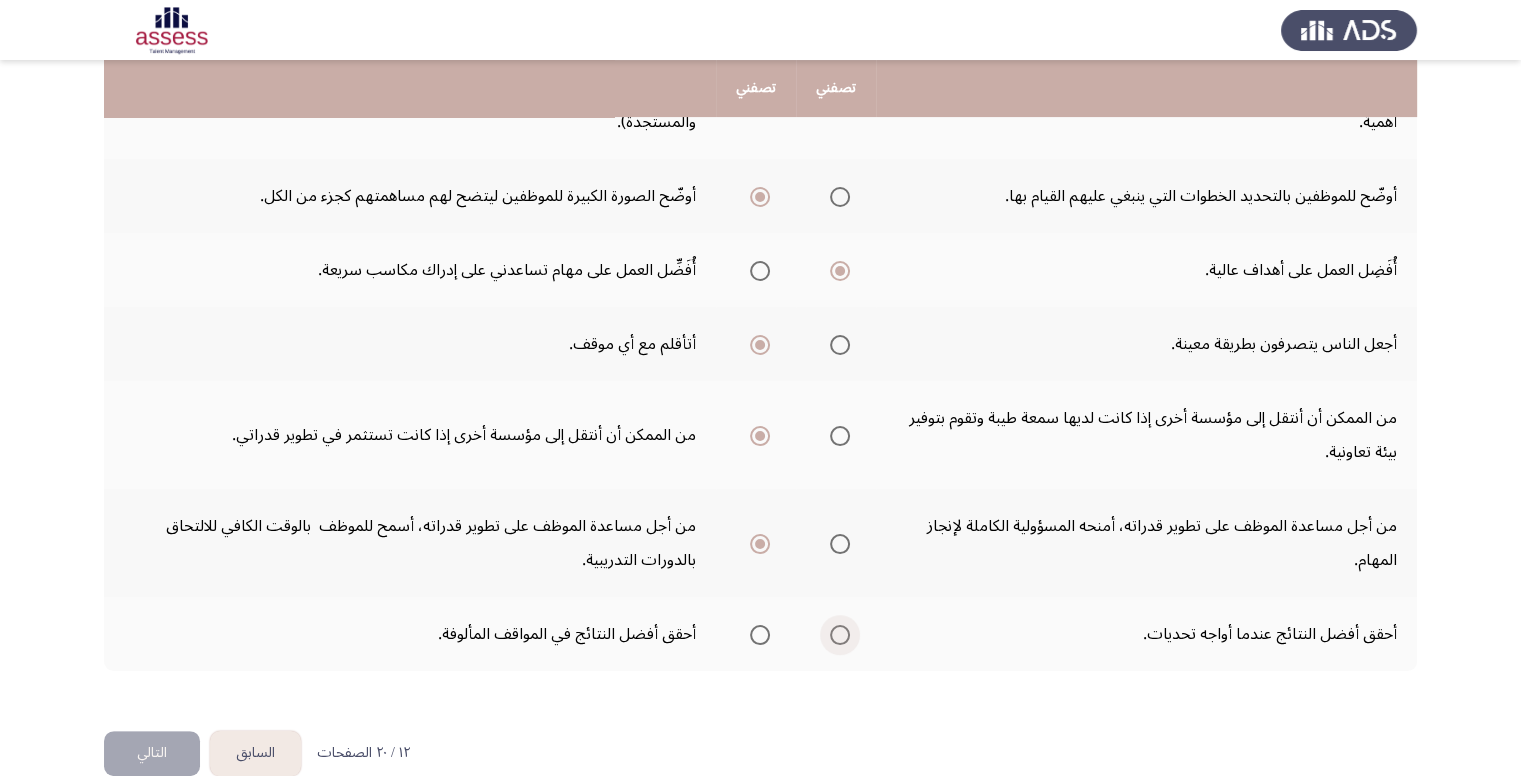 click at bounding box center [836, 635] 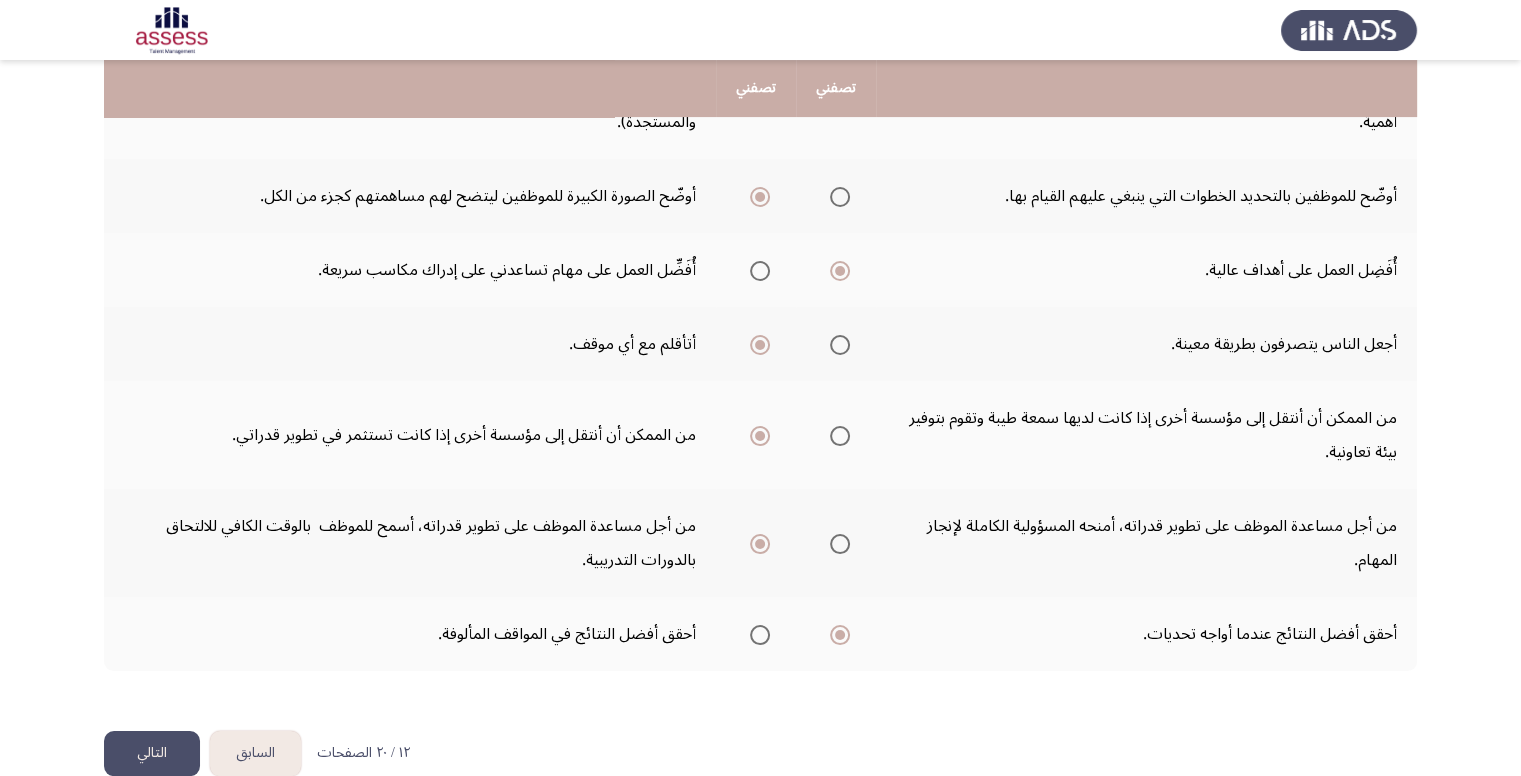 click on "التالي" 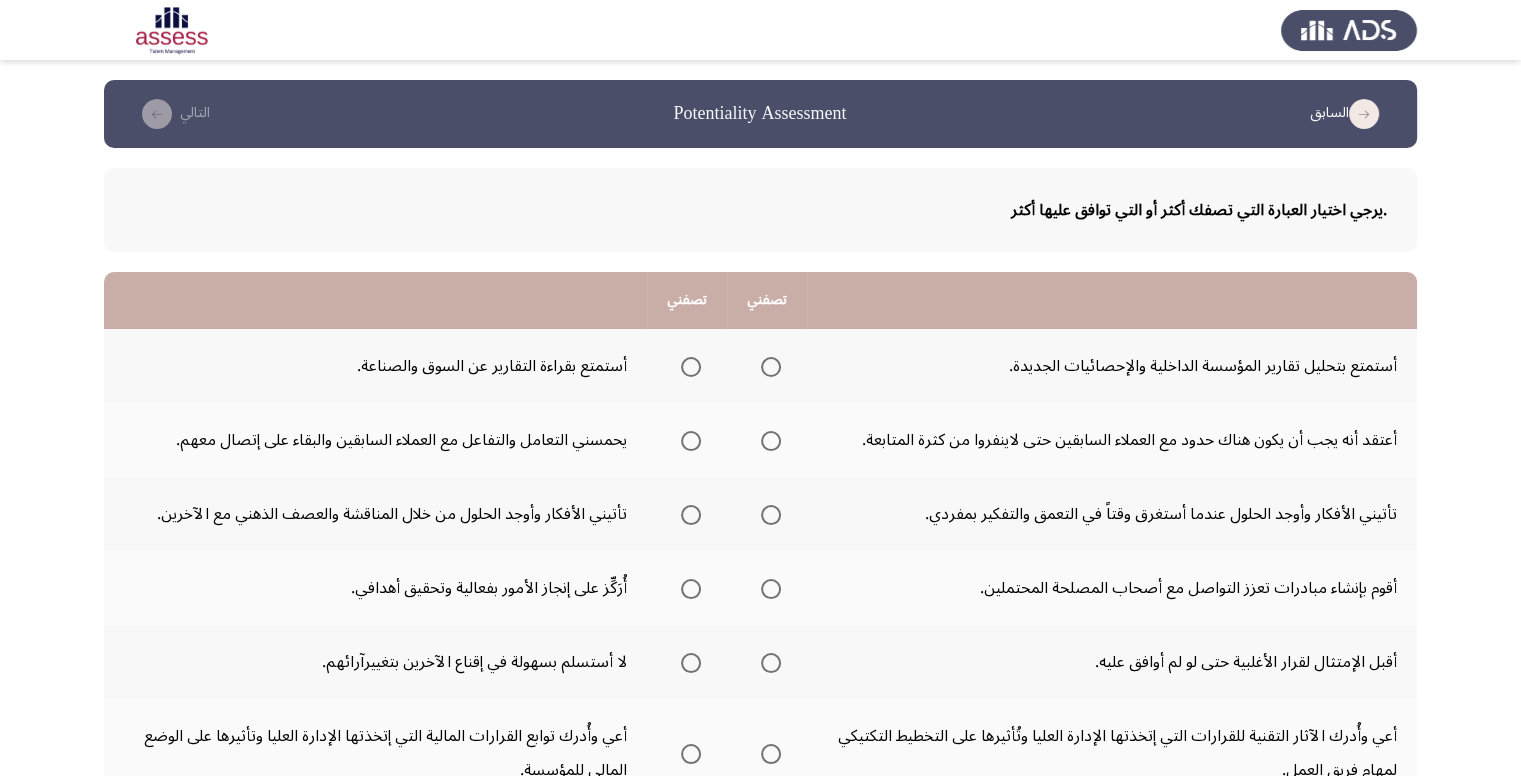 click at bounding box center [691, 367] 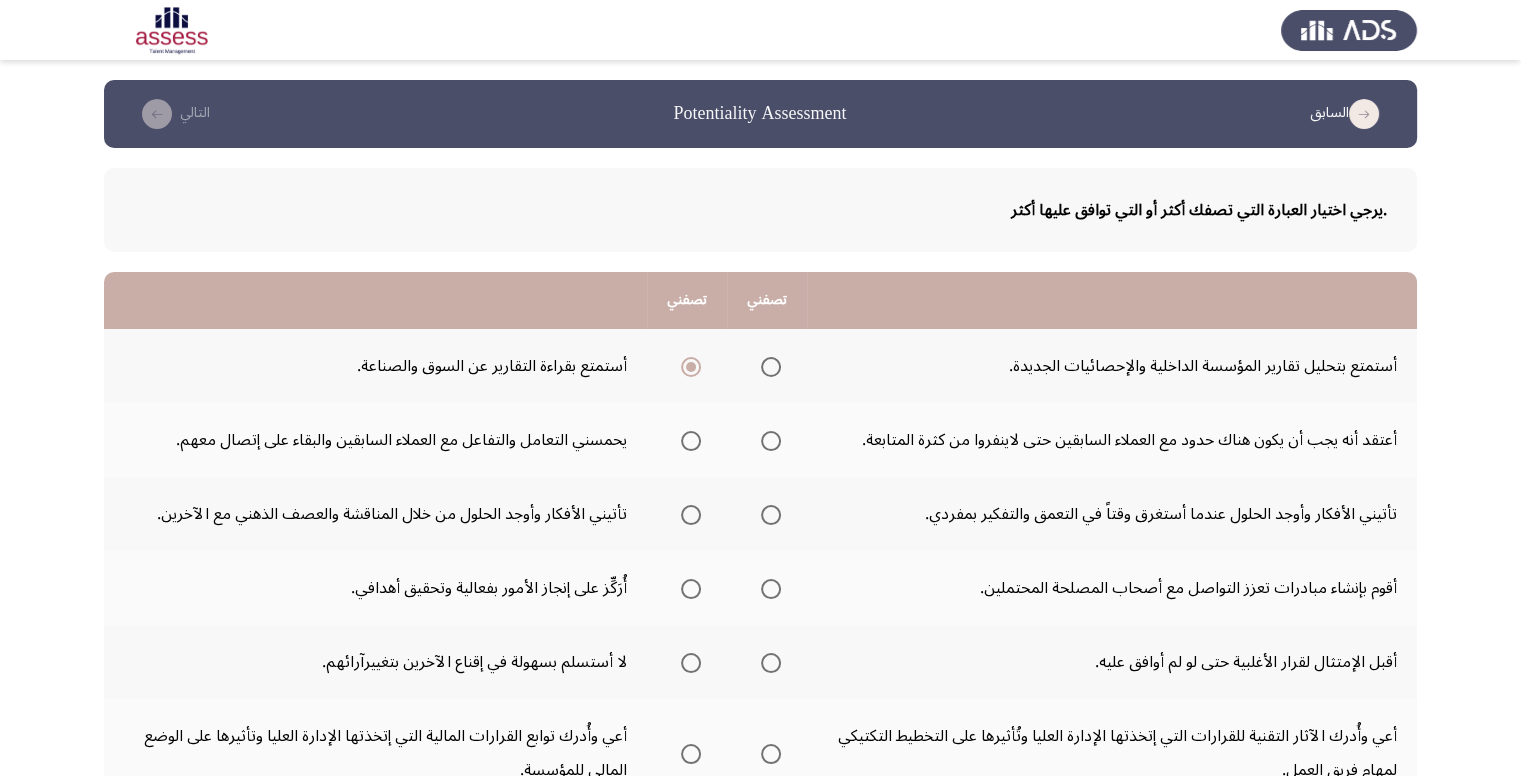 click 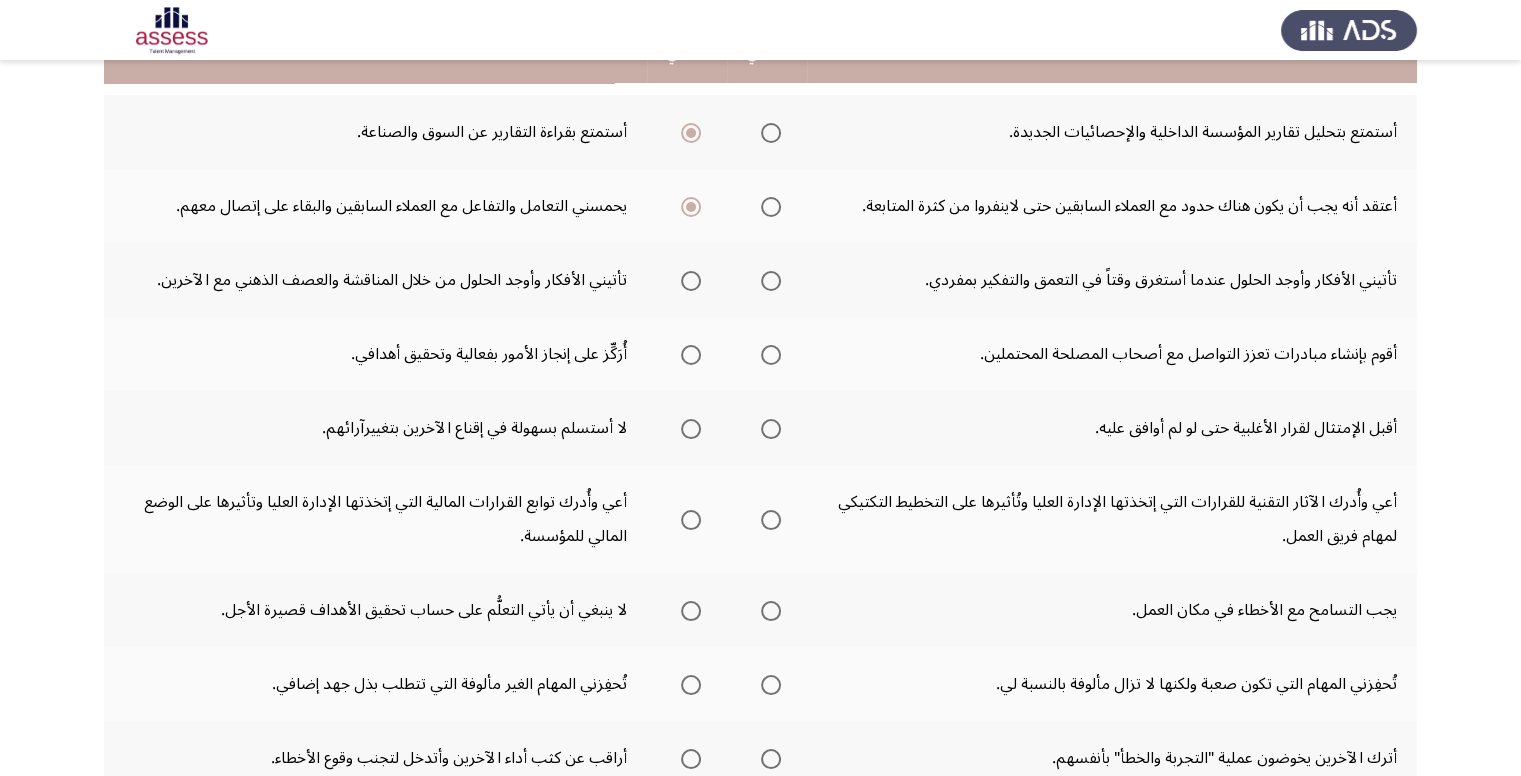 scroll, scrollTop: 200, scrollLeft: 0, axis: vertical 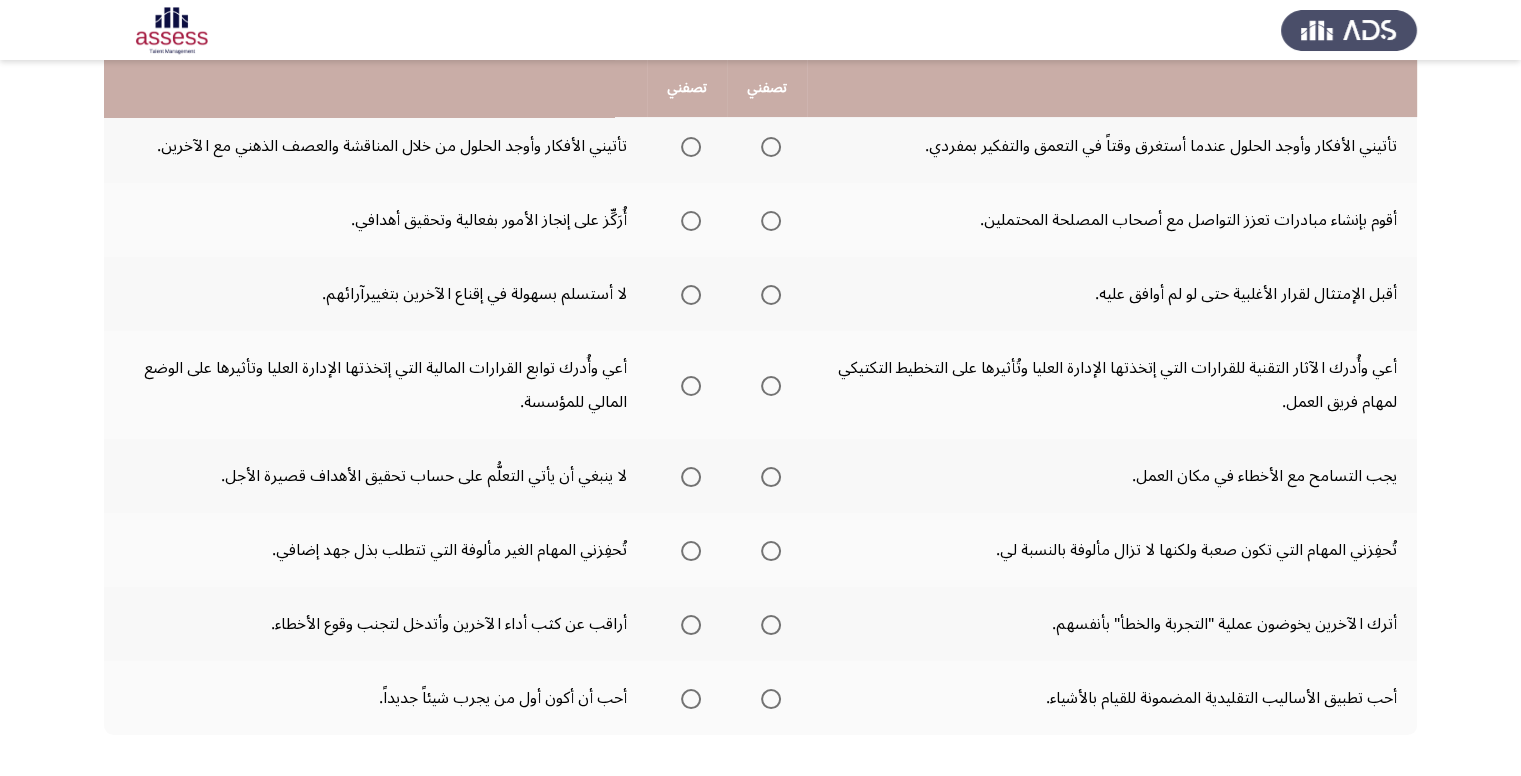click at bounding box center [691, 147] 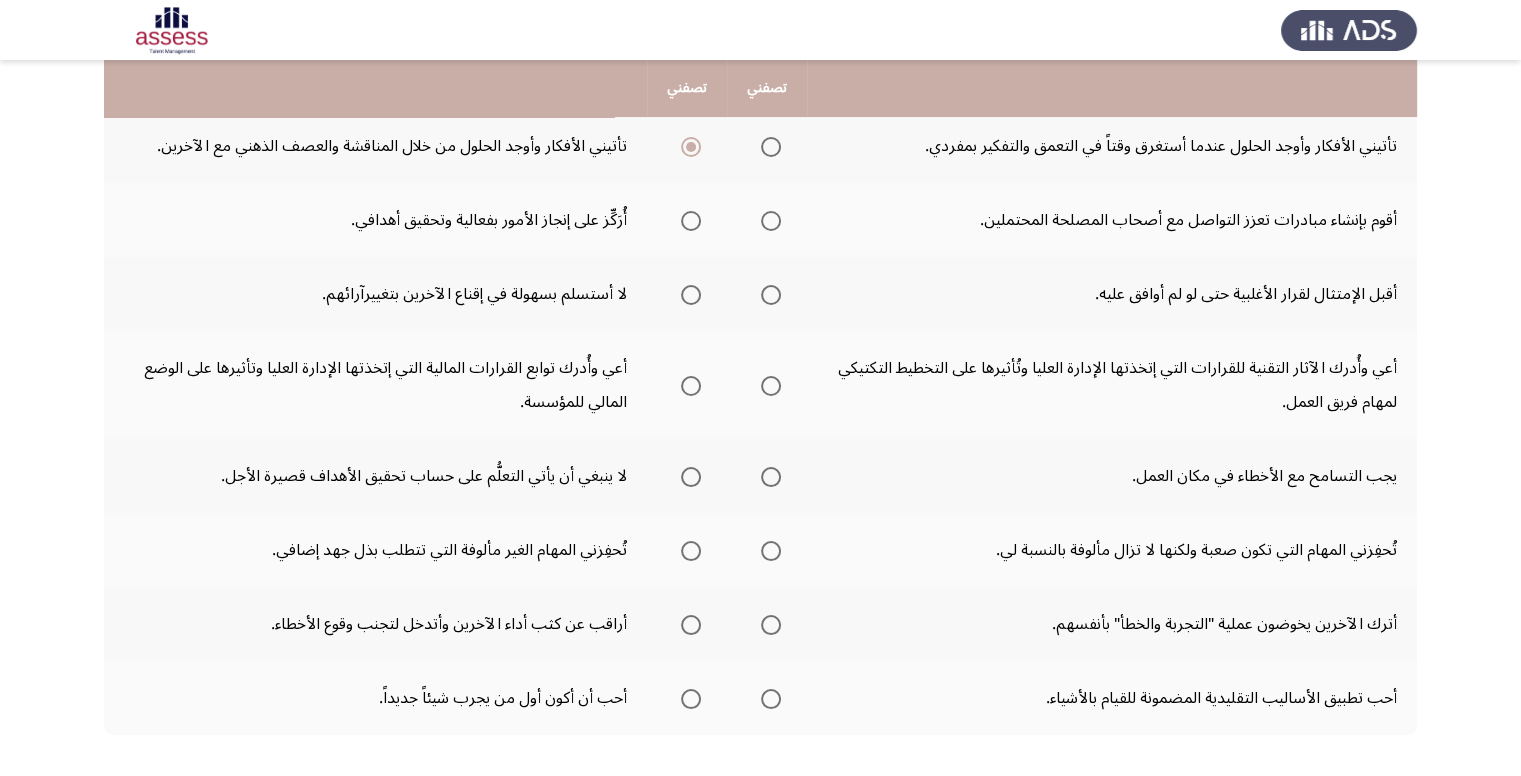 click at bounding box center [771, 221] 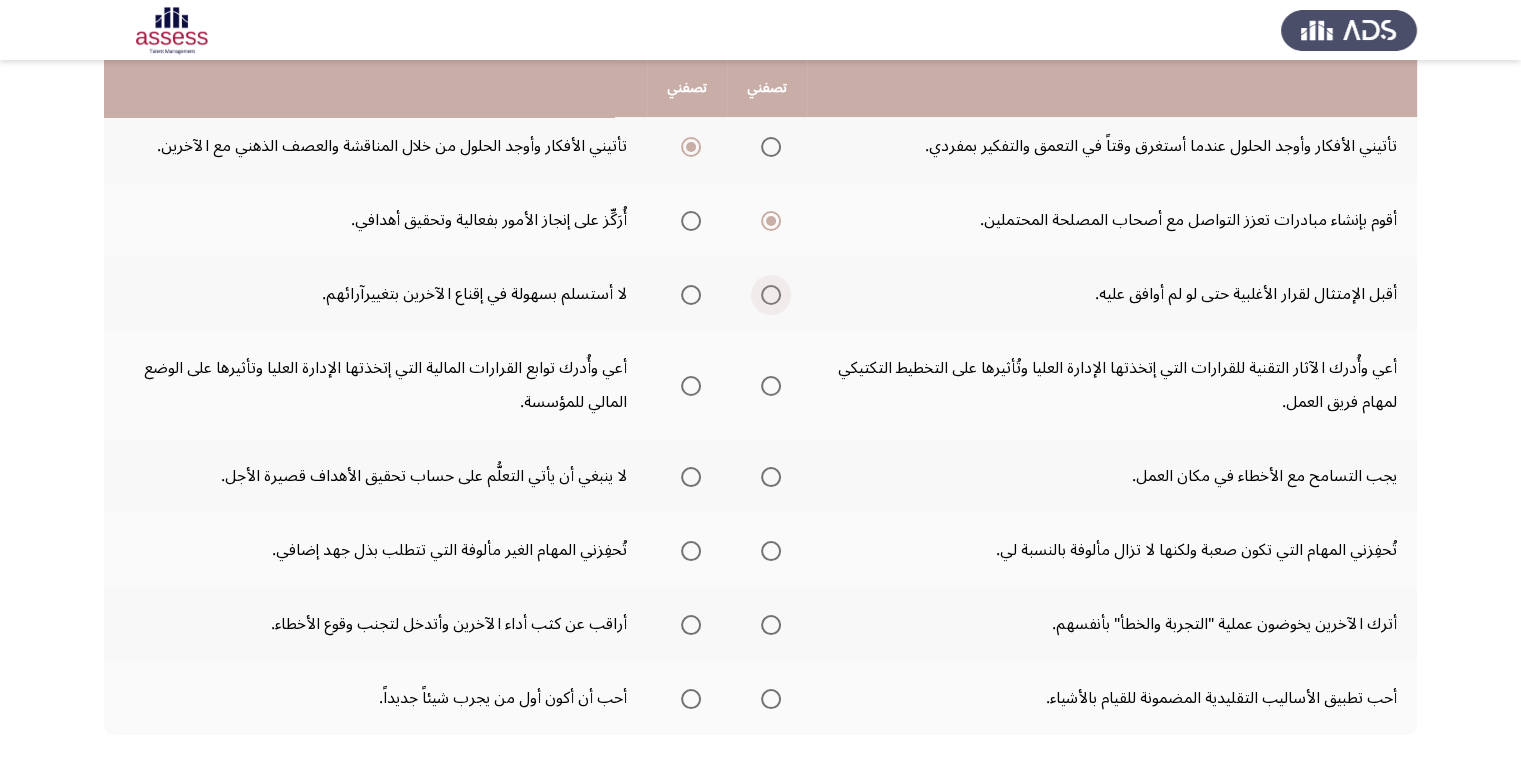 click at bounding box center [771, 295] 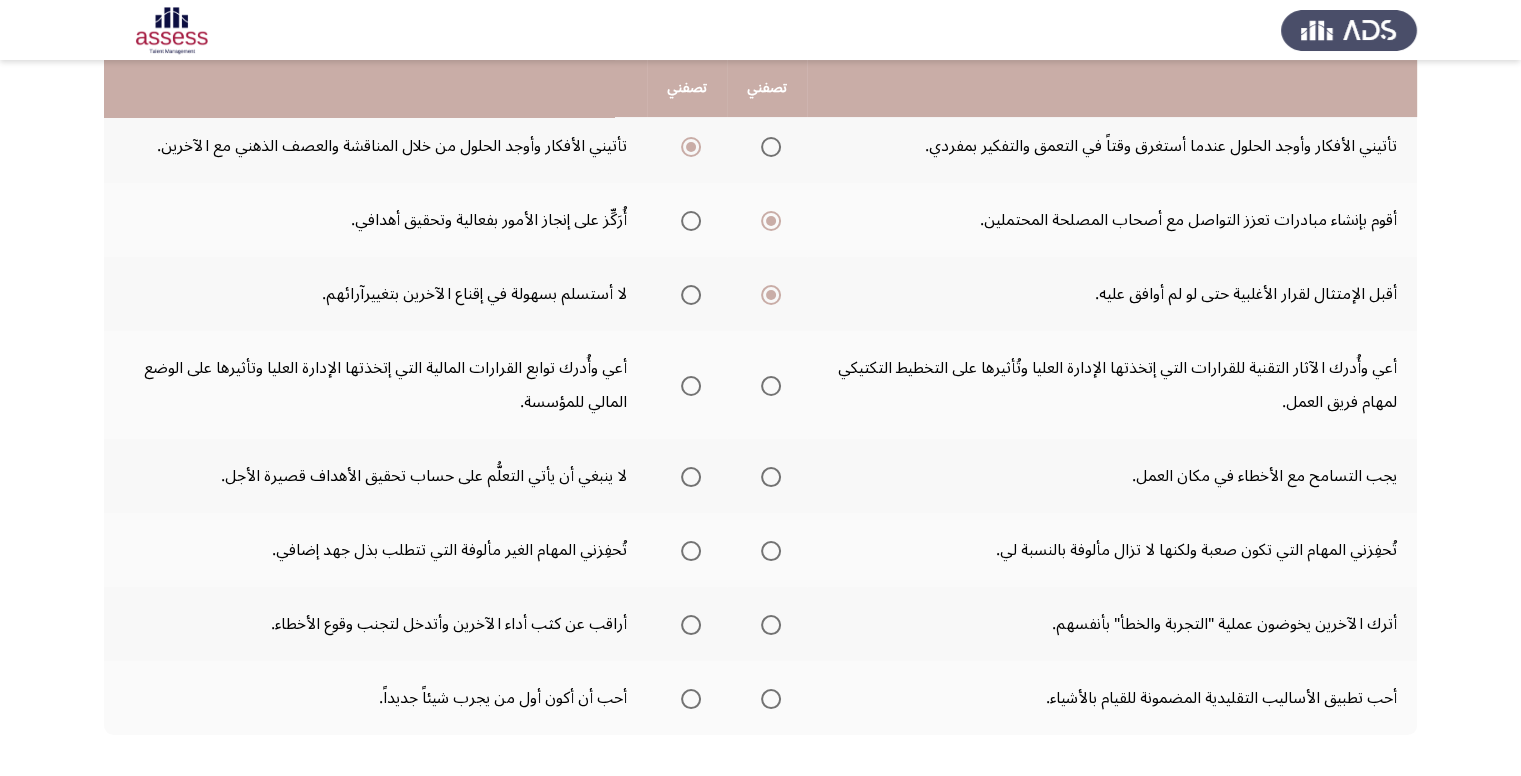 click 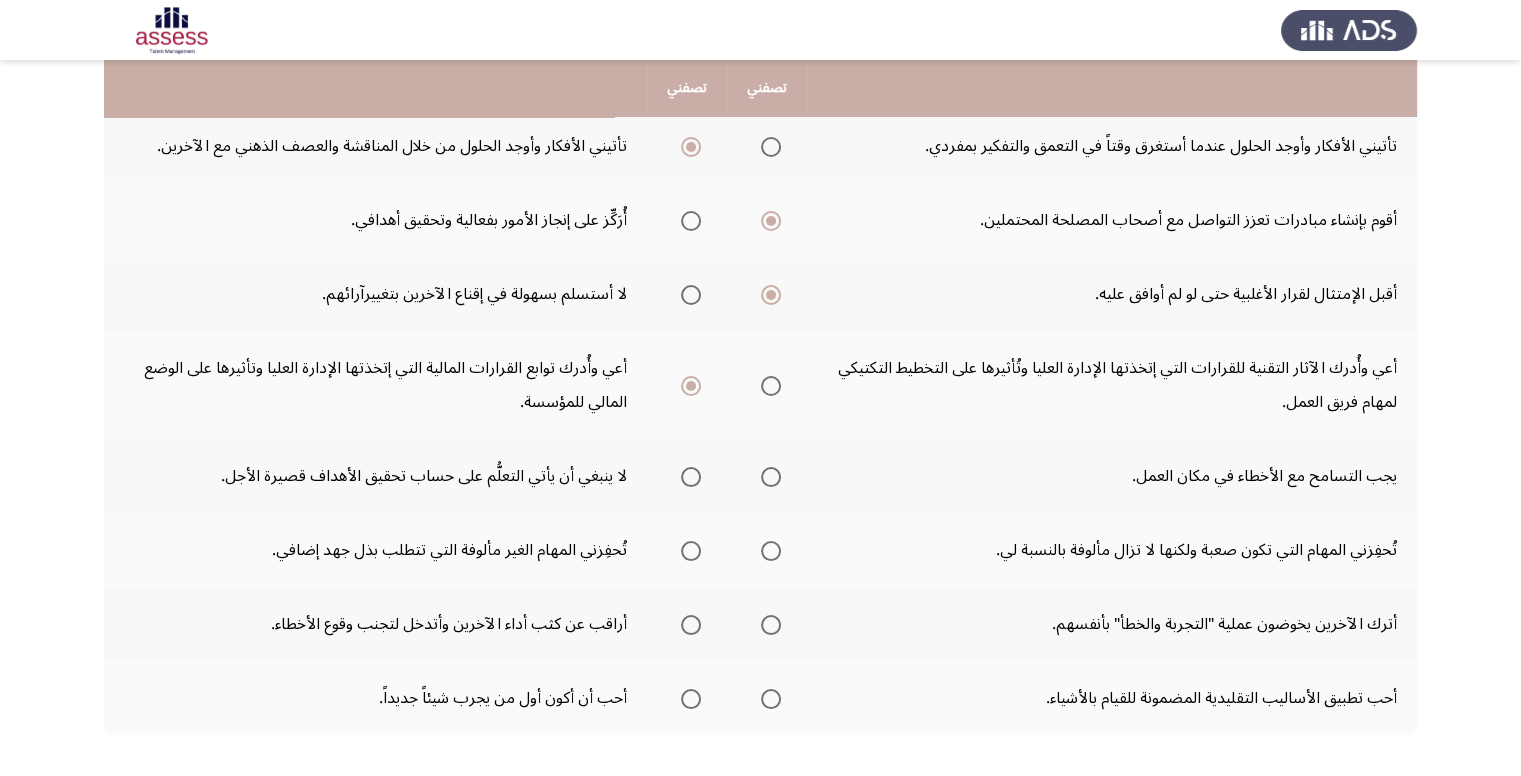 click 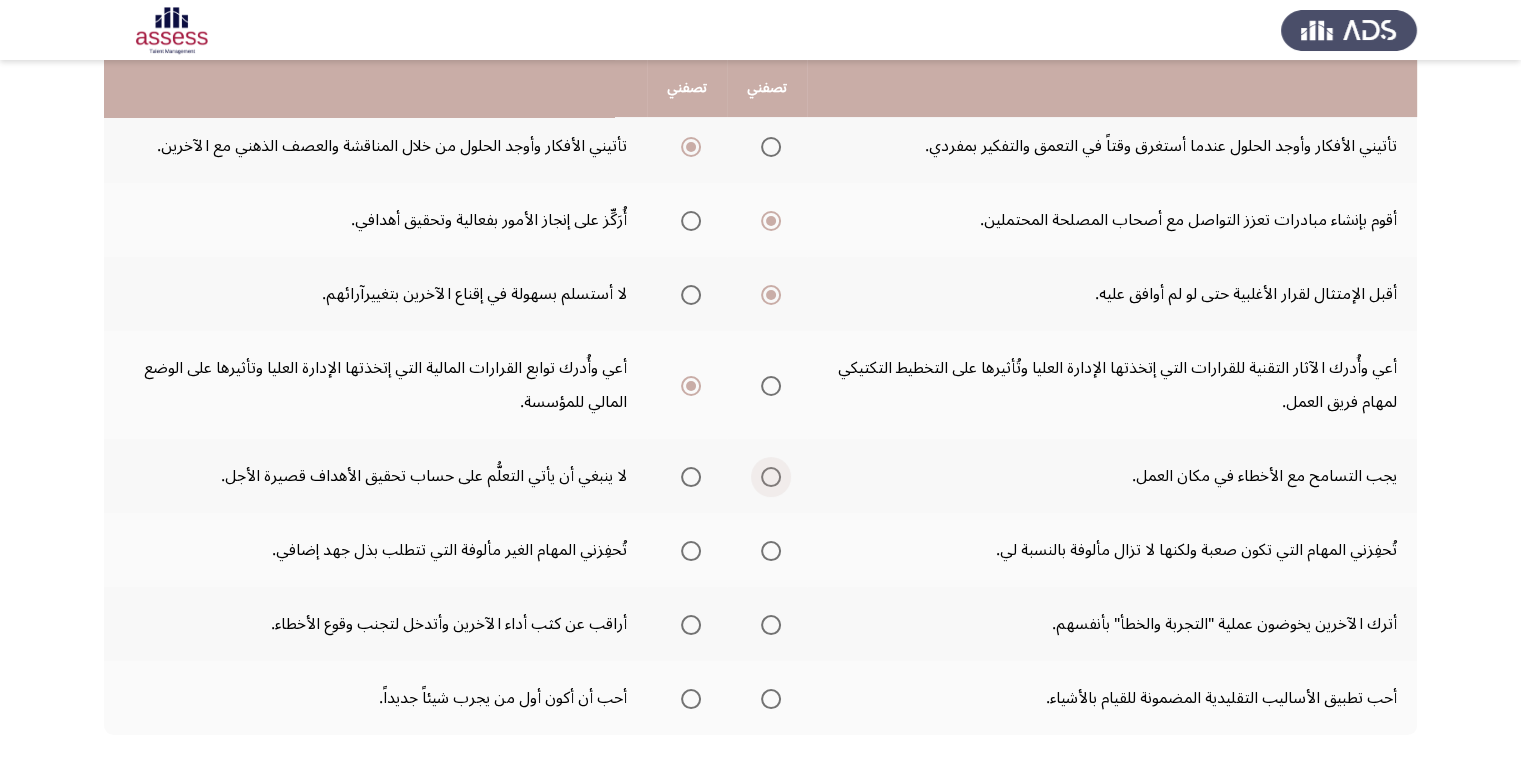 click at bounding box center [771, 477] 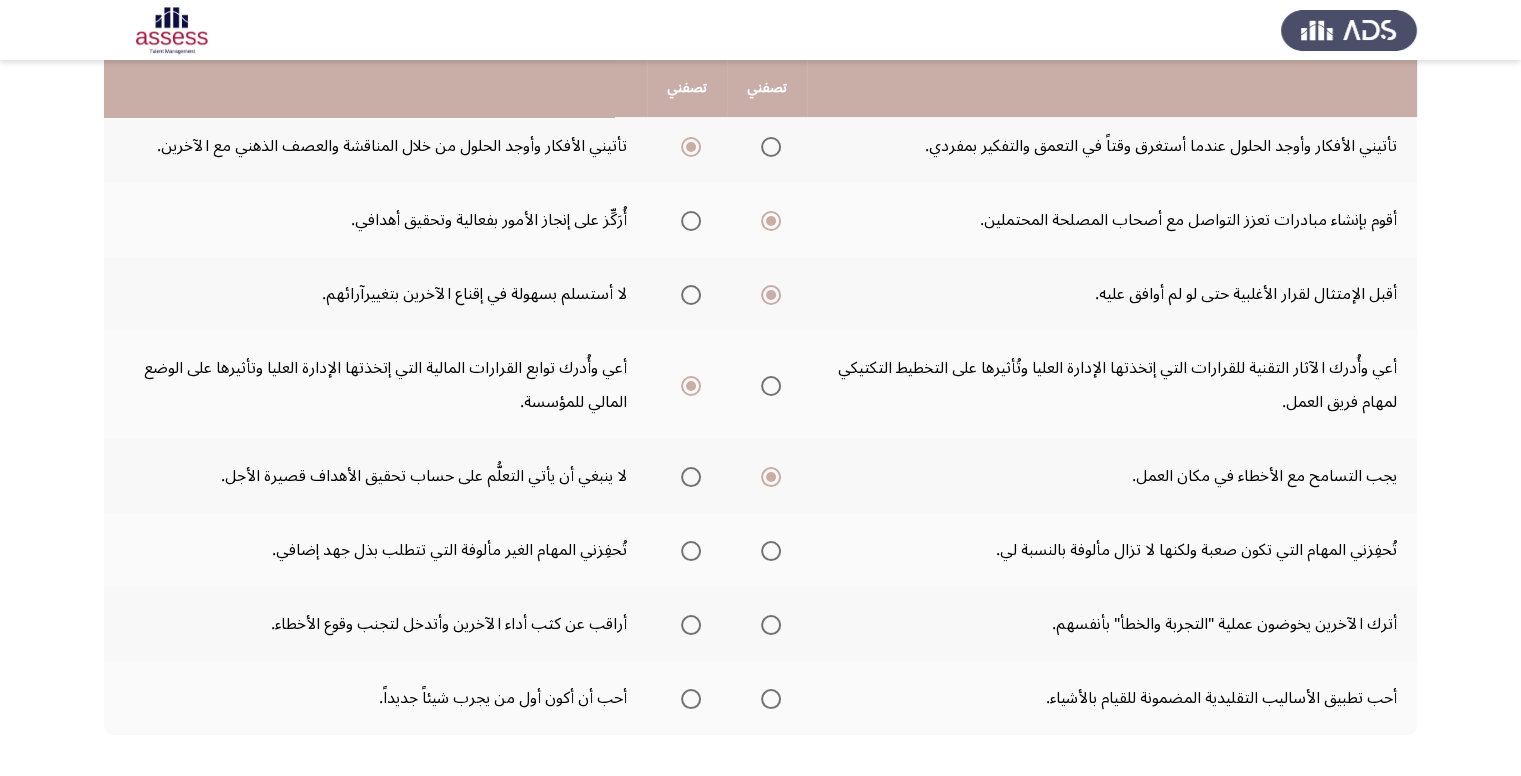 click at bounding box center [691, 551] 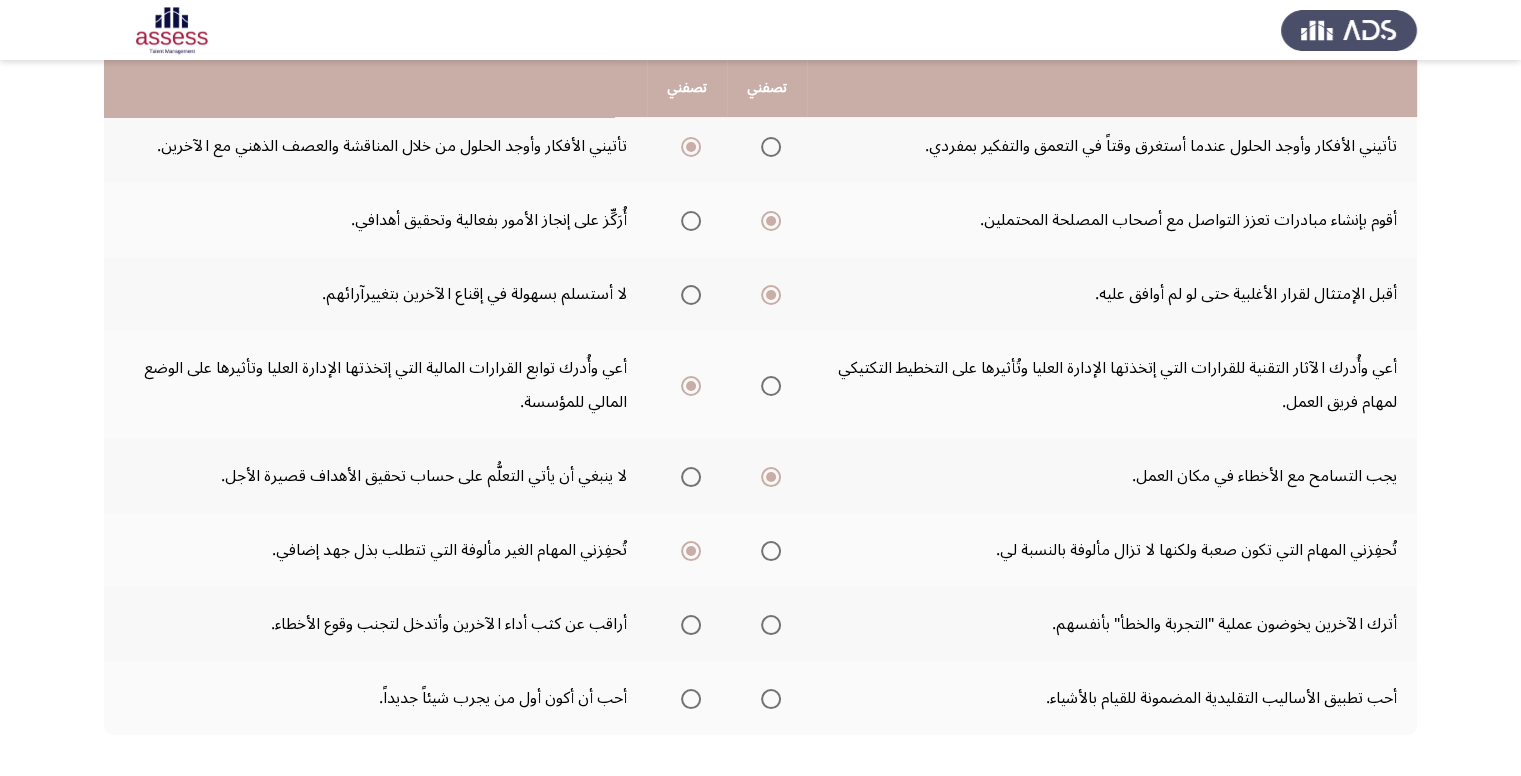 click at bounding box center [771, 625] 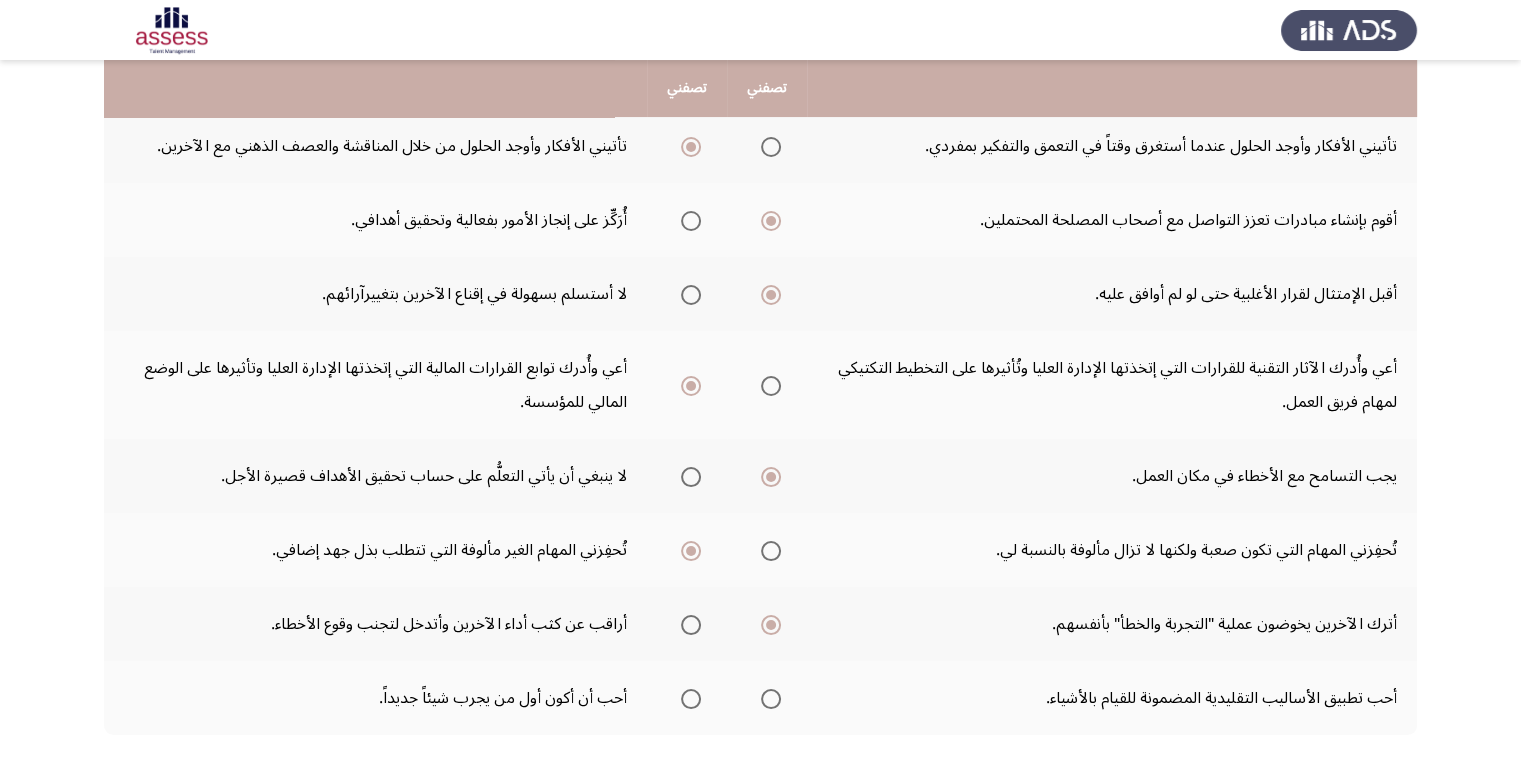 click at bounding box center (691, 699) 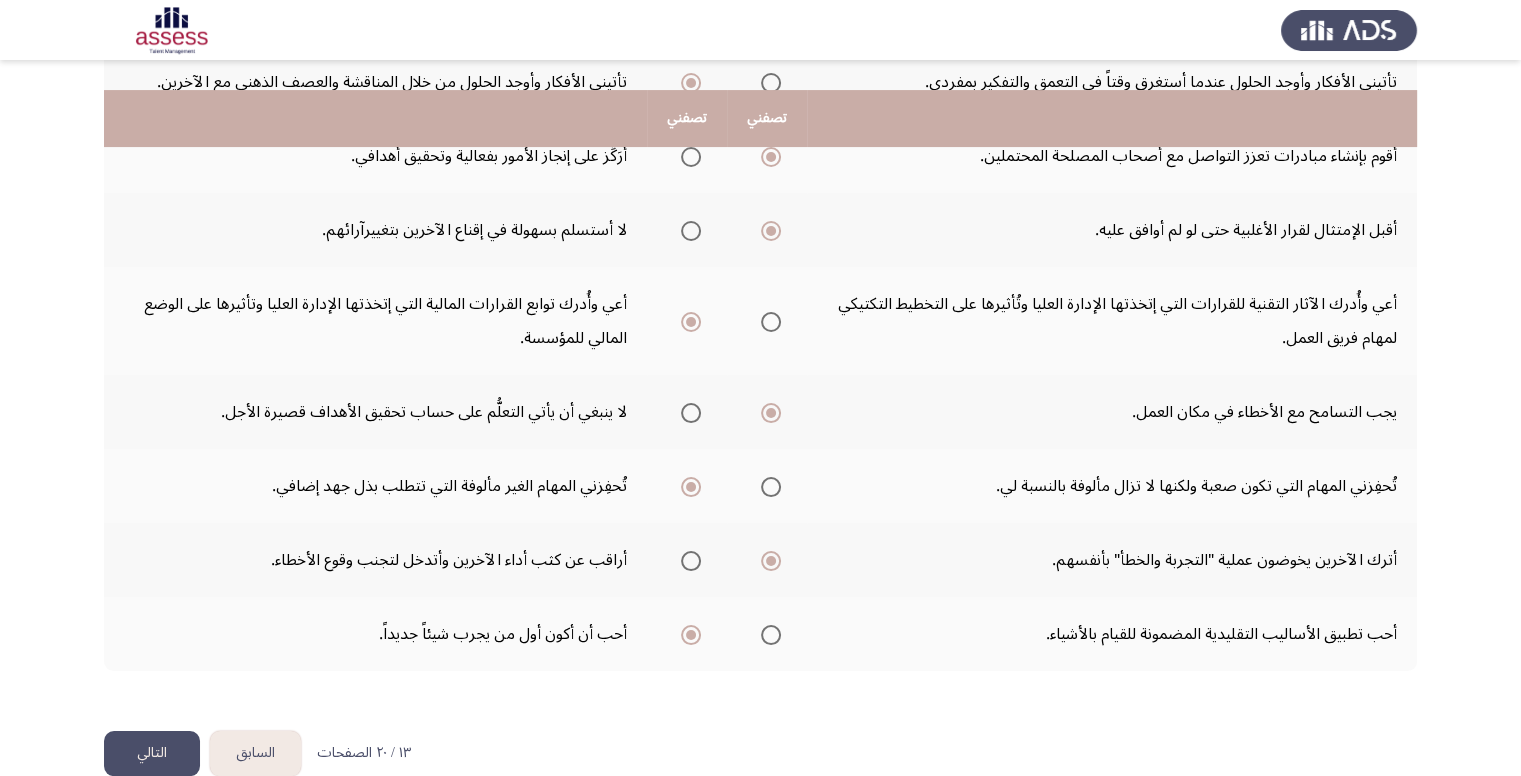 scroll, scrollTop: 462, scrollLeft: 0, axis: vertical 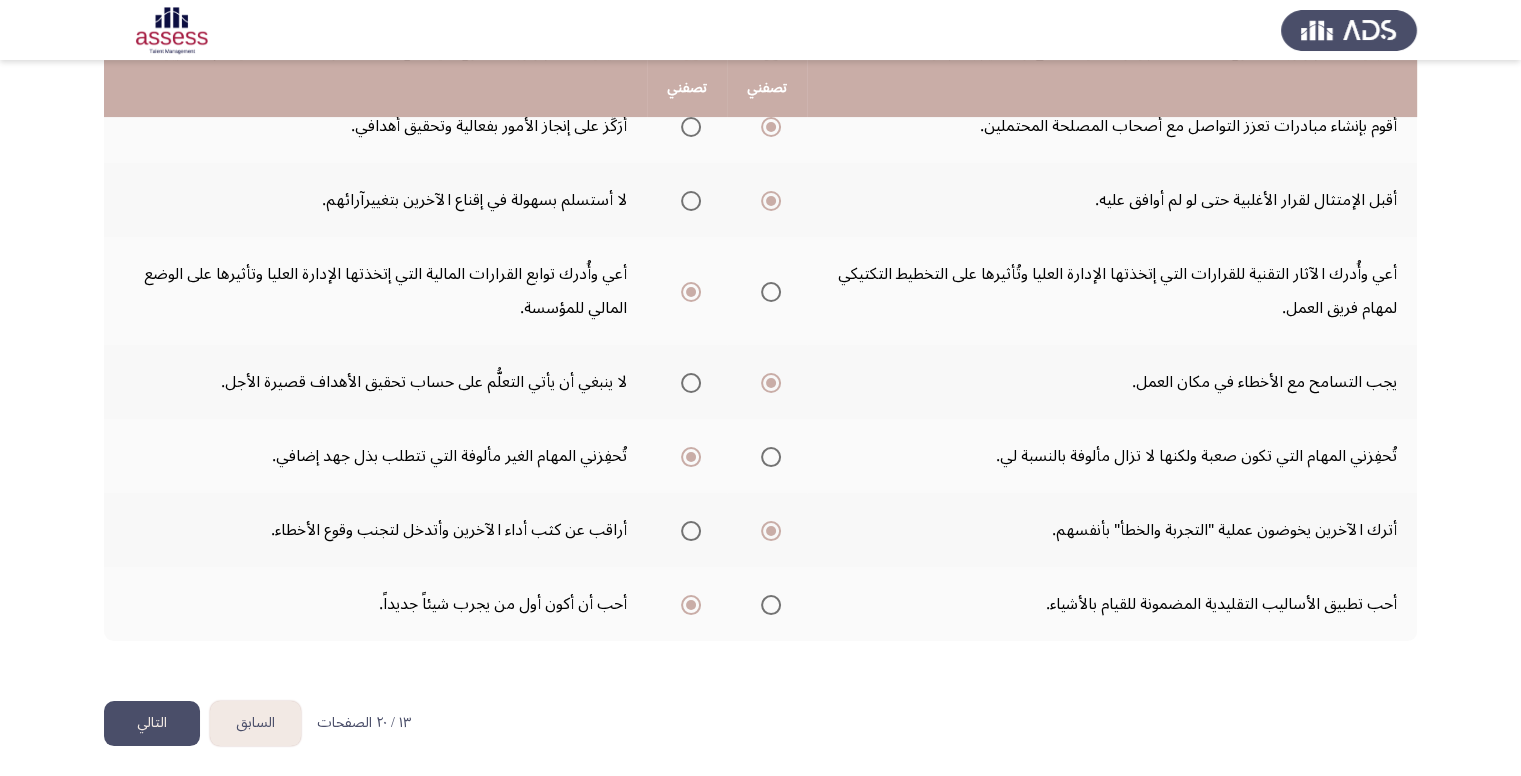 click on "التالي" 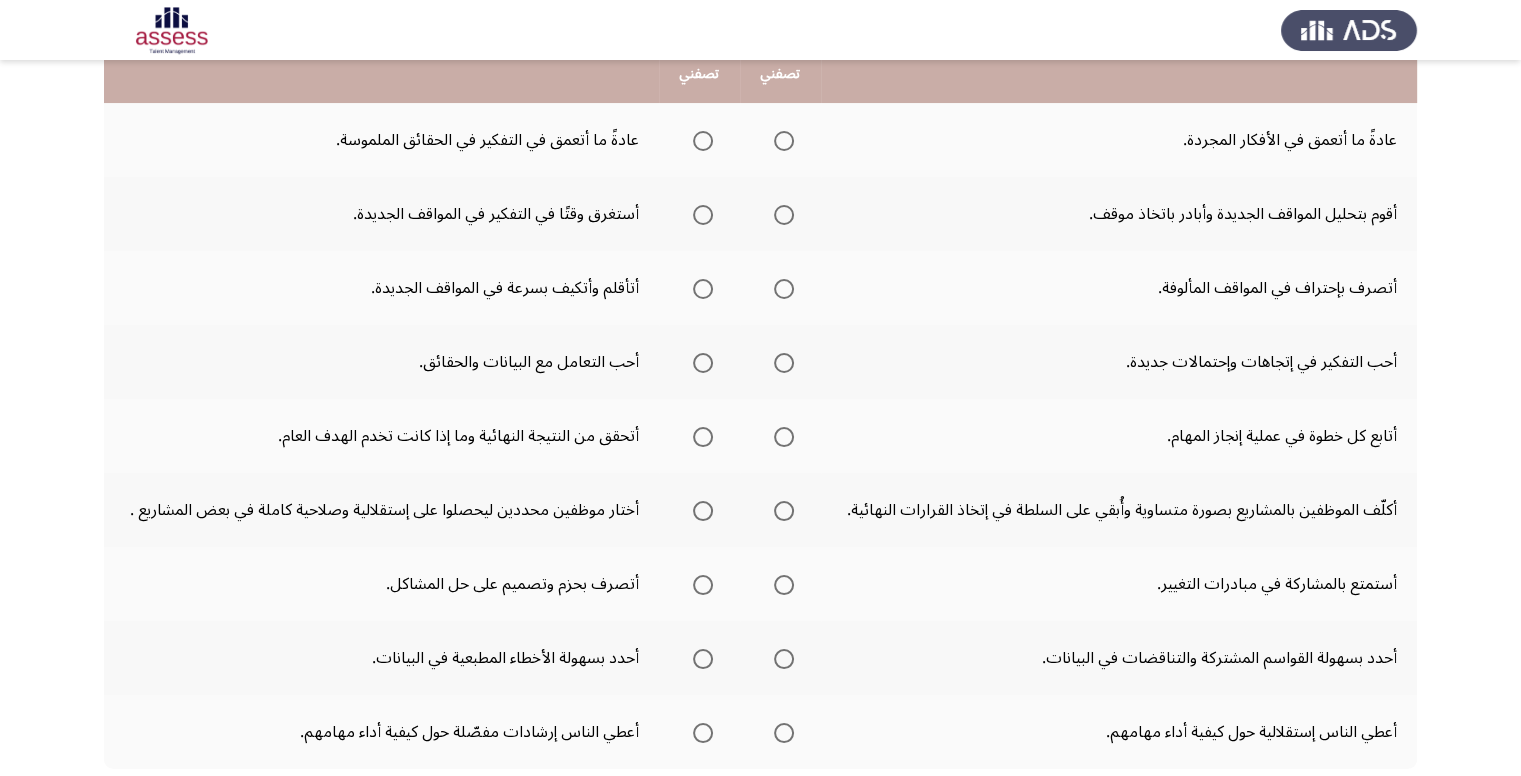 scroll, scrollTop: 200, scrollLeft: 0, axis: vertical 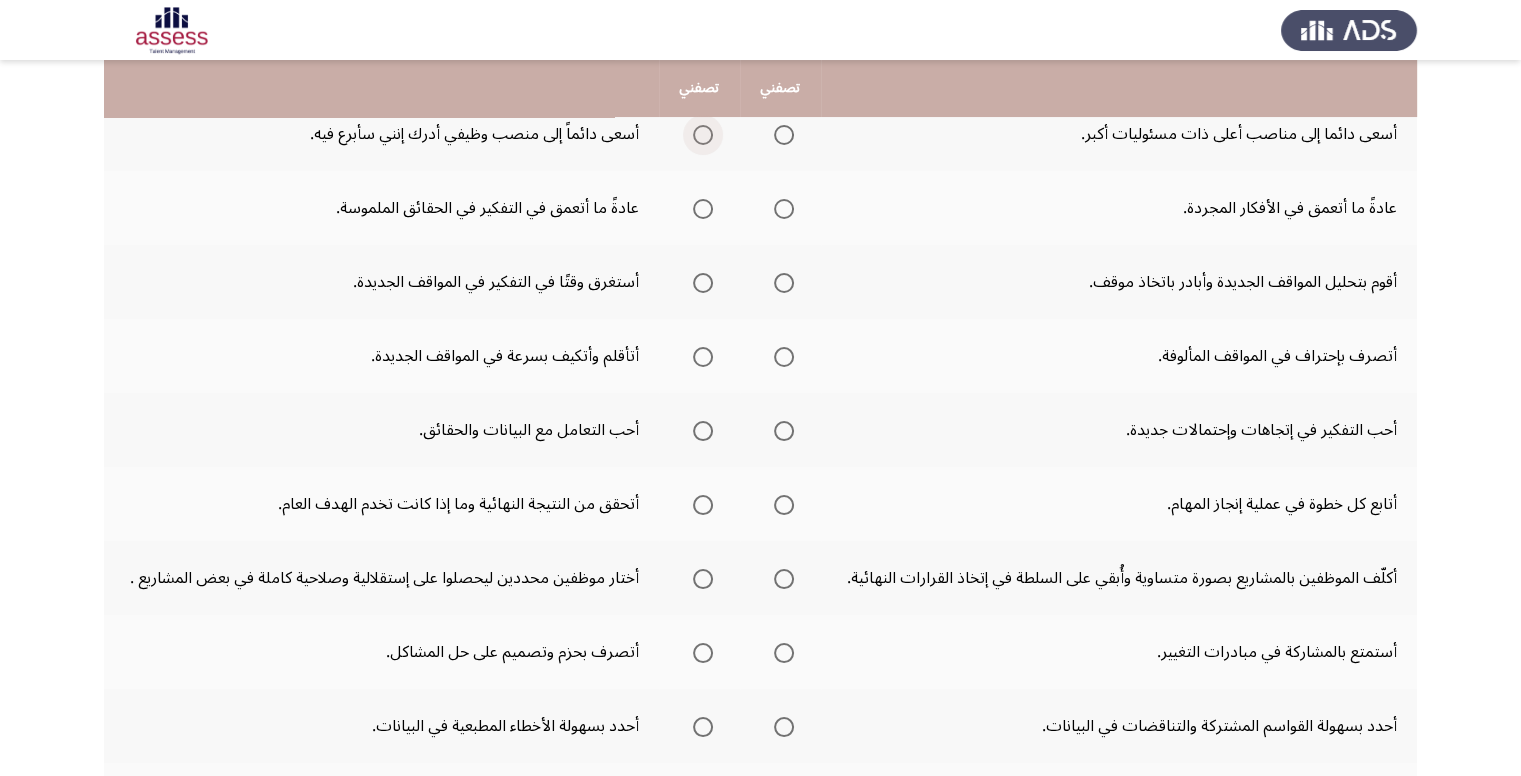 click at bounding box center (703, 135) 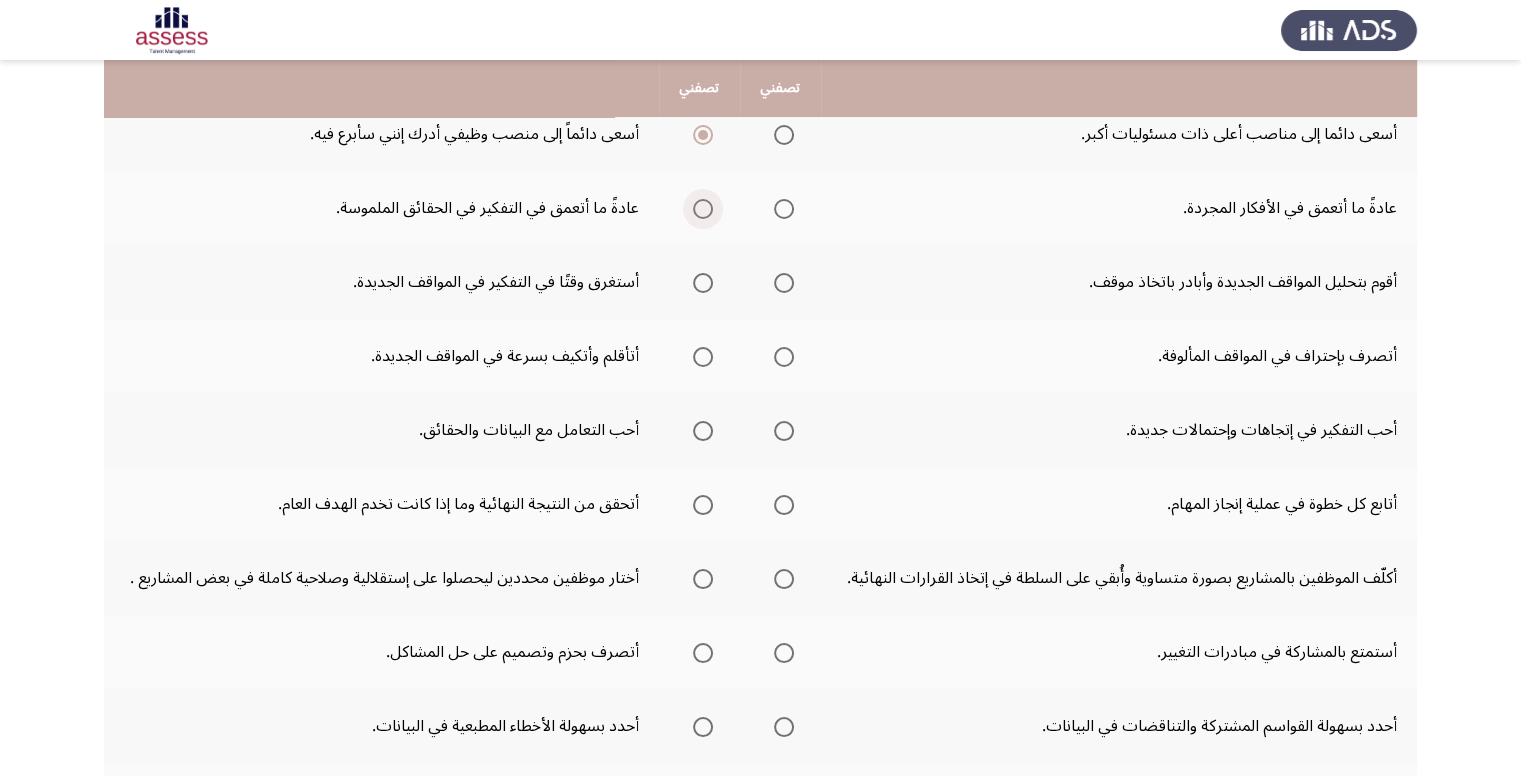 click at bounding box center (703, 209) 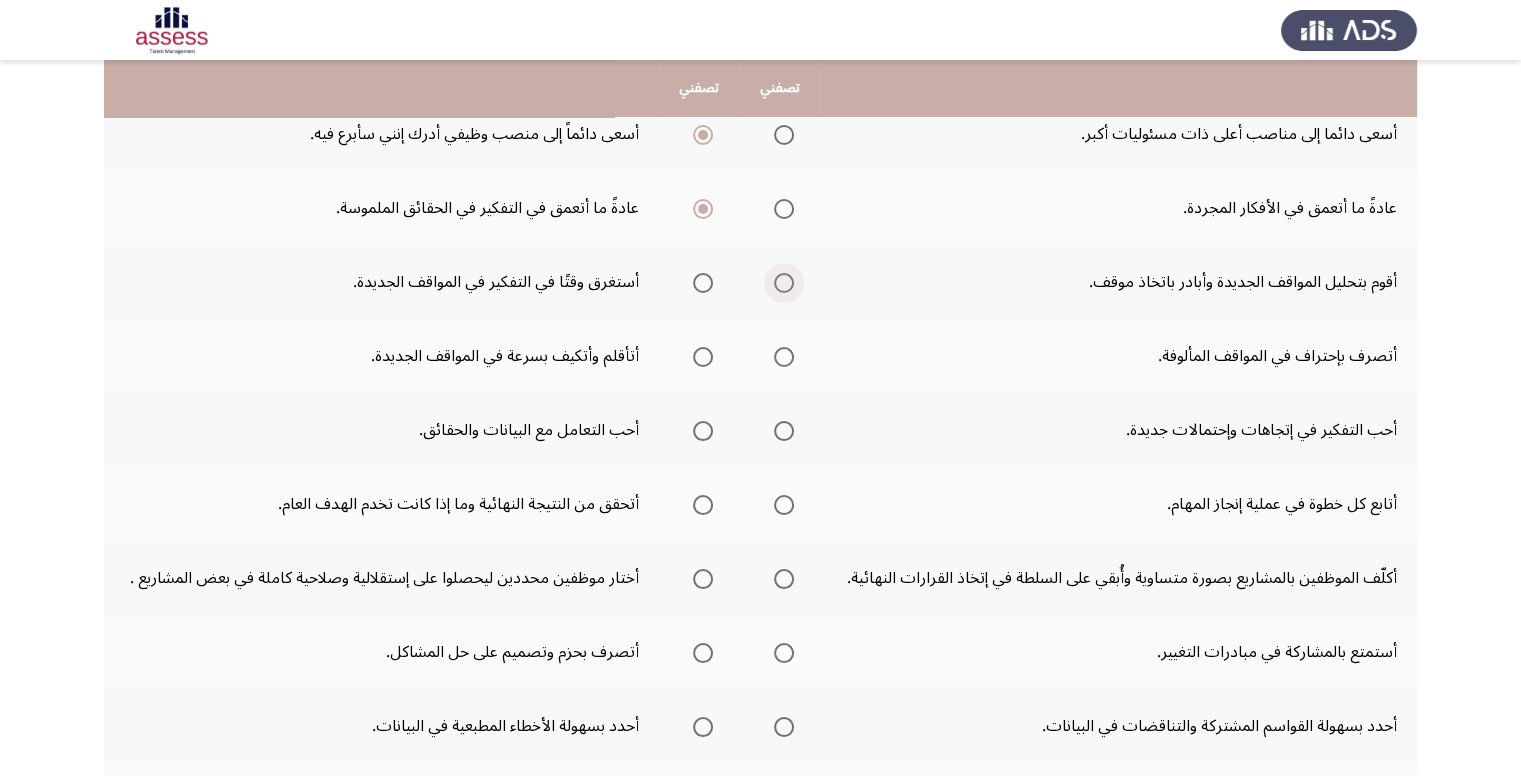 click at bounding box center (784, 283) 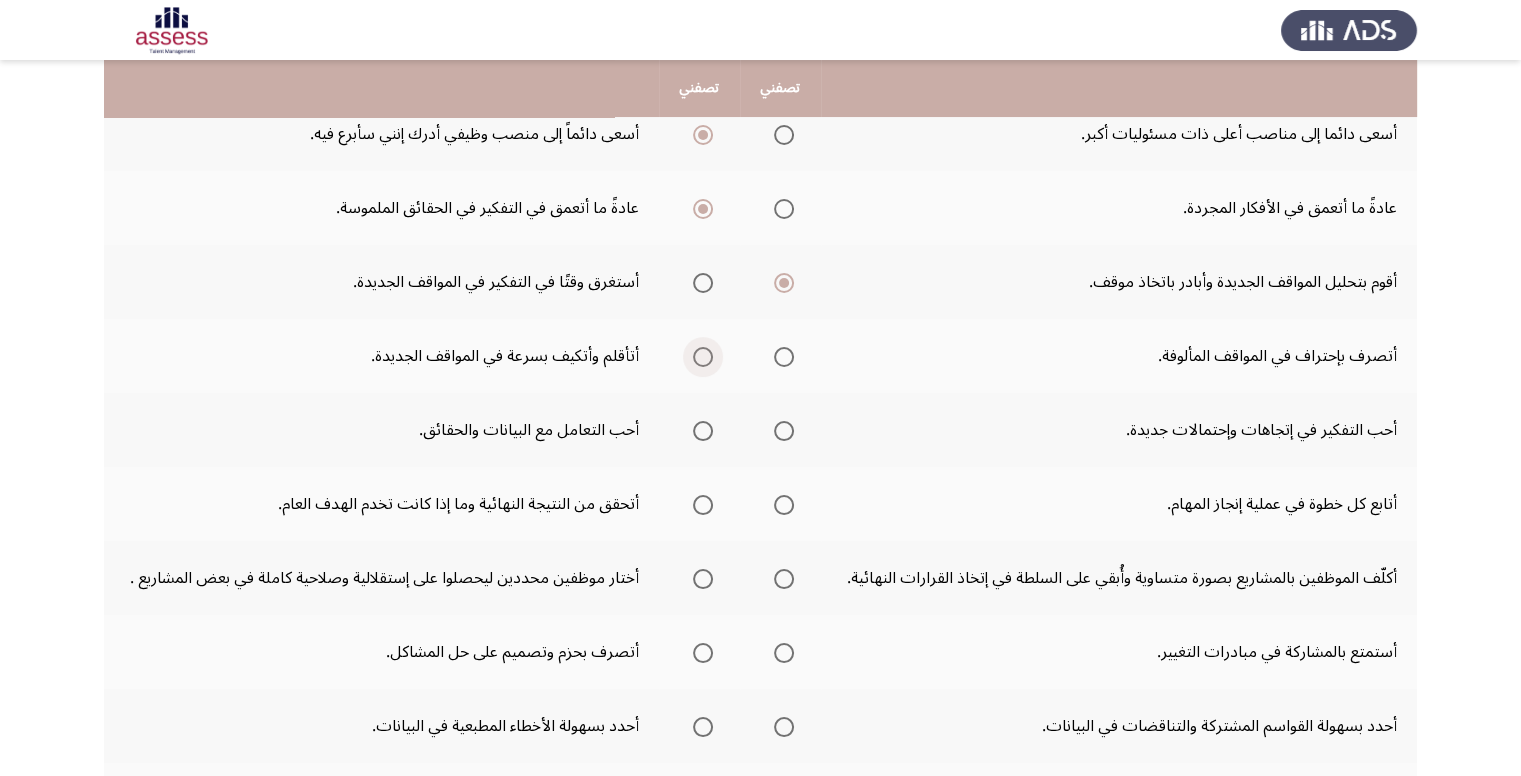 click at bounding box center (703, 357) 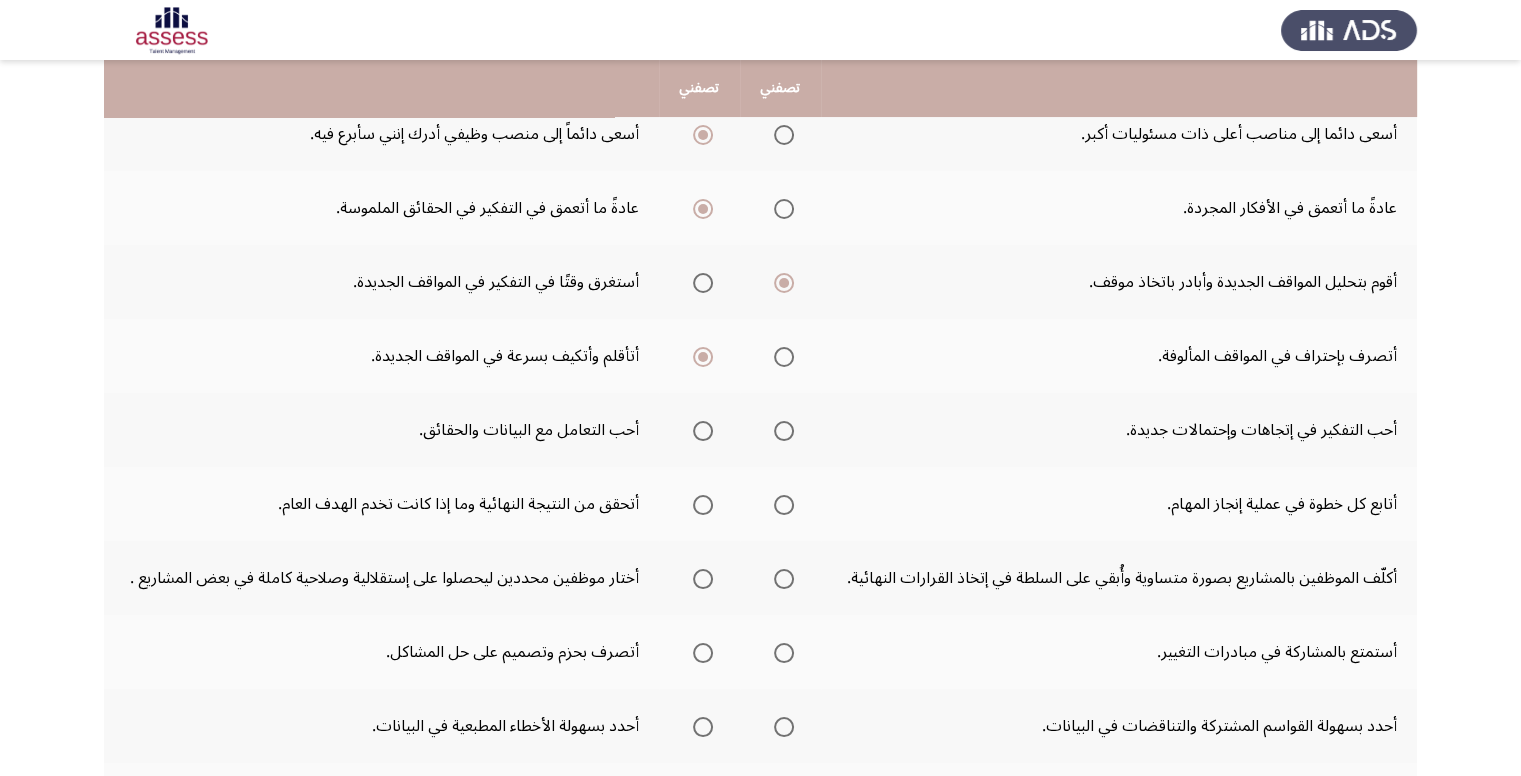 click at bounding box center [784, 431] 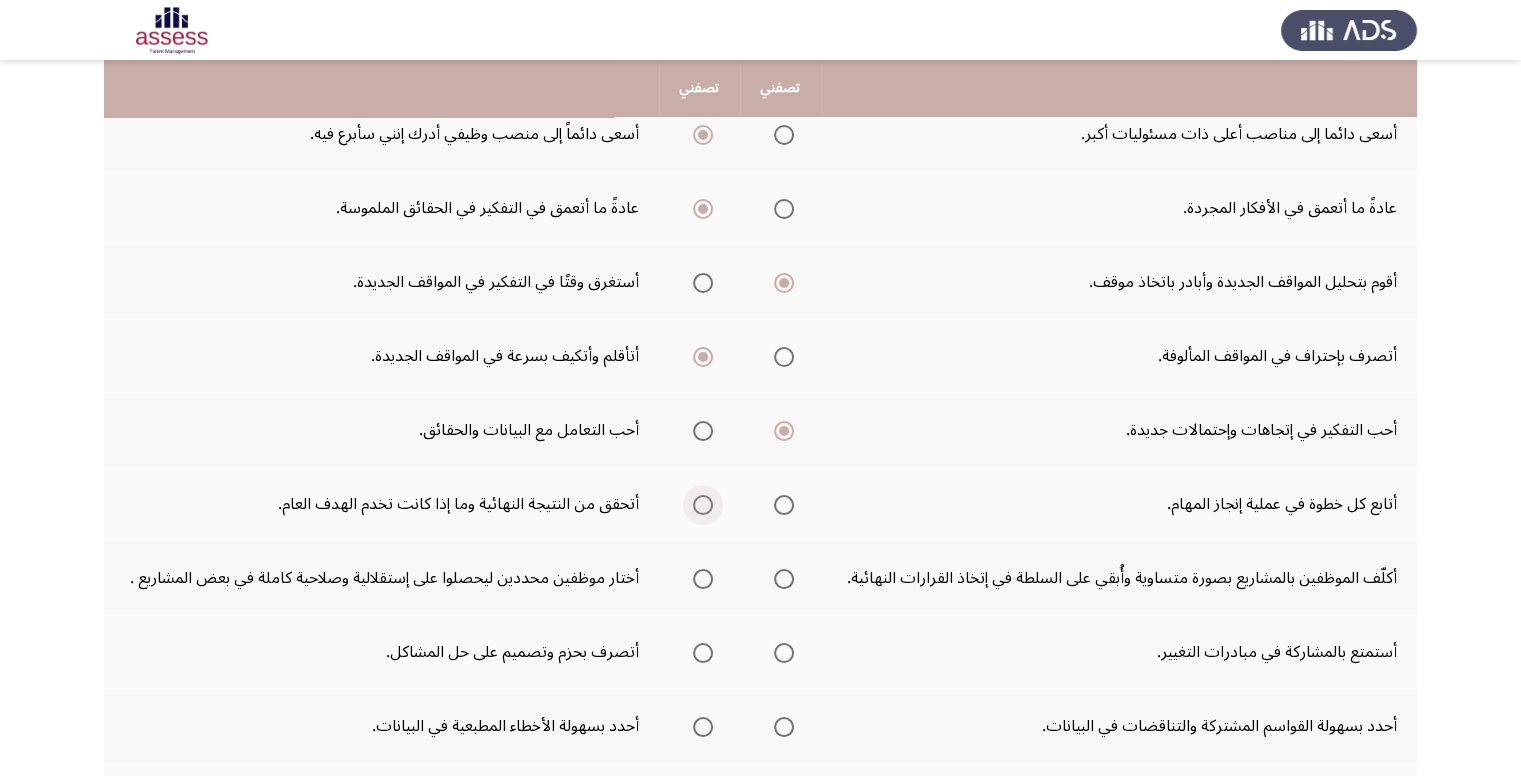 click at bounding box center (703, 505) 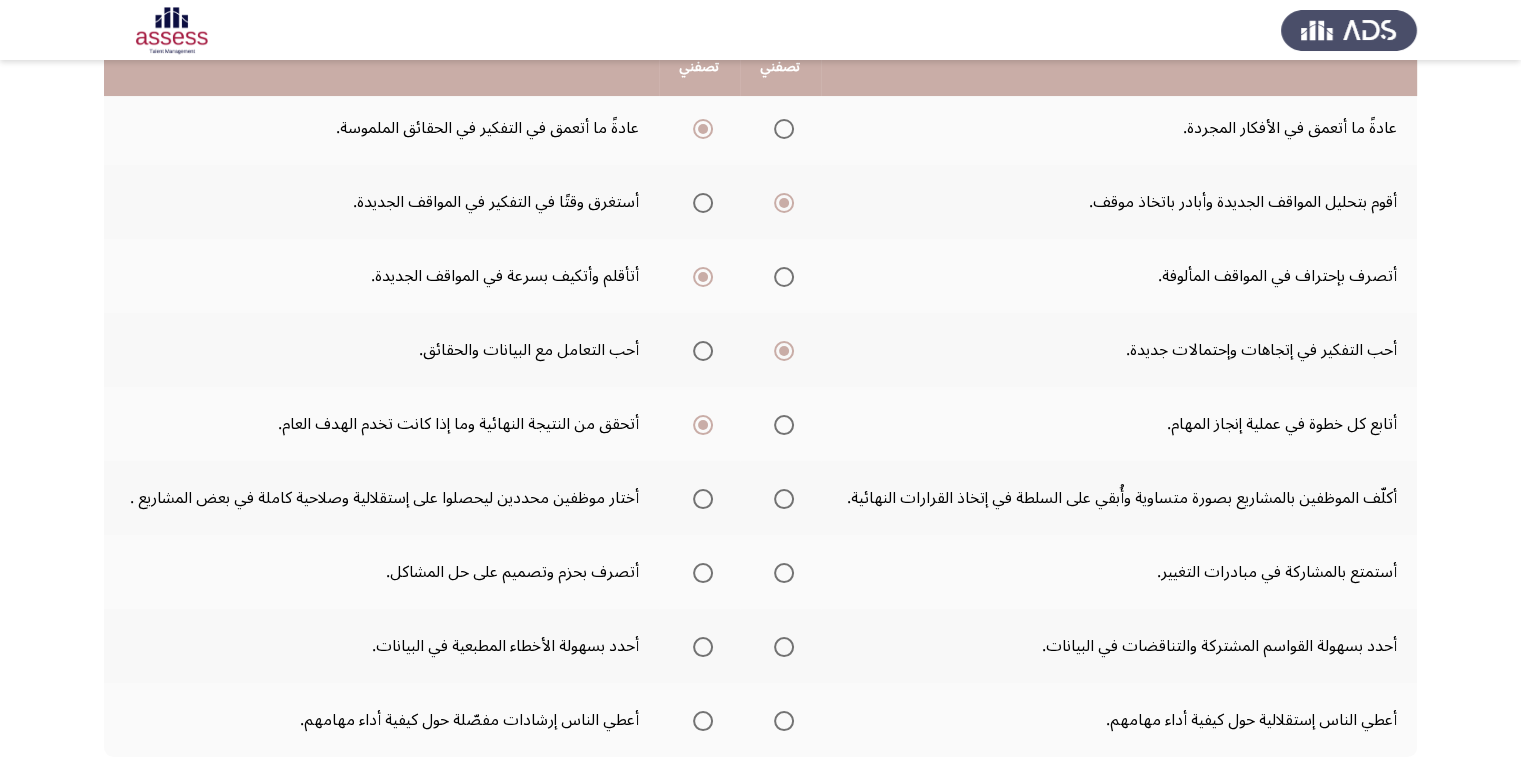 scroll, scrollTop: 428, scrollLeft: 0, axis: vertical 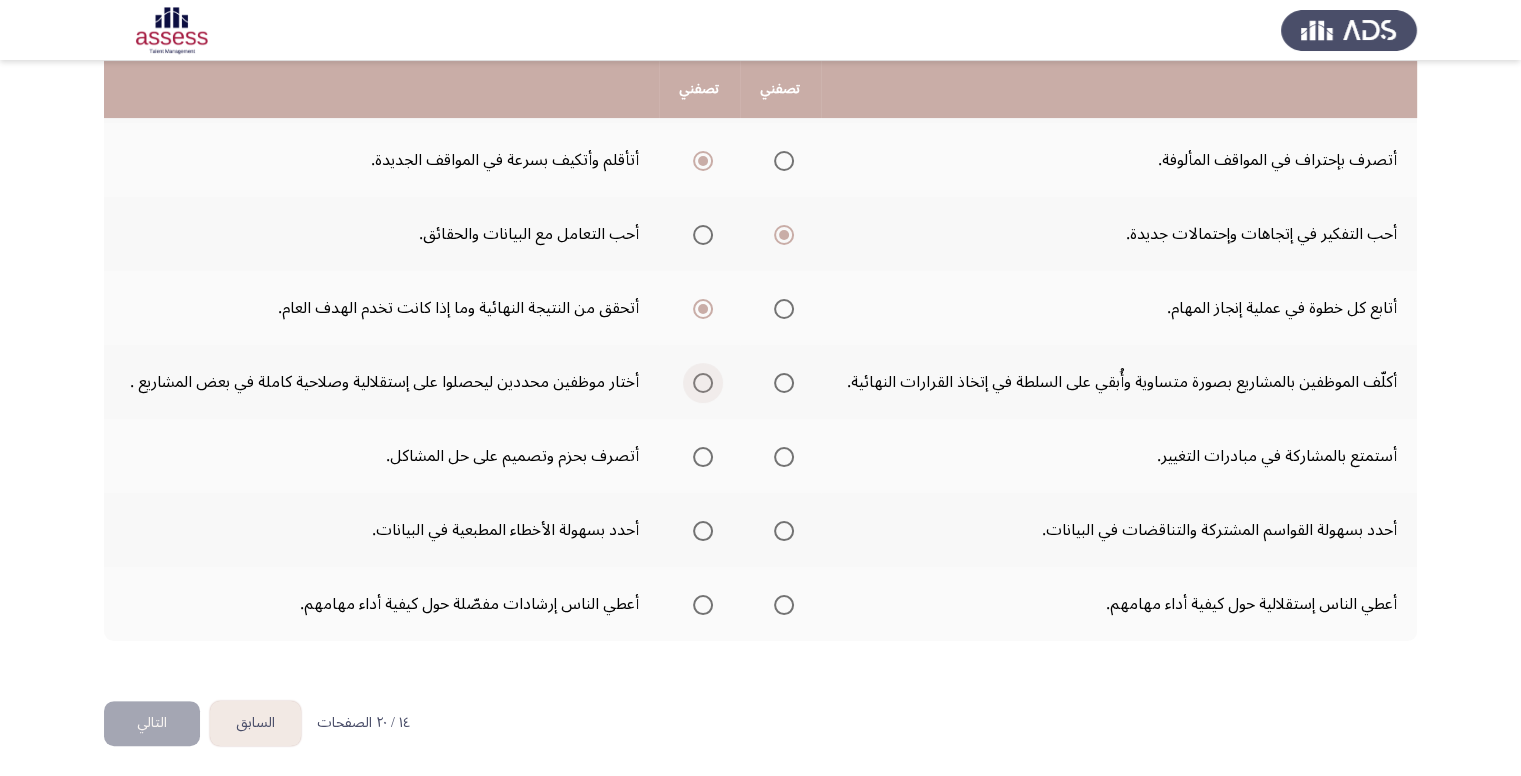 click at bounding box center (703, 383) 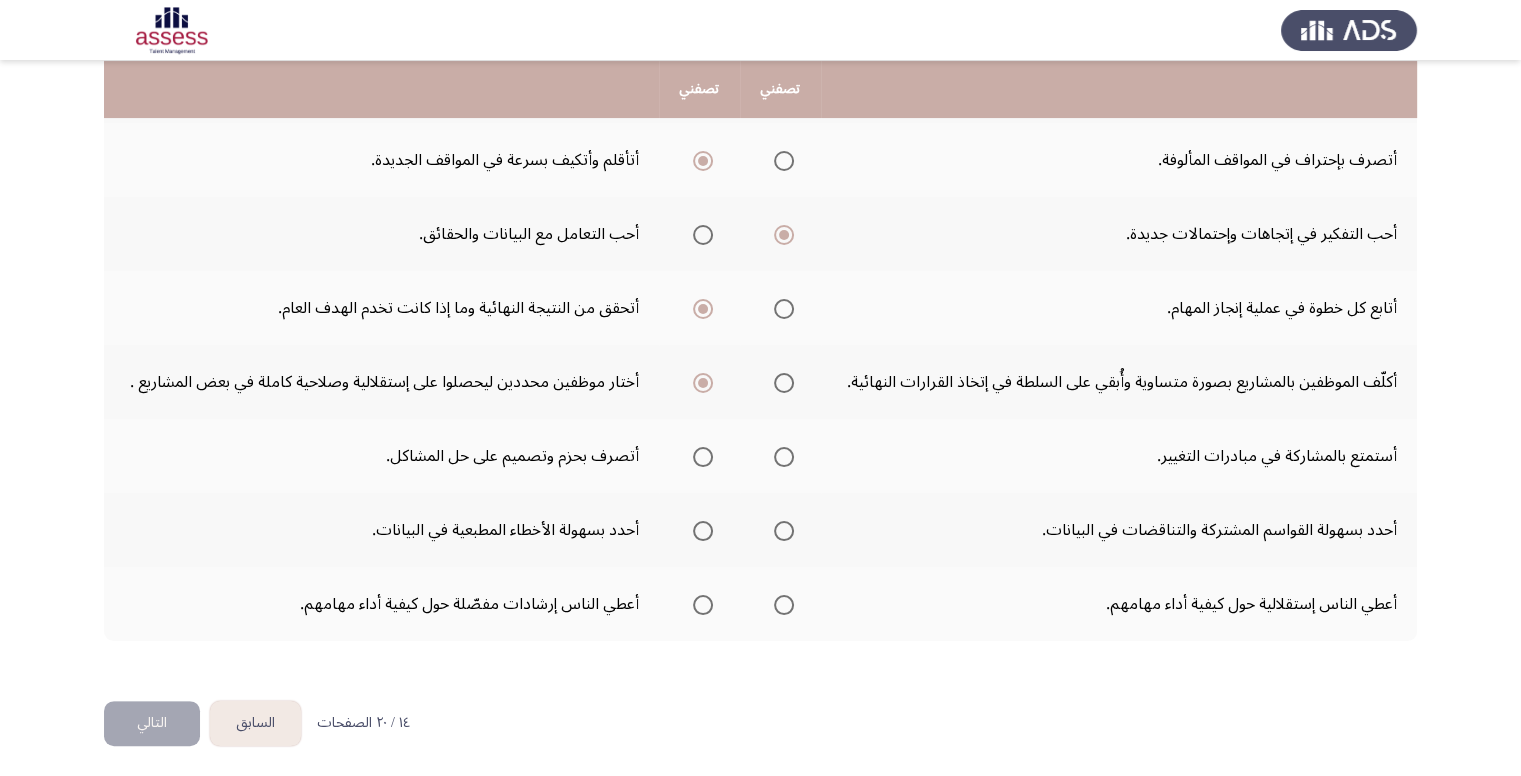 click at bounding box center (784, 457) 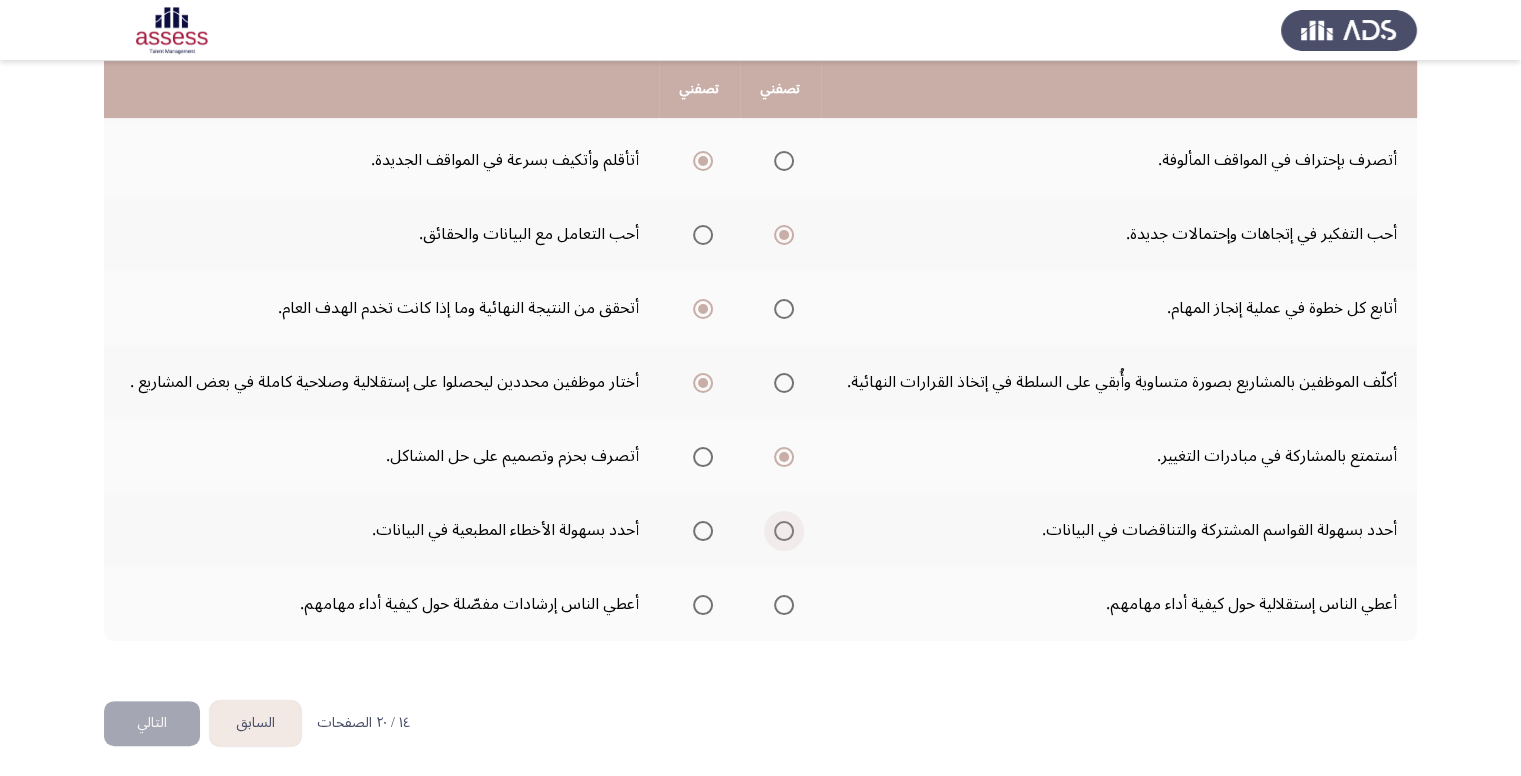 click at bounding box center (784, 531) 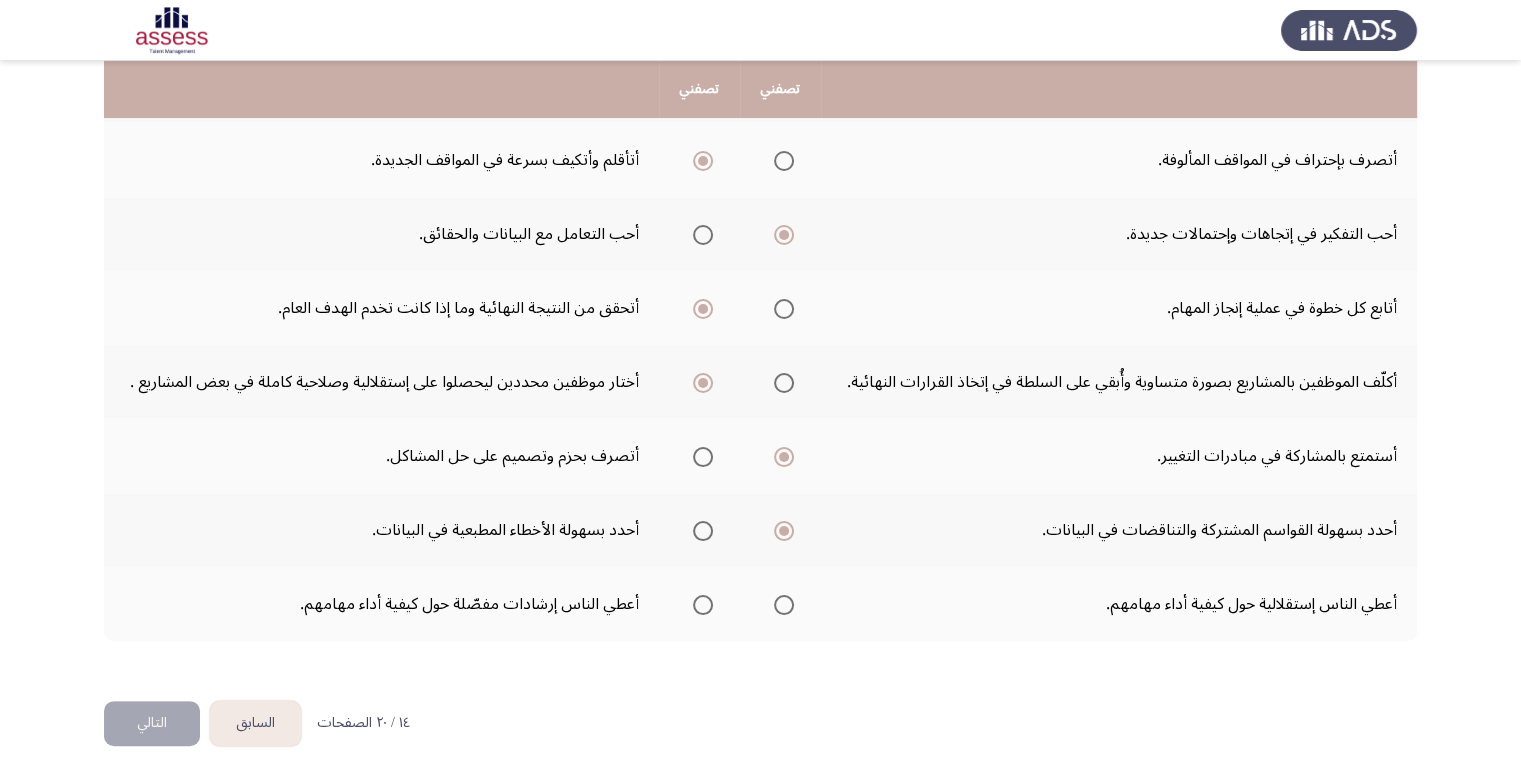 click 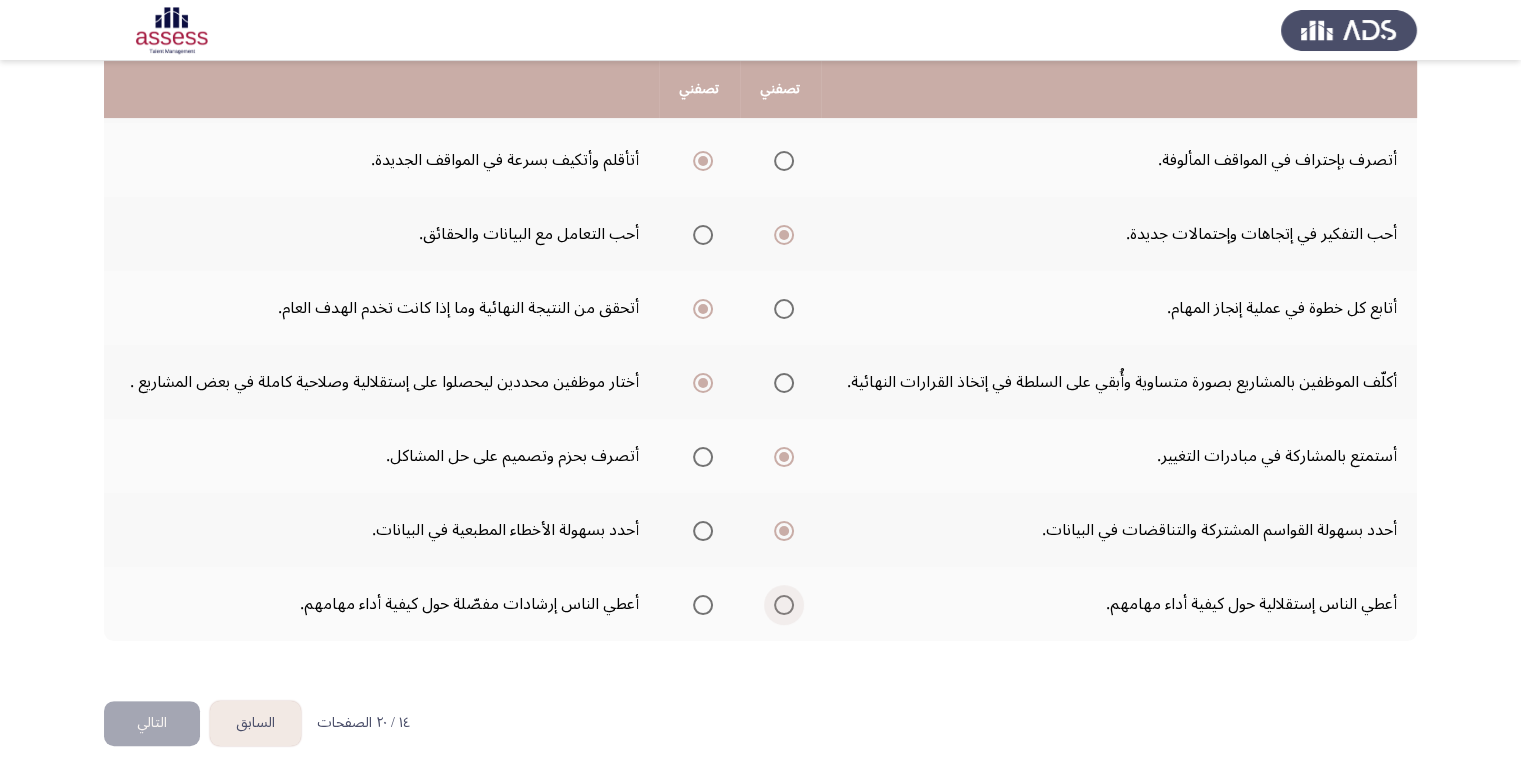 click at bounding box center (784, 605) 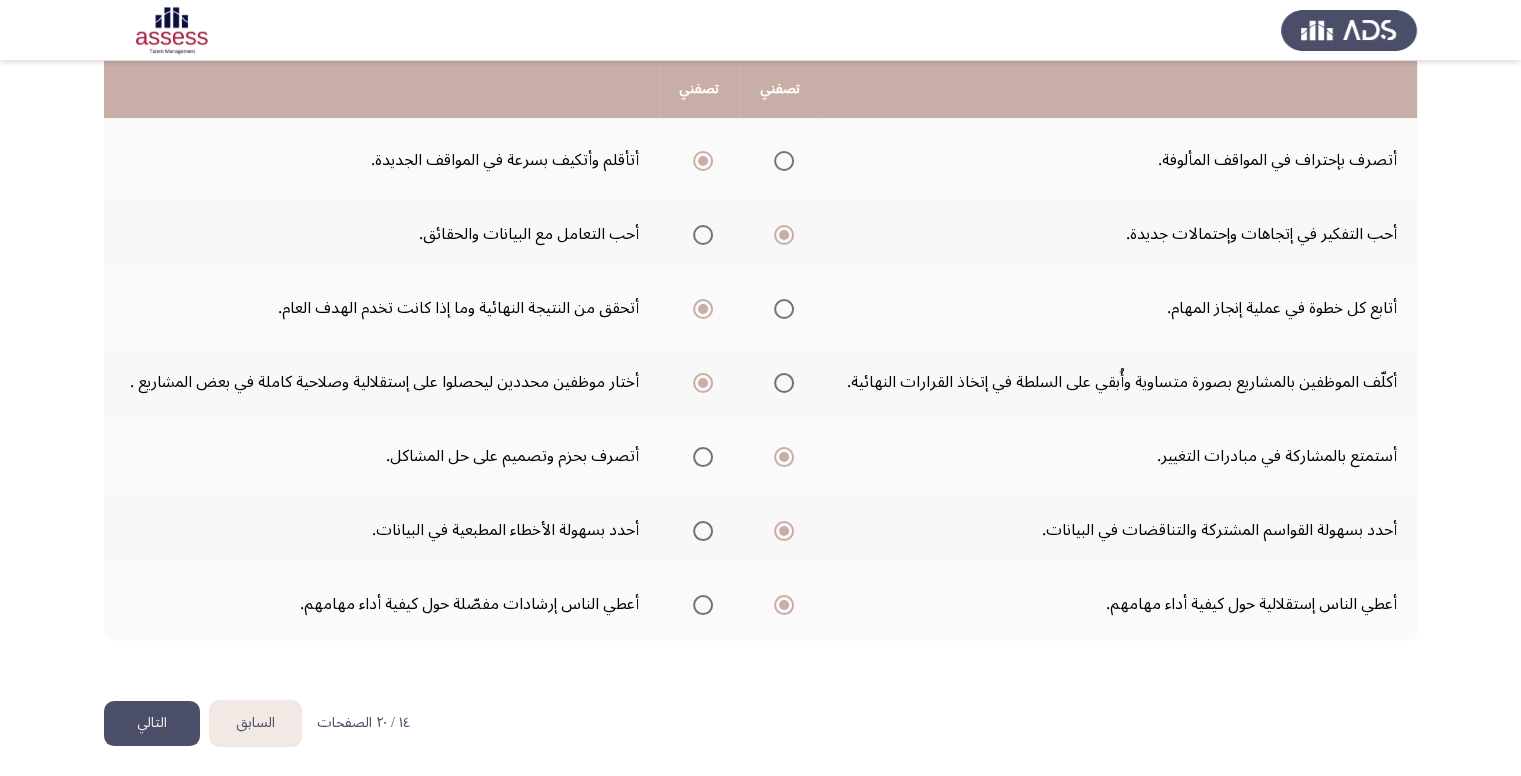 click on "التالي" 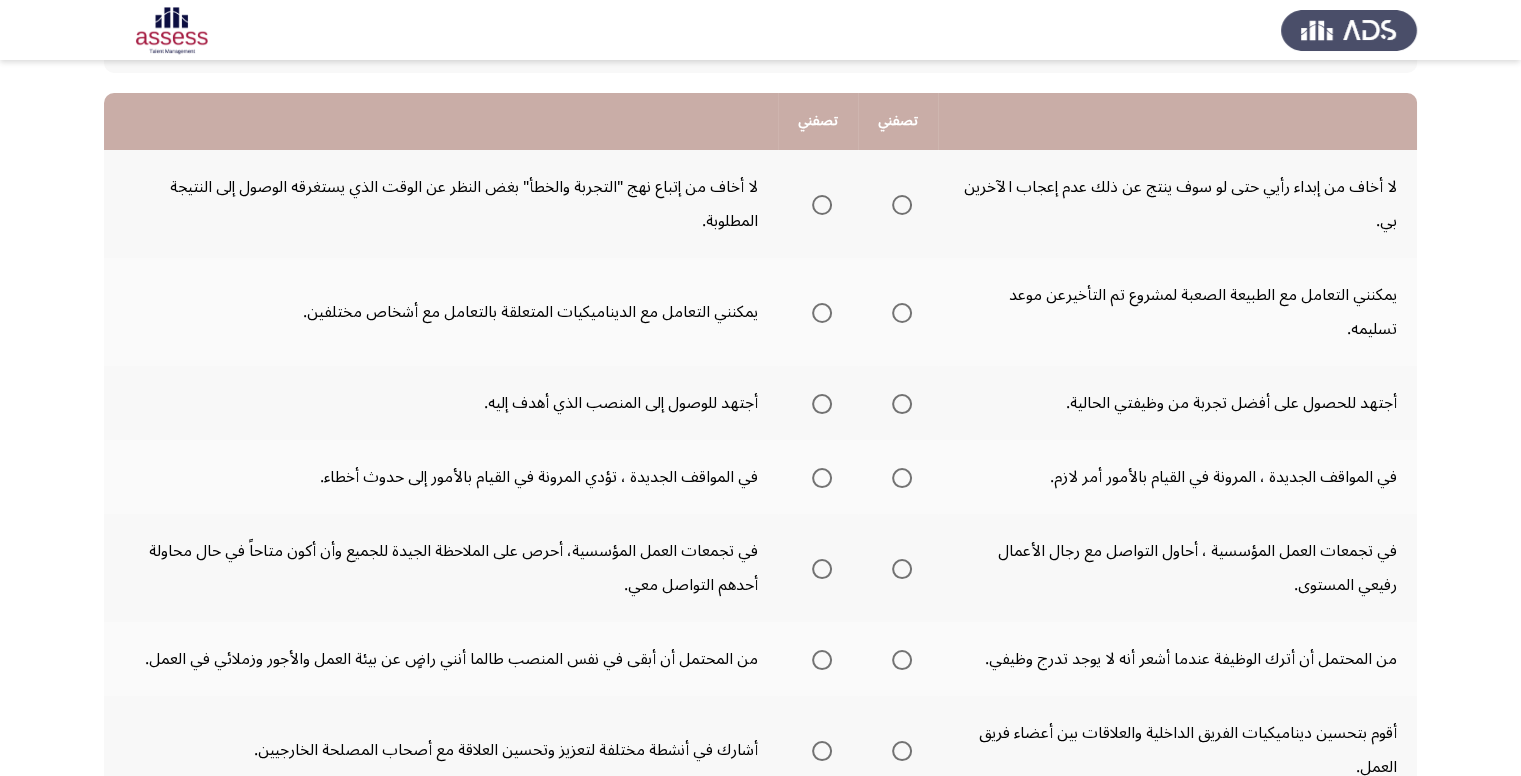 scroll, scrollTop: 200, scrollLeft: 0, axis: vertical 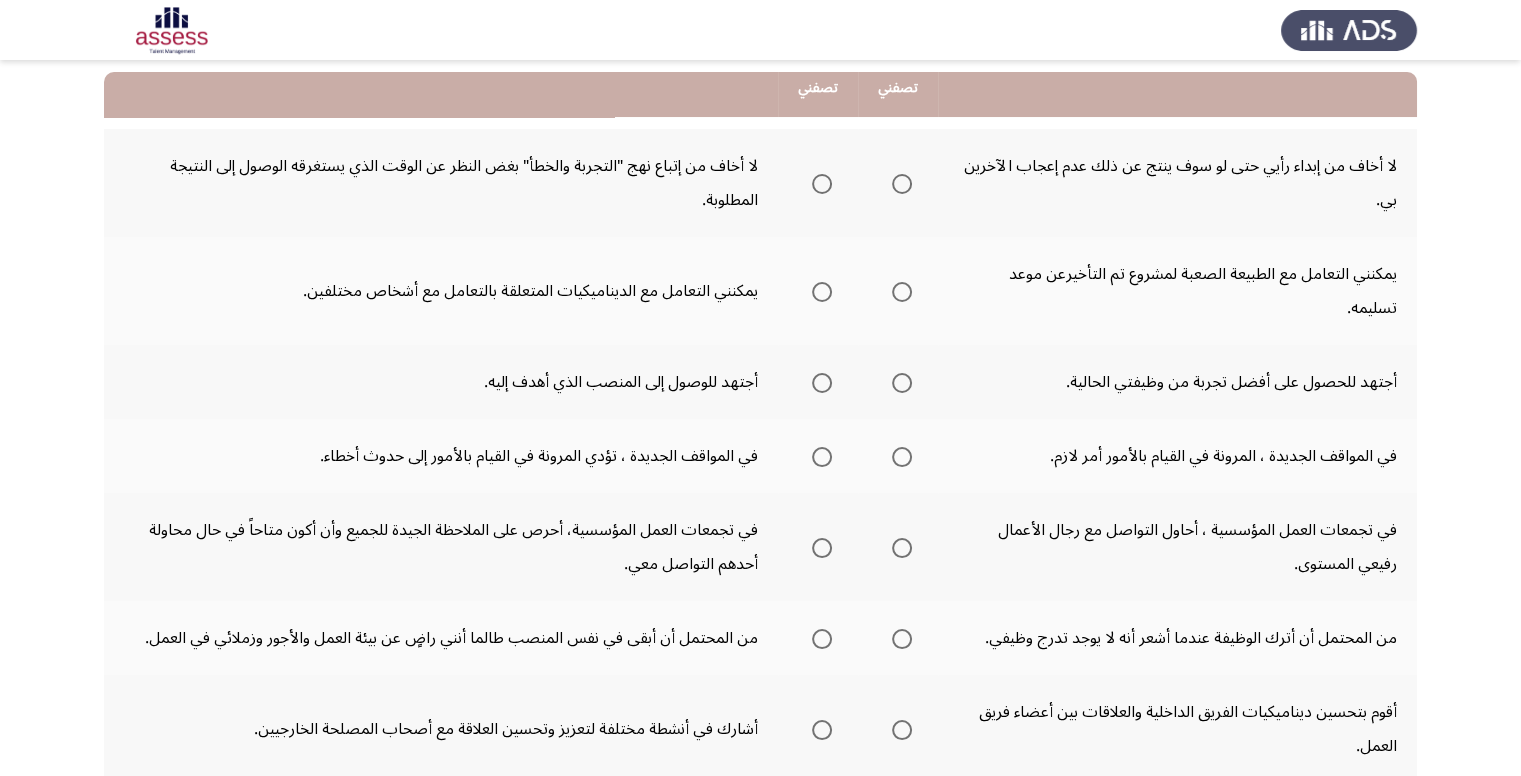 click at bounding box center [822, 184] 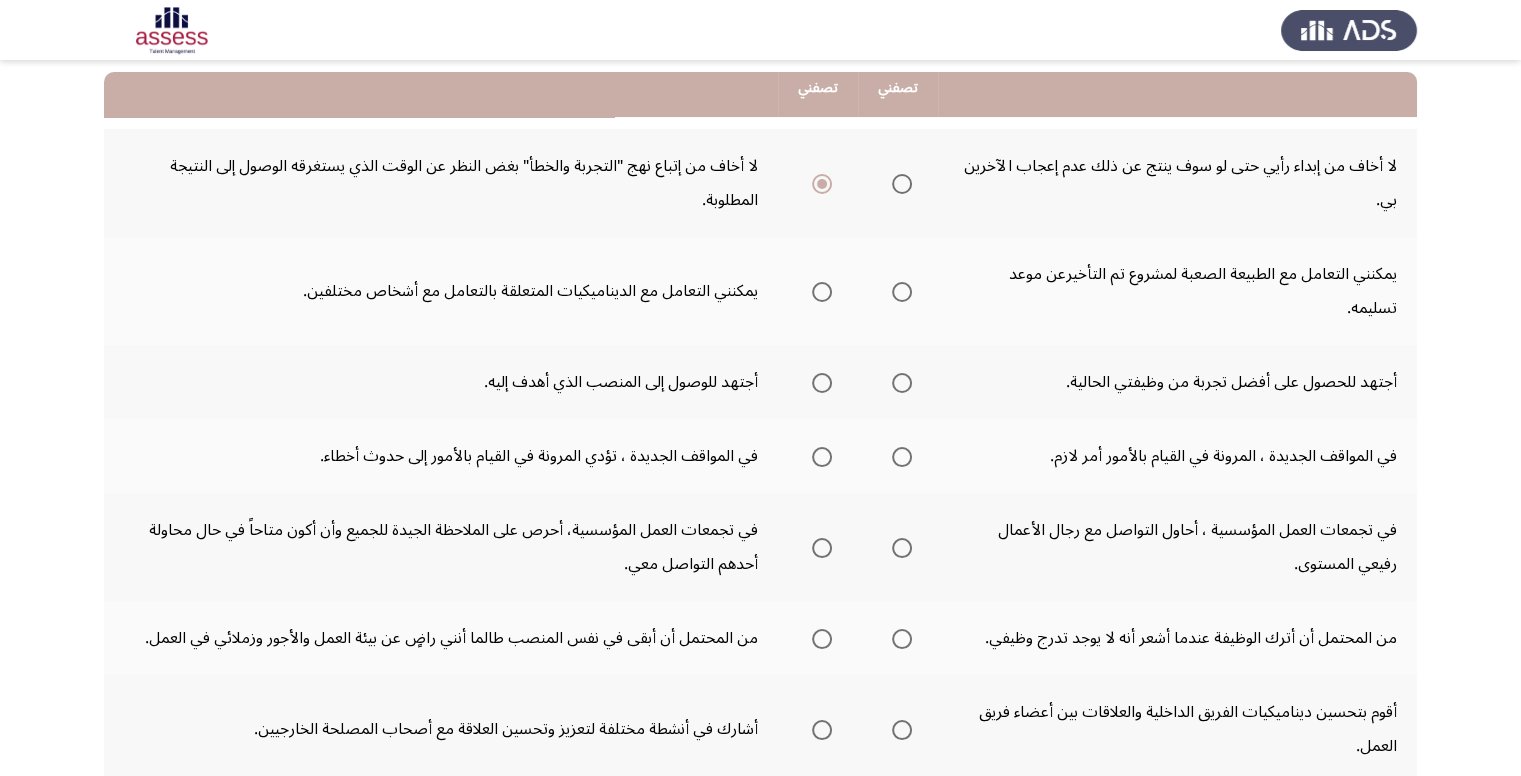click at bounding box center [822, 292] 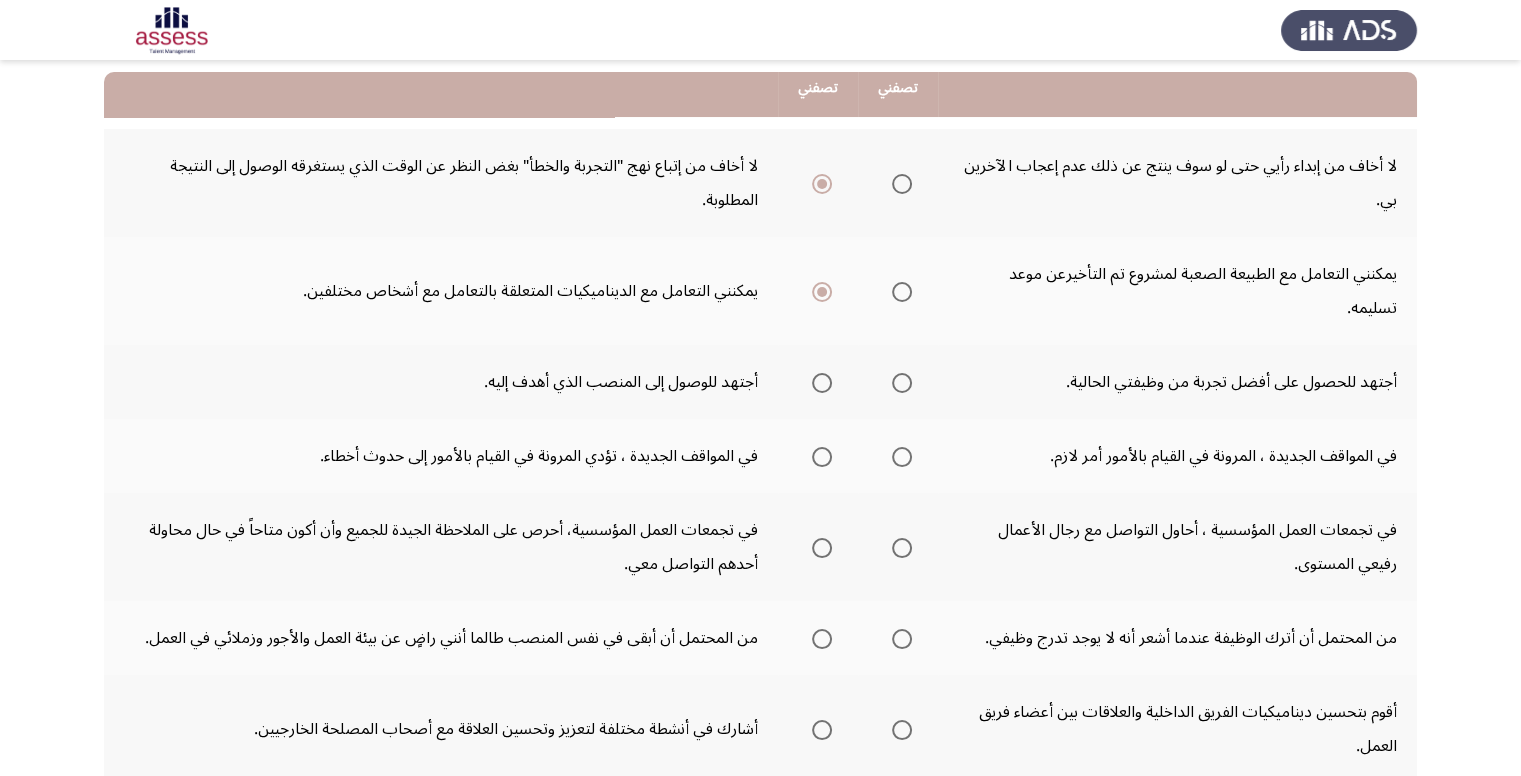 click at bounding box center (902, 383) 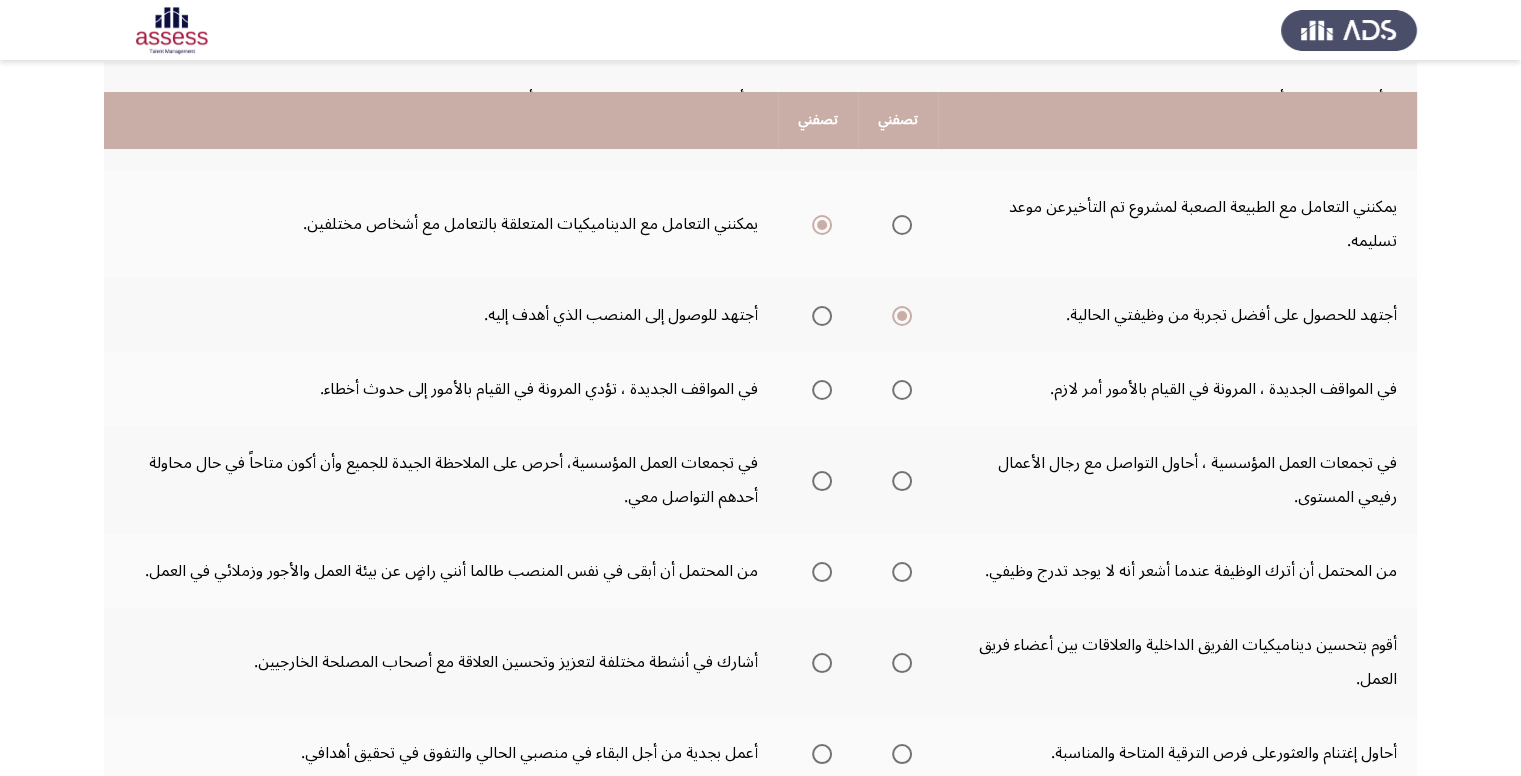 scroll, scrollTop: 300, scrollLeft: 0, axis: vertical 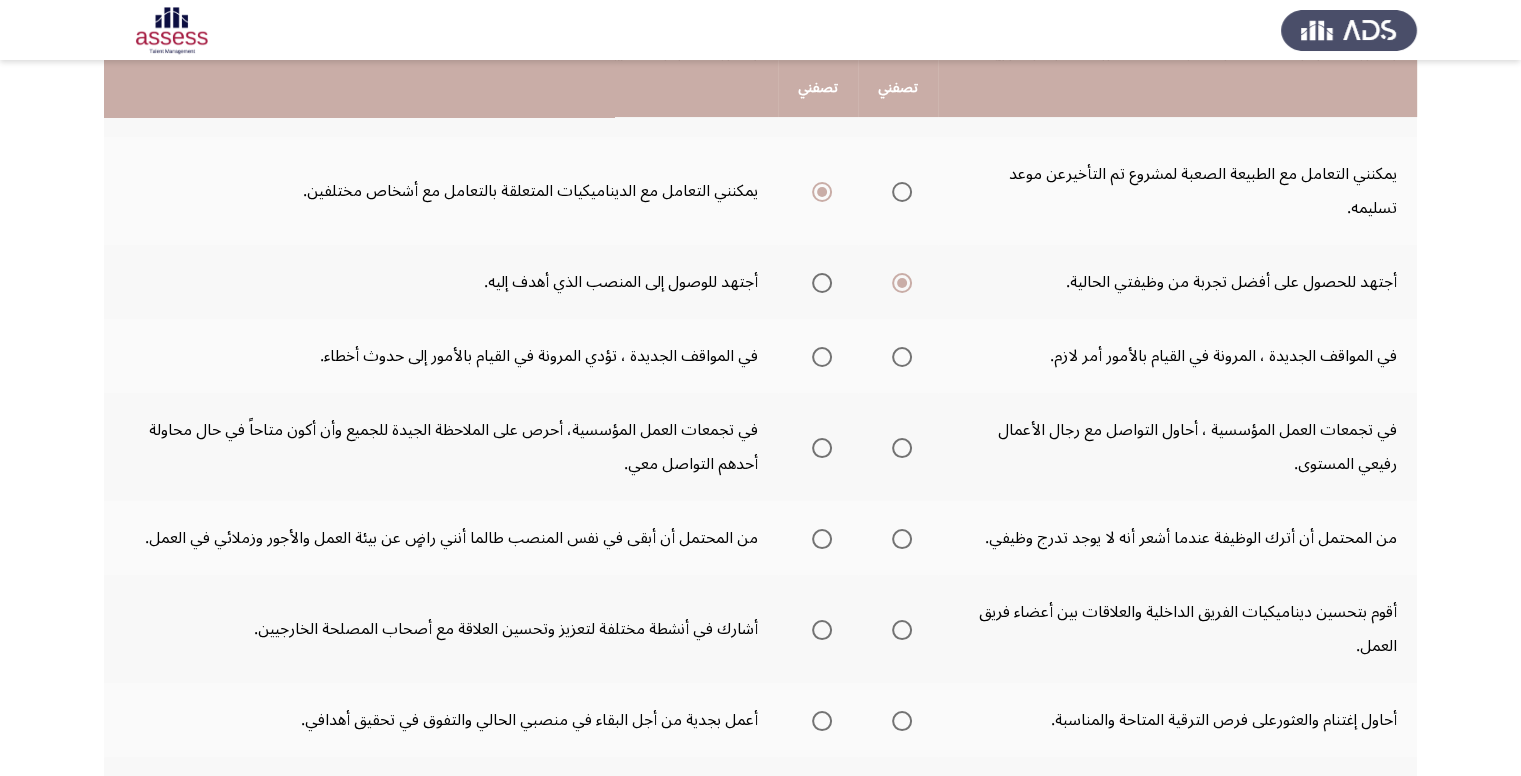 click 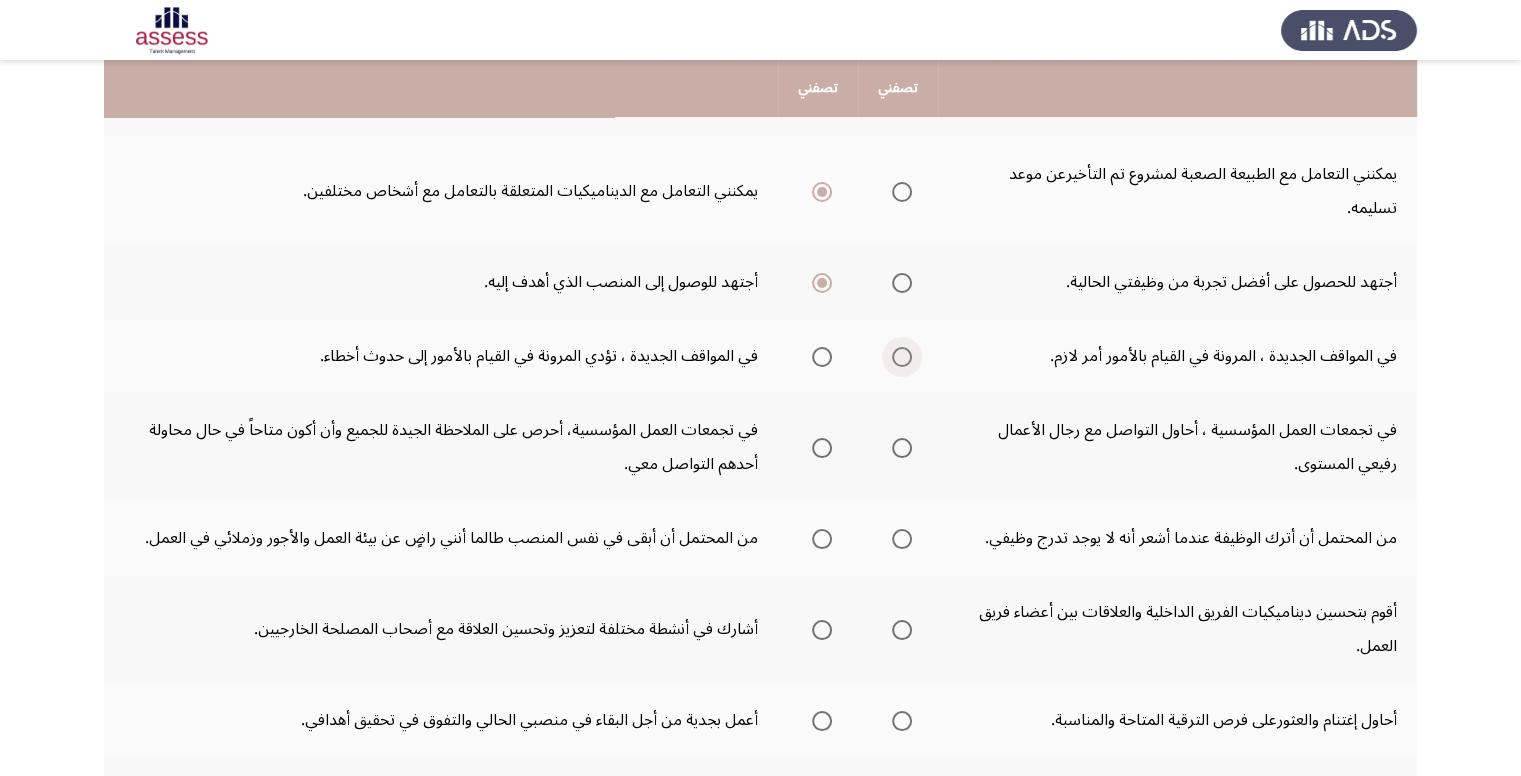 click at bounding box center [902, 357] 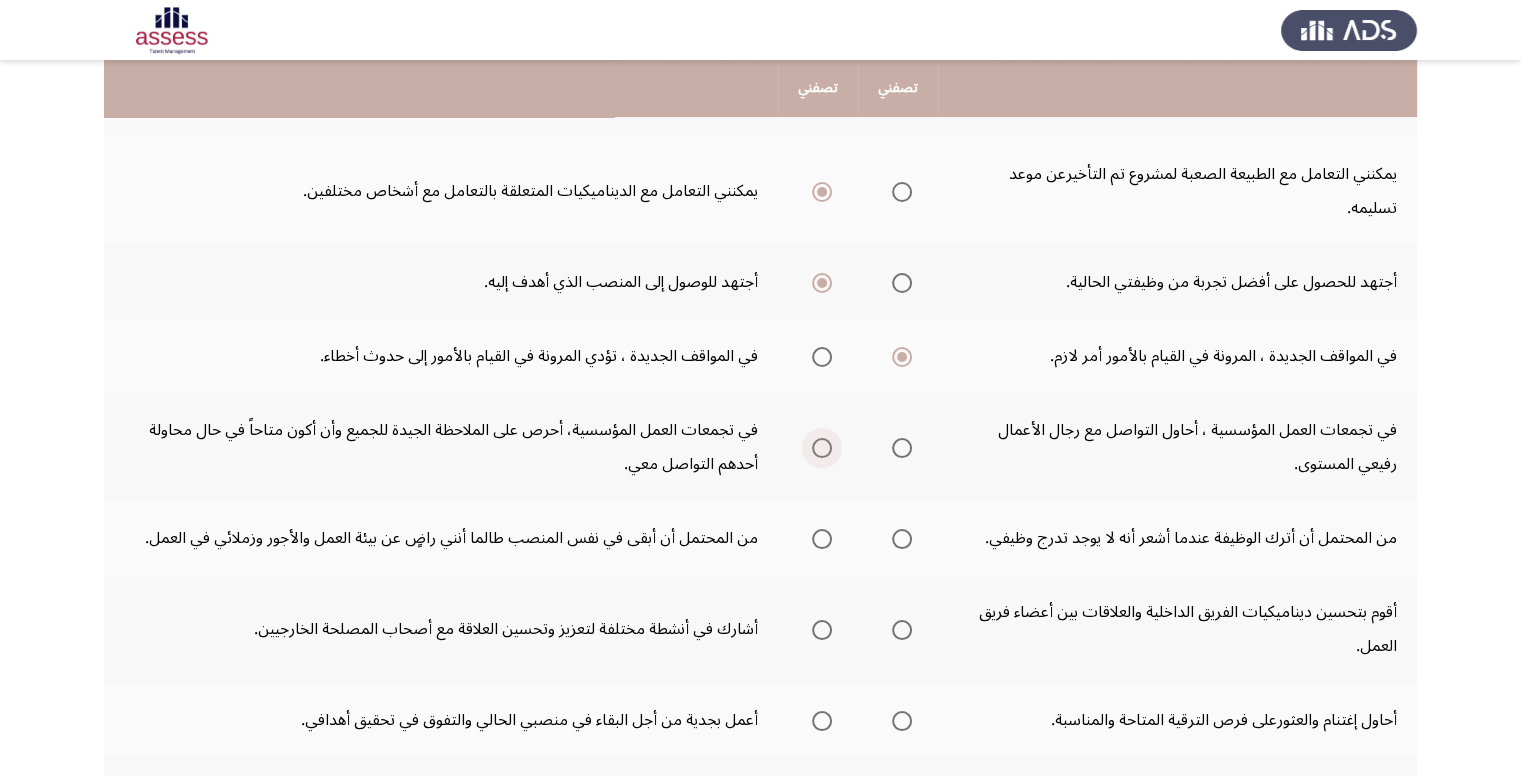 click at bounding box center [822, 448] 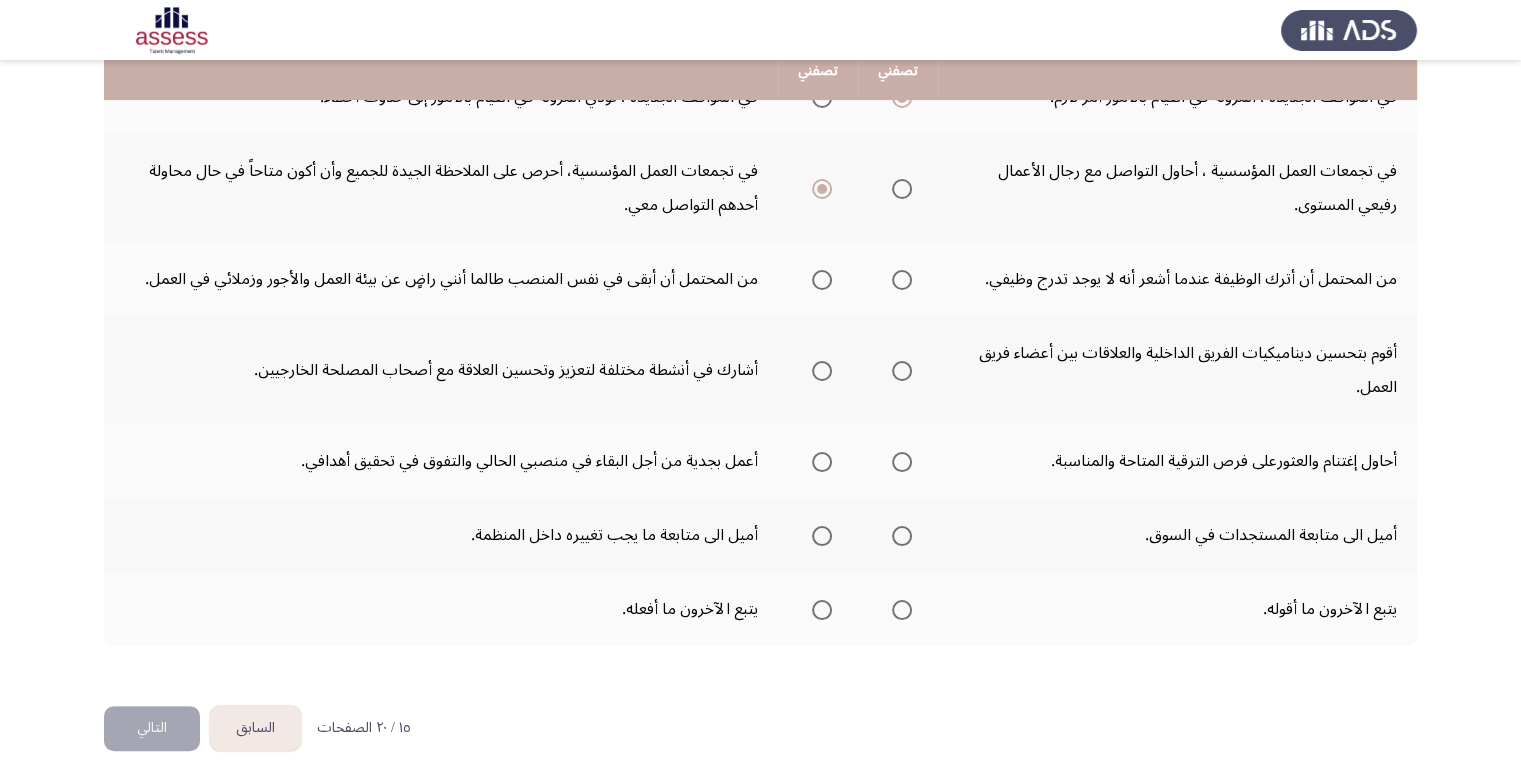 scroll, scrollTop: 563, scrollLeft: 0, axis: vertical 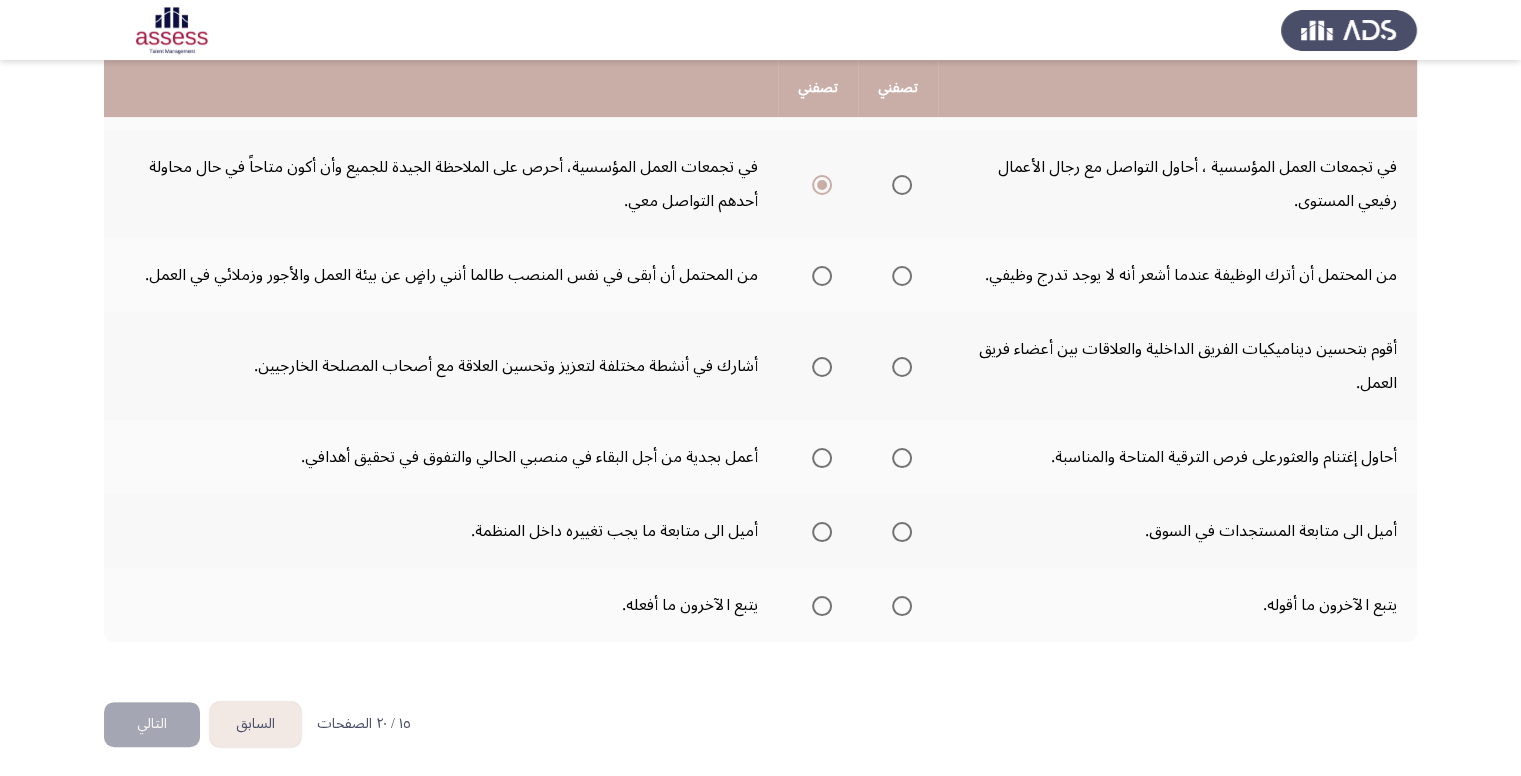 click at bounding box center (902, 276) 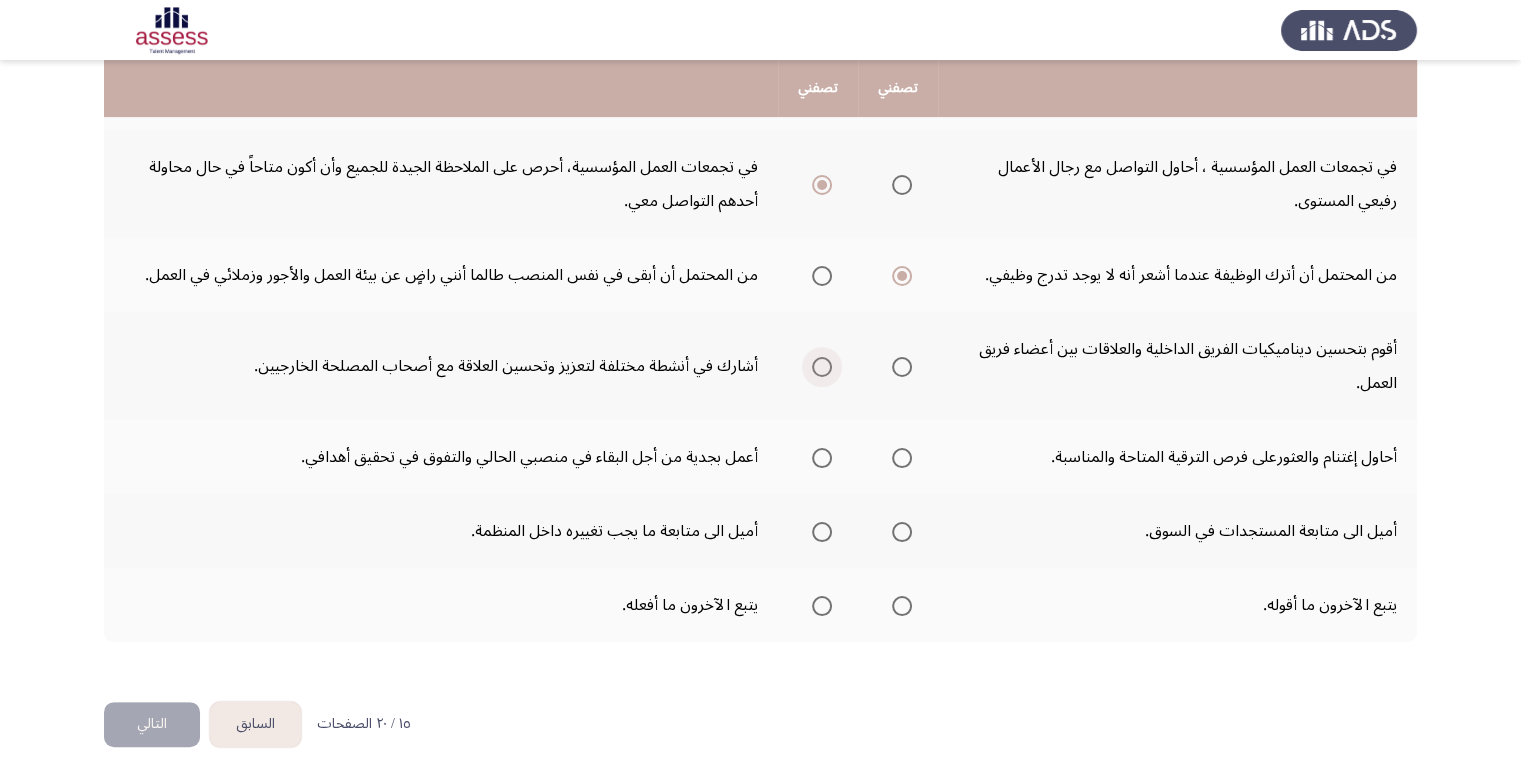 click at bounding box center (822, 367) 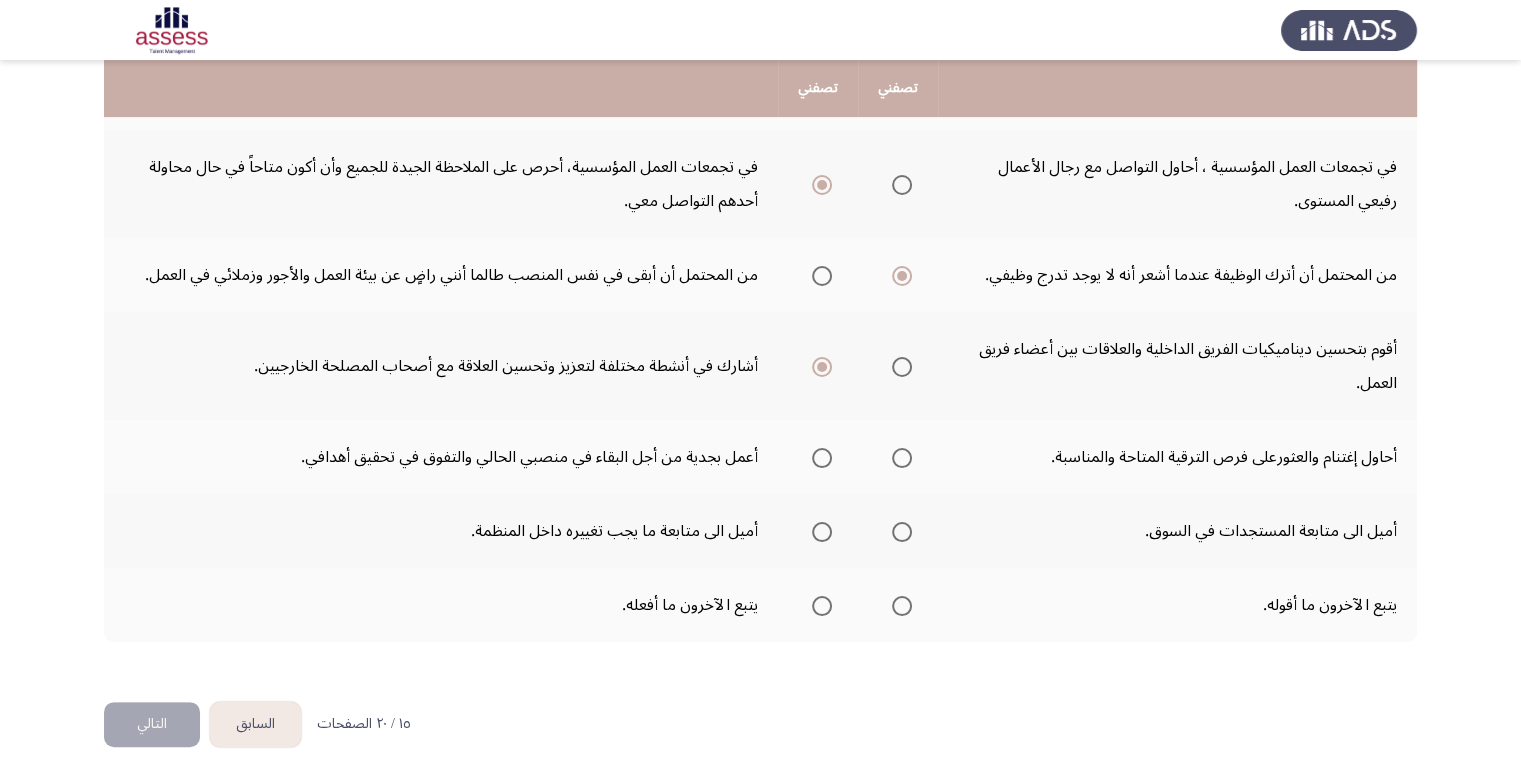 click at bounding box center (902, 458) 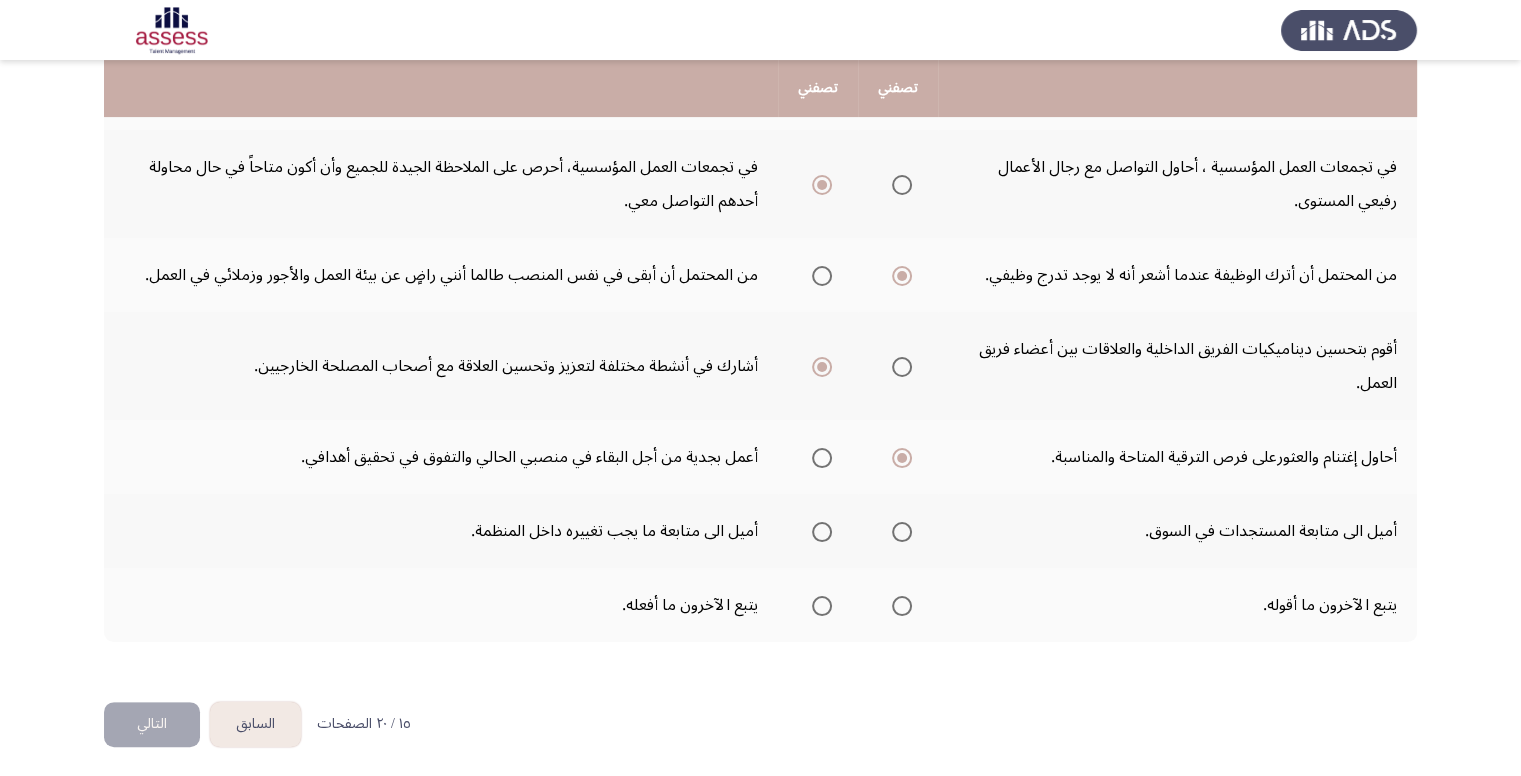 click at bounding box center (902, 532) 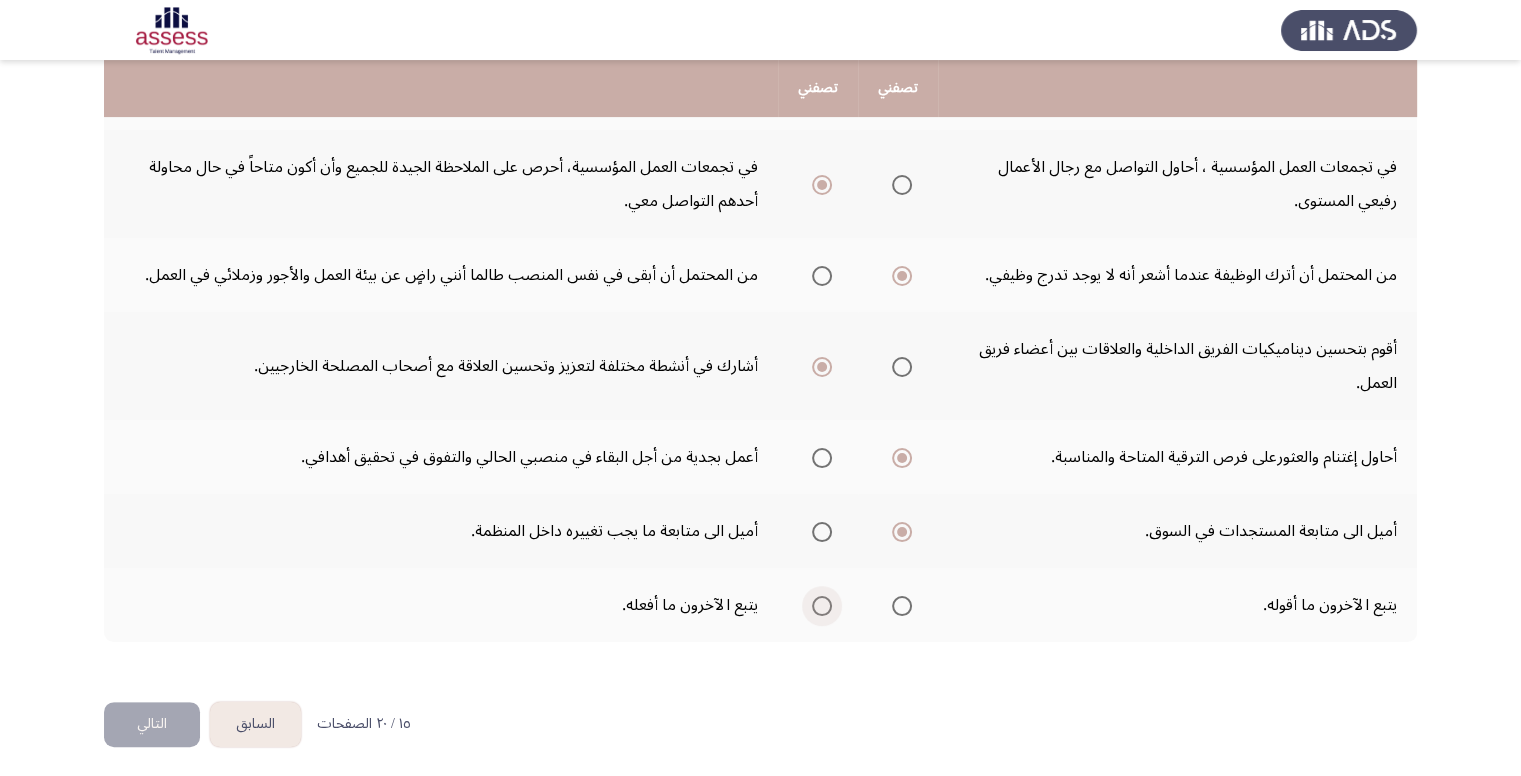 click at bounding box center [822, 606] 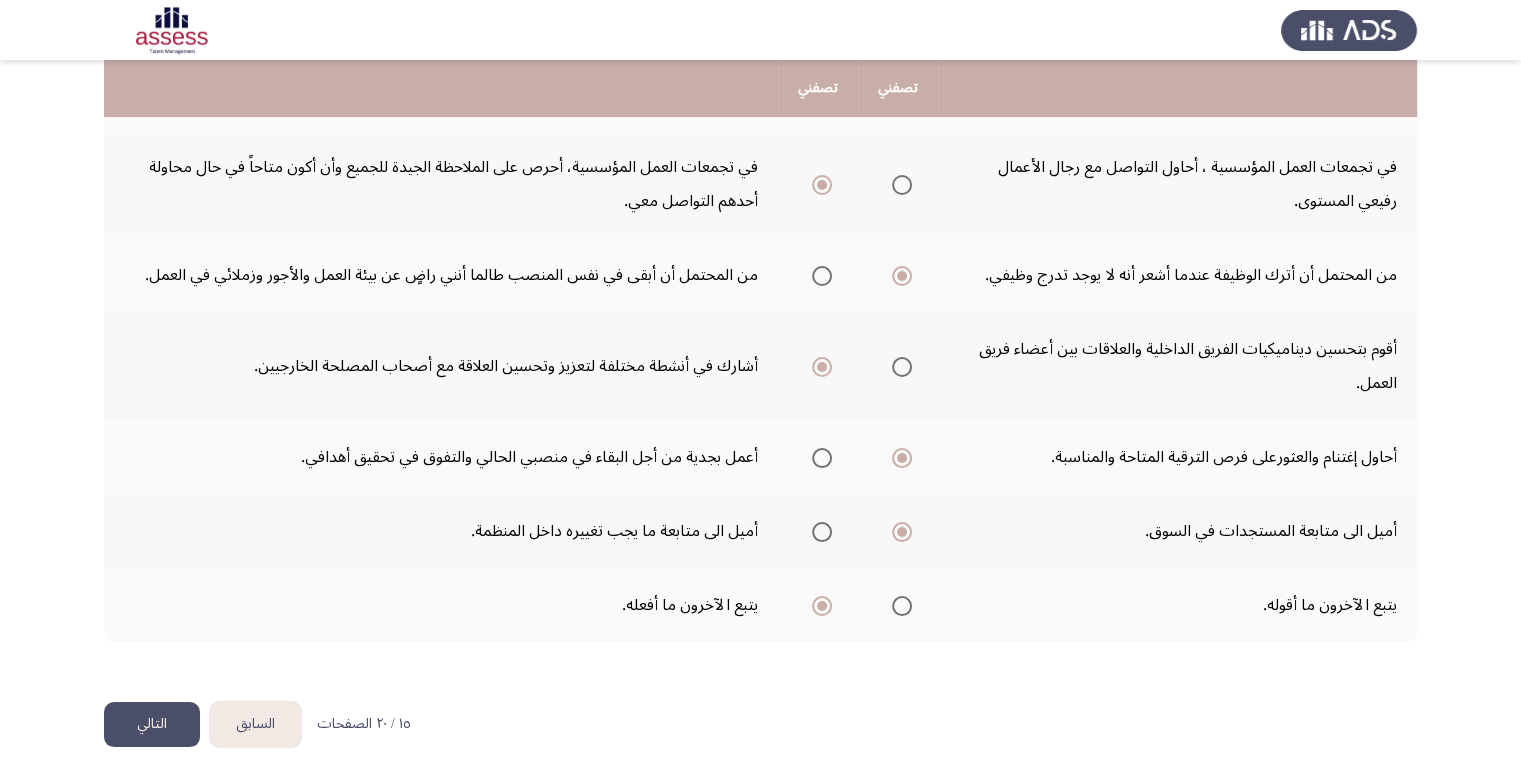 click on "التالي" 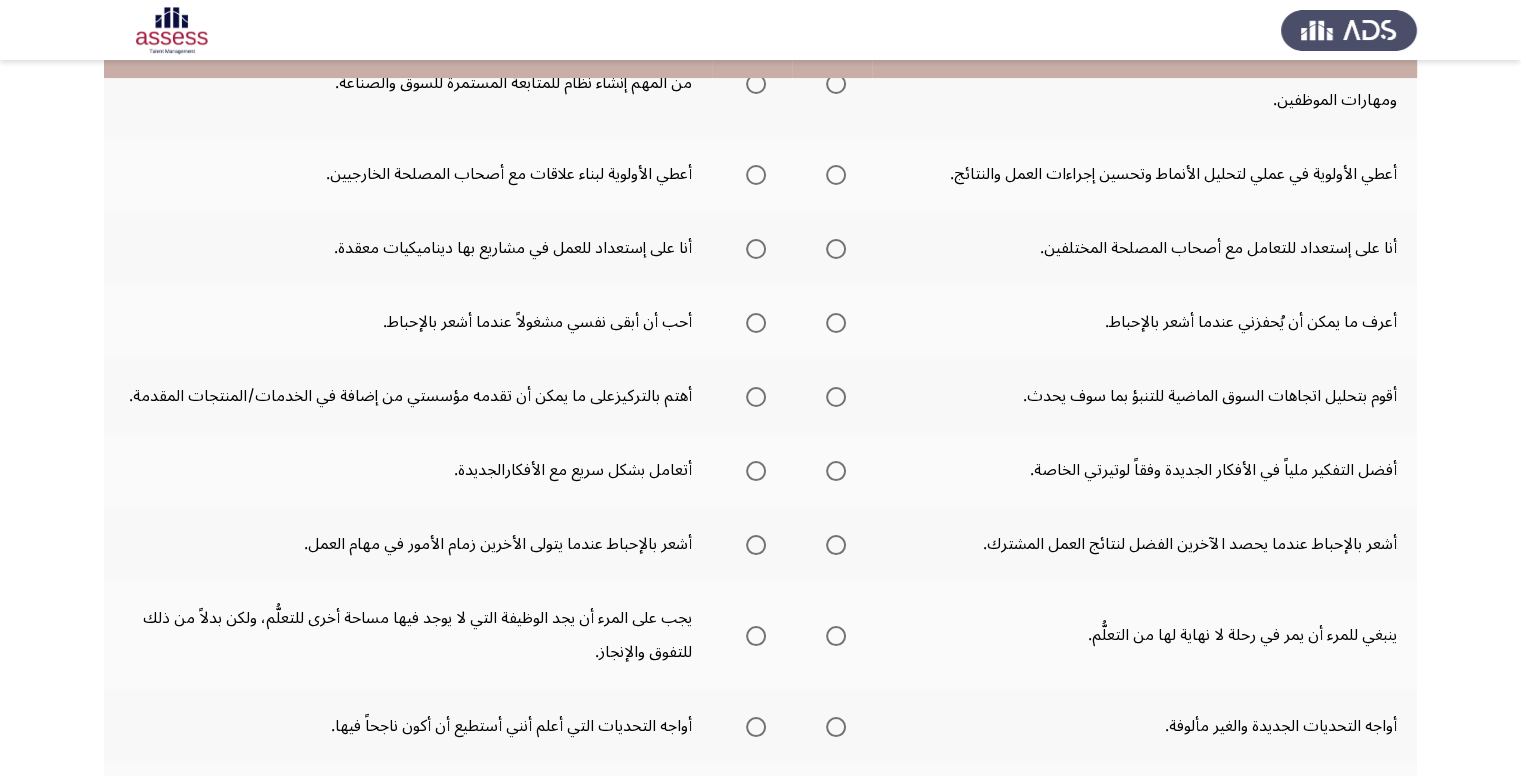 scroll, scrollTop: 200, scrollLeft: 0, axis: vertical 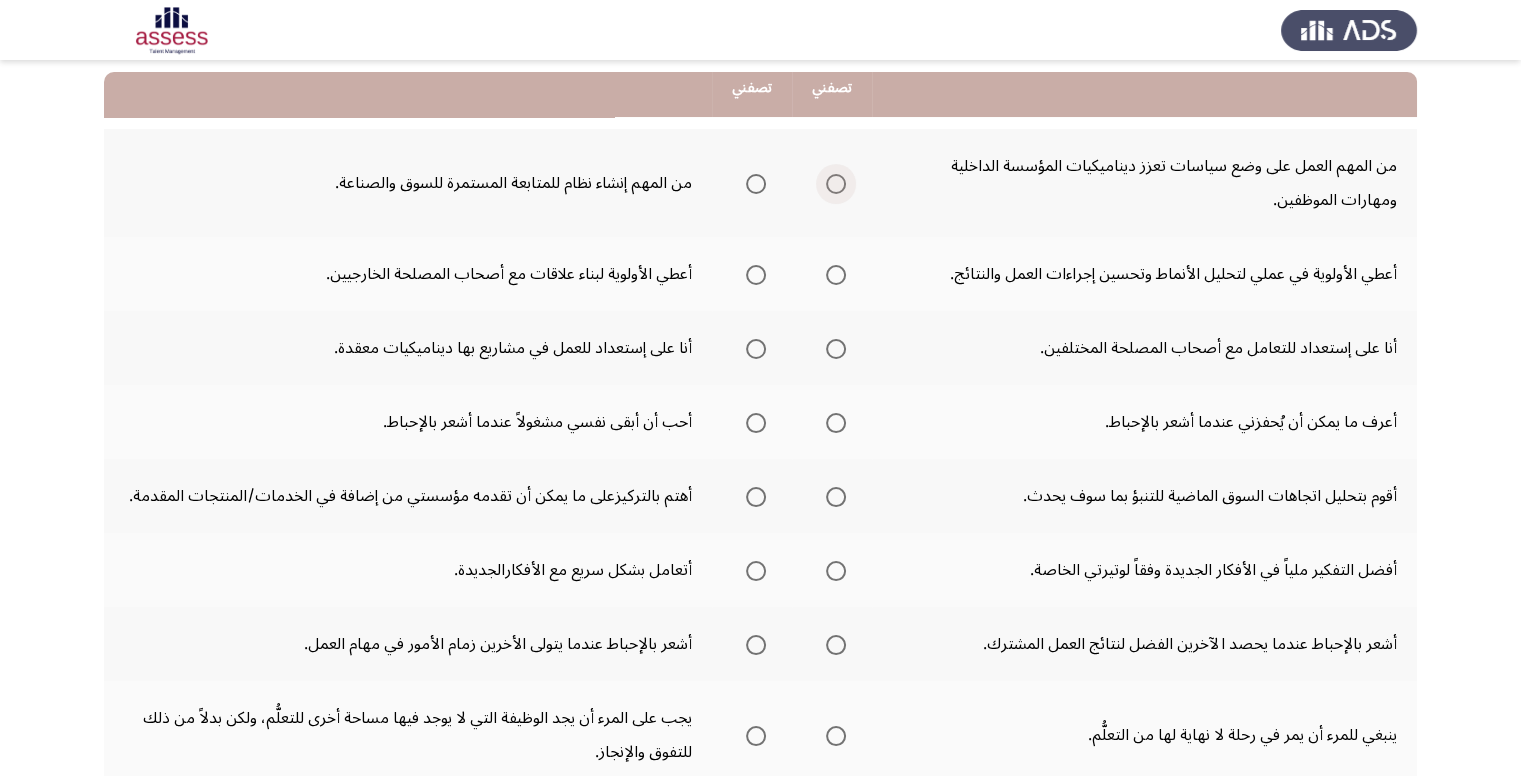 click at bounding box center (836, 184) 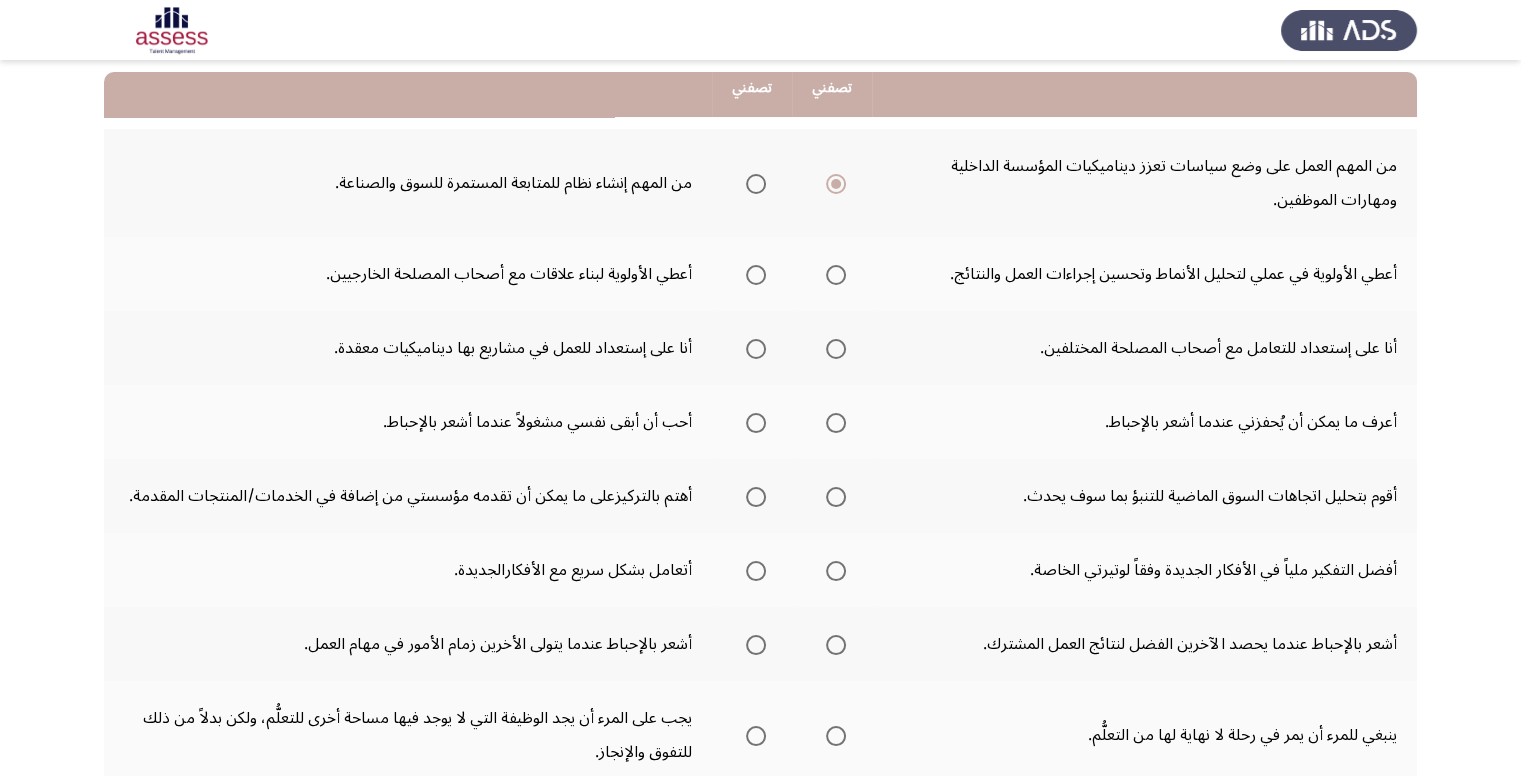 drag, startPoint x: 771, startPoint y: 347, endPoint x: 832, endPoint y: 344, distance: 61.073727 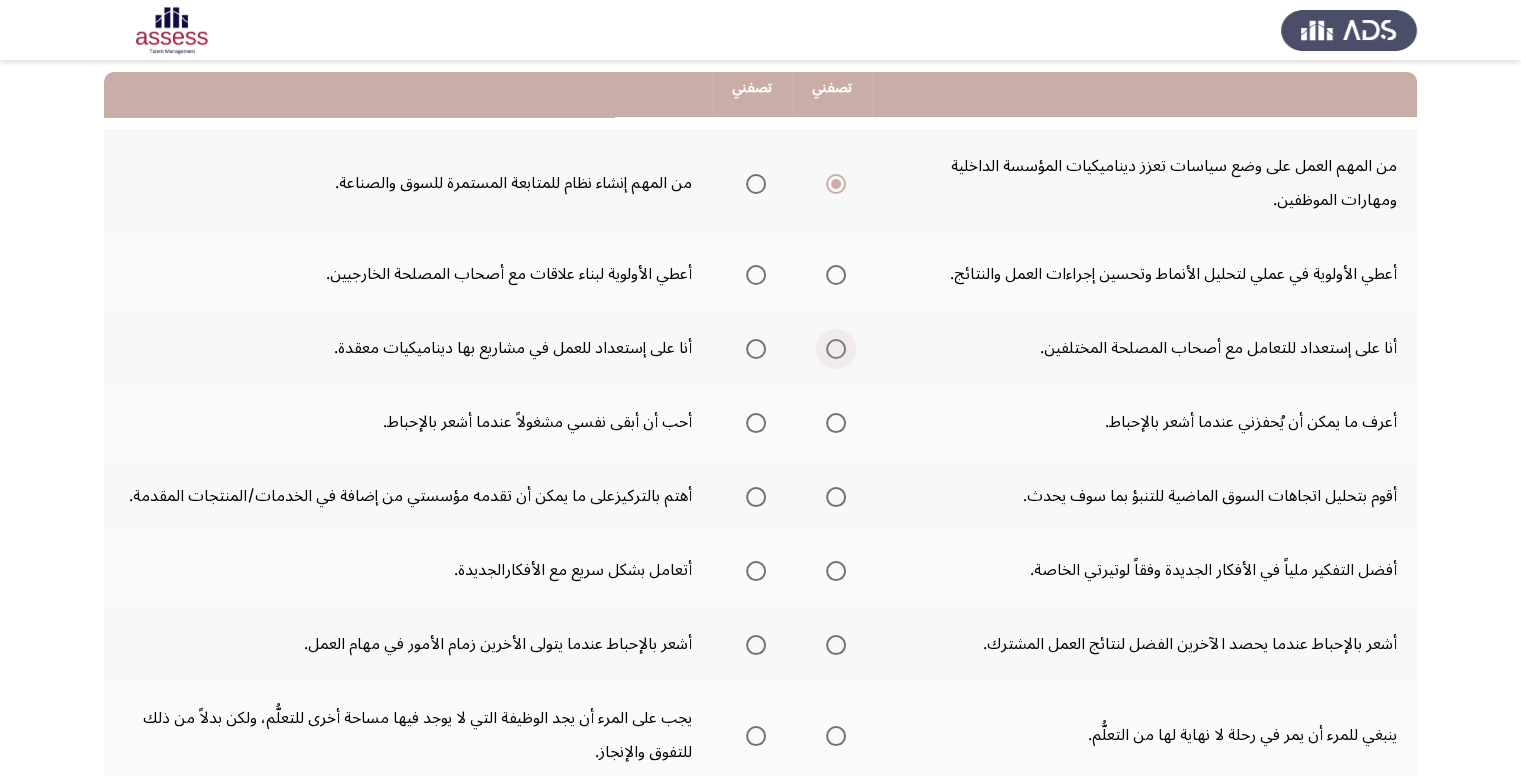click at bounding box center [836, 349] 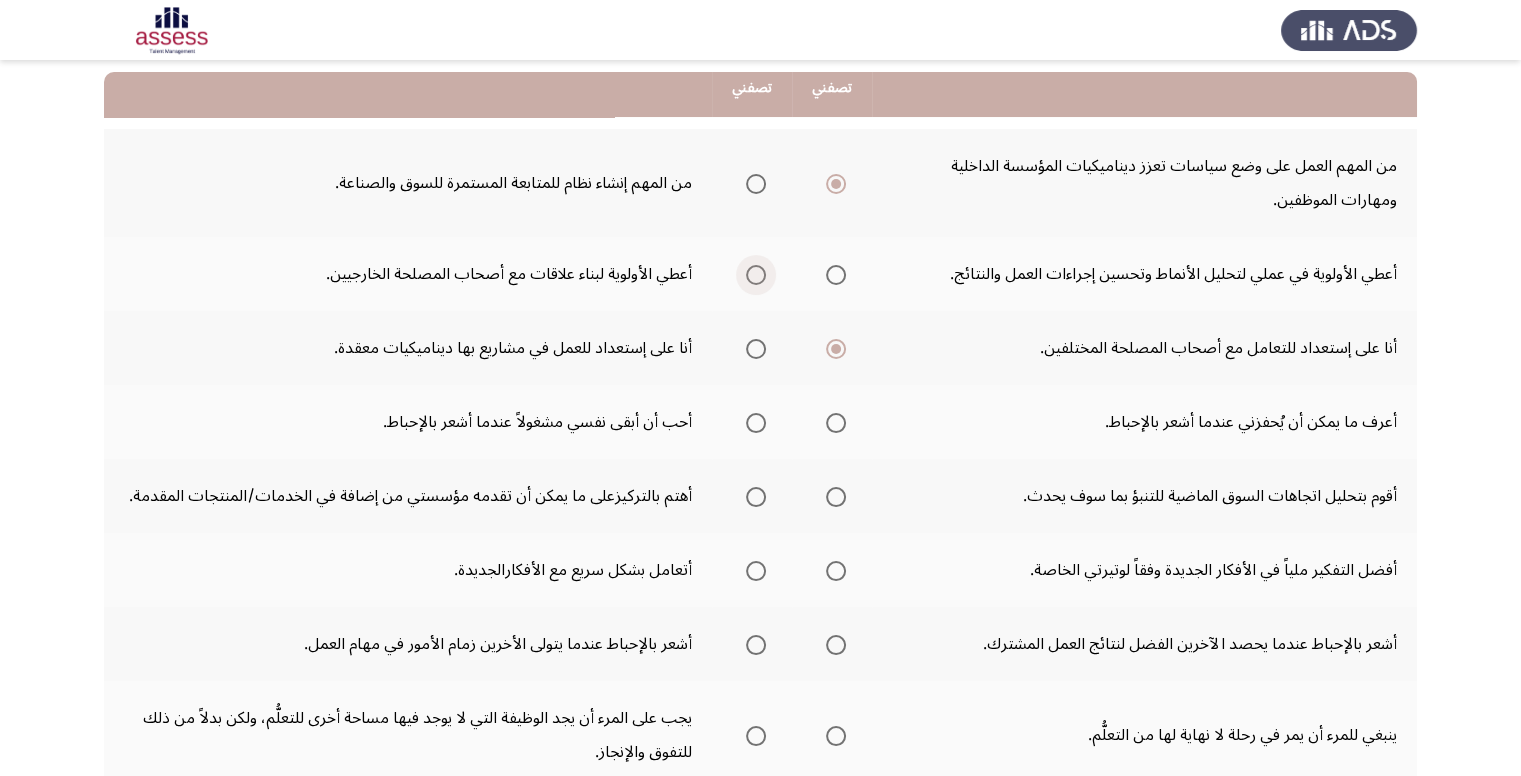 click at bounding box center [756, 275] 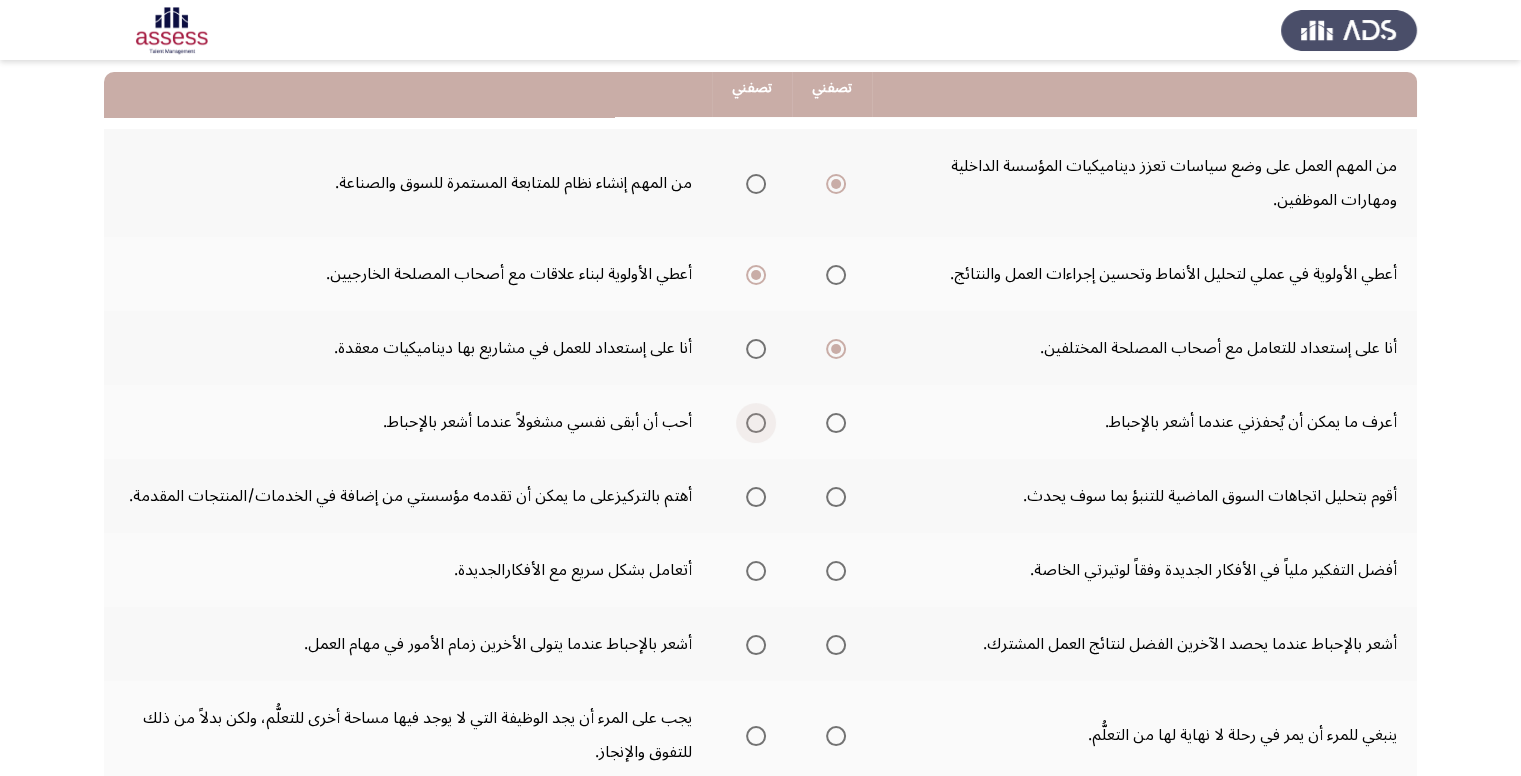 click at bounding box center (756, 423) 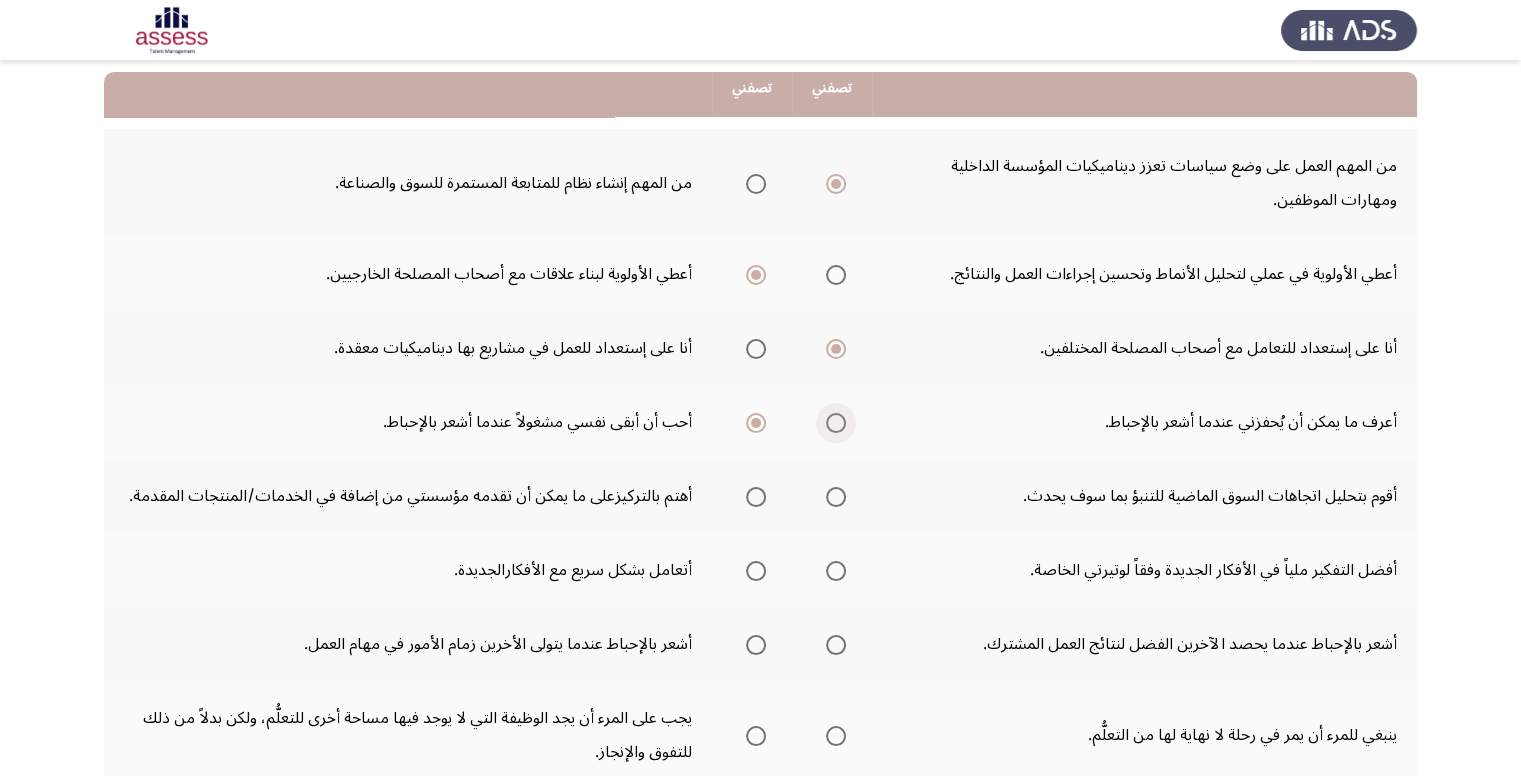 click at bounding box center (836, 423) 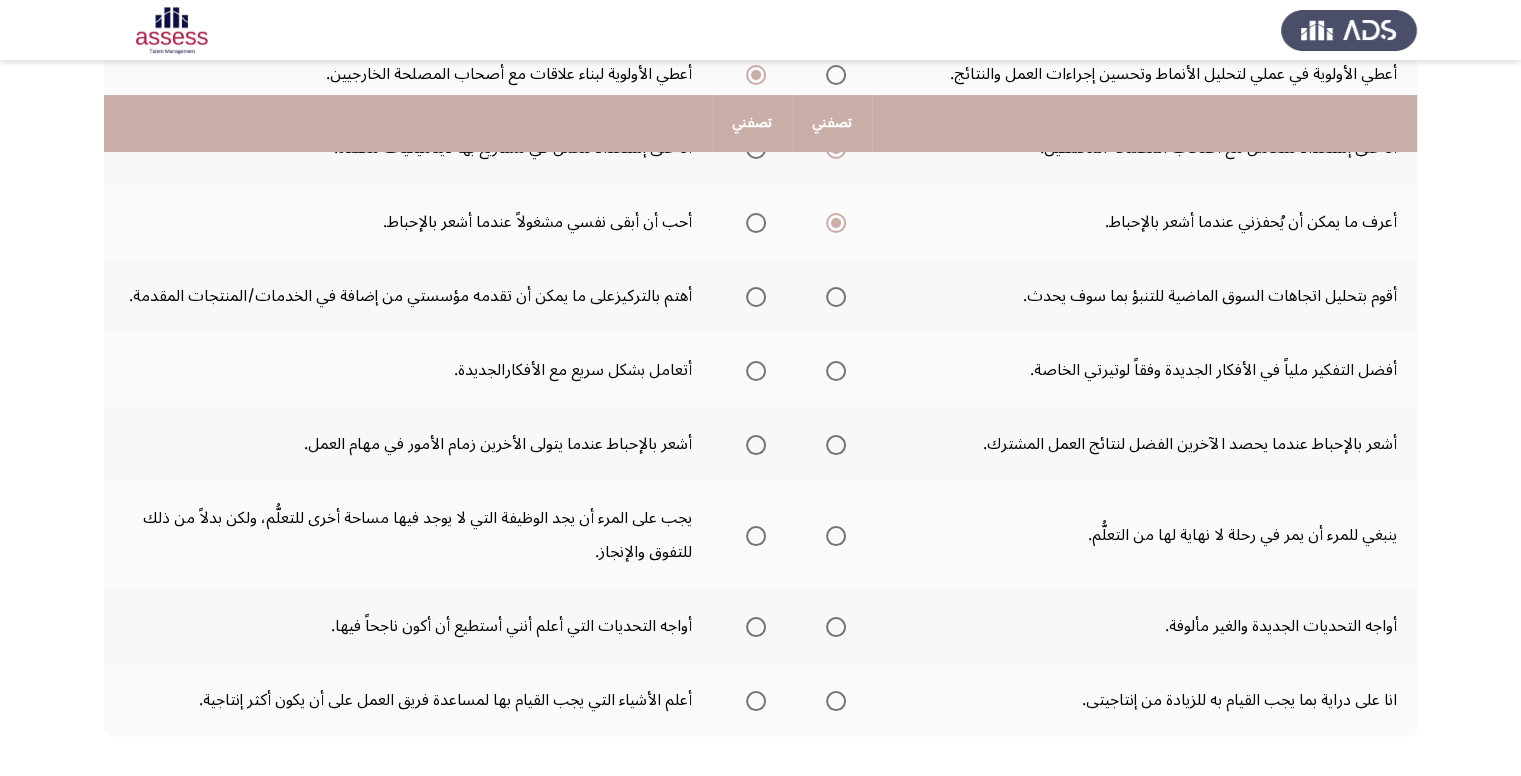 scroll, scrollTop: 496, scrollLeft: 0, axis: vertical 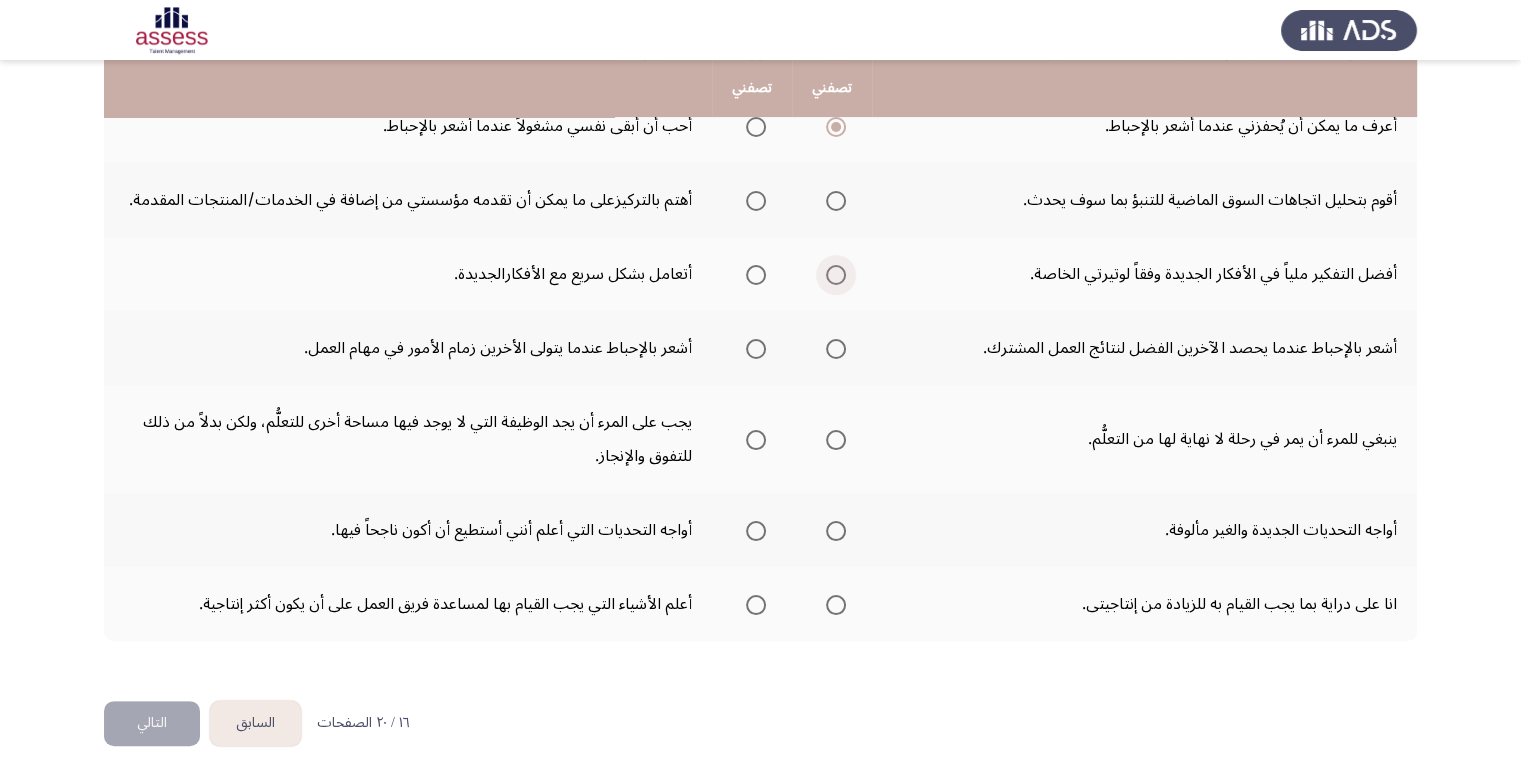 click at bounding box center [836, 275] 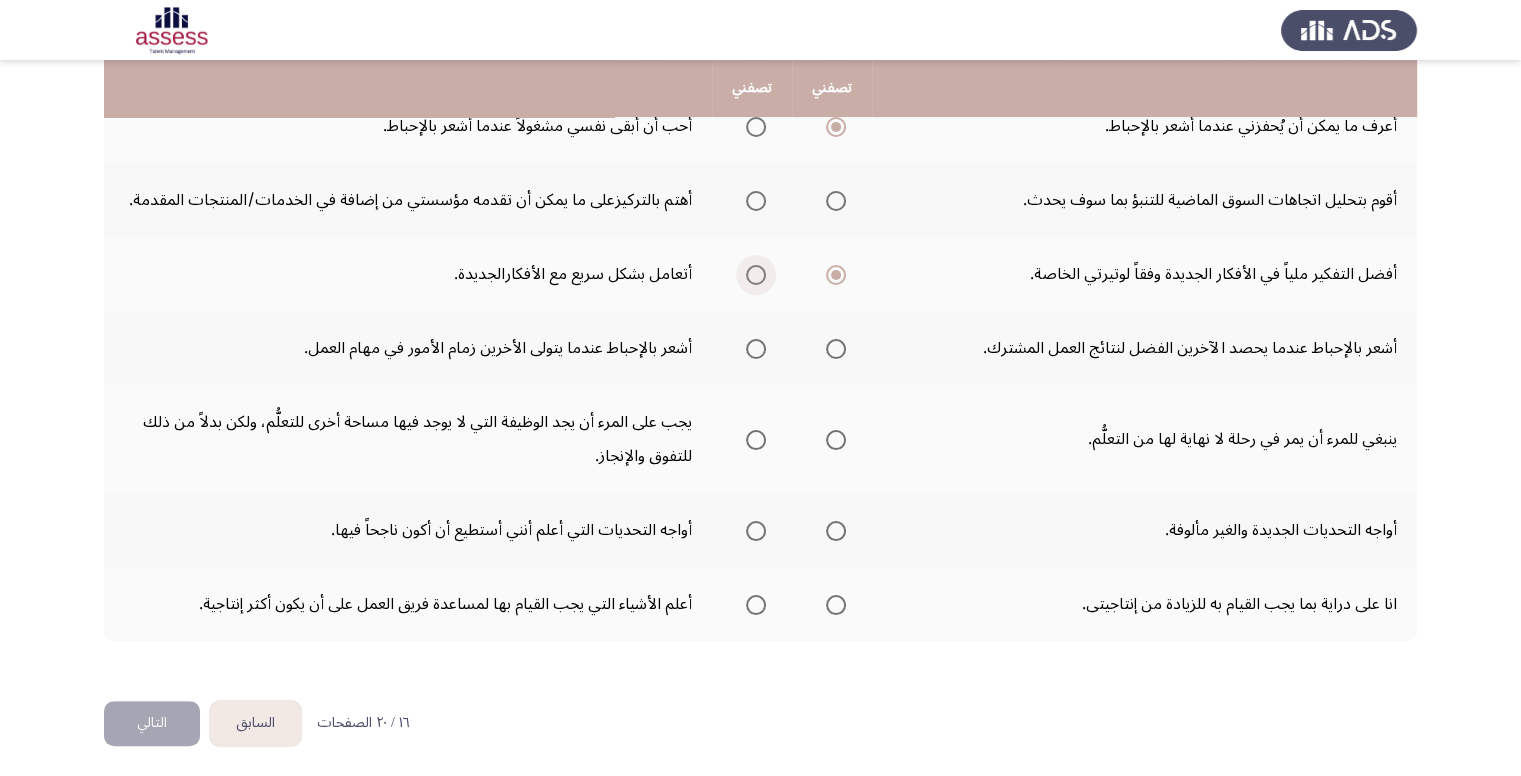 click at bounding box center [756, 275] 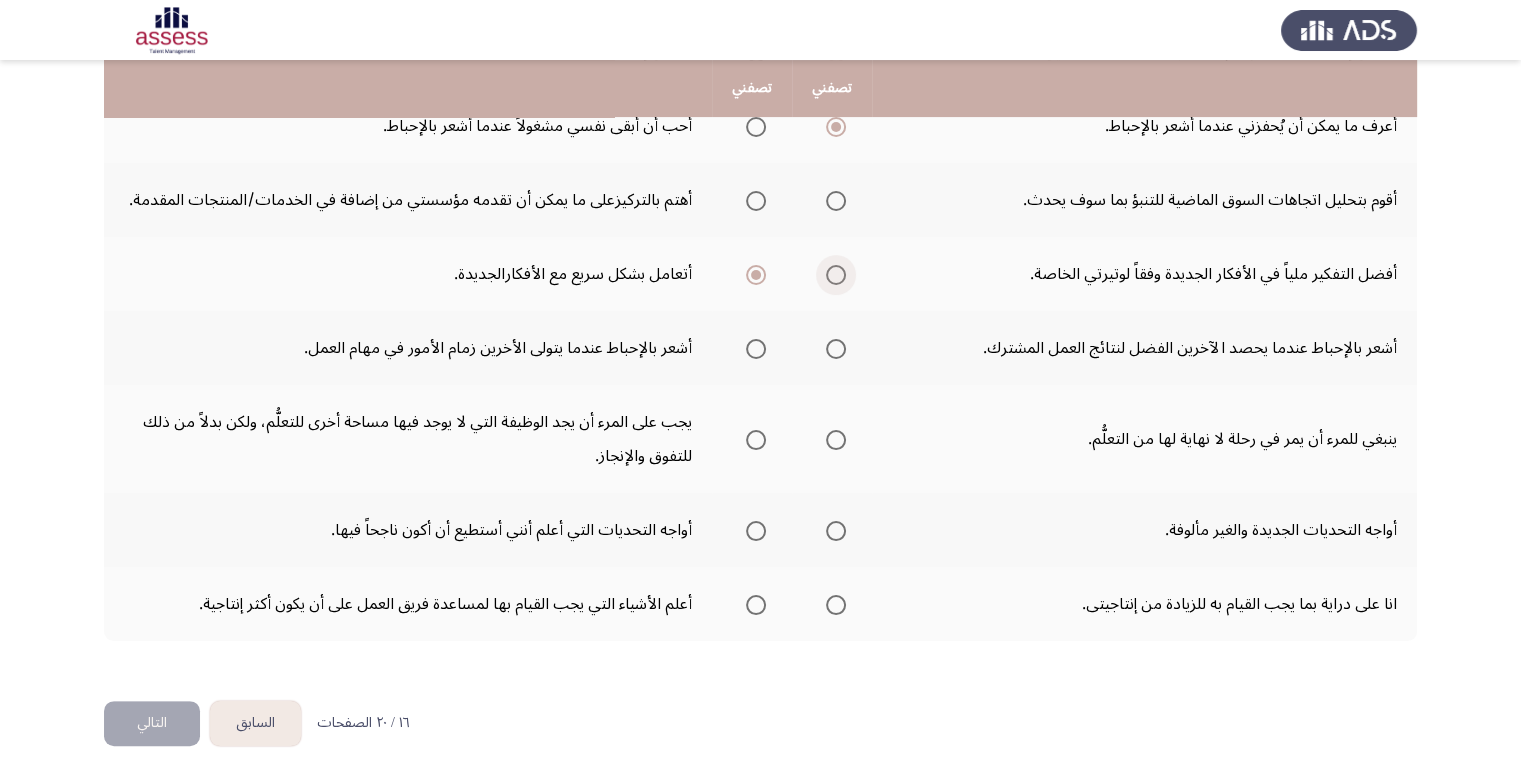 click at bounding box center [836, 275] 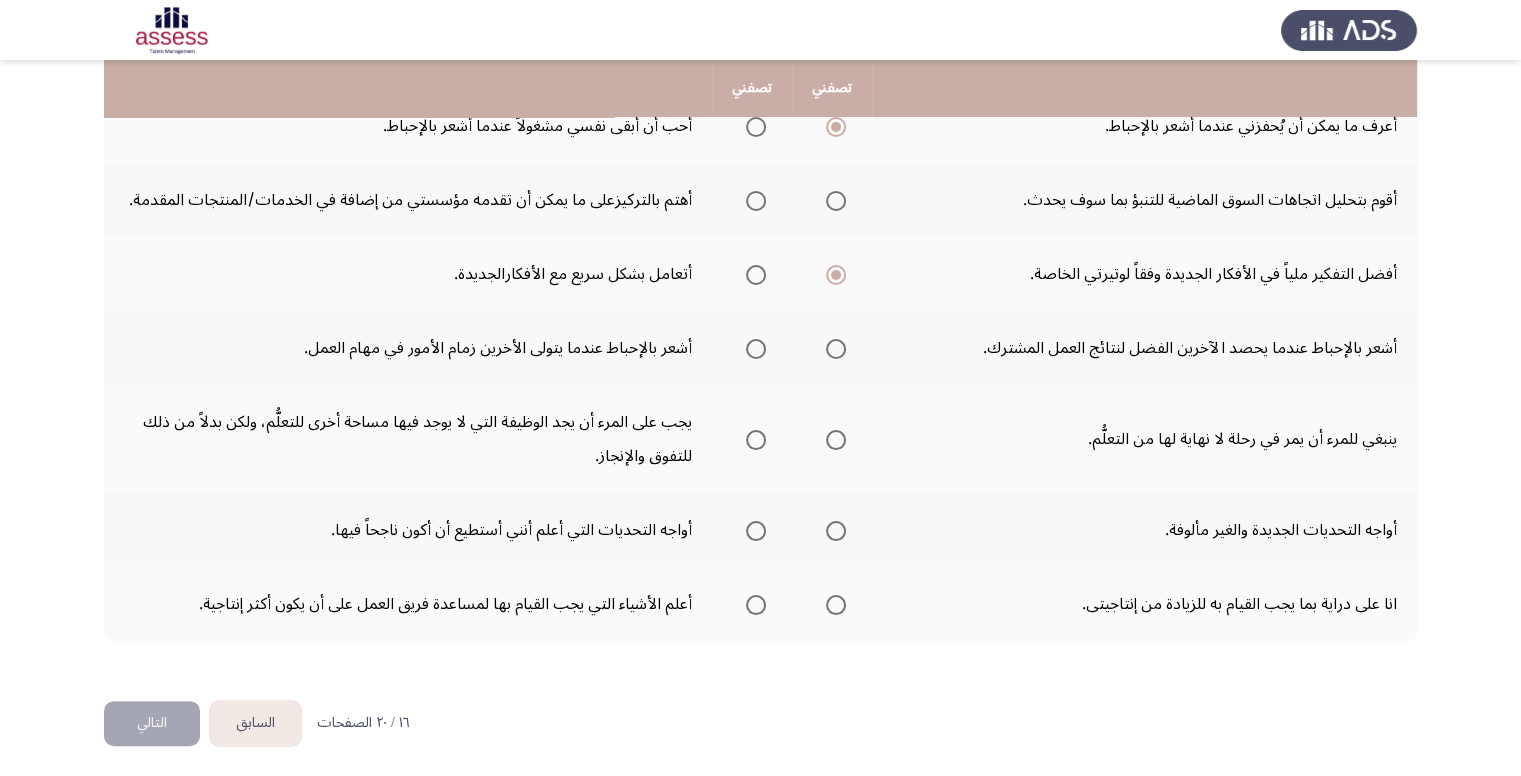 click at bounding box center (756, 201) 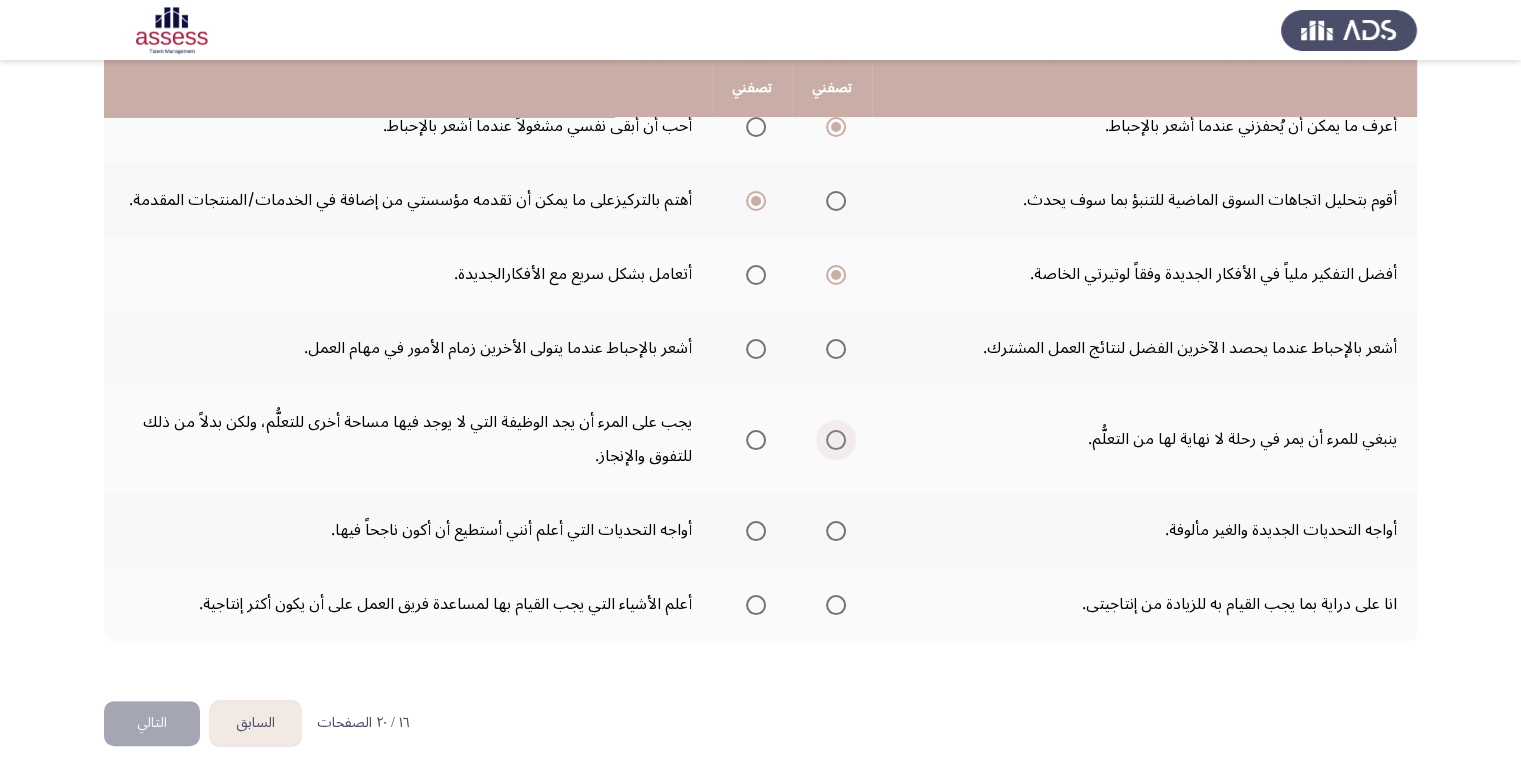 click at bounding box center [836, 440] 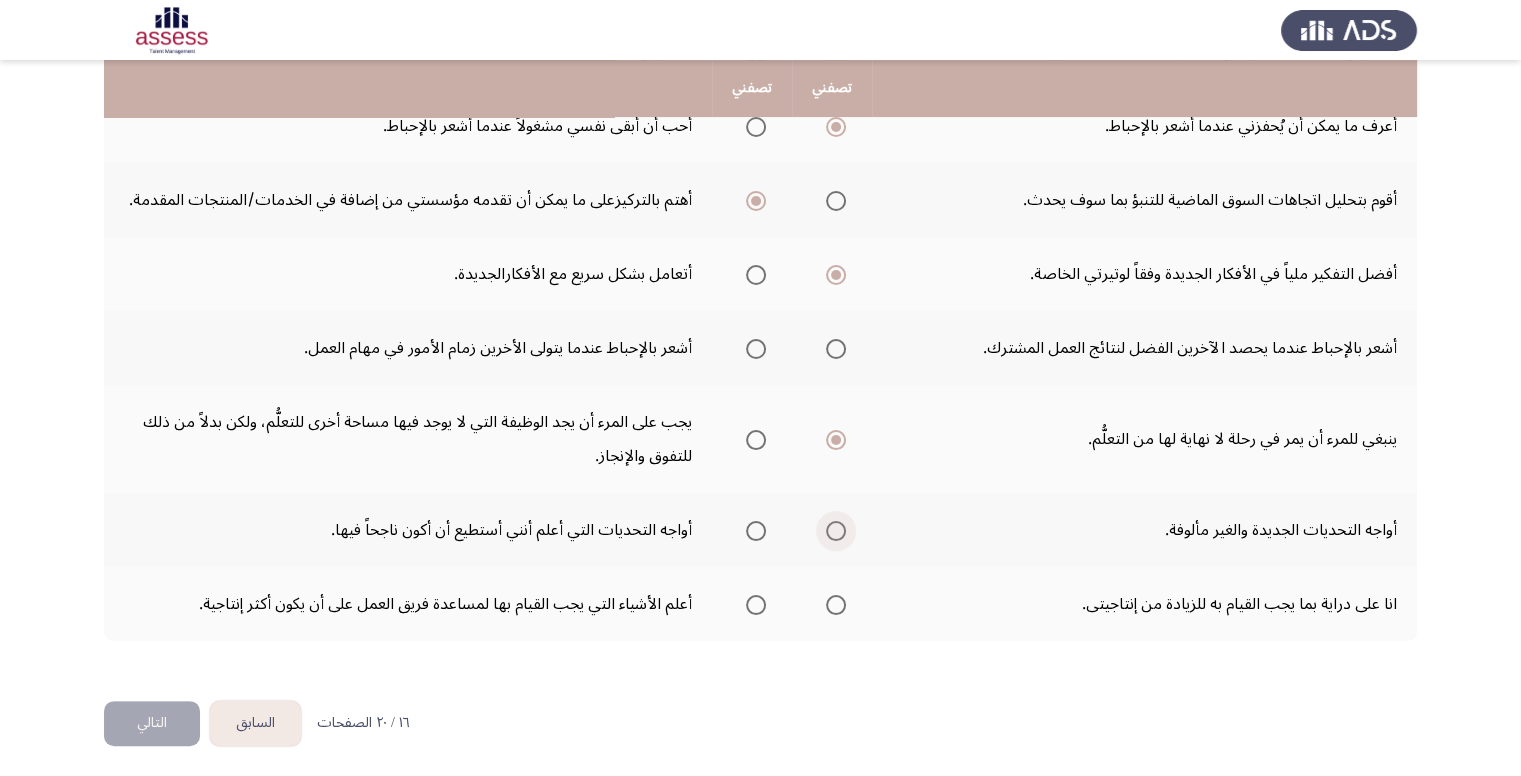 click at bounding box center (836, 531) 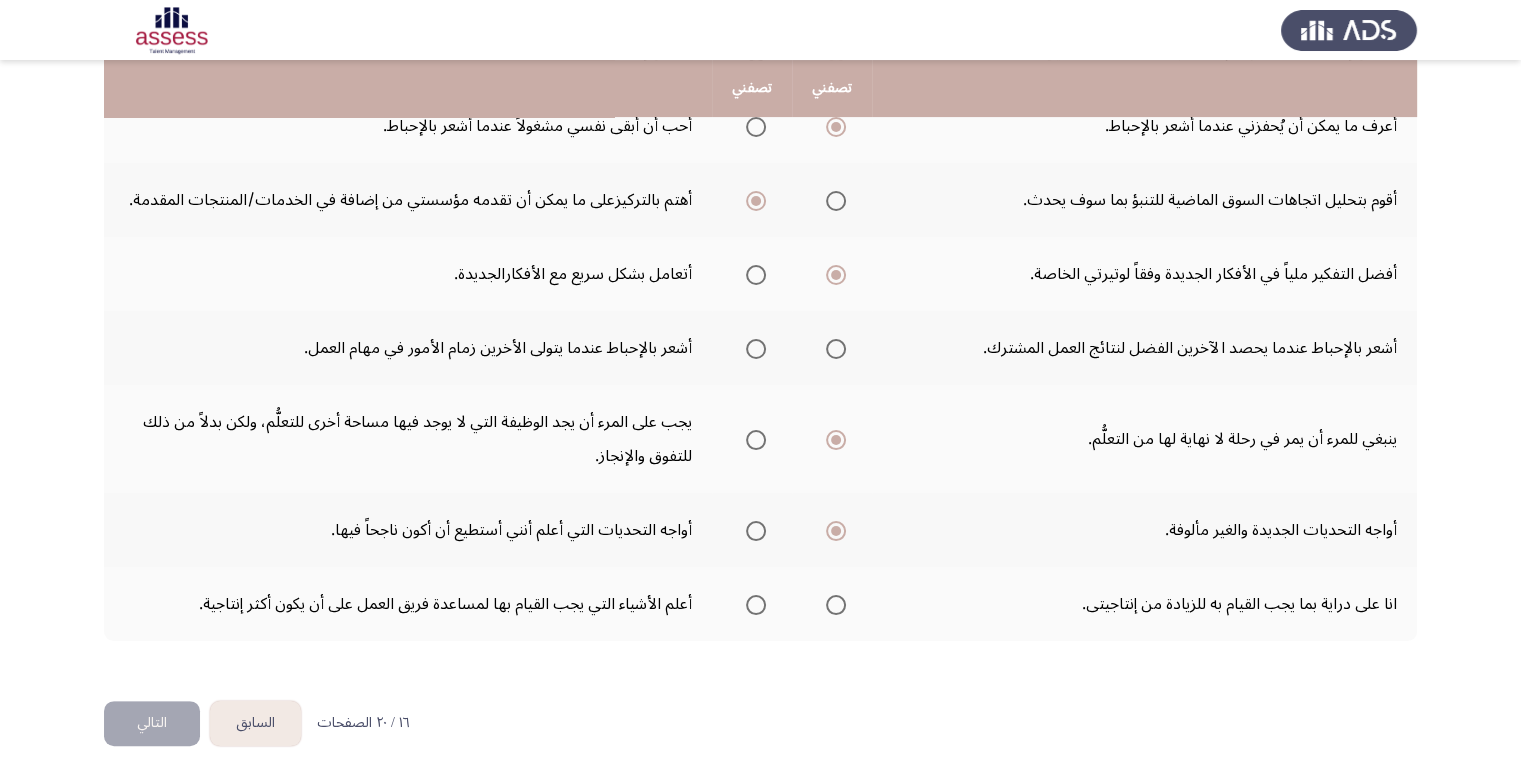 click 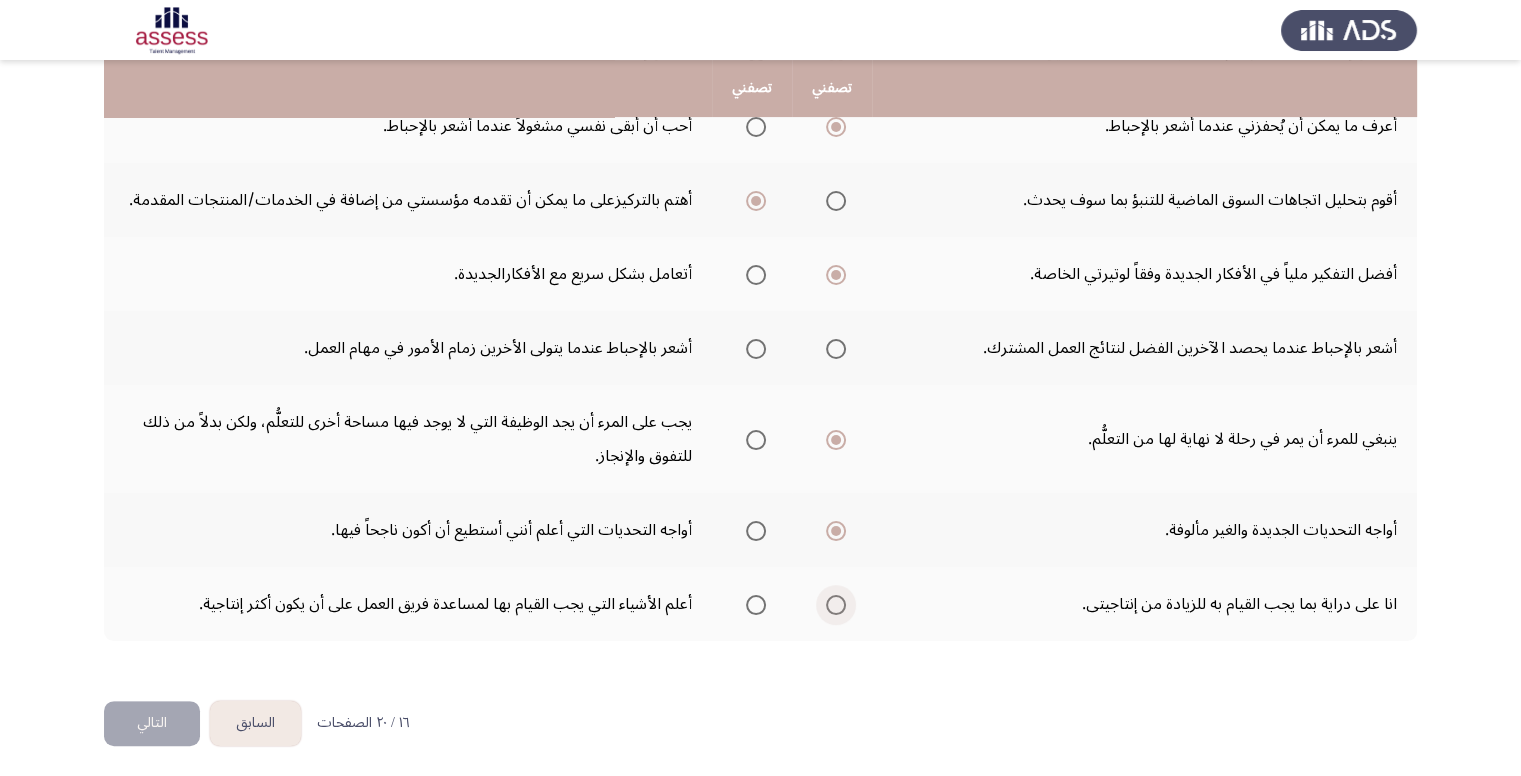 click at bounding box center (836, 605) 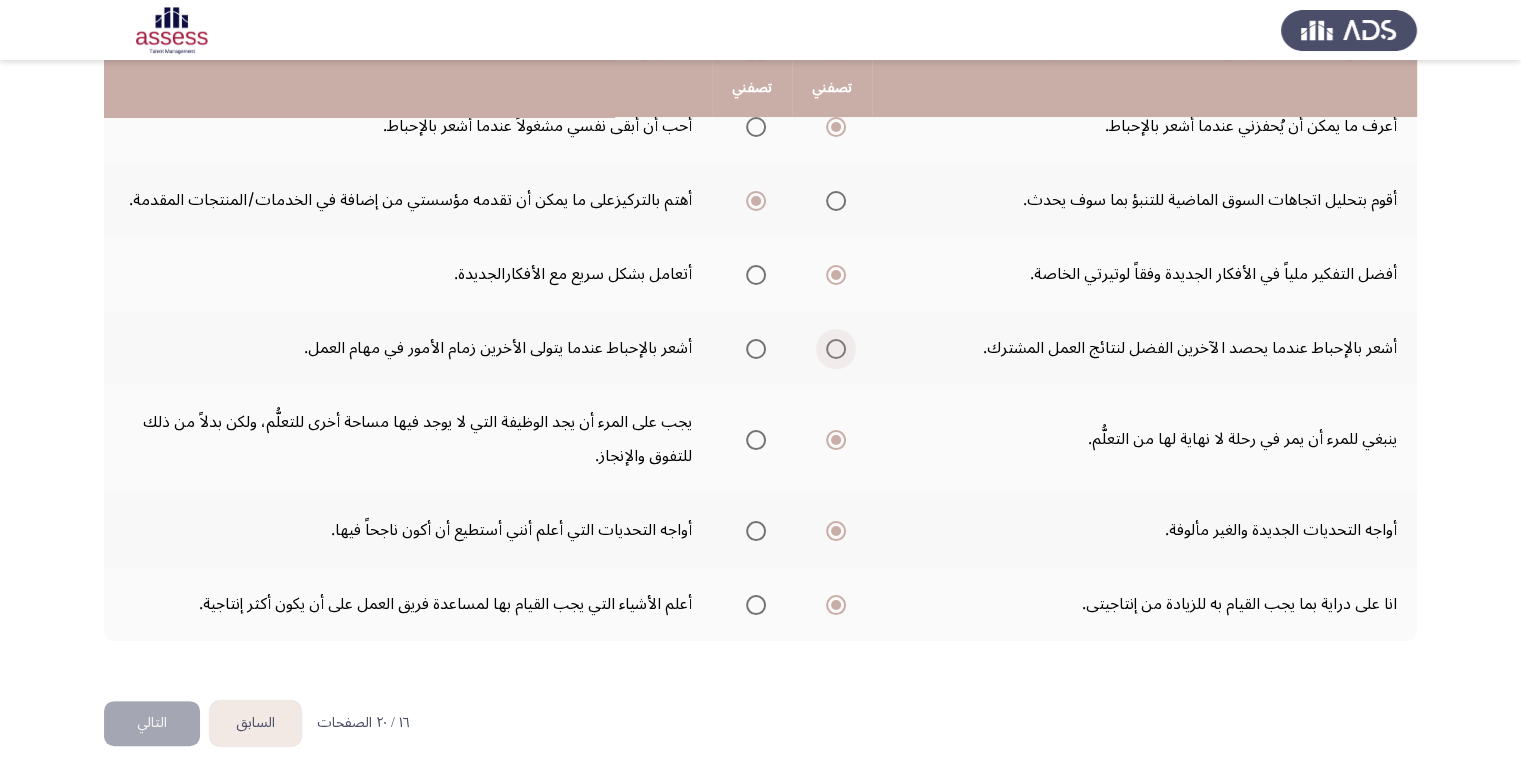 click at bounding box center (836, 349) 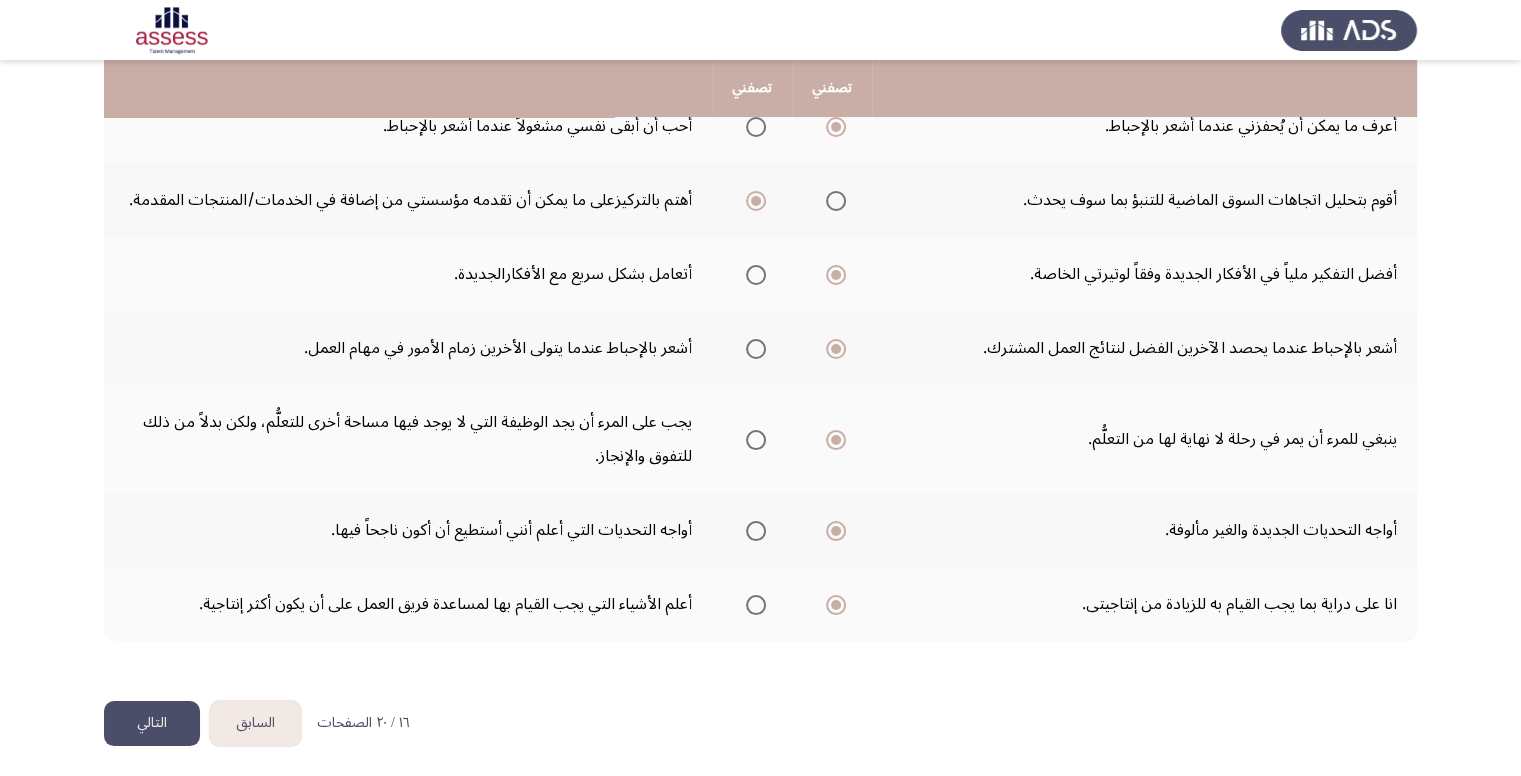 click on "التالي" 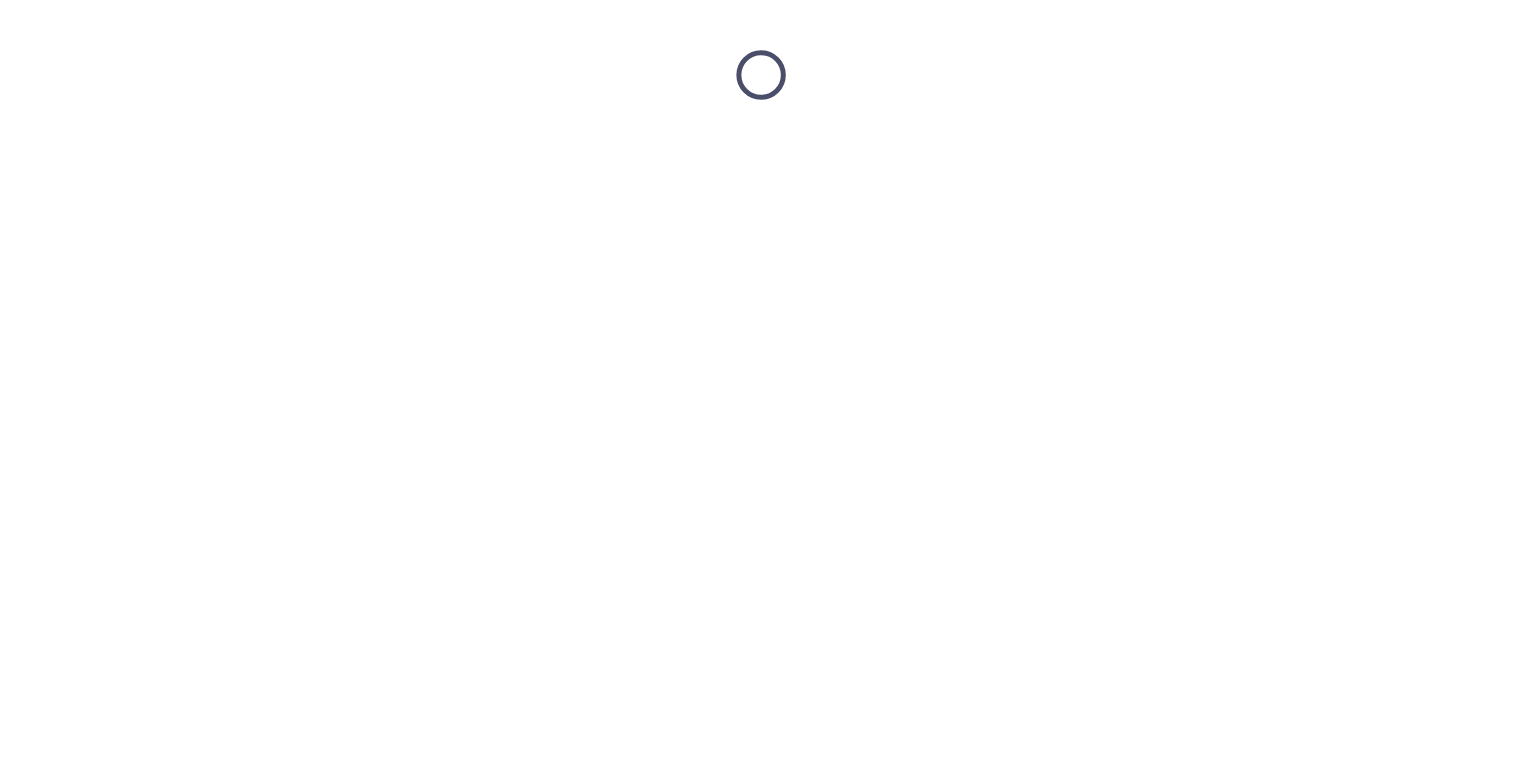 scroll, scrollTop: 0, scrollLeft: 0, axis: both 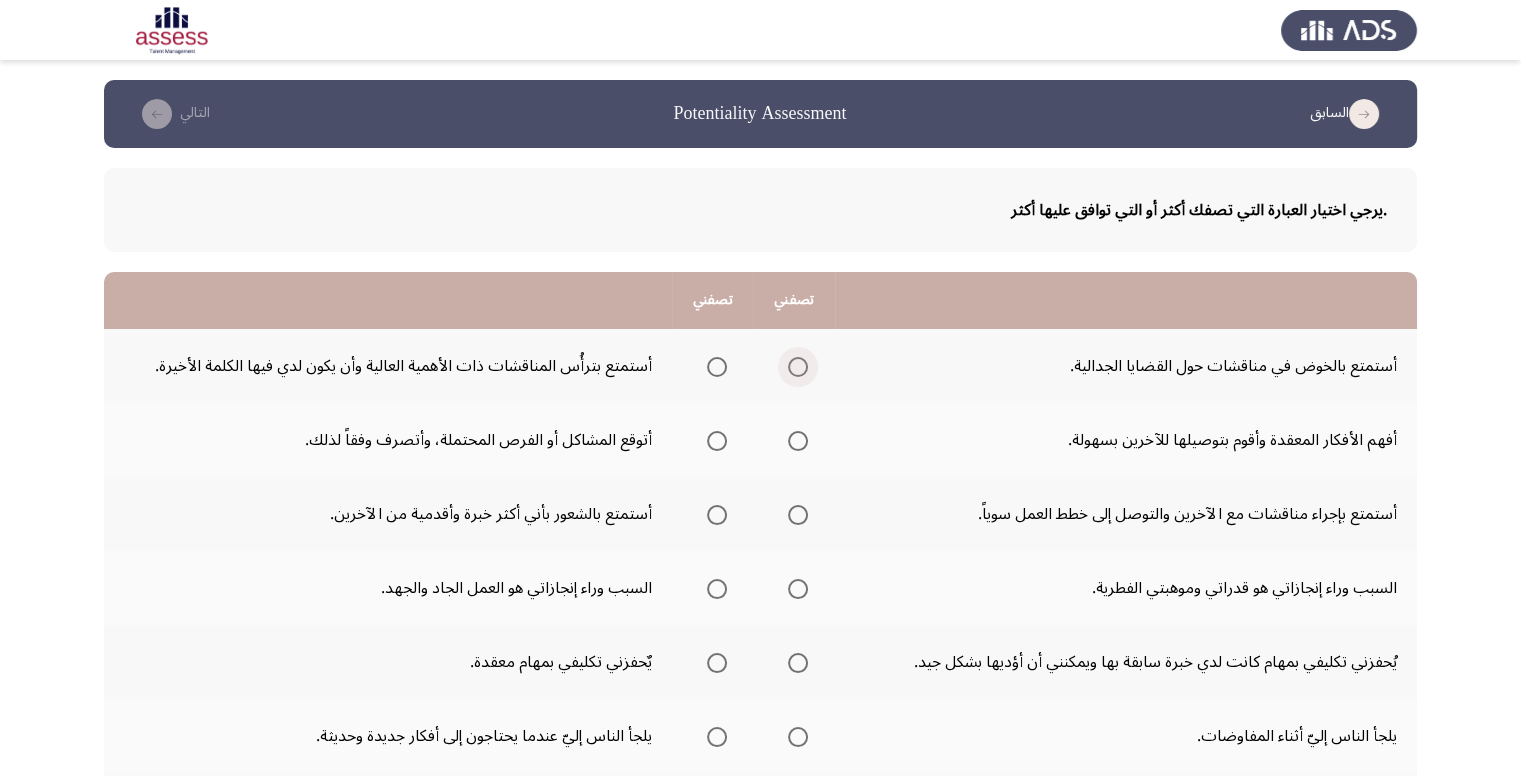 click at bounding box center [798, 367] 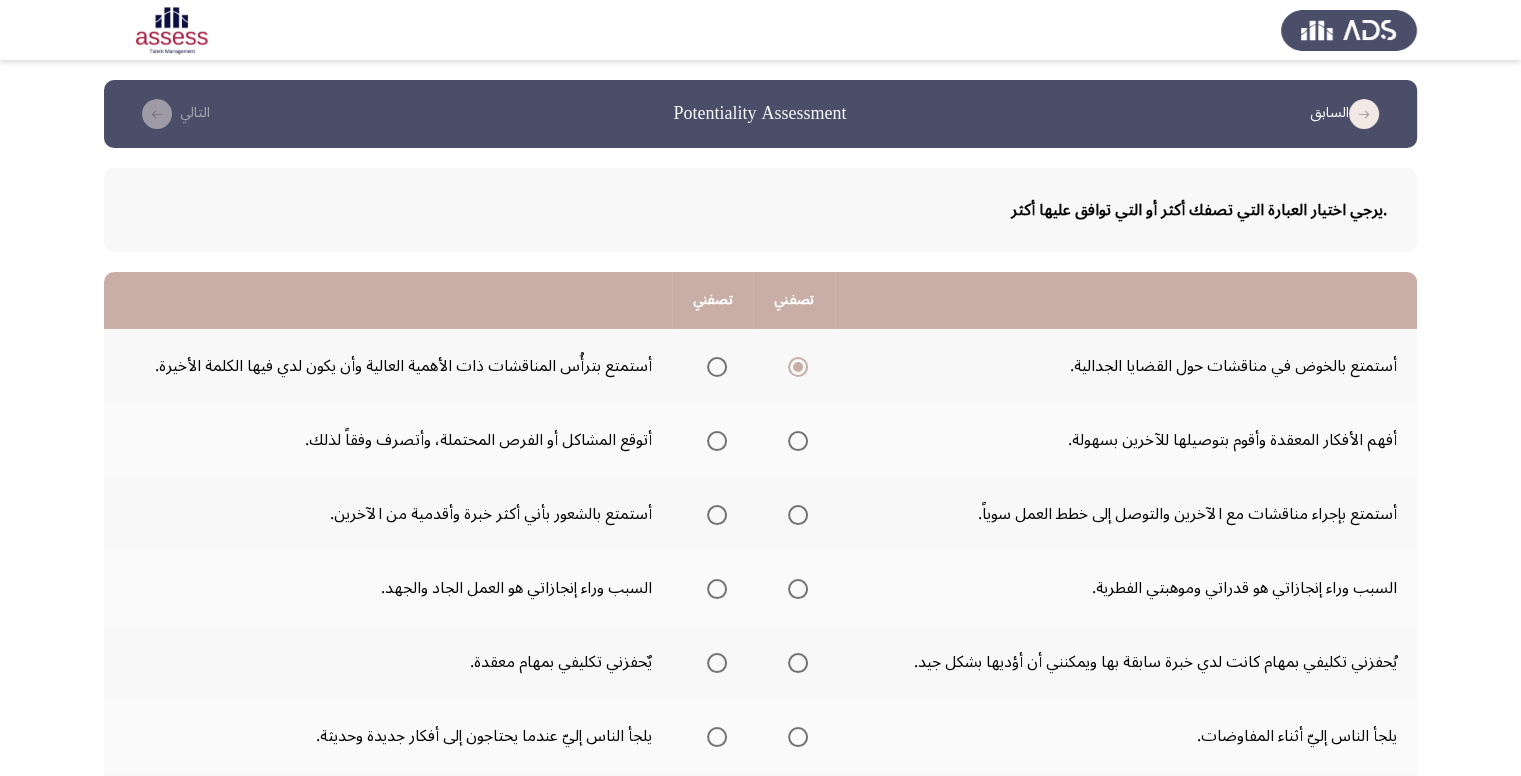 click at bounding box center [717, 441] 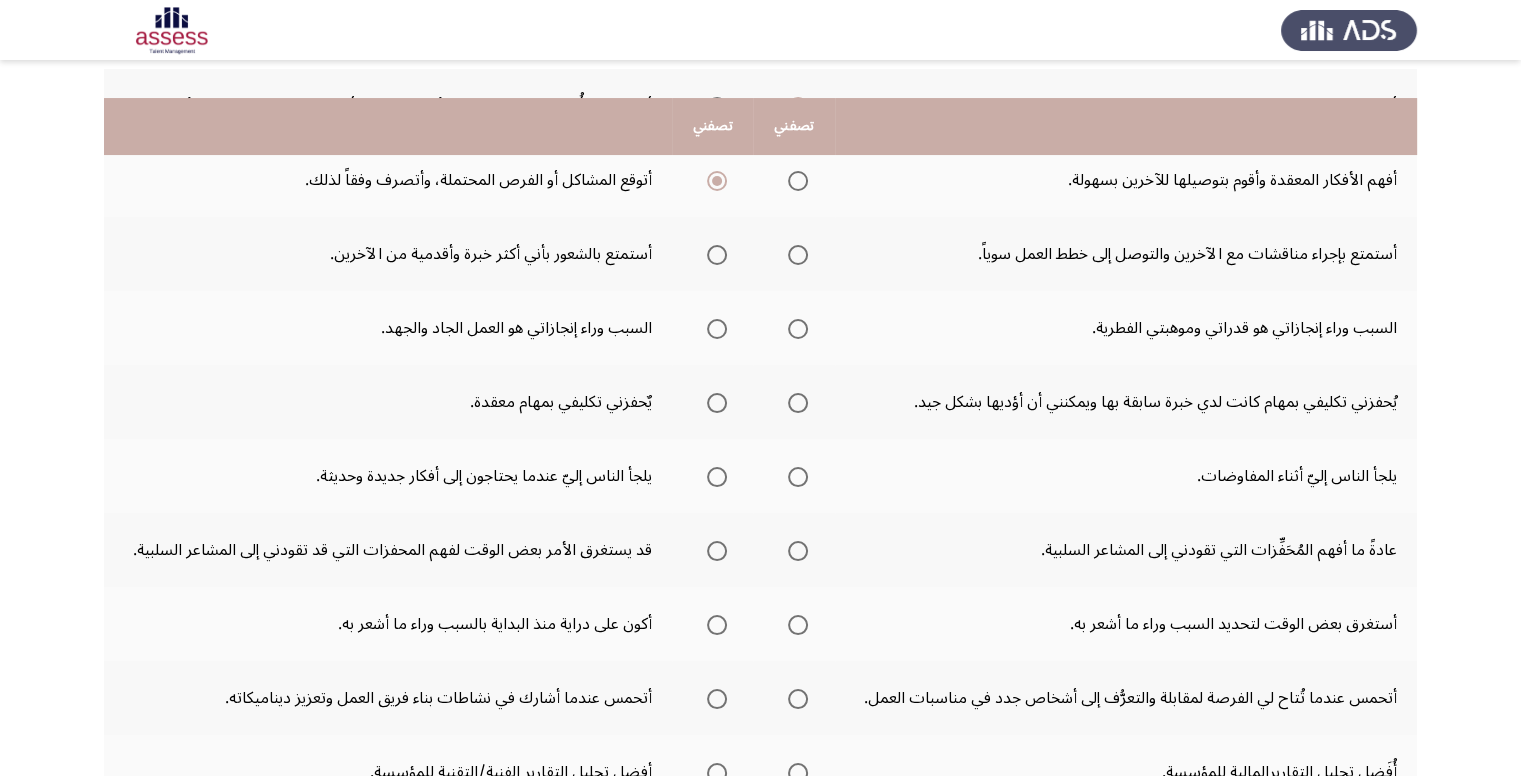 scroll, scrollTop: 300, scrollLeft: 0, axis: vertical 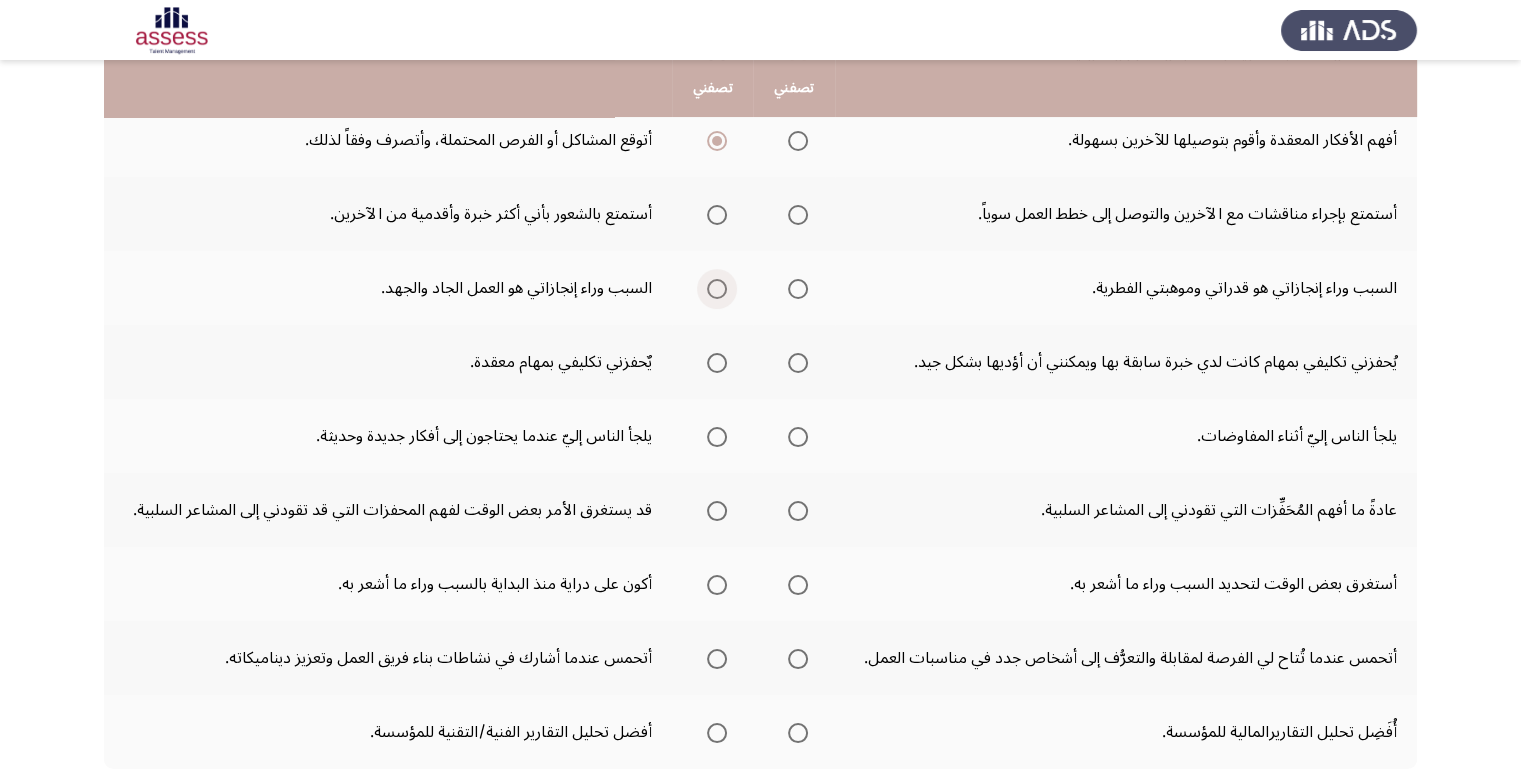 click at bounding box center [717, 289] 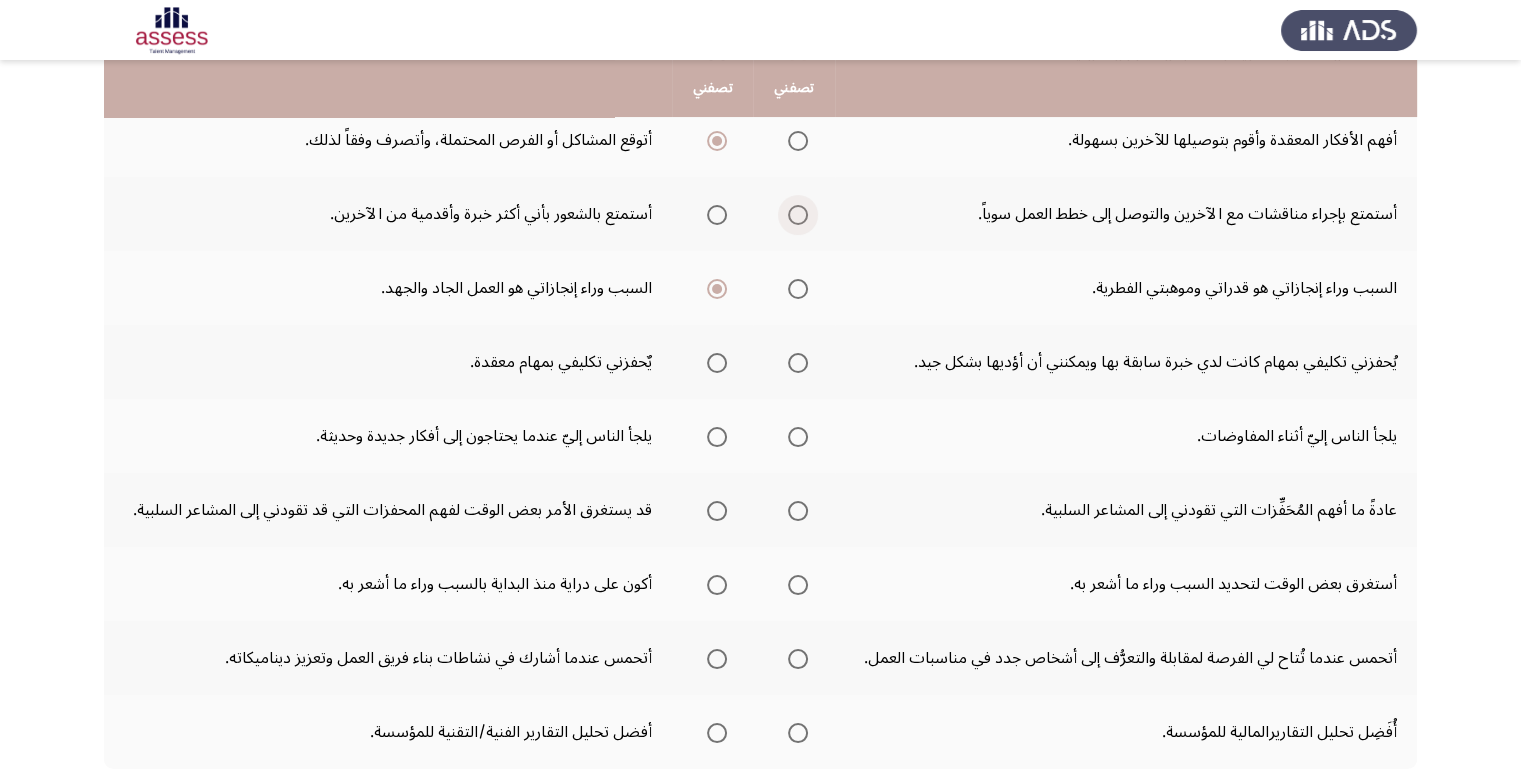 click at bounding box center [798, 215] 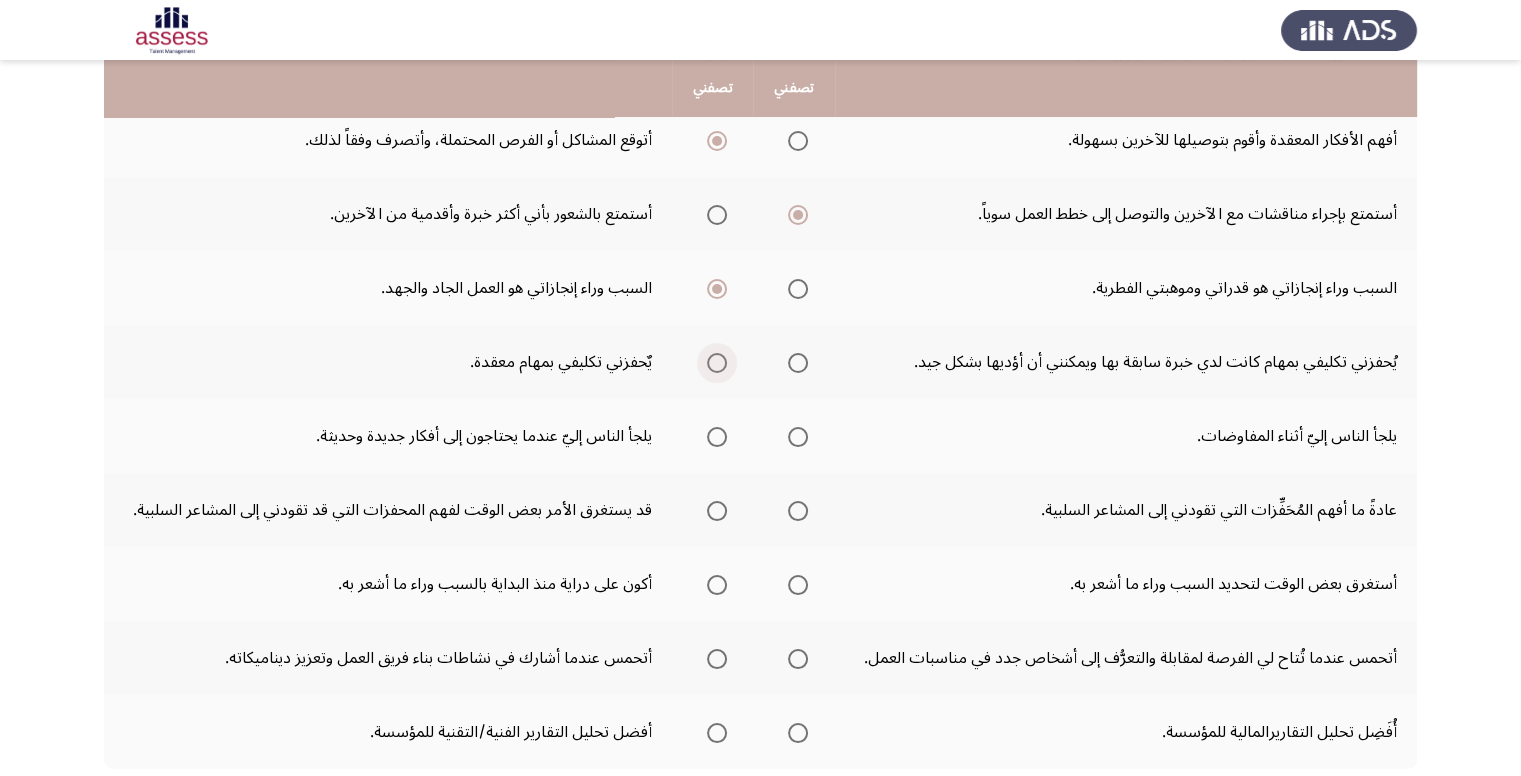 click at bounding box center (717, 363) 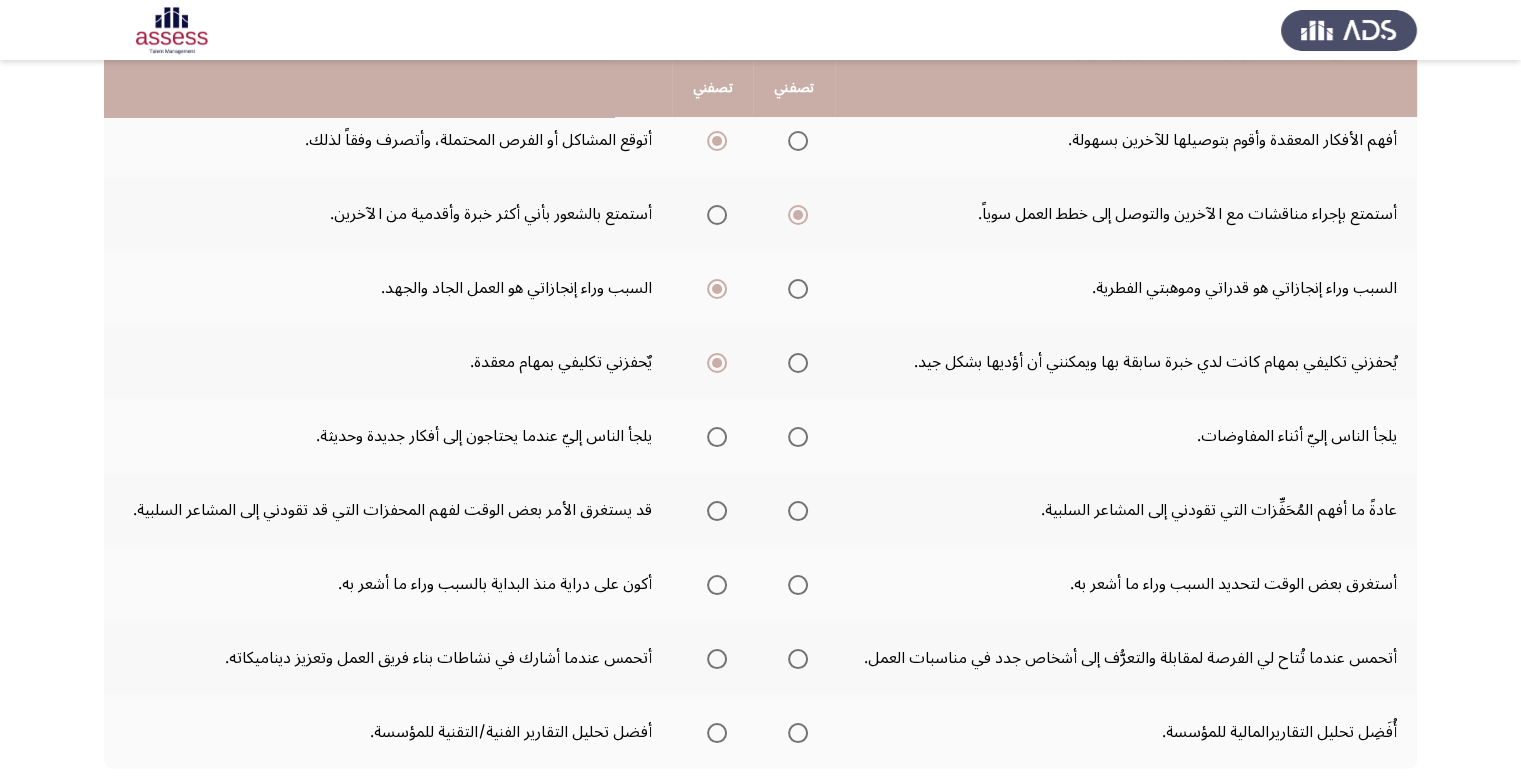 click at bounding box center (717, 437) 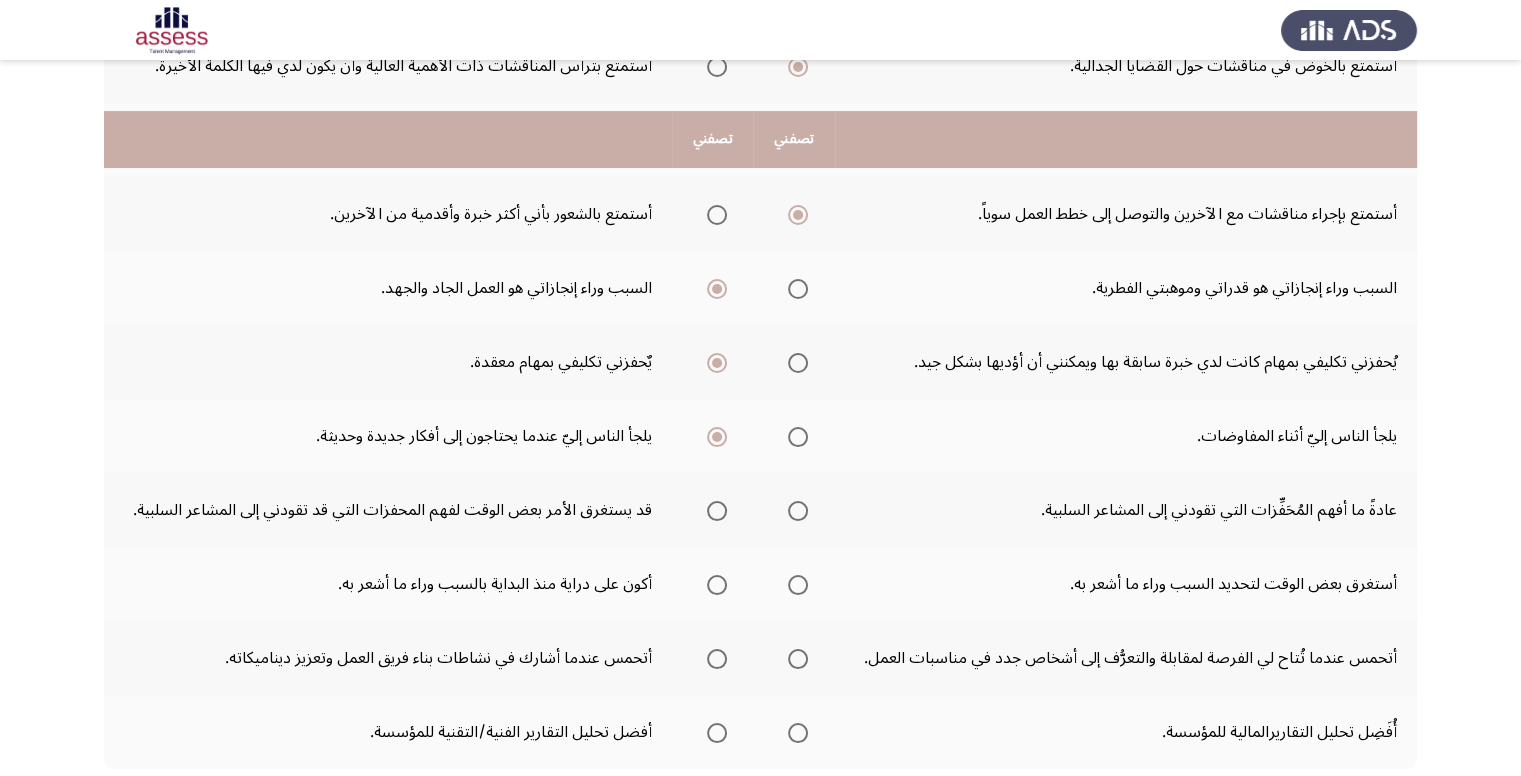 scroll, scrollTop: 400, scrollLeft: 0, axis: vertical 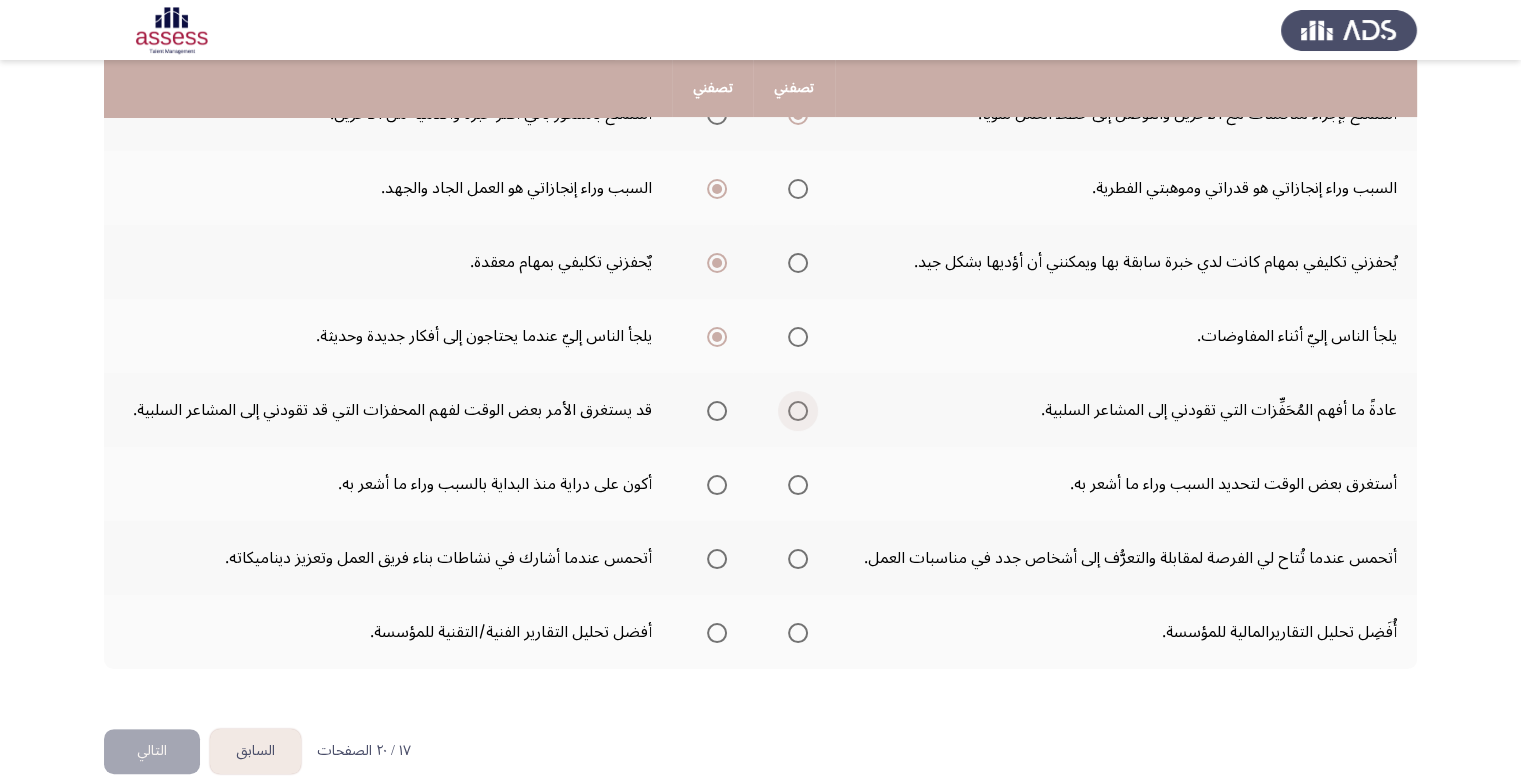 click at bounding box center (798, 411) 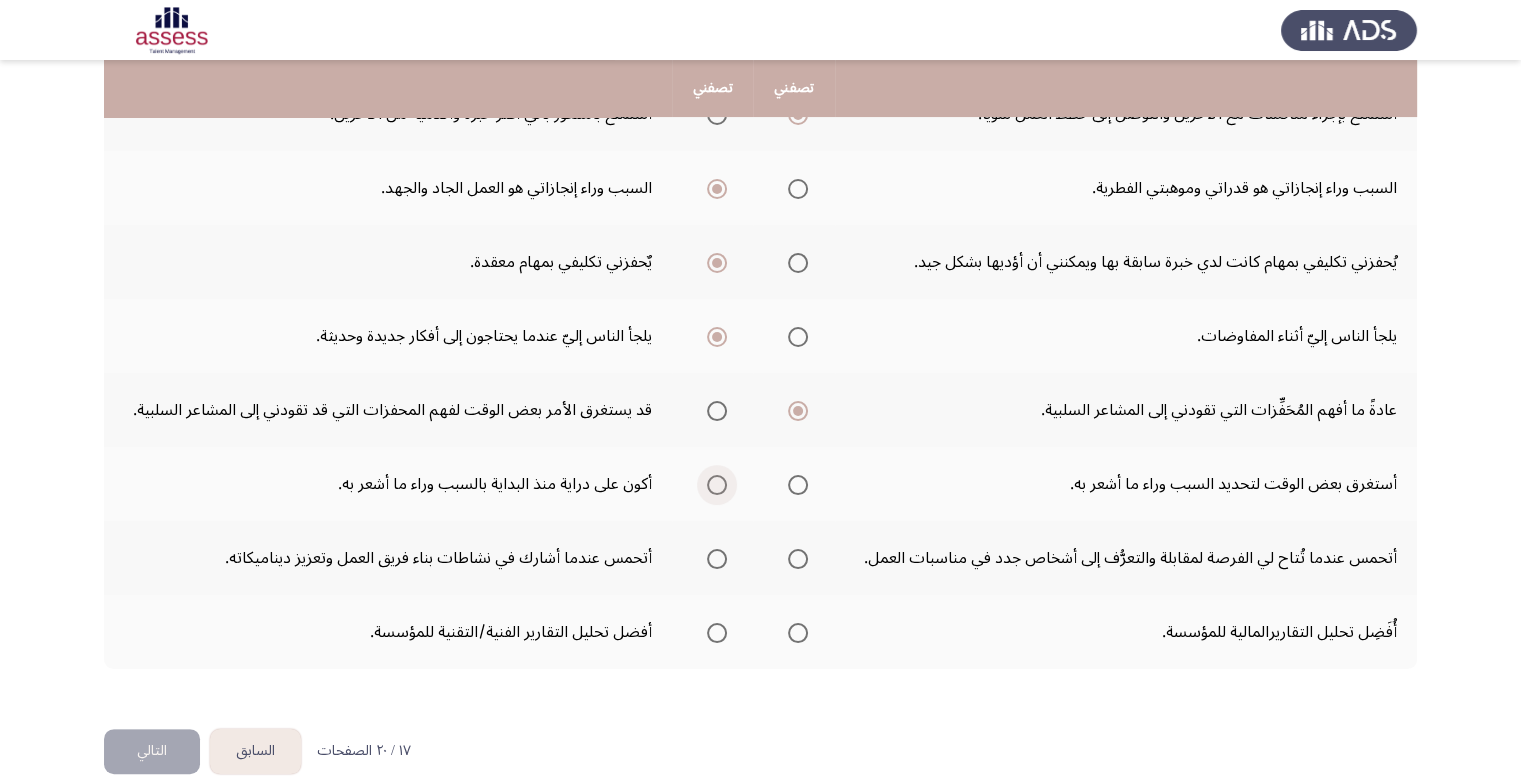 click at bounding box center [717, 485] 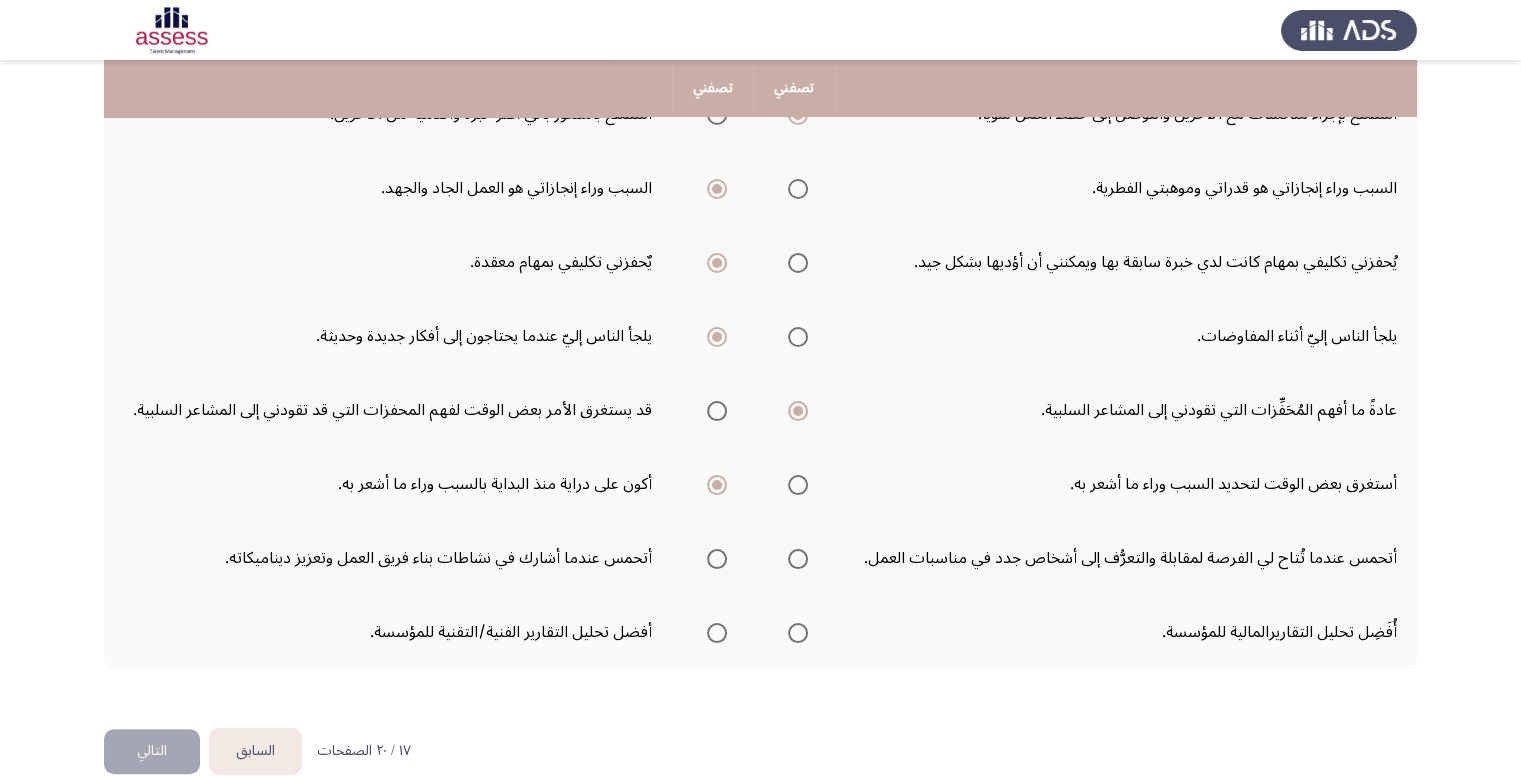 click at bounding box center [717, 559] 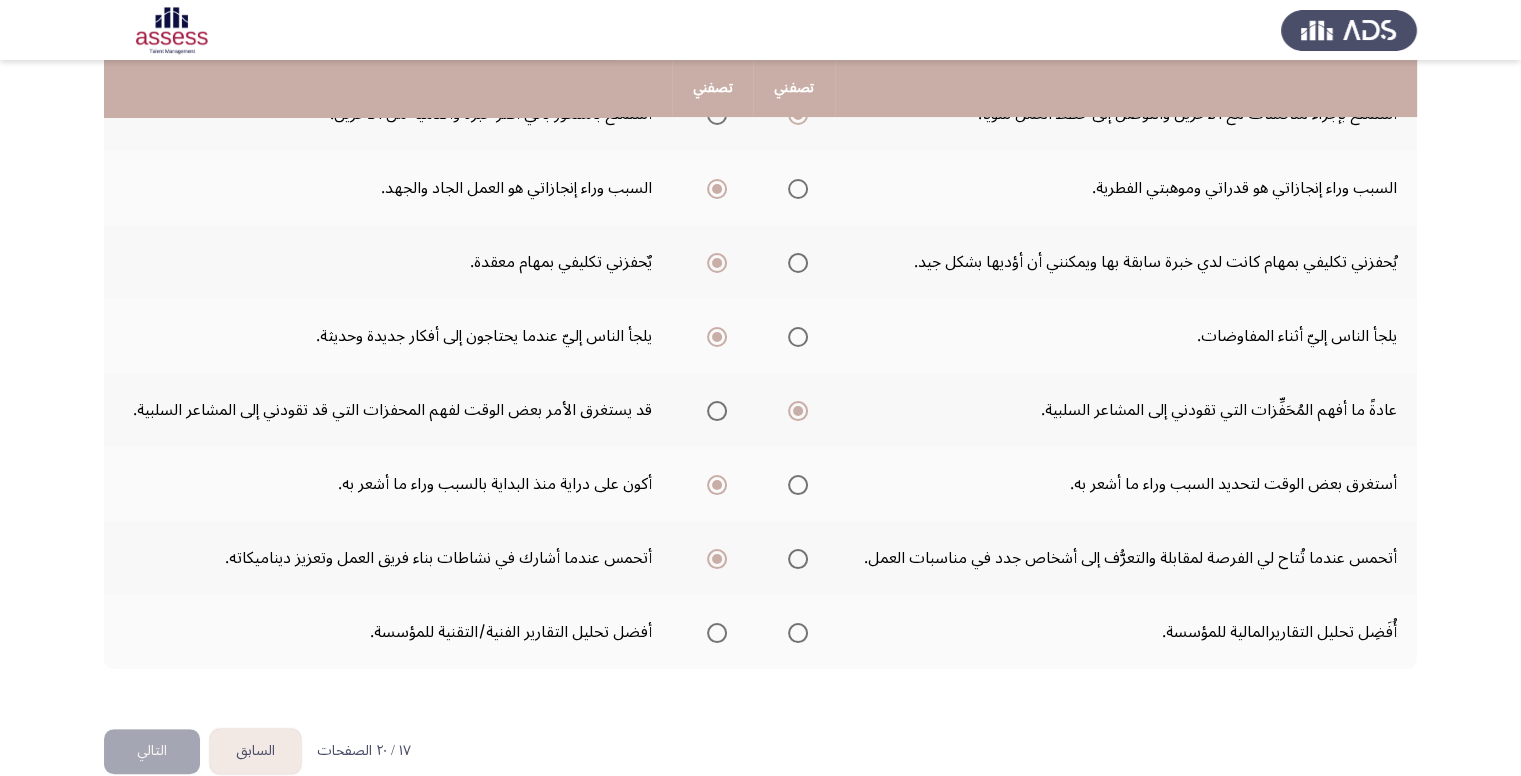 click at bounding box center [713, 633] 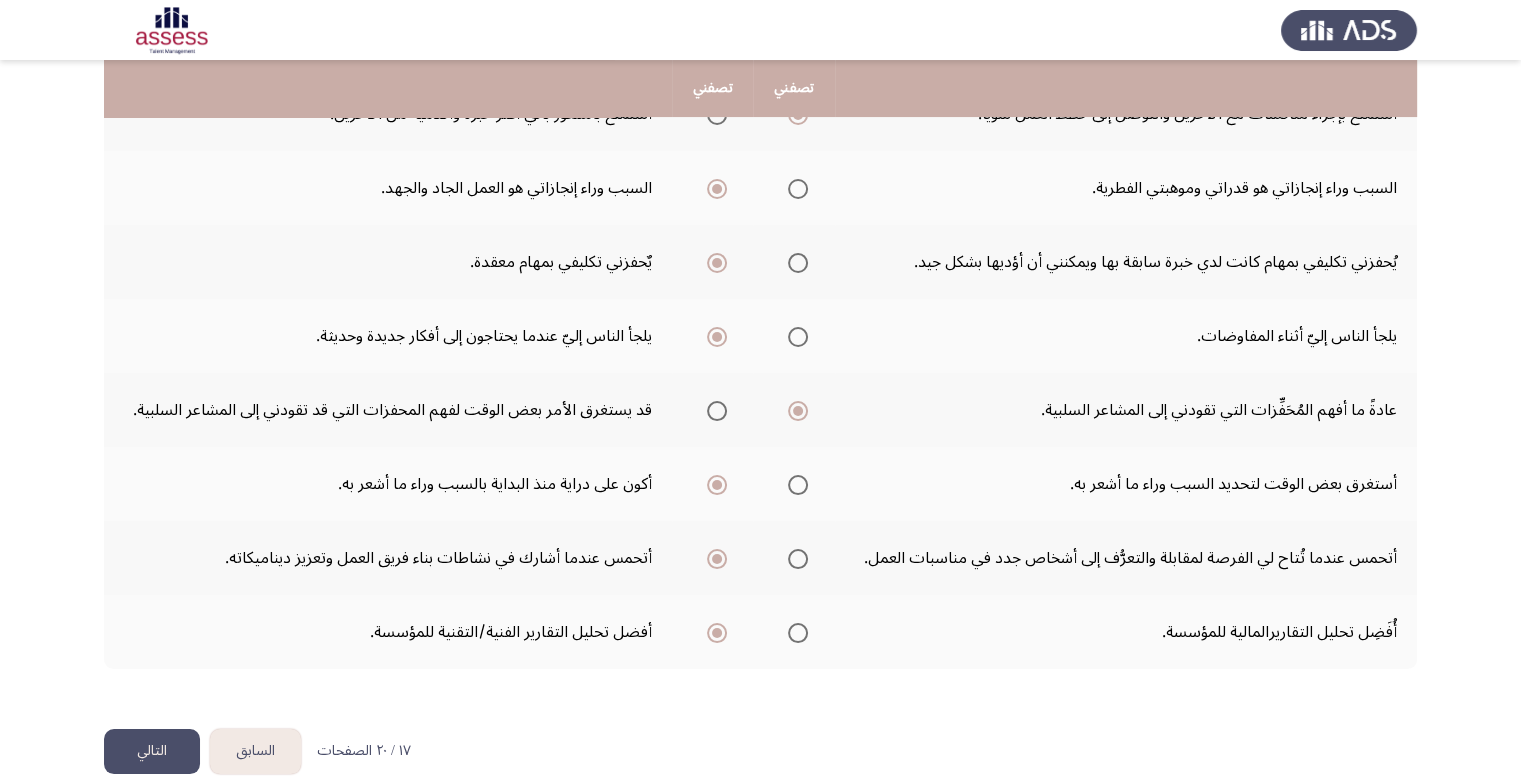 click on "التالي" 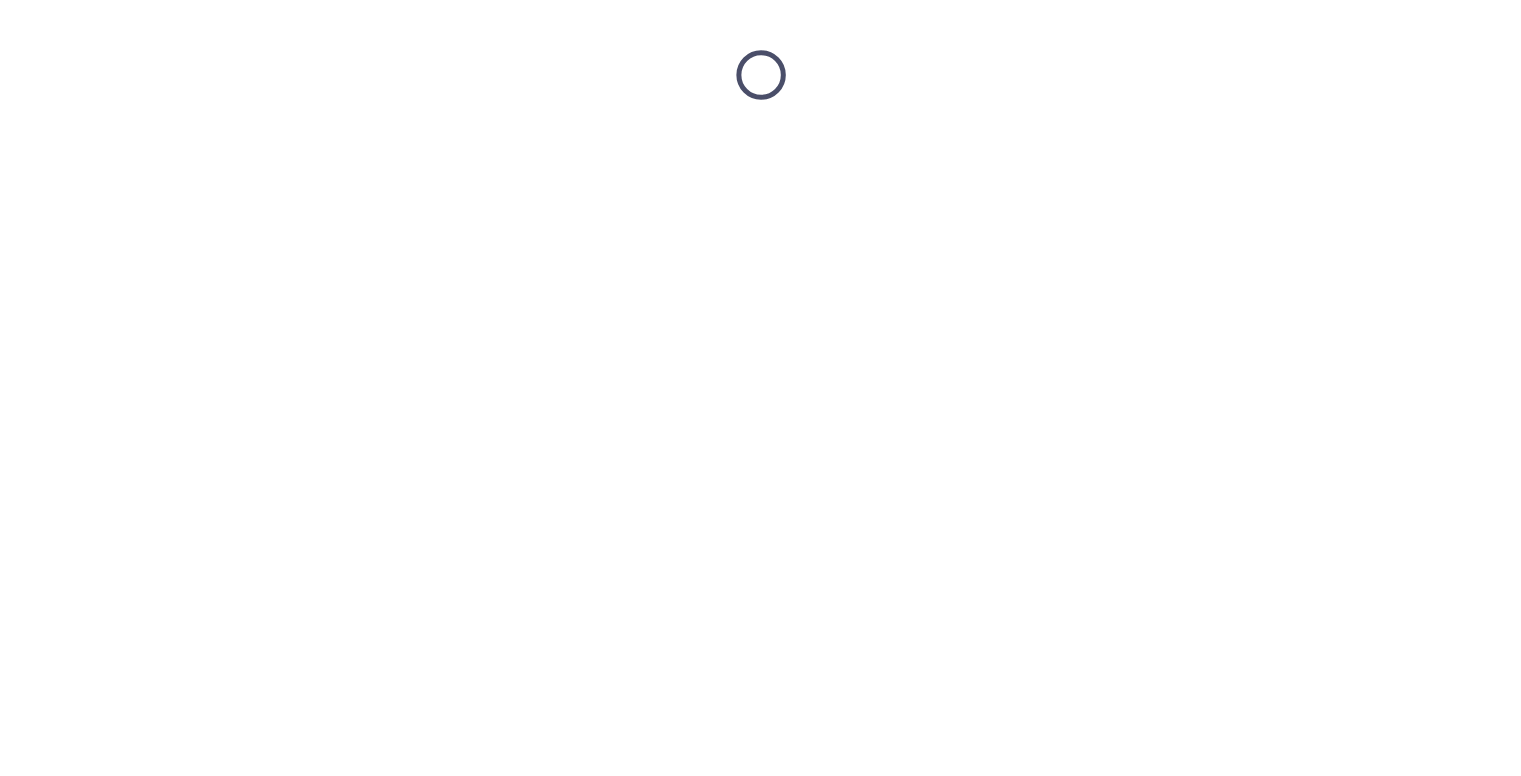 scroll, scrollTop: 0, scrollLeft: 0, axis: both 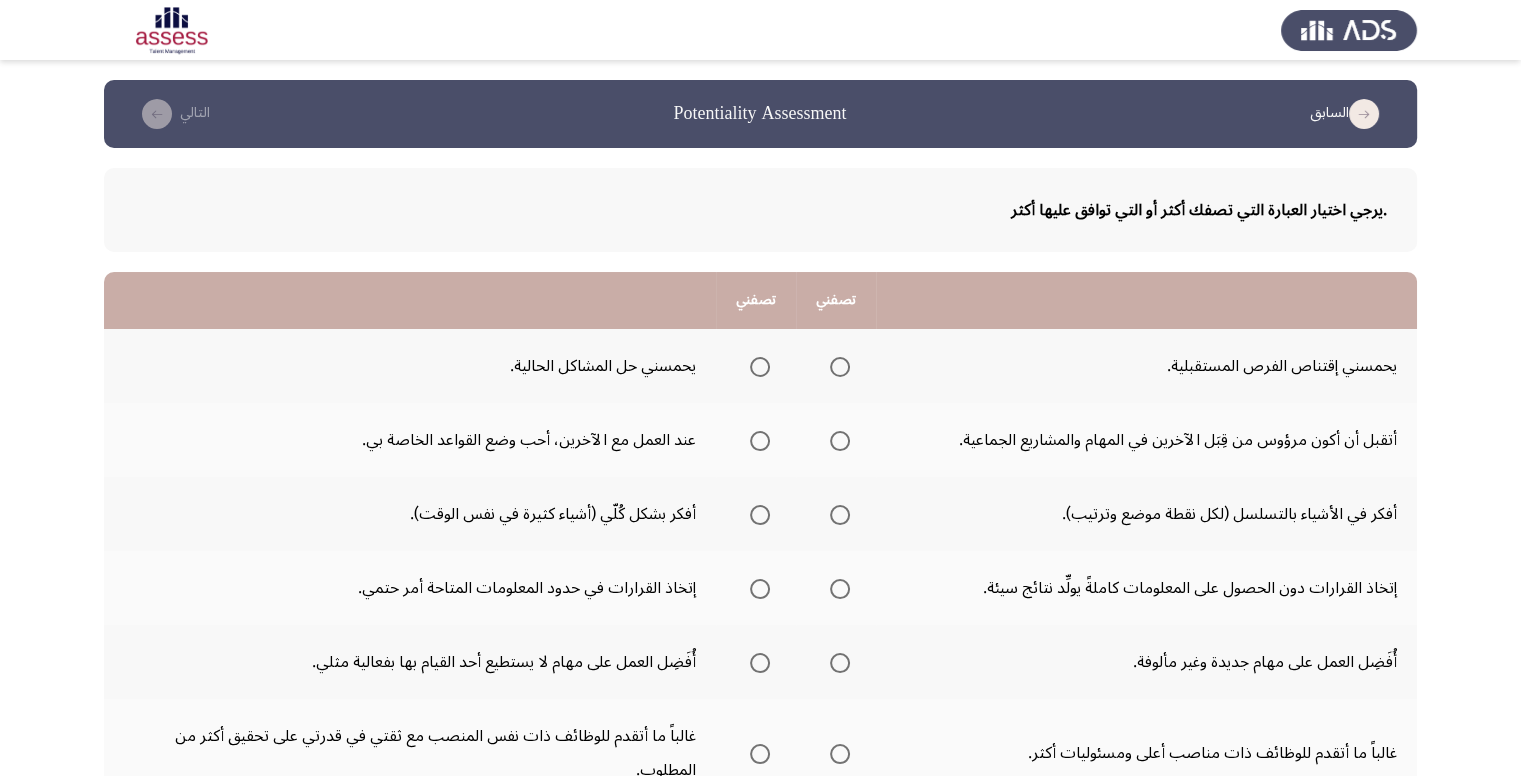 click 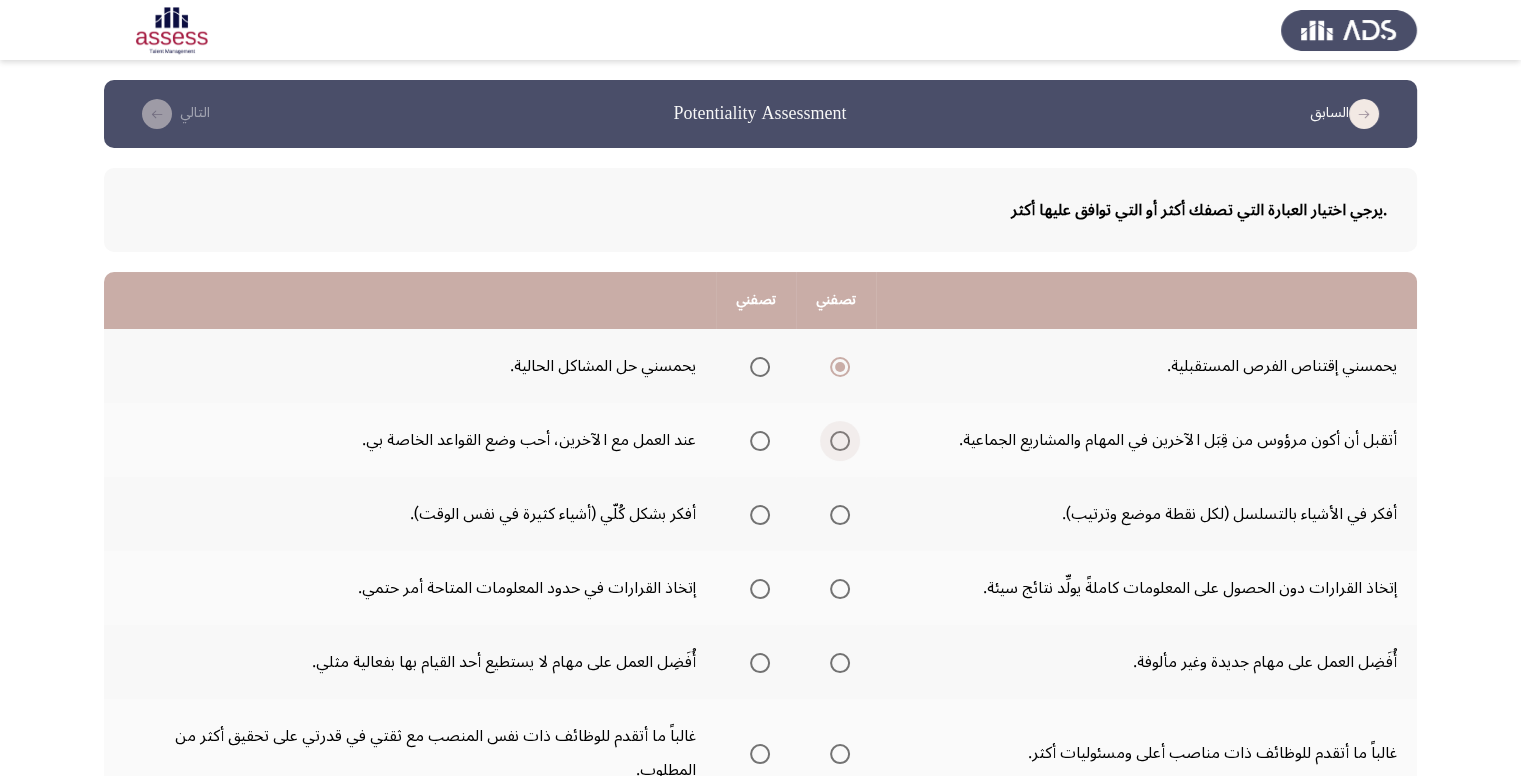 click at bounding box center (840, 441) 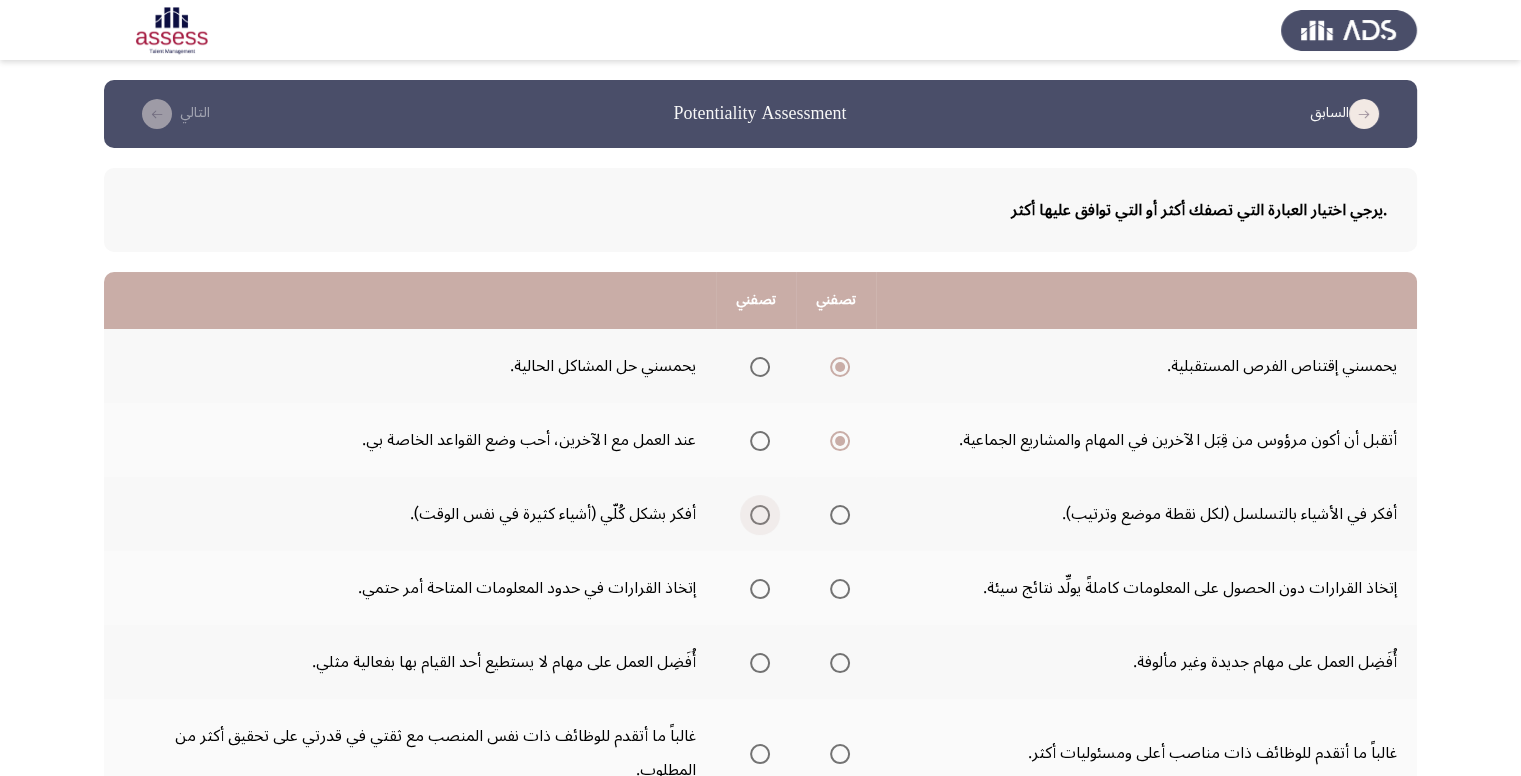 click at bounding box center [760, 515] 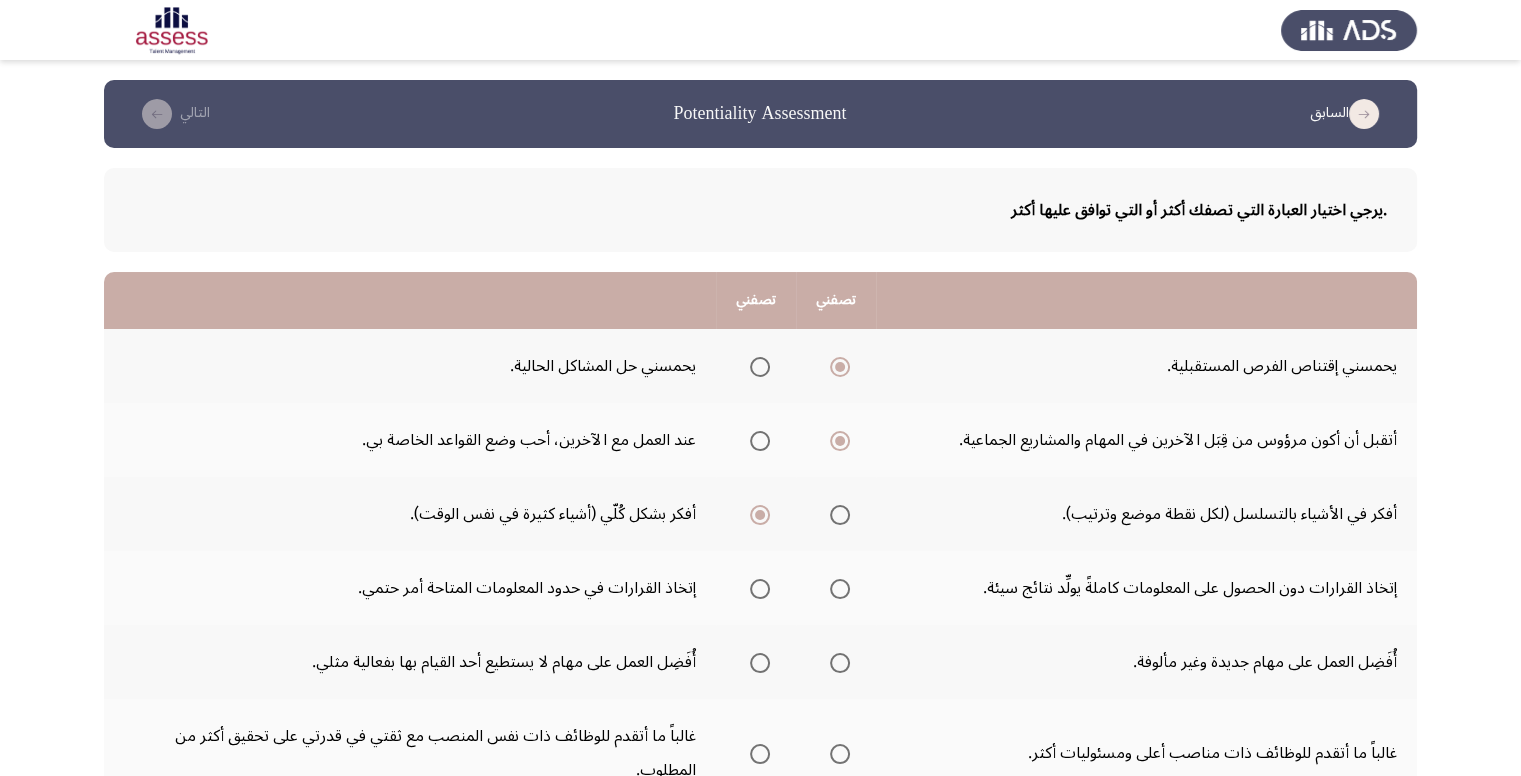 scroll, scrollTop: 100, scrollLeft: 0, axis: vertical 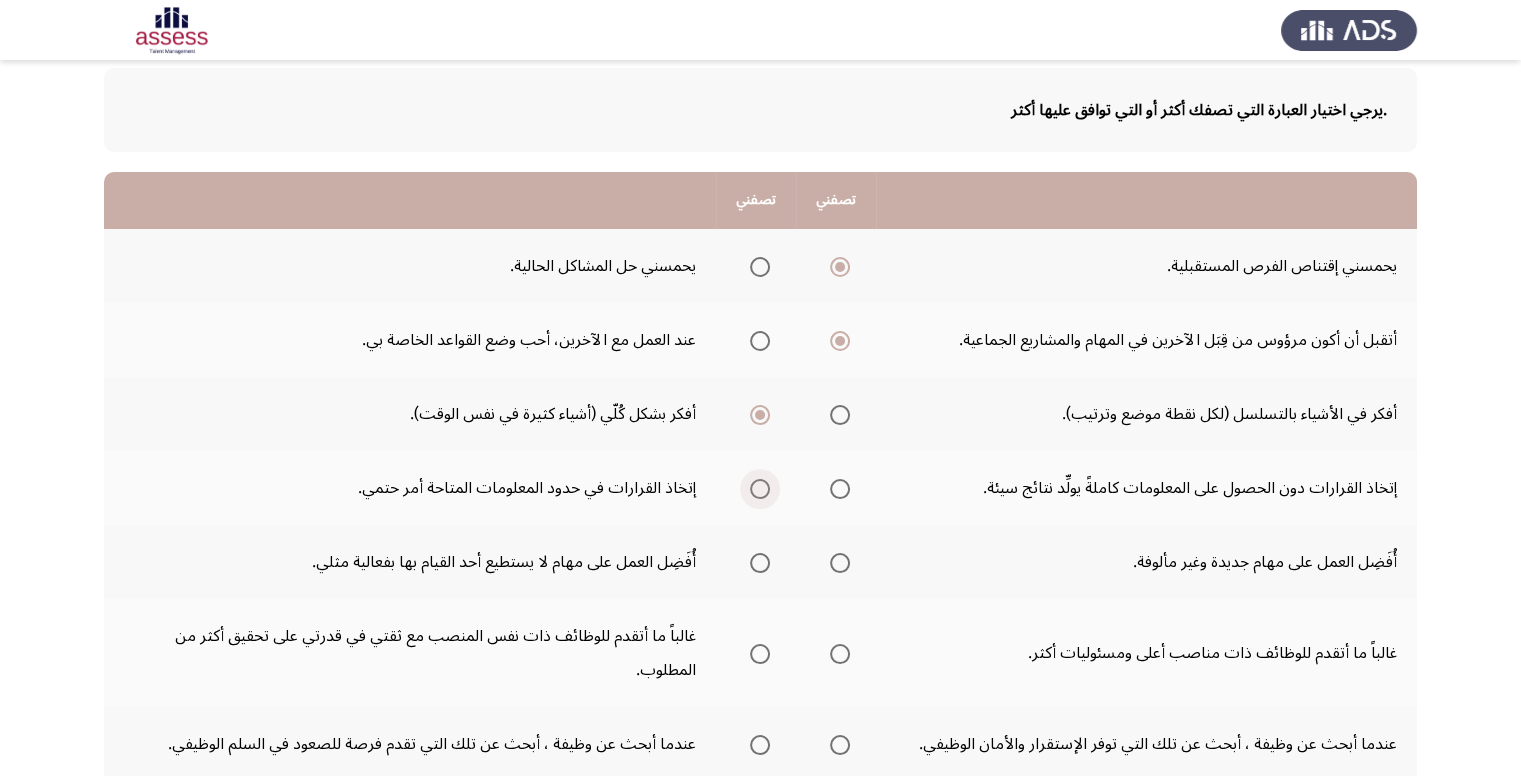 click at bounding box center [760, 489] 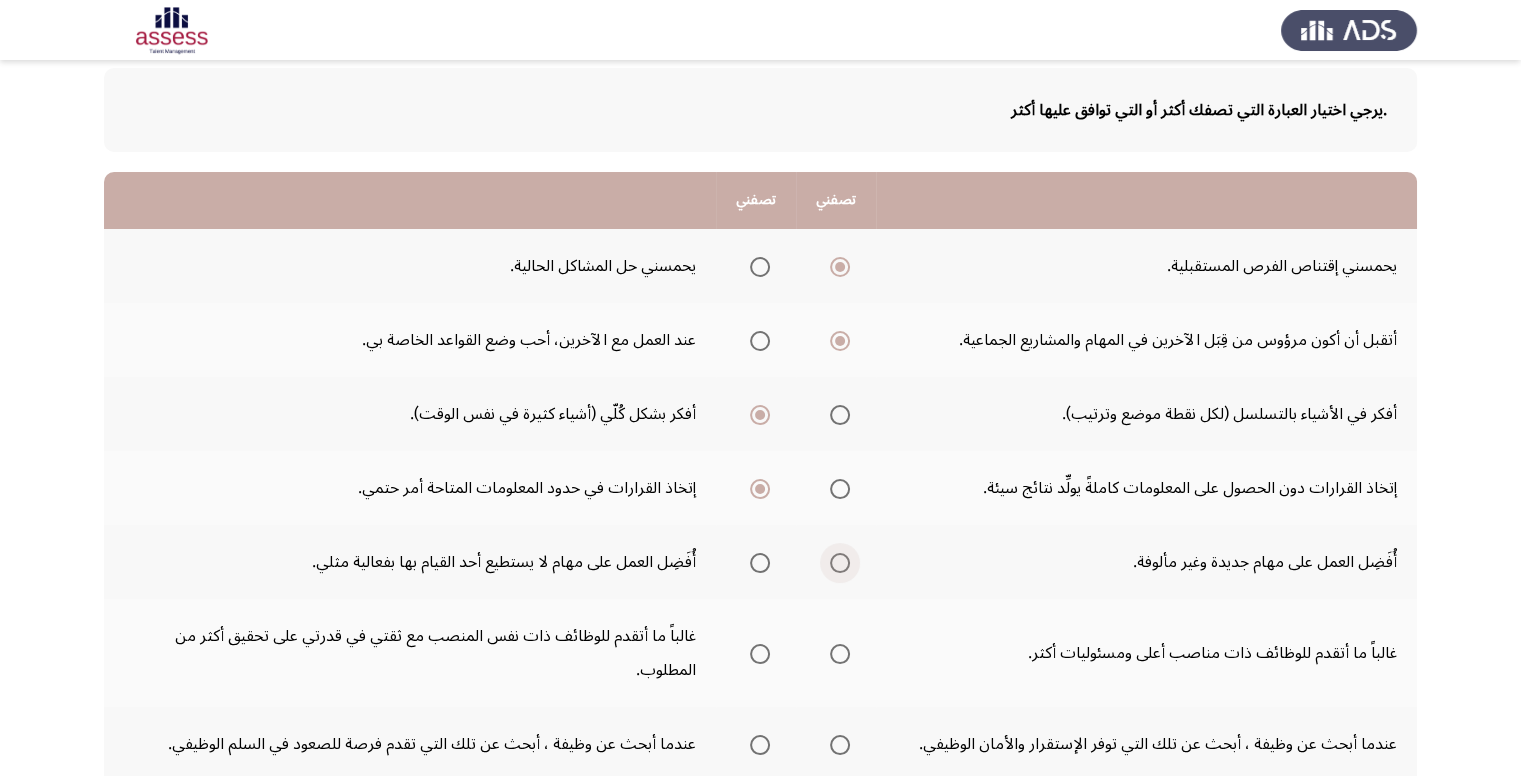 click at bounding box center [840, 563] 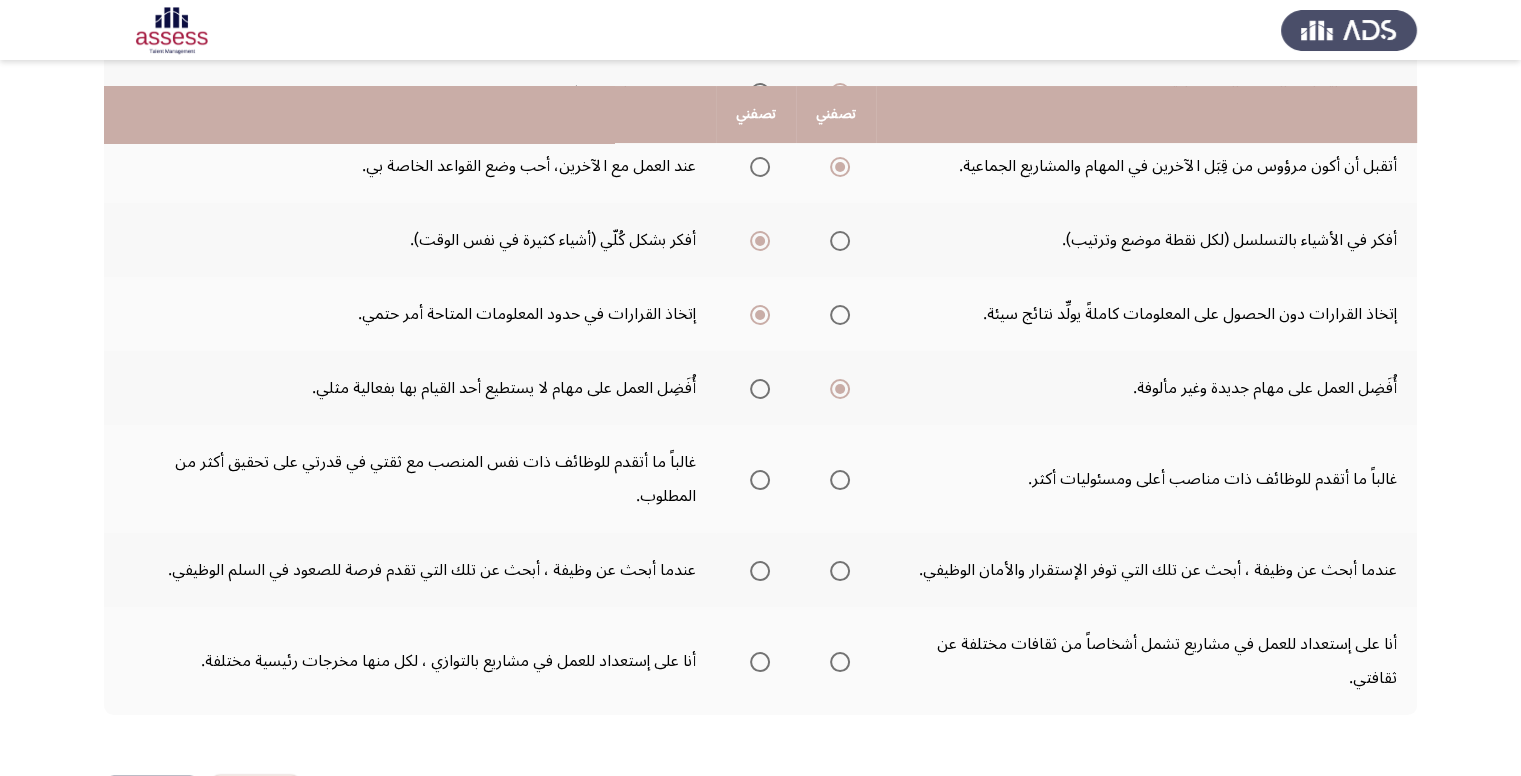 scroll, scrollTop: 300, scrollLeft: 0, axis: vertical 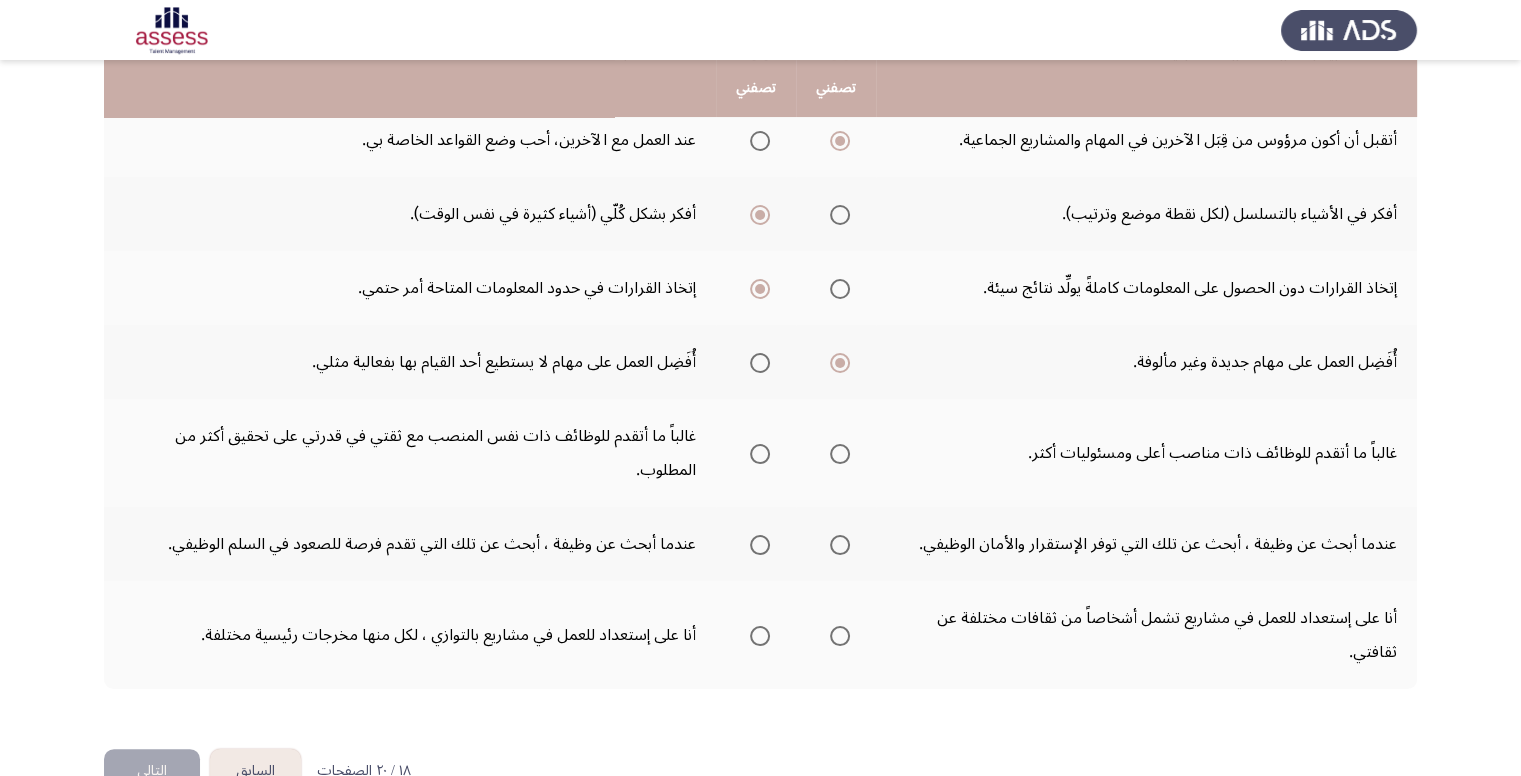 click at bounding box center (840, 454) 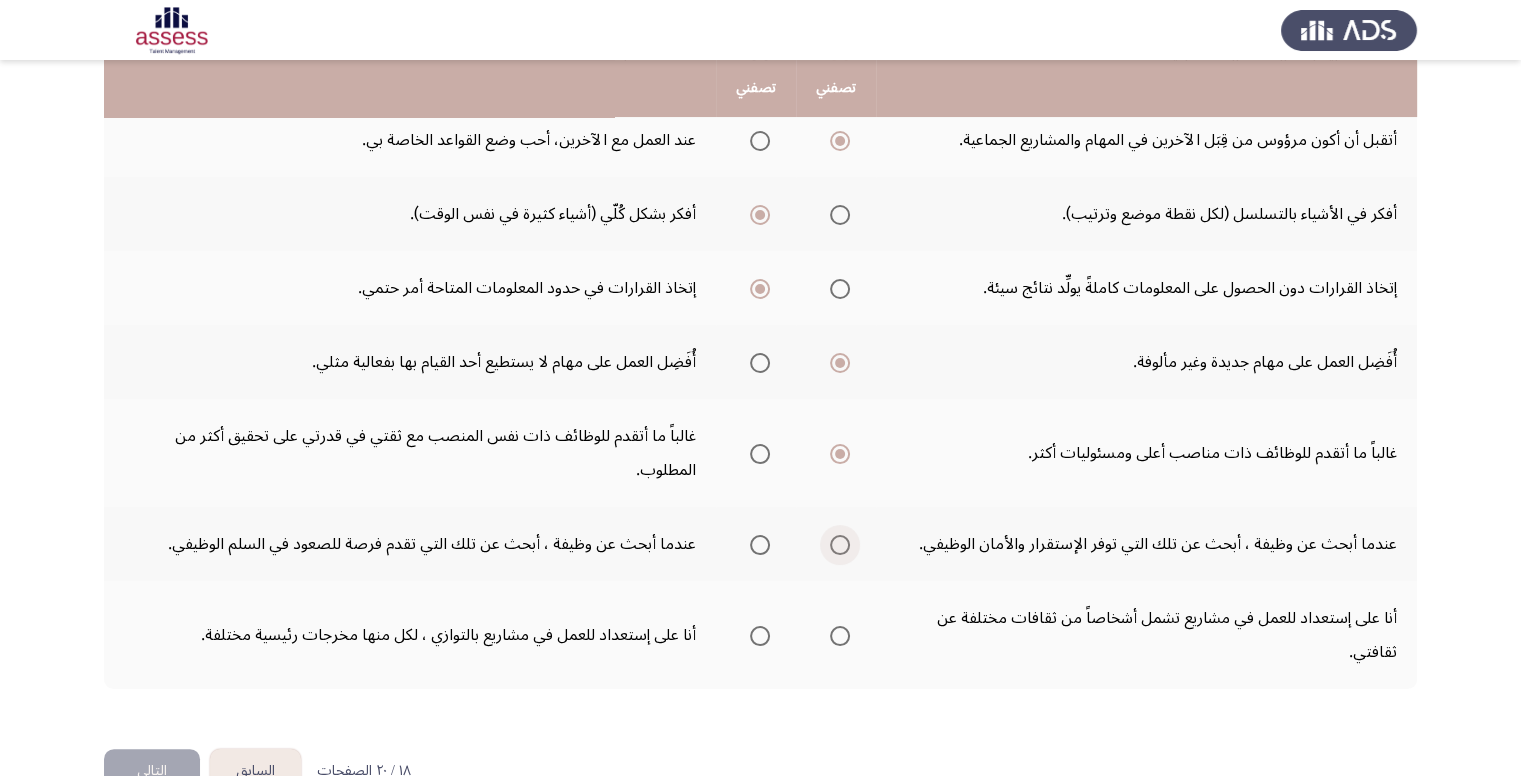 click at bounding box center (840, 545) 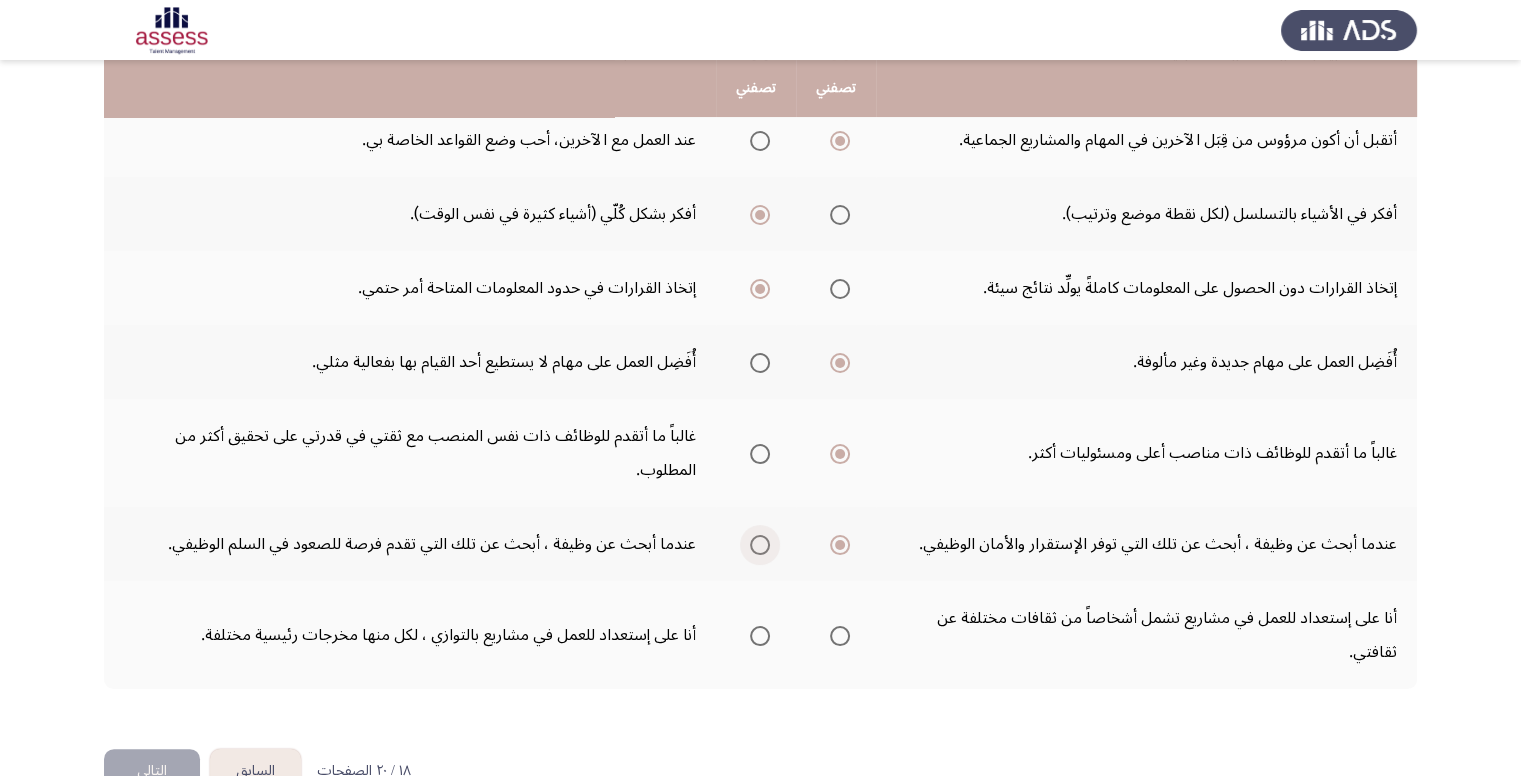click at bounding box center (760, 545) 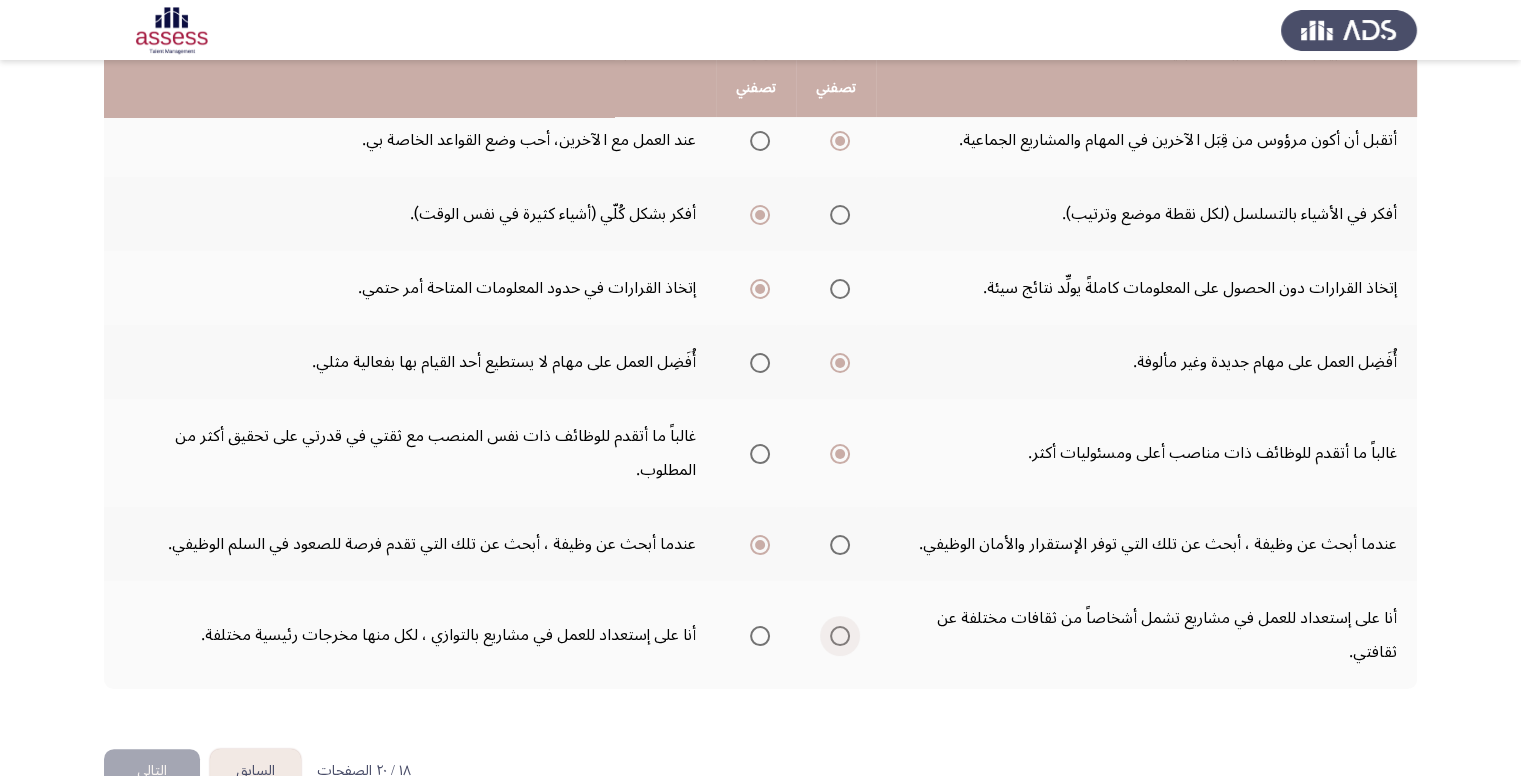 click at bounding box center (840, 636) 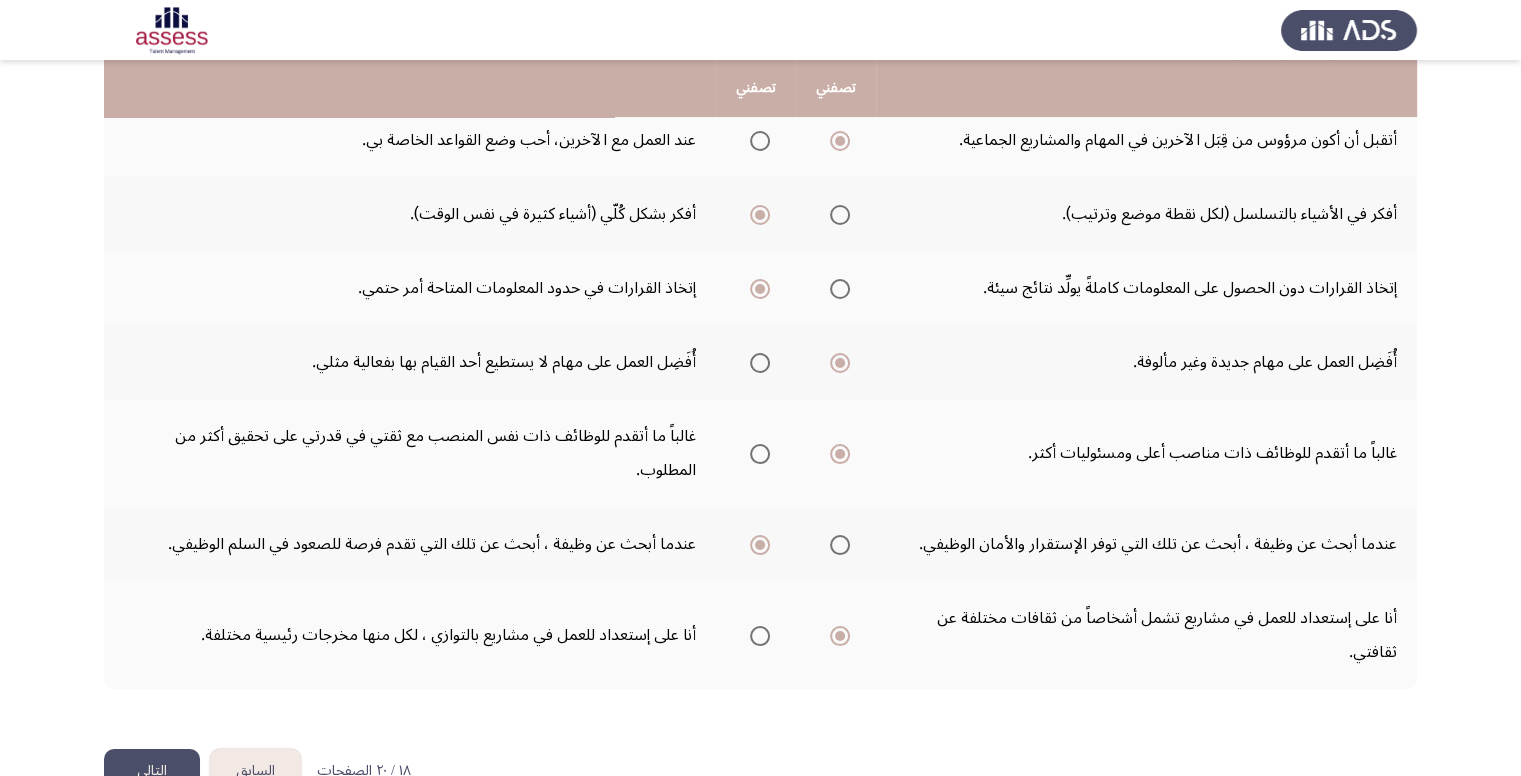 click on ".يرجي اختيار العبارة التي تصفك أكثر أو التي توافق عليها أكثر  تصفني   تصفني  يحمسني إقتناص الفرص المستقبلية.      يحمسني حل المشاكل الحالية.  أتقبل أن أكون مرؤوس من قِبَل الآخرين في المهام والمشاريع الجماعية.      عند العمل مع الآخرين، أحب وضع القواعد الخاصة بي.  أفكر في الأشياء بالتسلسل (لكل نقطة موضع وترتيب).      أفكر بشكل كُلّي (أشياء كثيرة في نفس الوقت).  إتخاذ القرارات دون الحصول على المعلومات كاملةً يولِّد نتائج سيئة.      إتخاذ القرارات في حدود المعلومات المتاحة أمر حتمي.  أُفَضِل العمل على مهام جديدة وغير مألوفة." 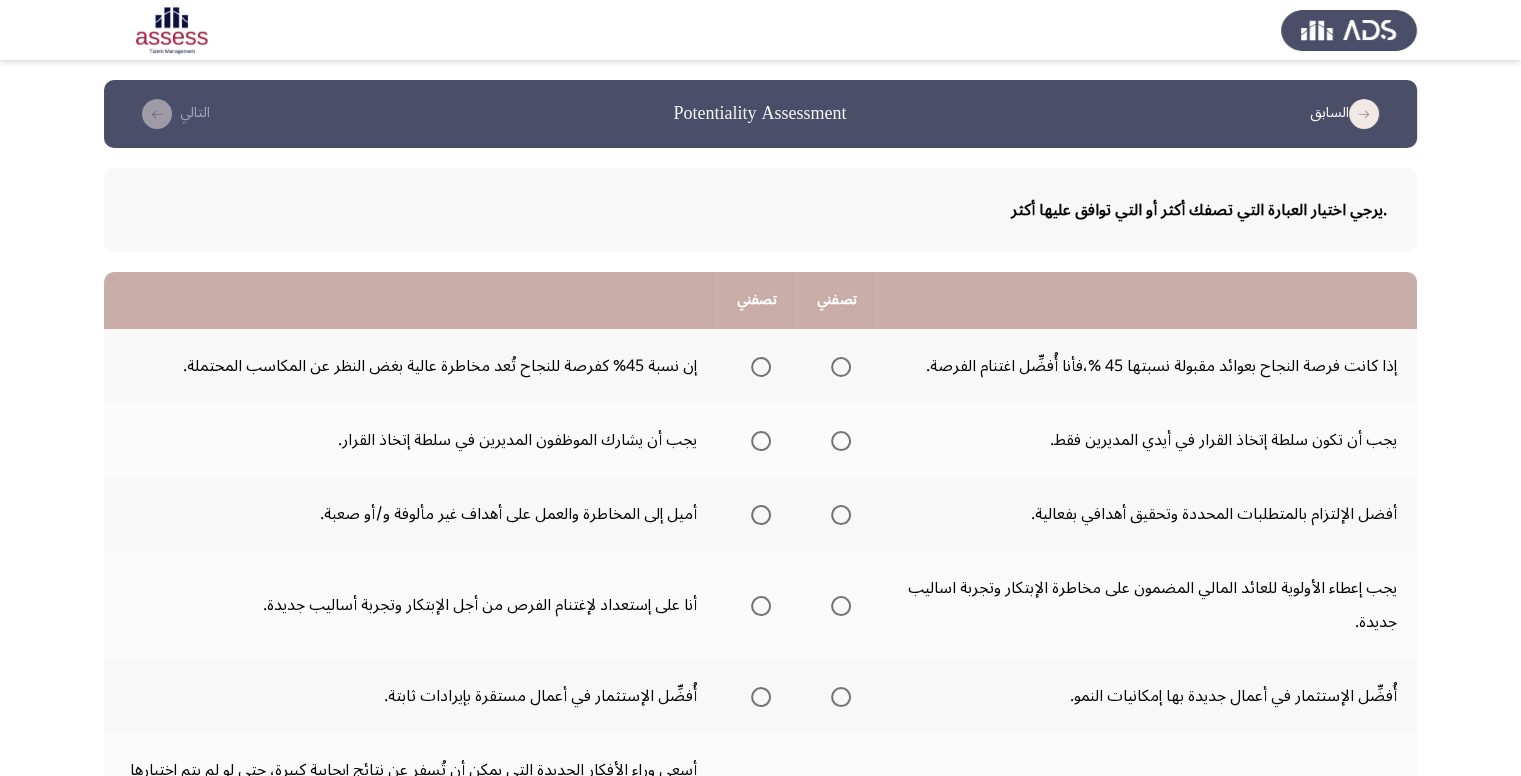 scroll, scrollTop: 200, scrollLeft: 0, axis: vertical 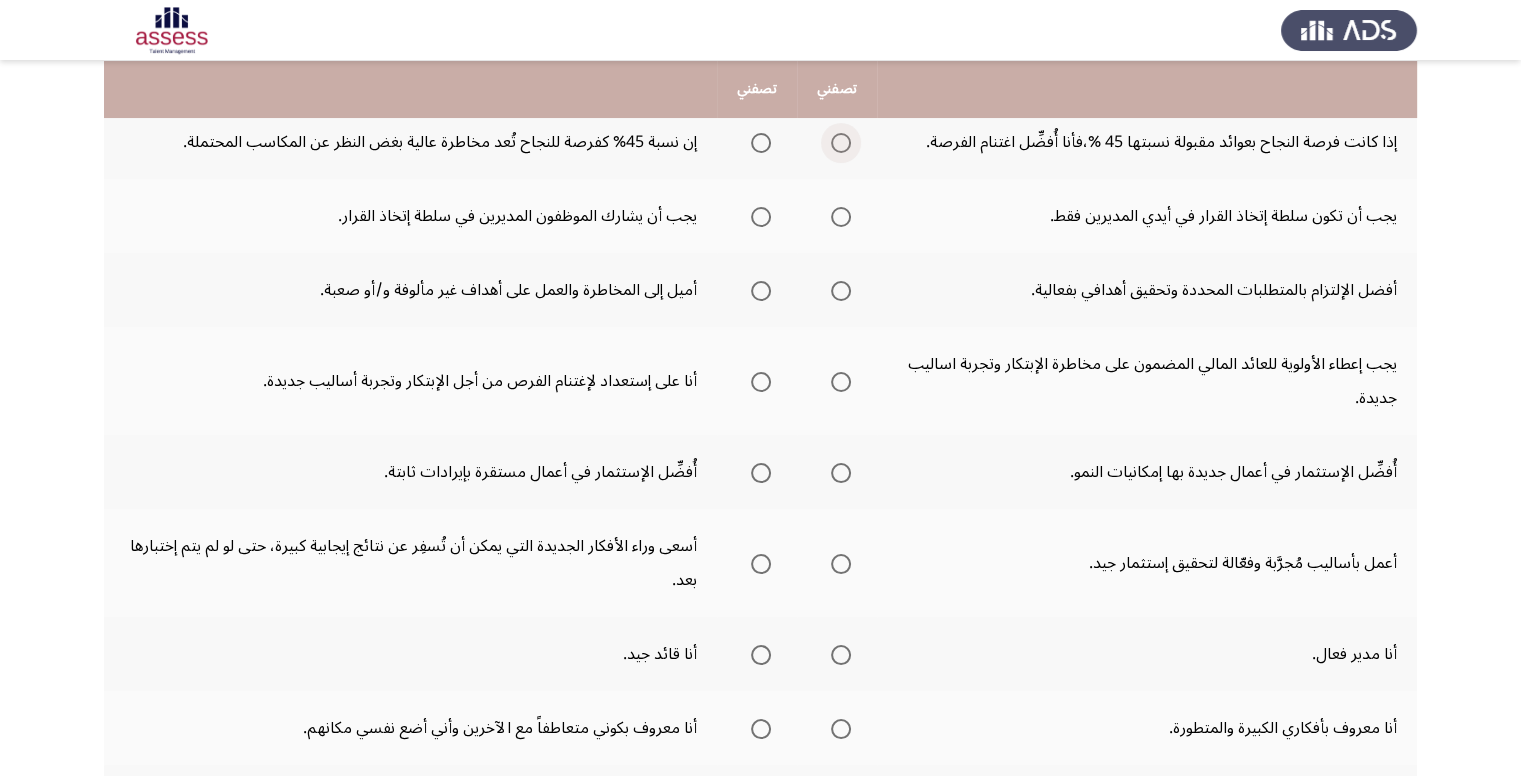 click at bounding box center [841, 143] 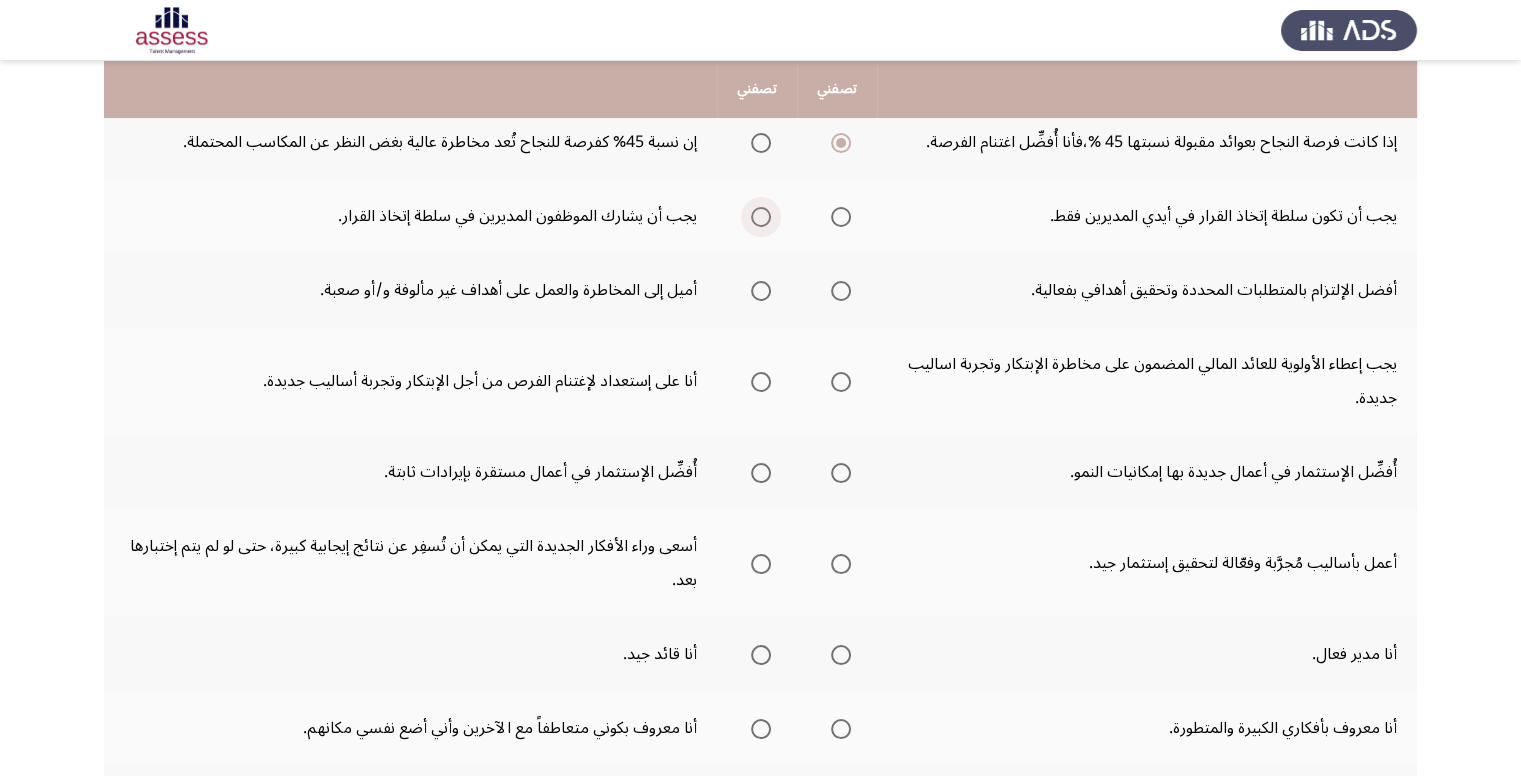 click at bounding box center [761, 217] 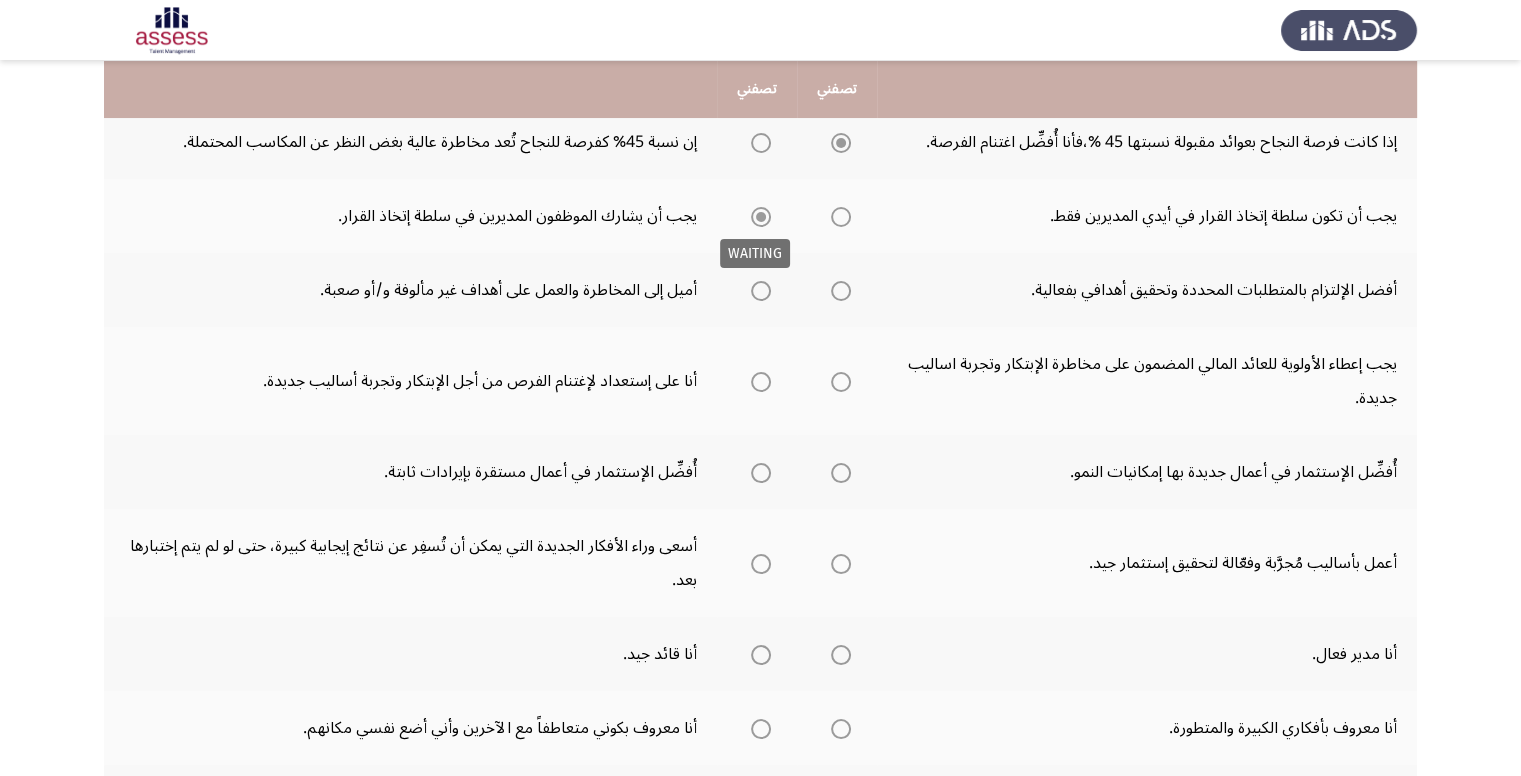 click on "WAITING" at bounding box center [755, 253] 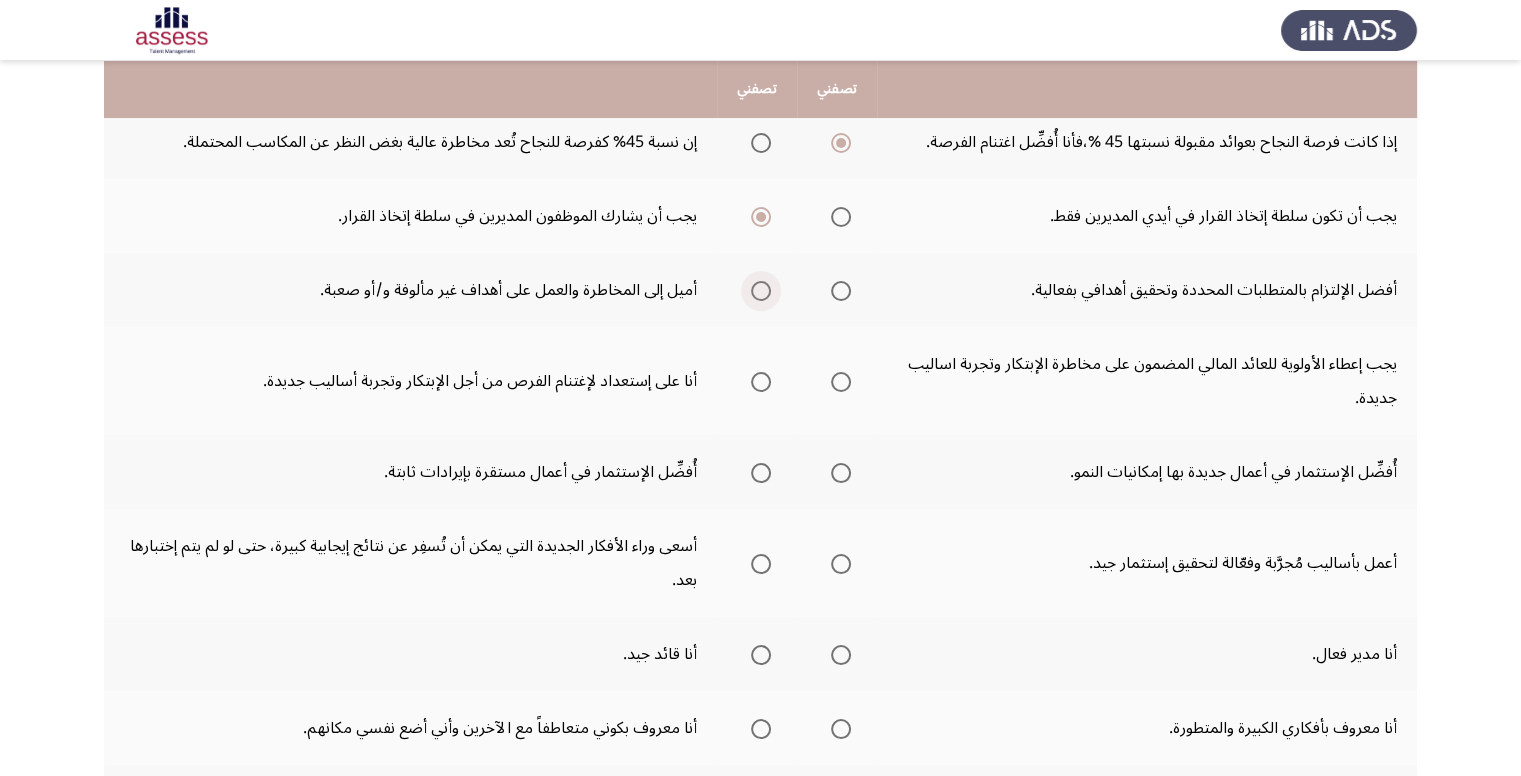 click at bounding box center [757, 291] 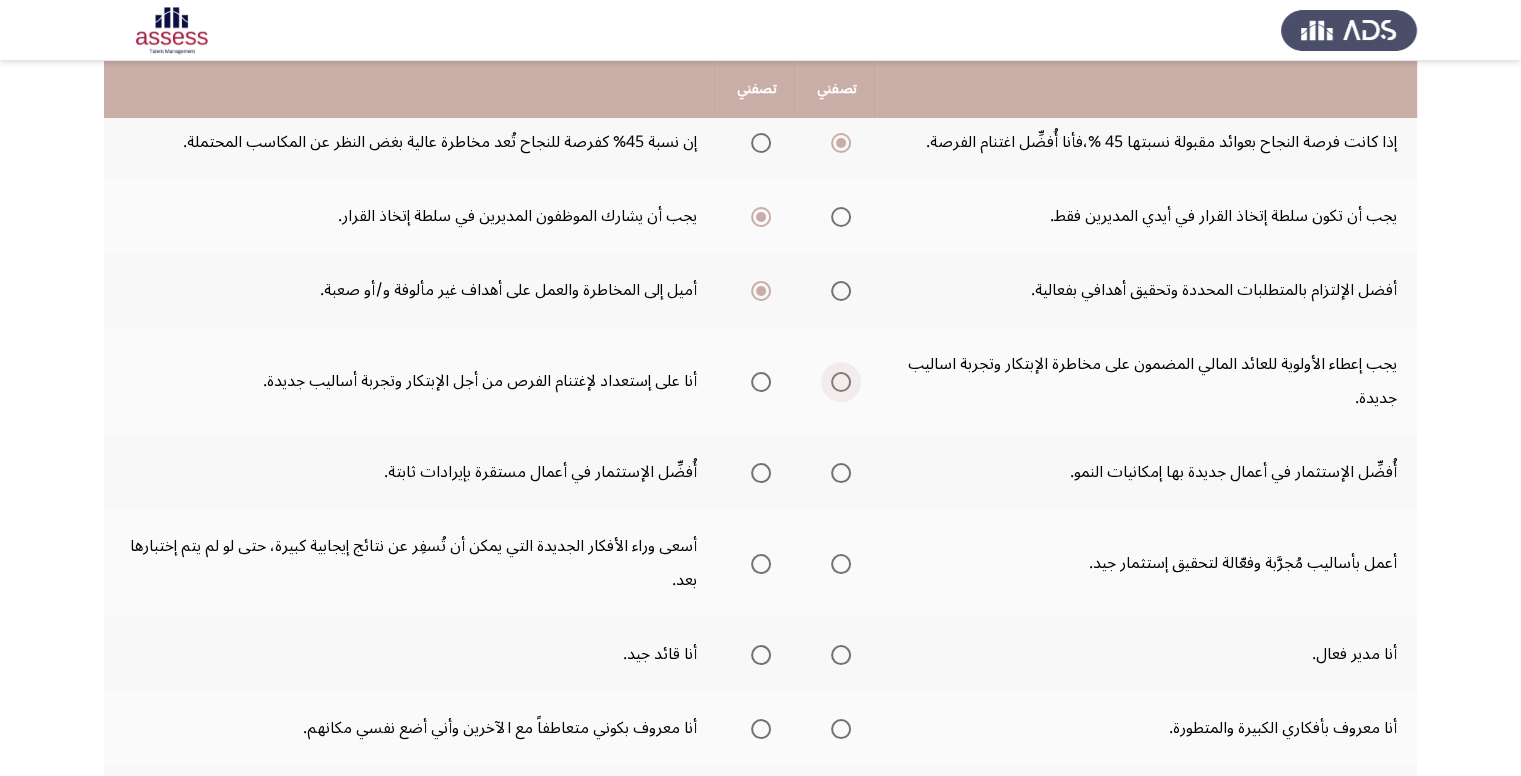 click at bounding box center [841, 382] 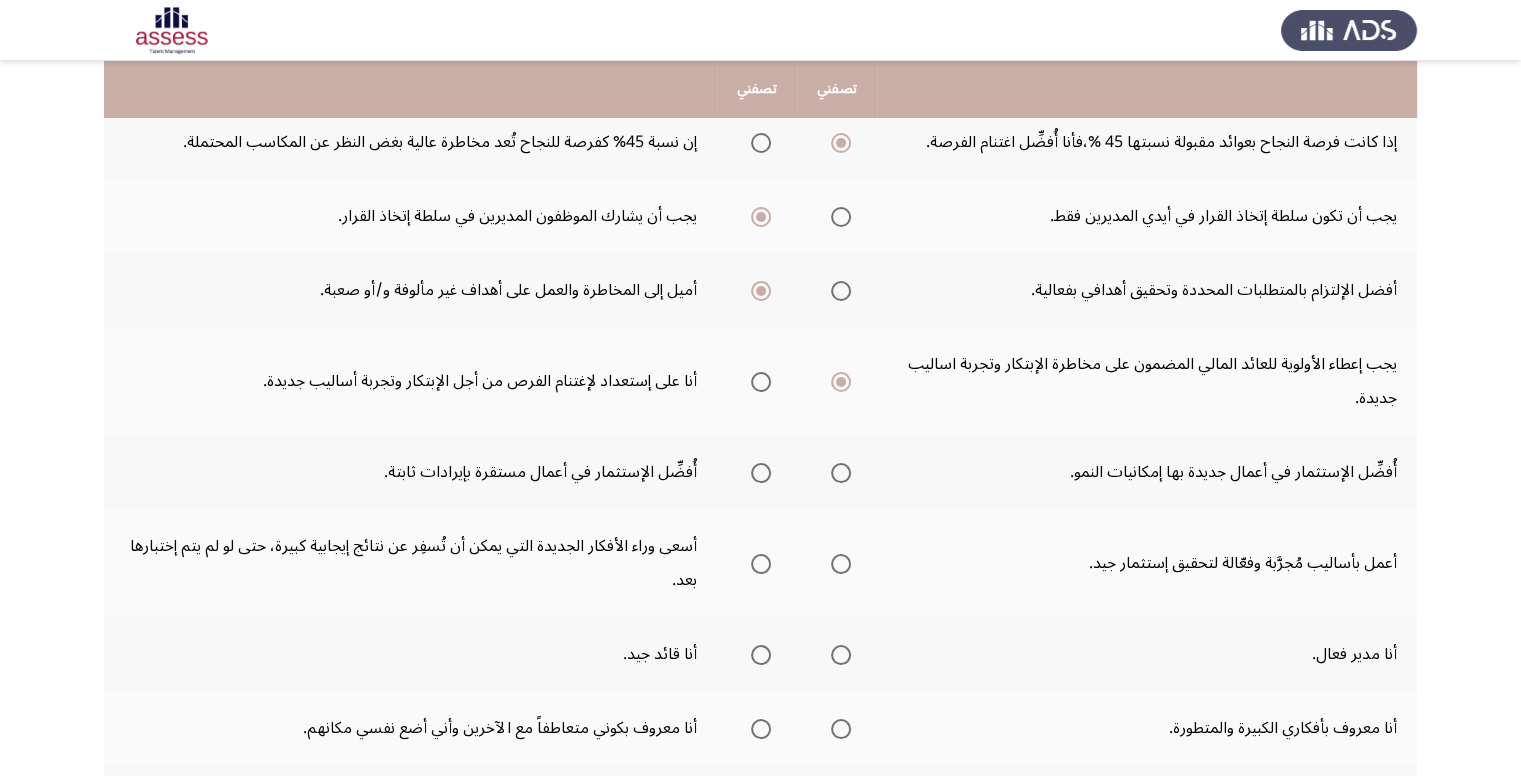 click at bounding box center [761, 382] 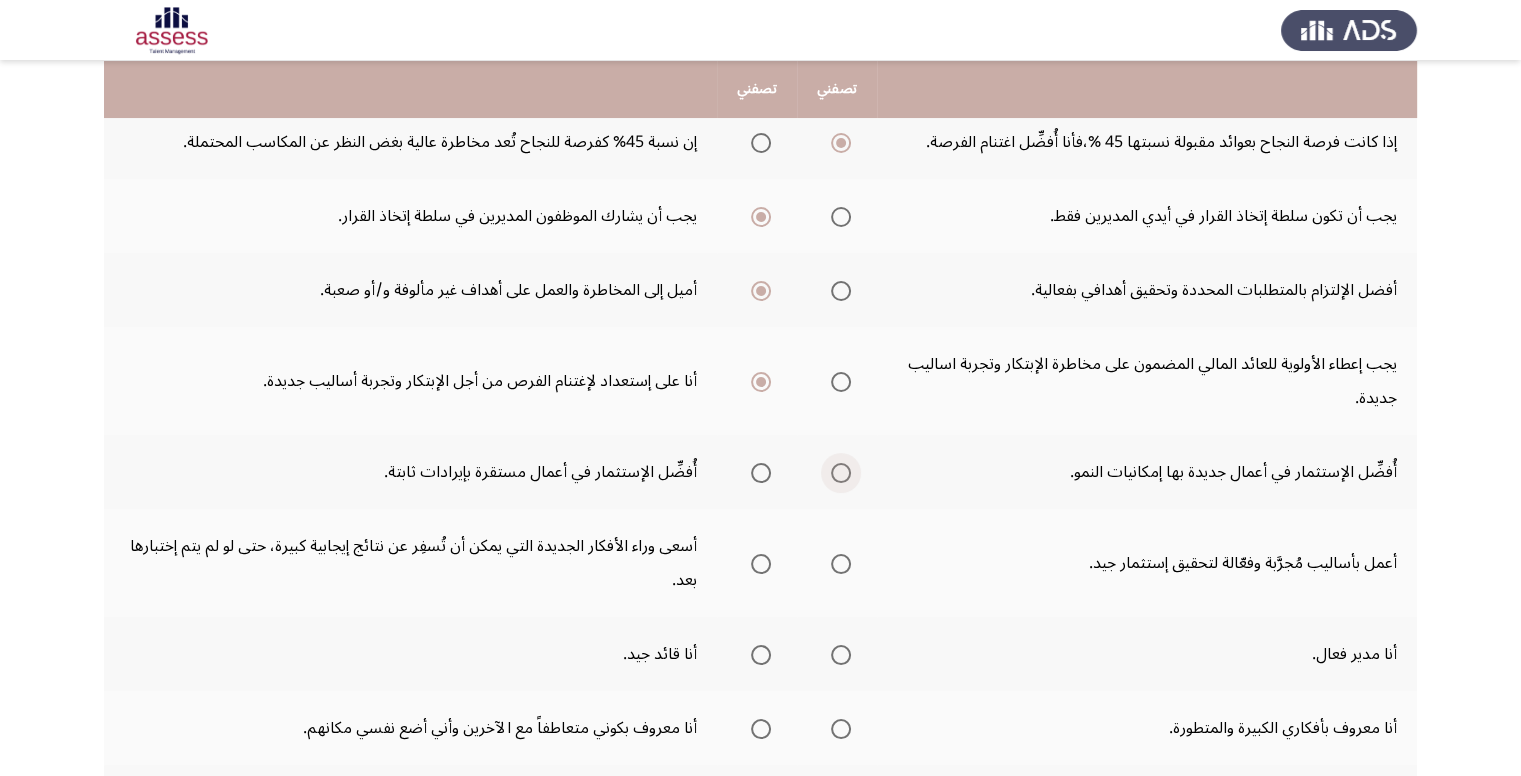 click at bounding box center [841, 473] 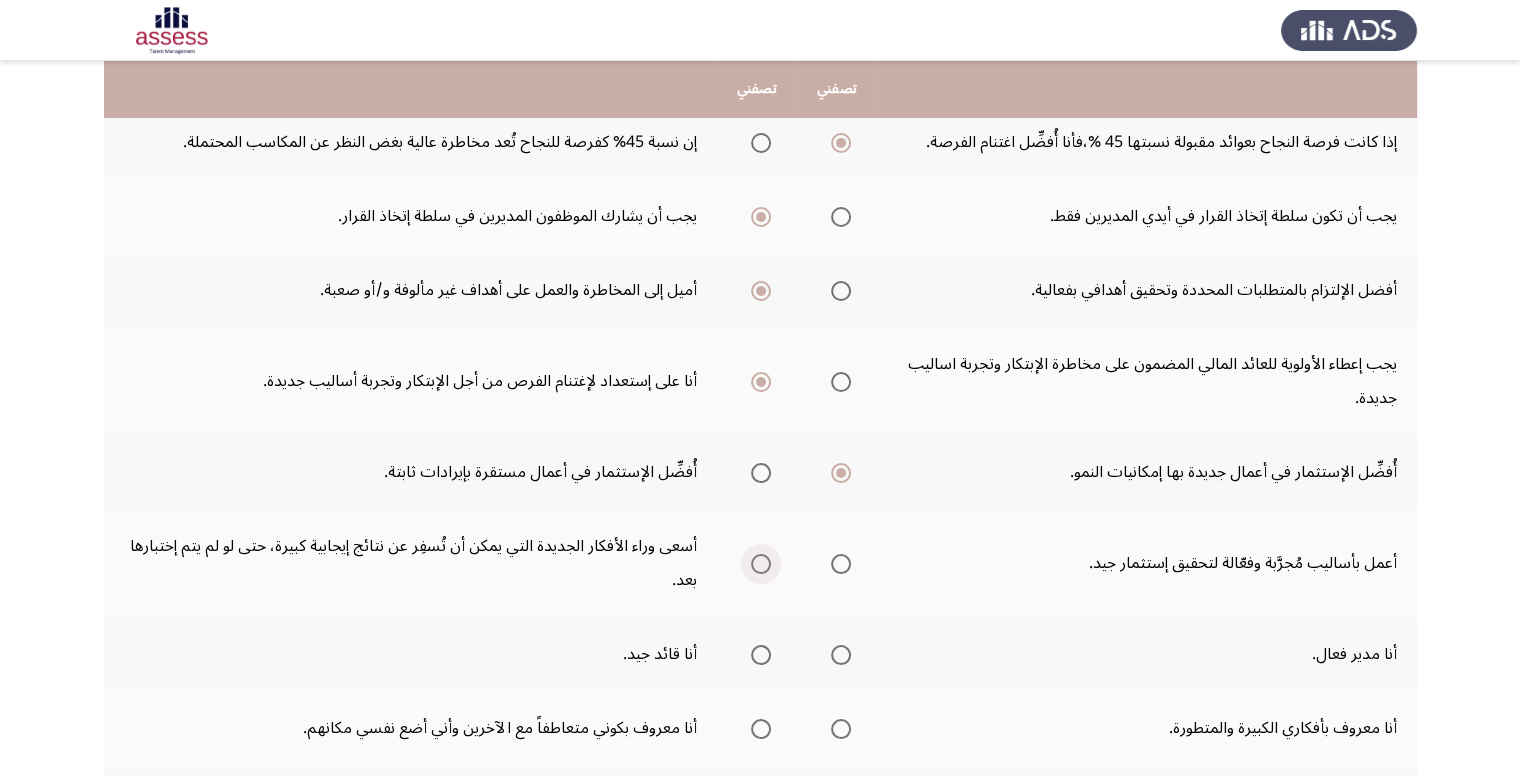 click at bounding box center [761, 564] 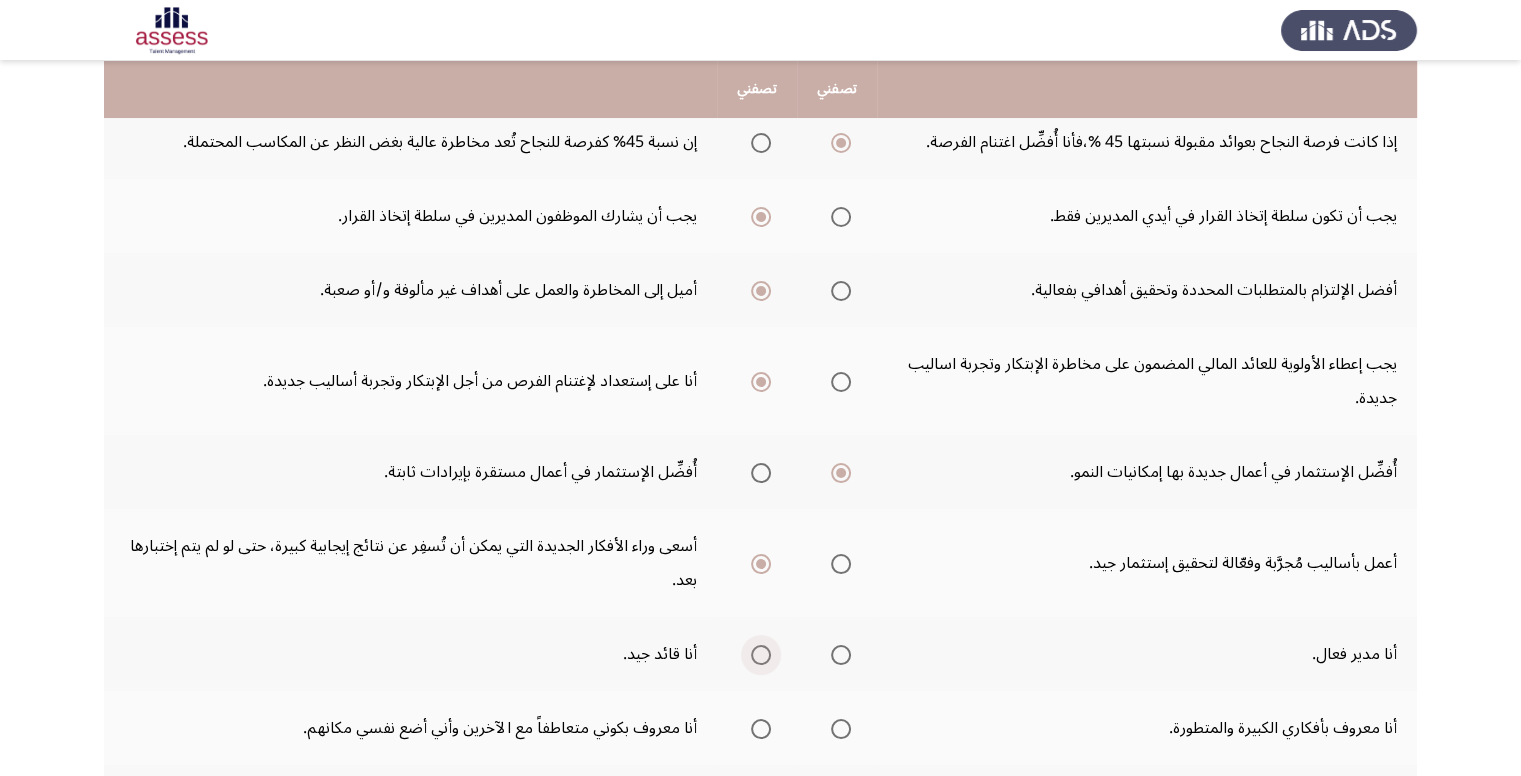 click at bounding box center [761, 655] 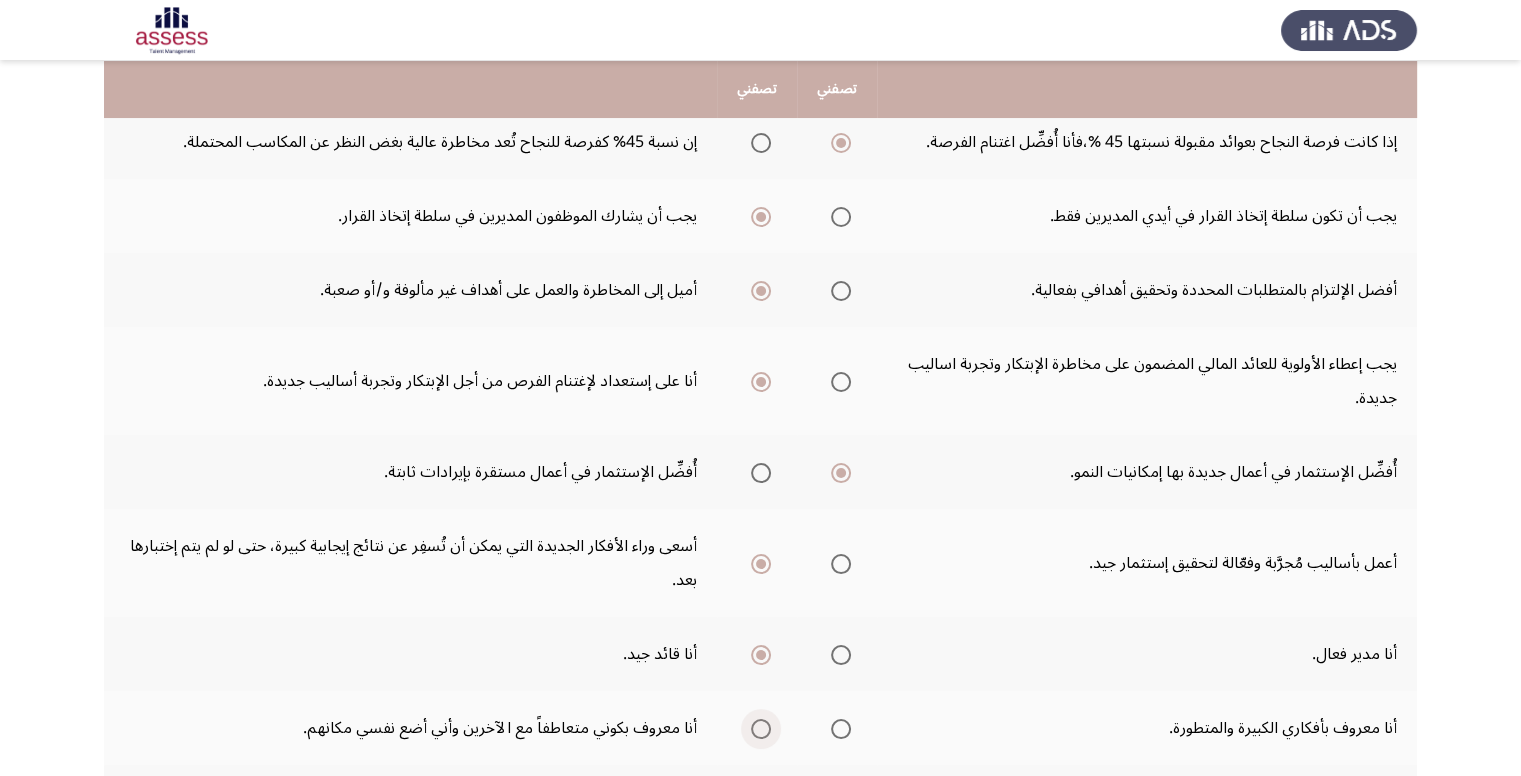 click at bounding box center (761, 729) 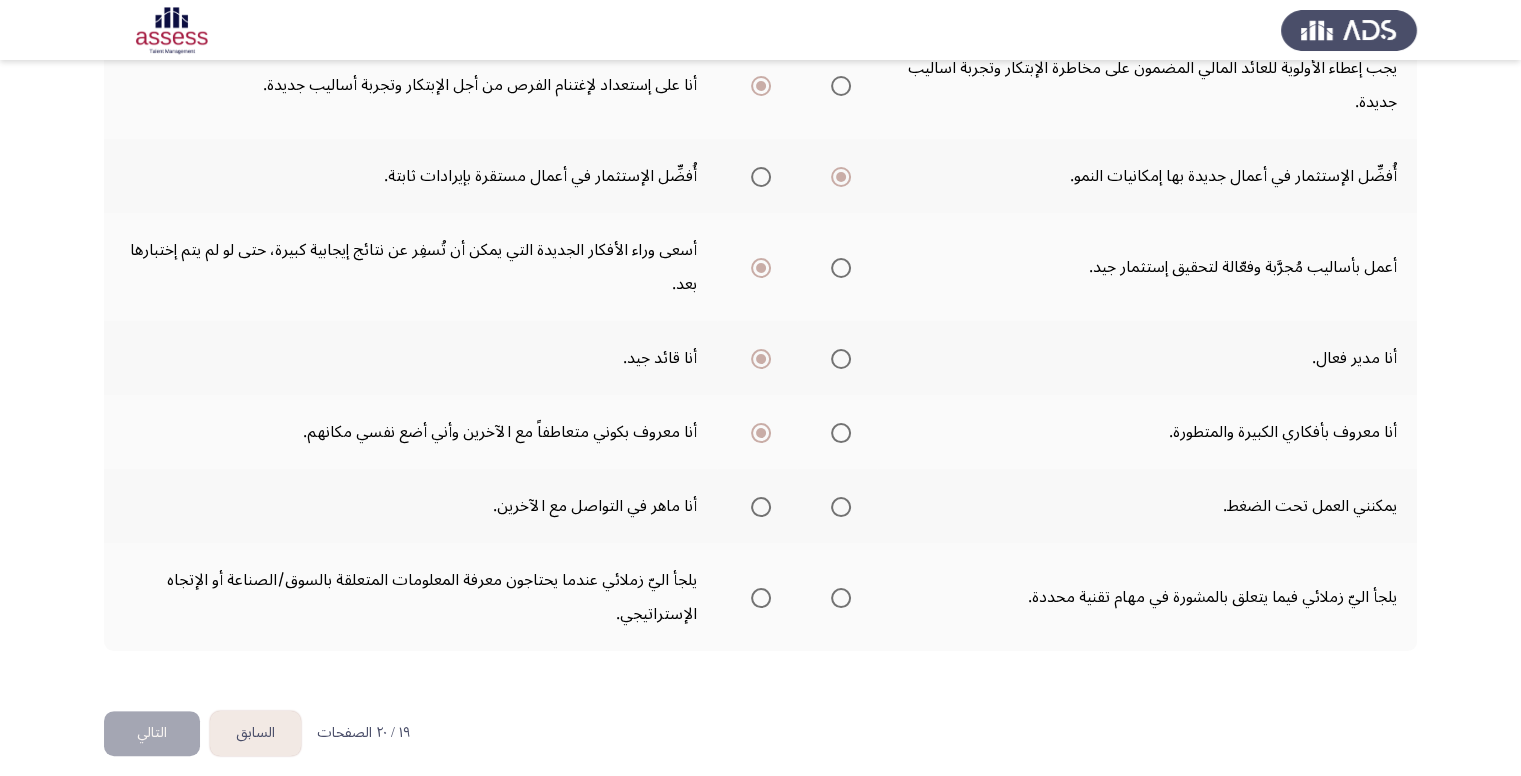 scroll, scrollTop: 524, scrollLeft: 0, axis: vertical 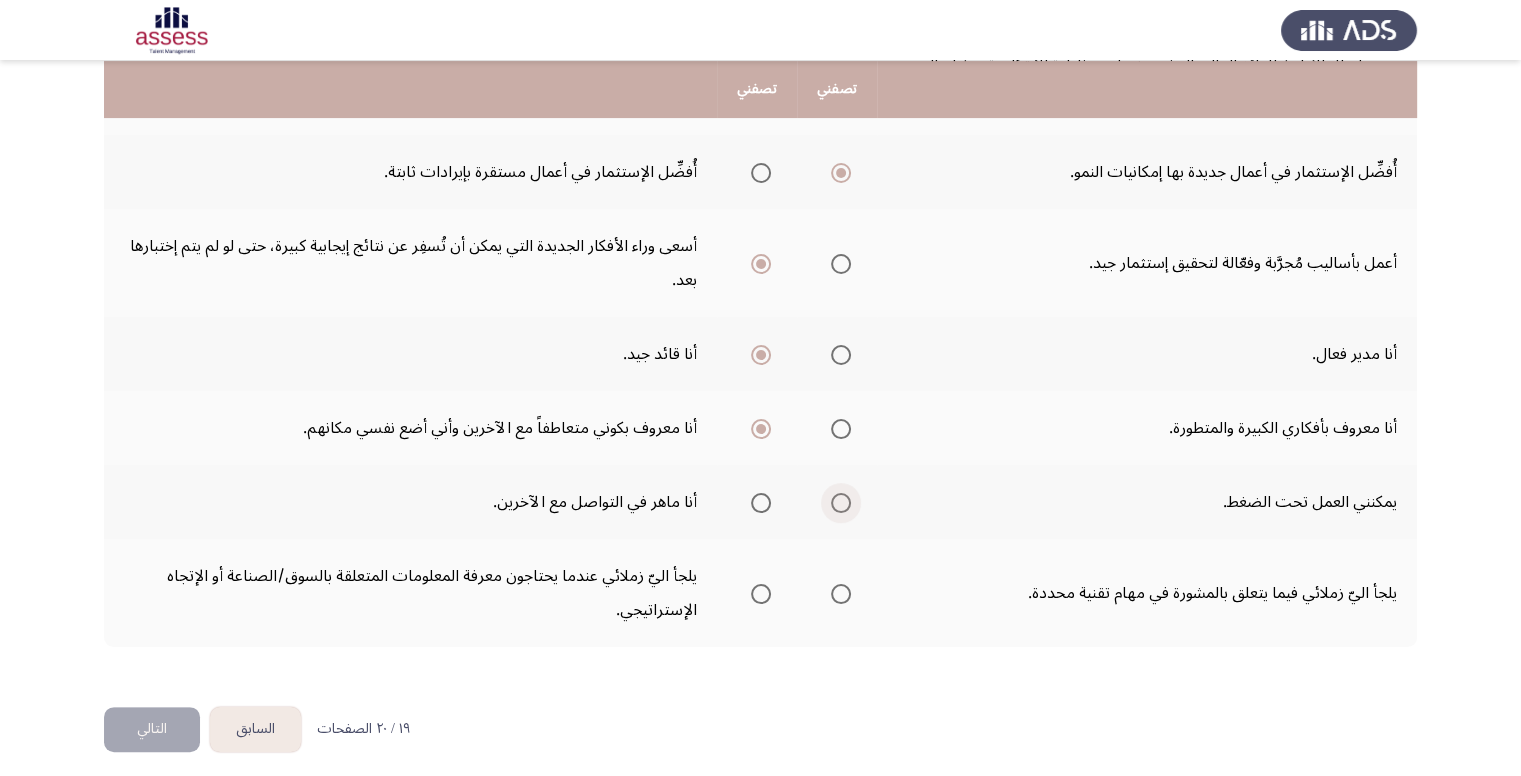 click at bounding box center (841, 503) 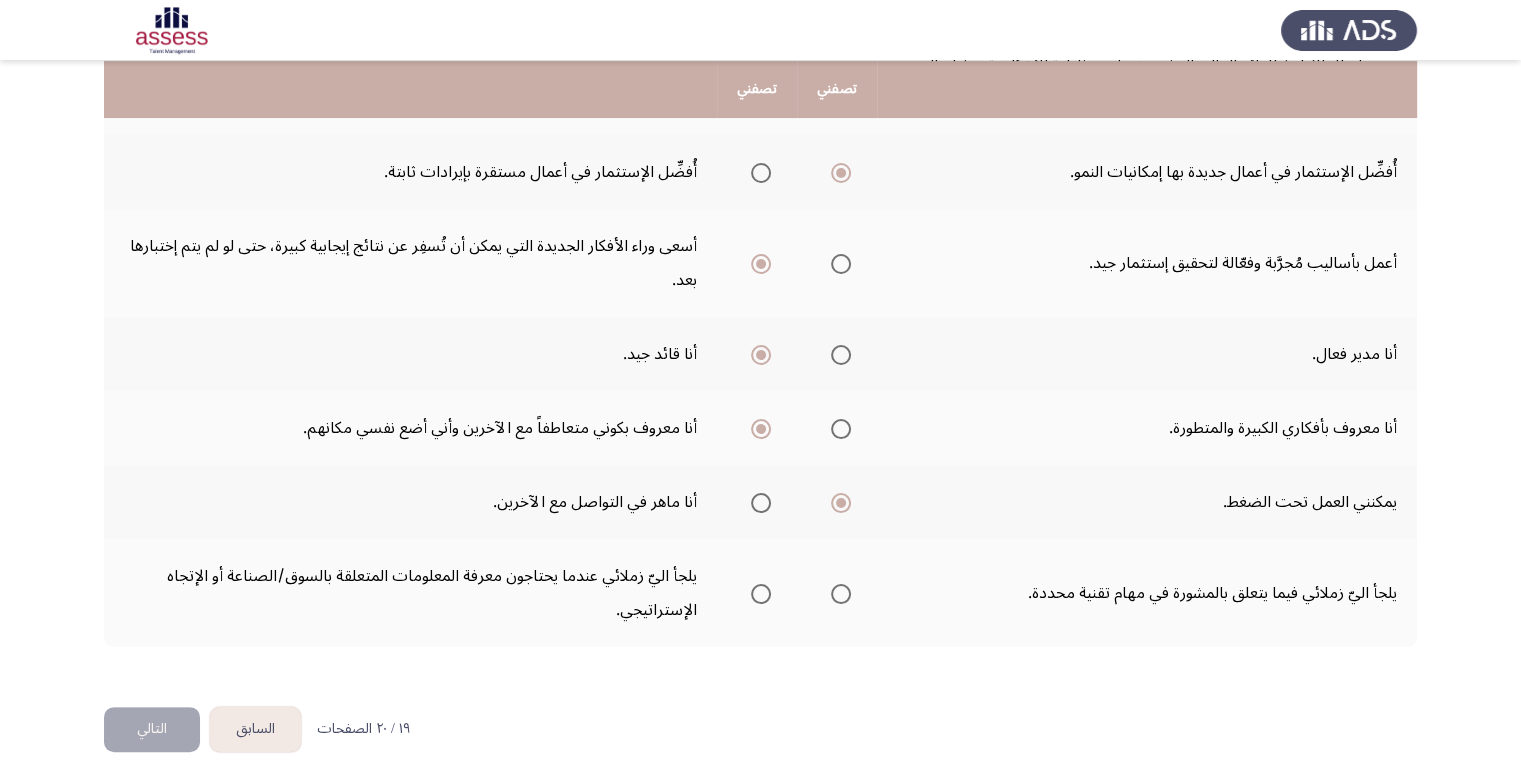 click 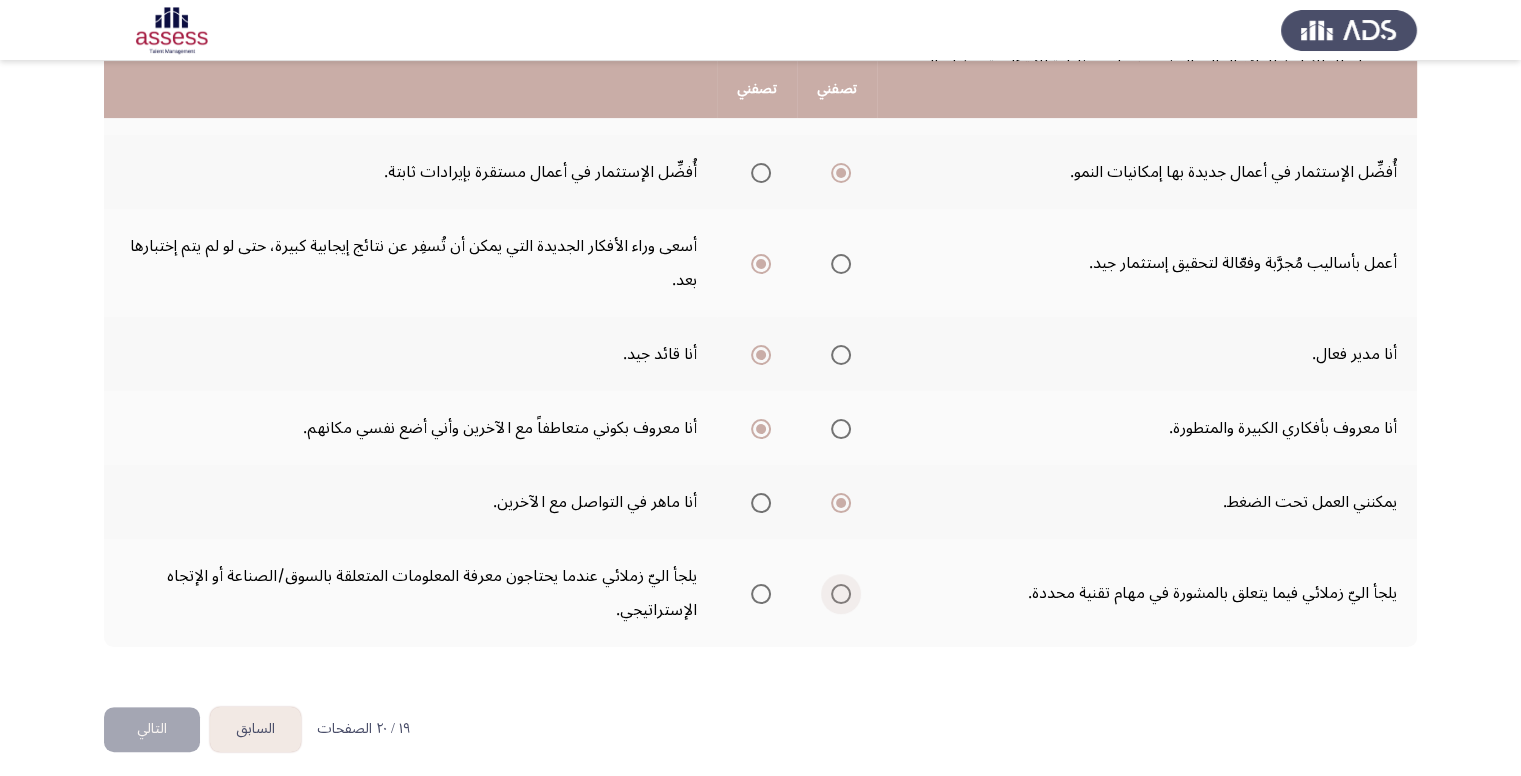 click at bounding box center (841, 594) 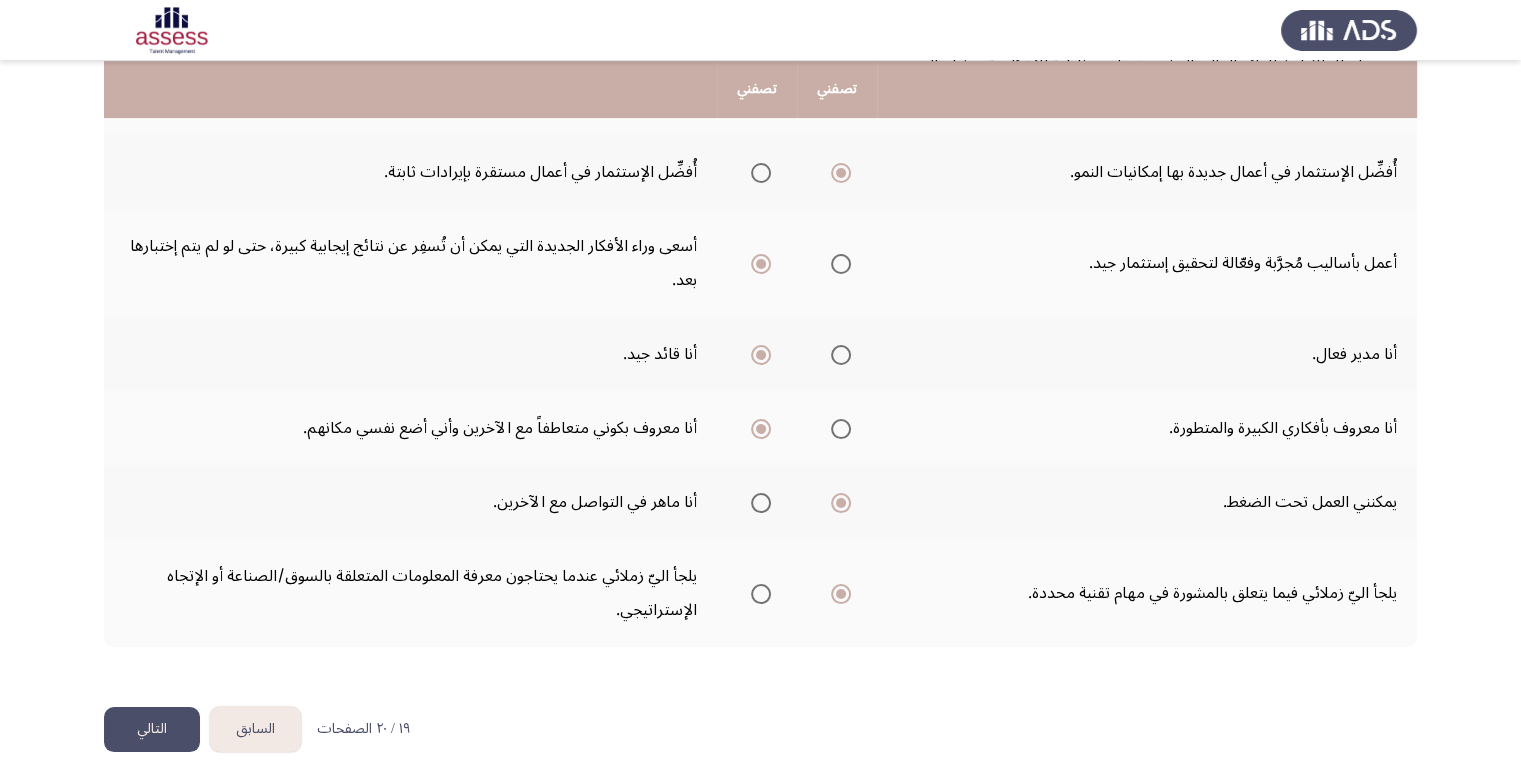 click on "التالي" 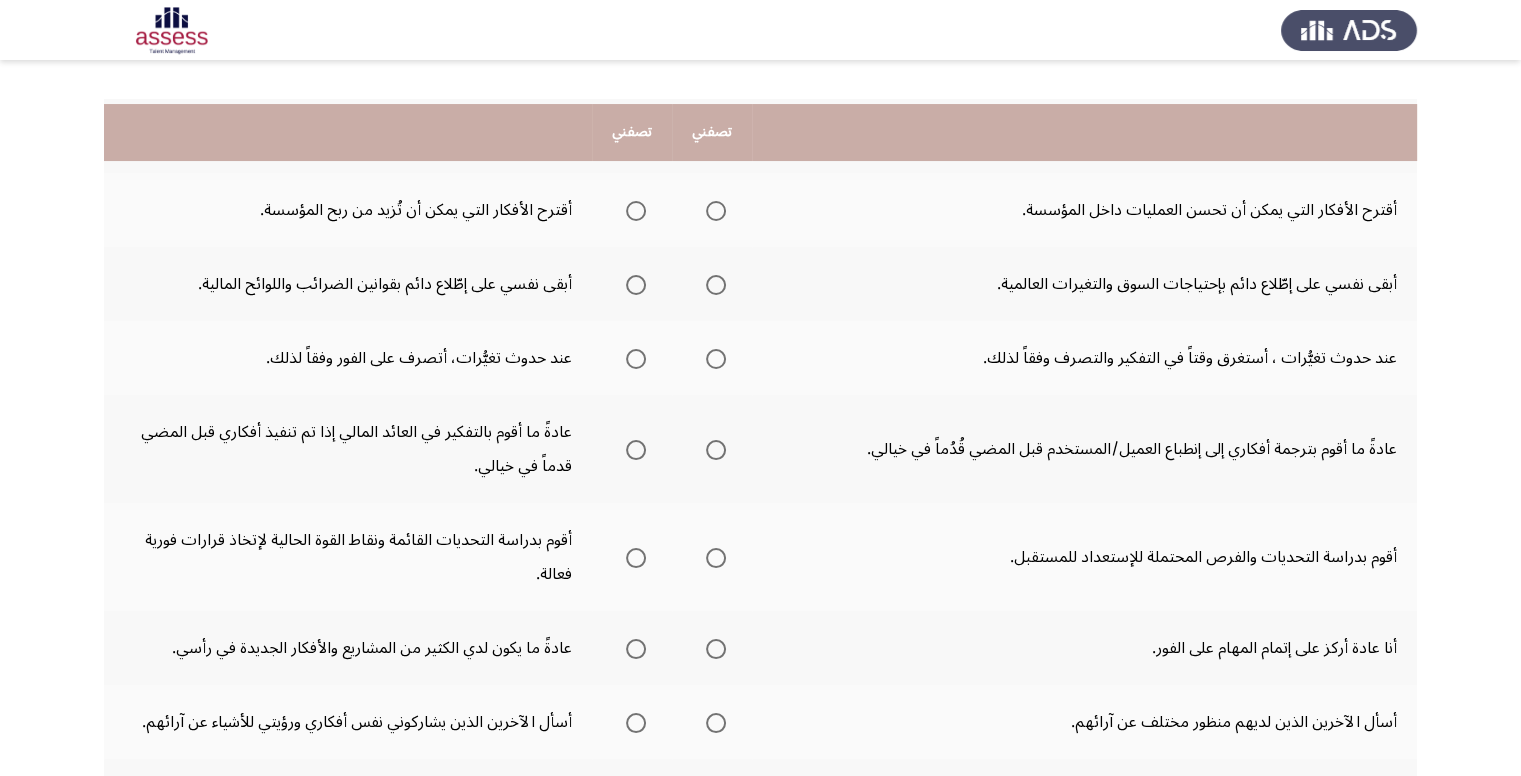 scroll, scrollTop: 200, scrollLeft: 0, axis: vertical 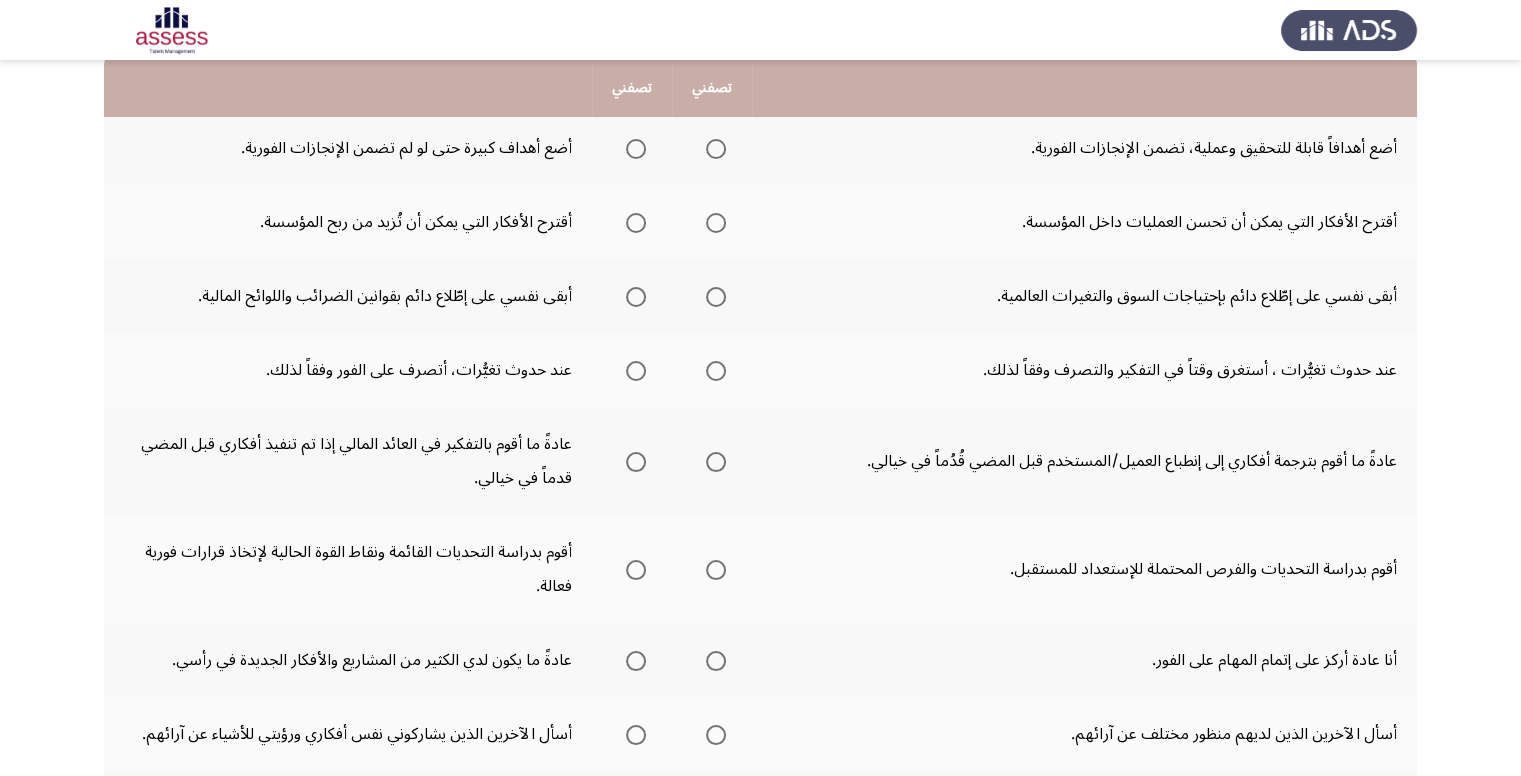 click at bounding box center [636, 149] 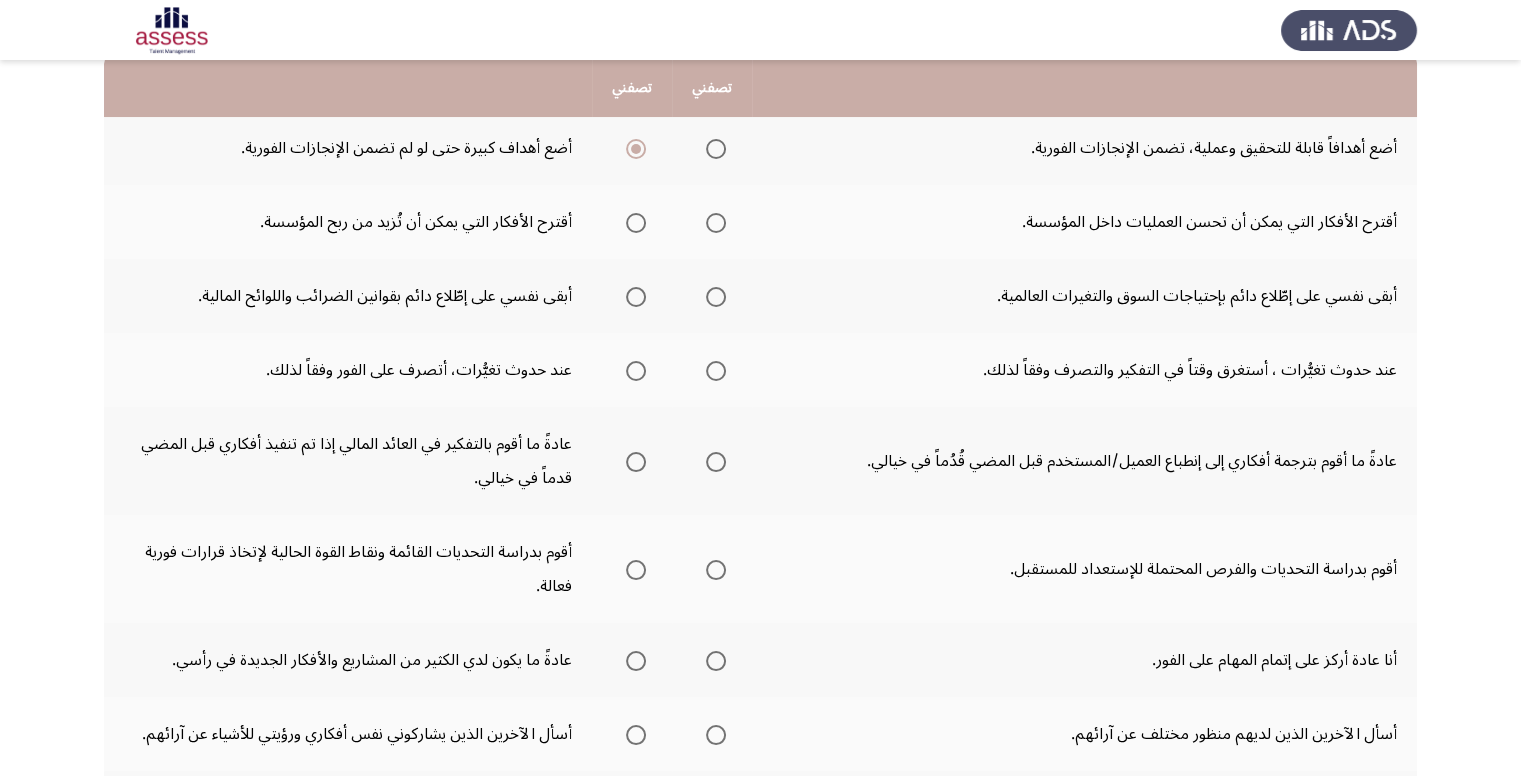 click at bounding box center [636, 223] 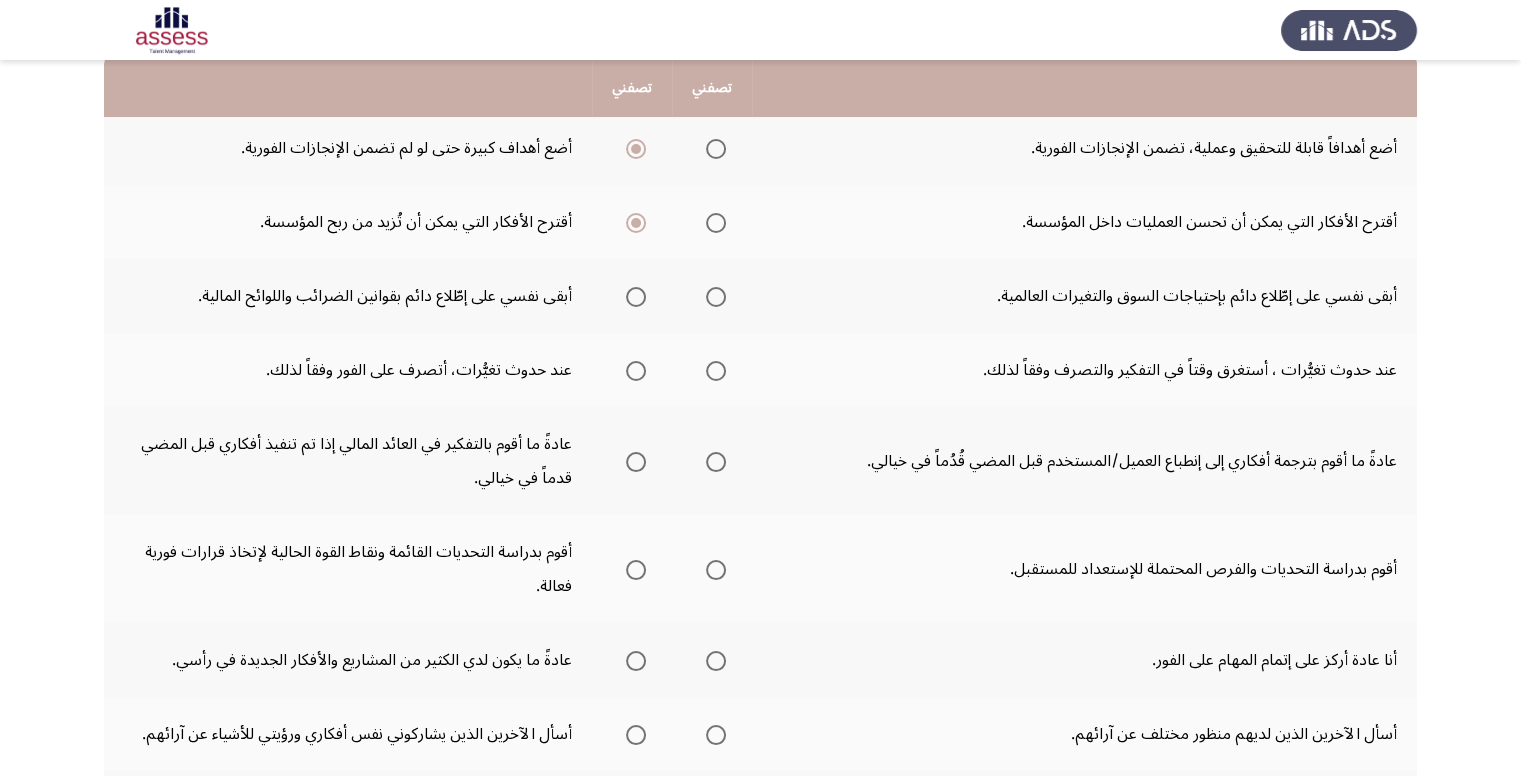click at bounding box center [716, 297] 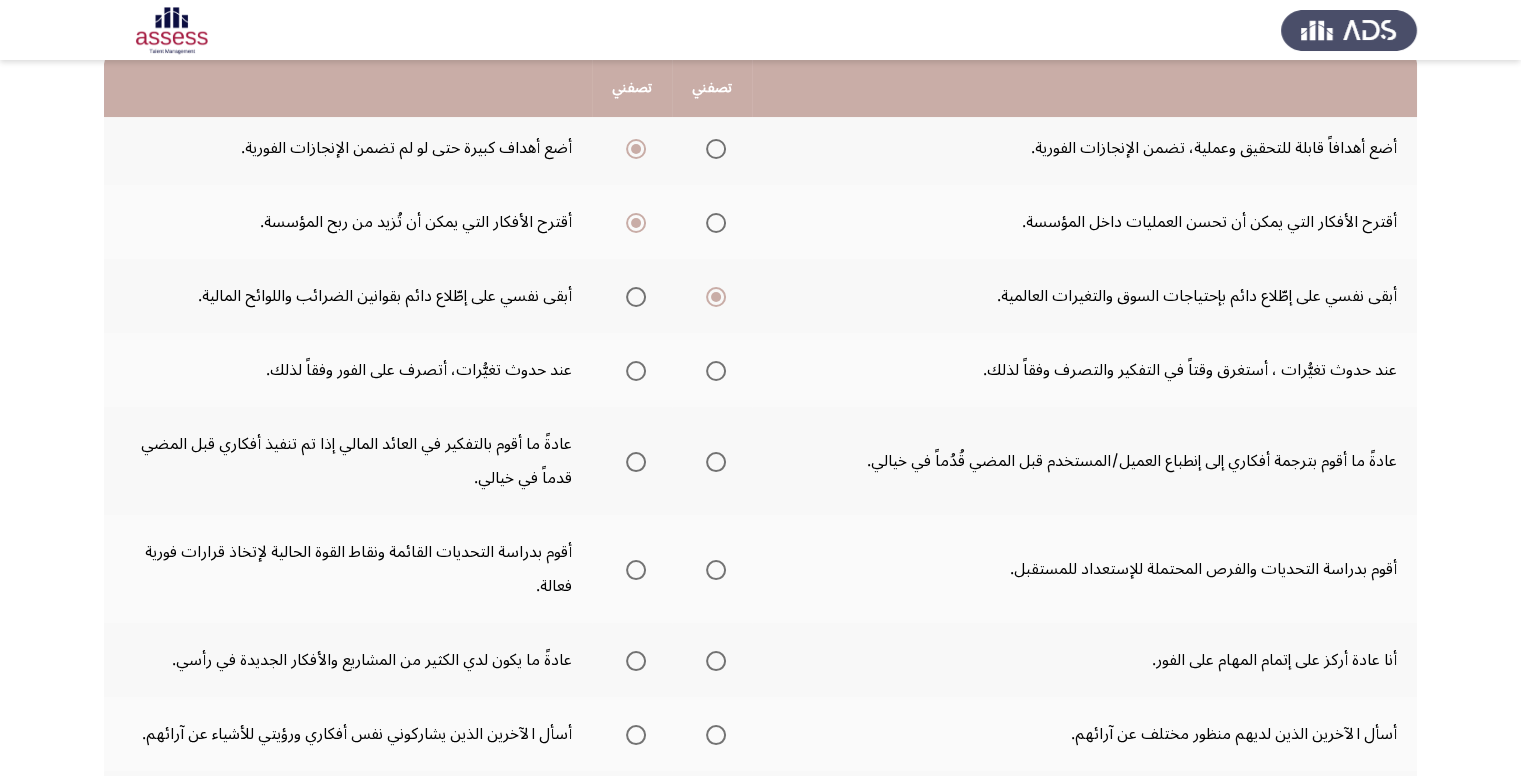 click 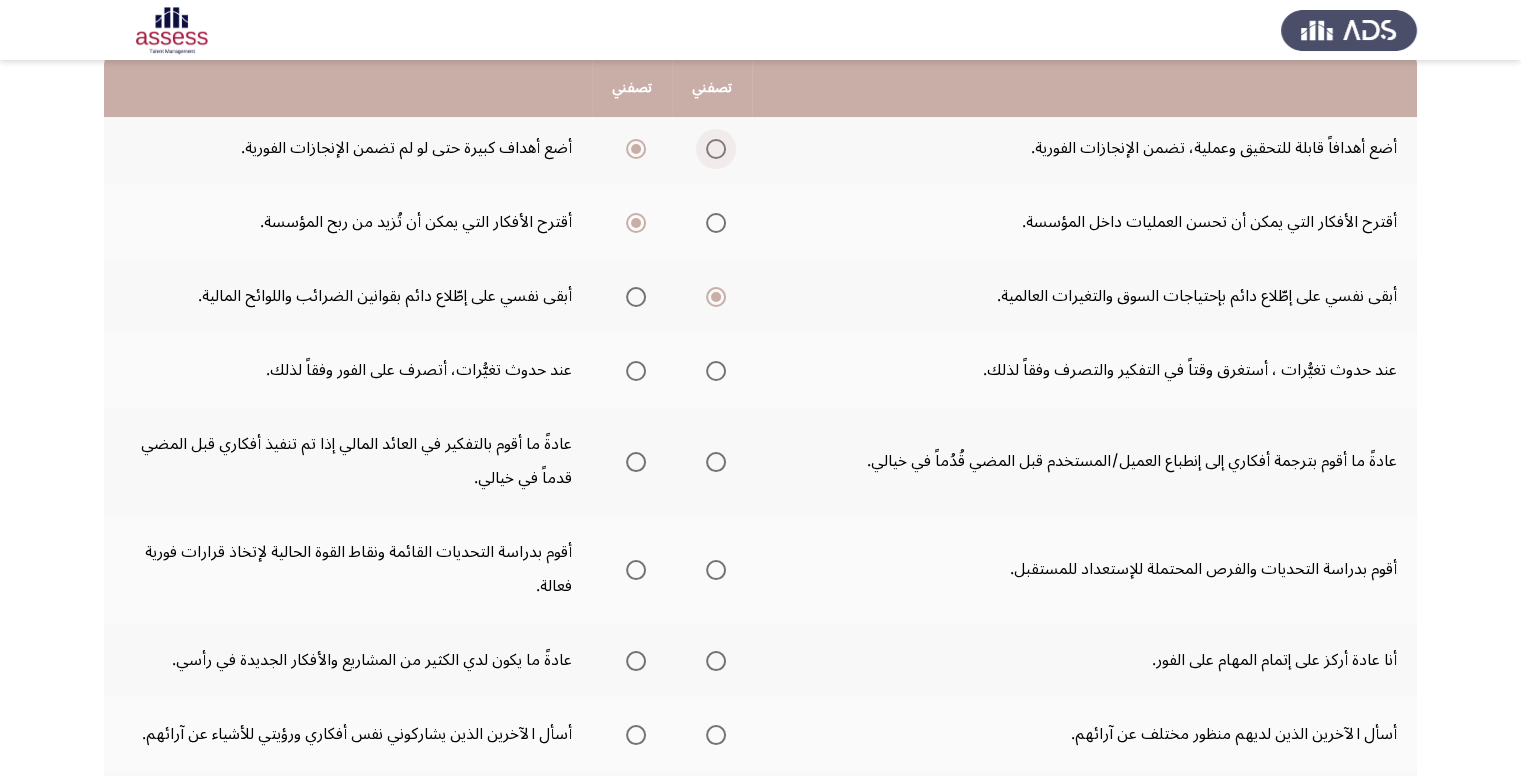 click at bounding box center [716, 149] 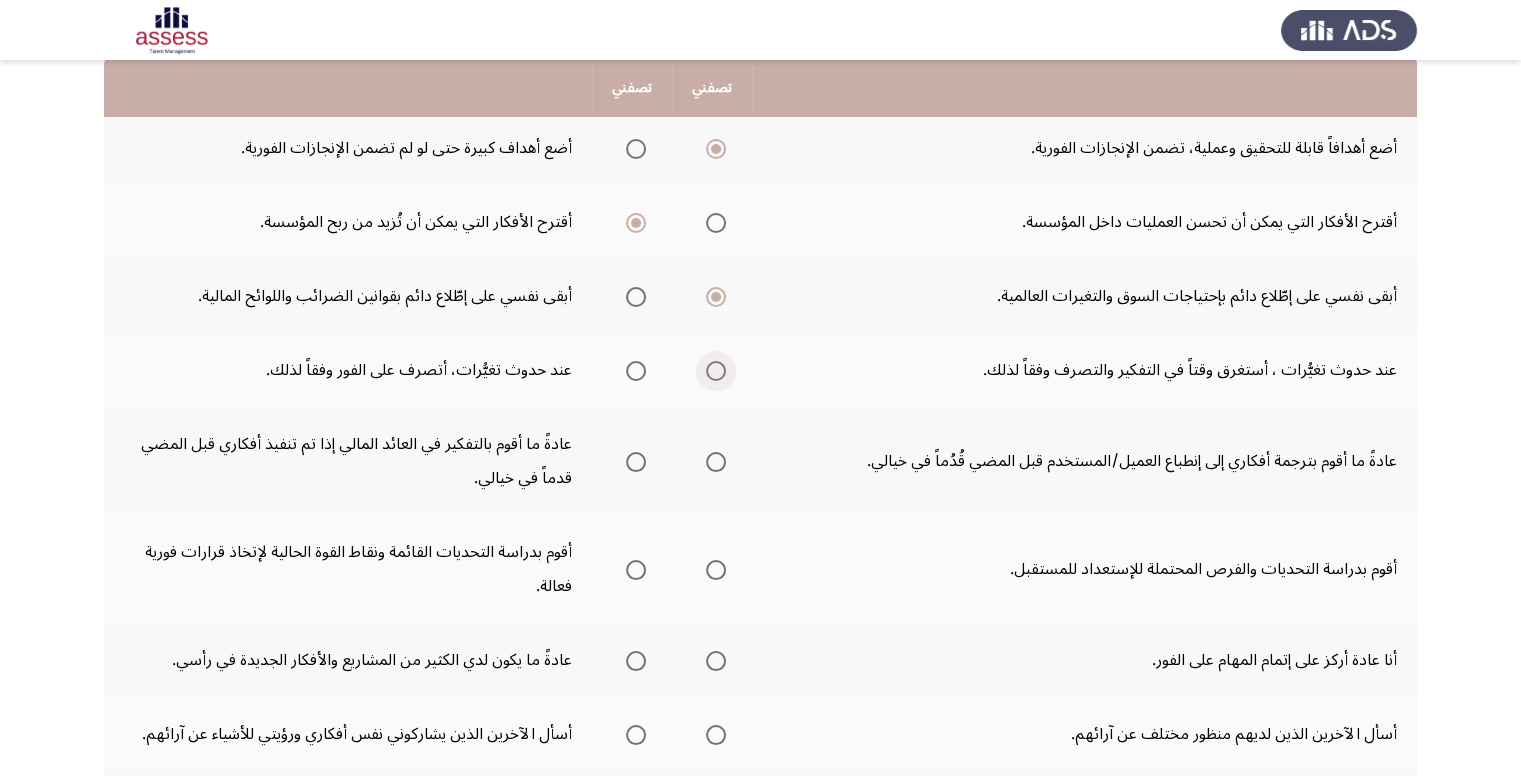 click at bounding box center (716, 371) 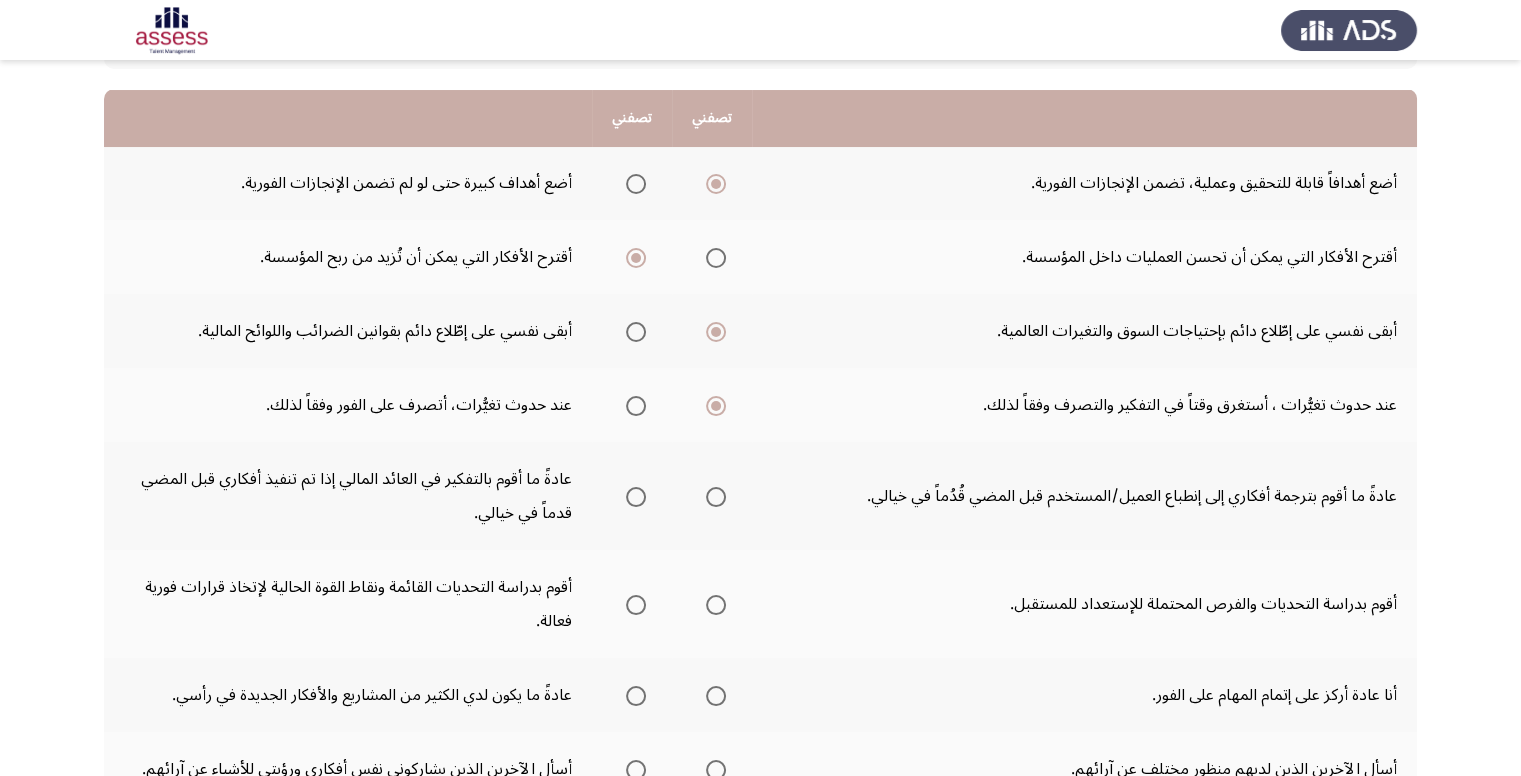 scroll, scrollTop: 218, scrollLeft: 0, axis: vertical 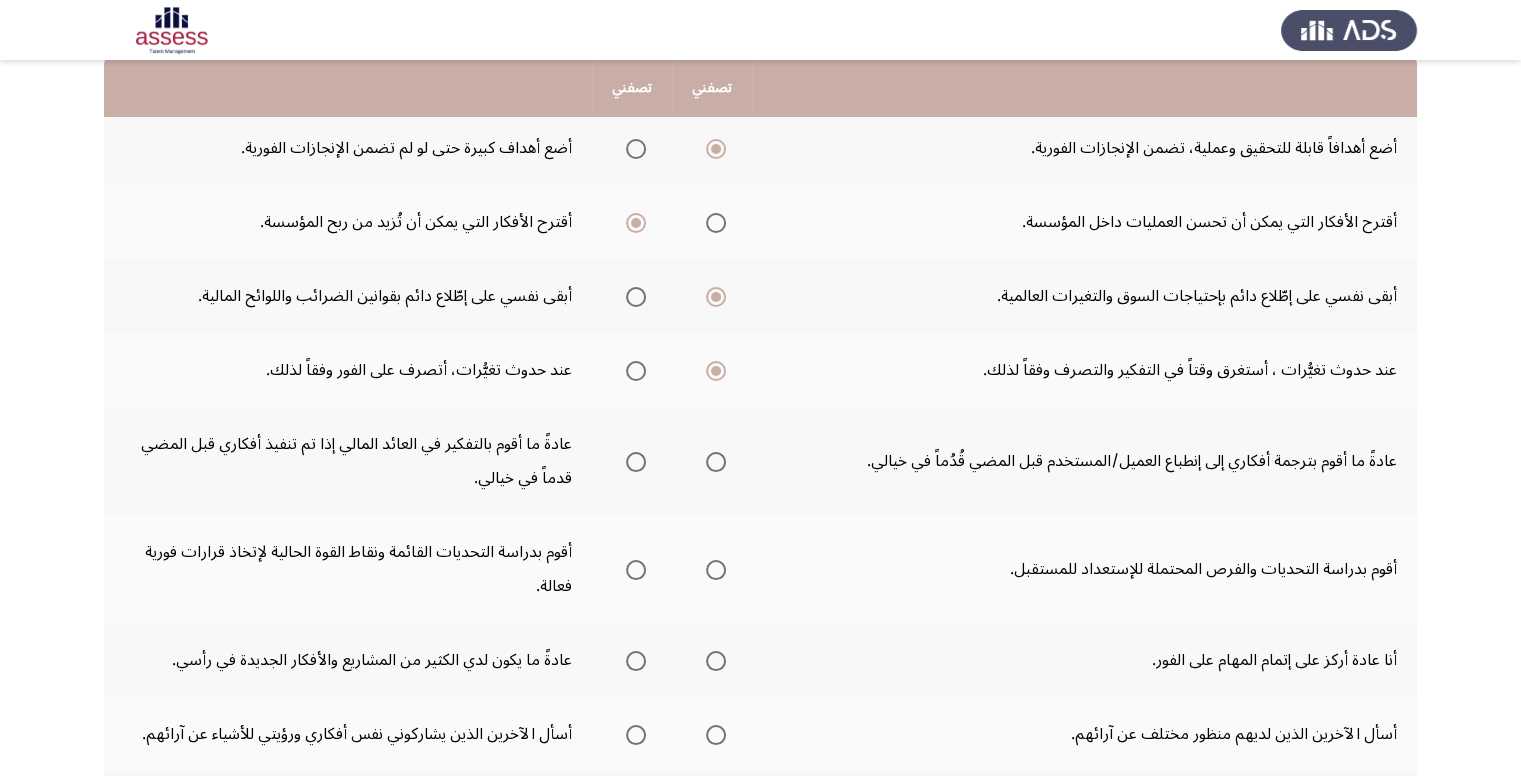 click at bounding box center (636, 462) 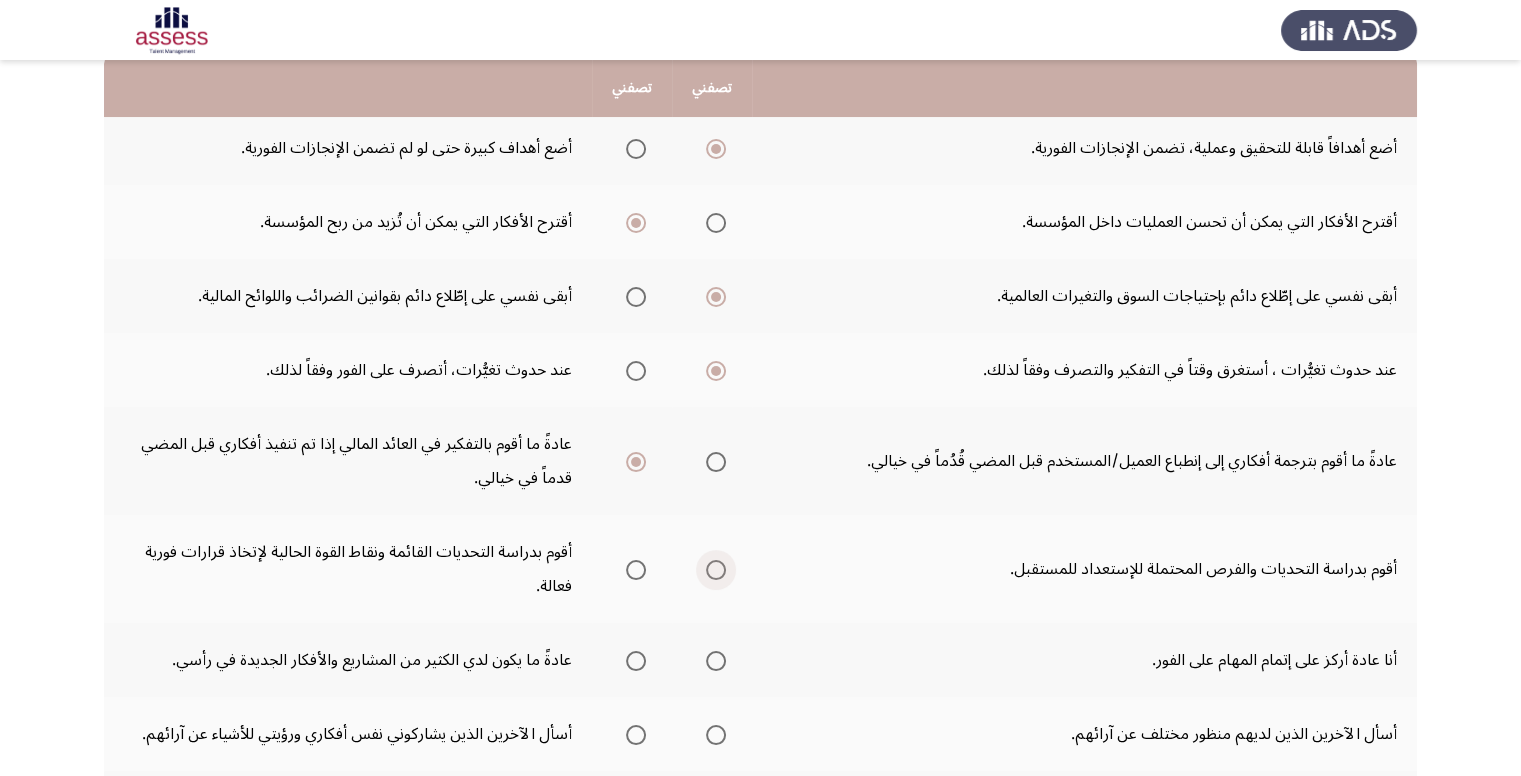 click at bounding box center [716, 570] 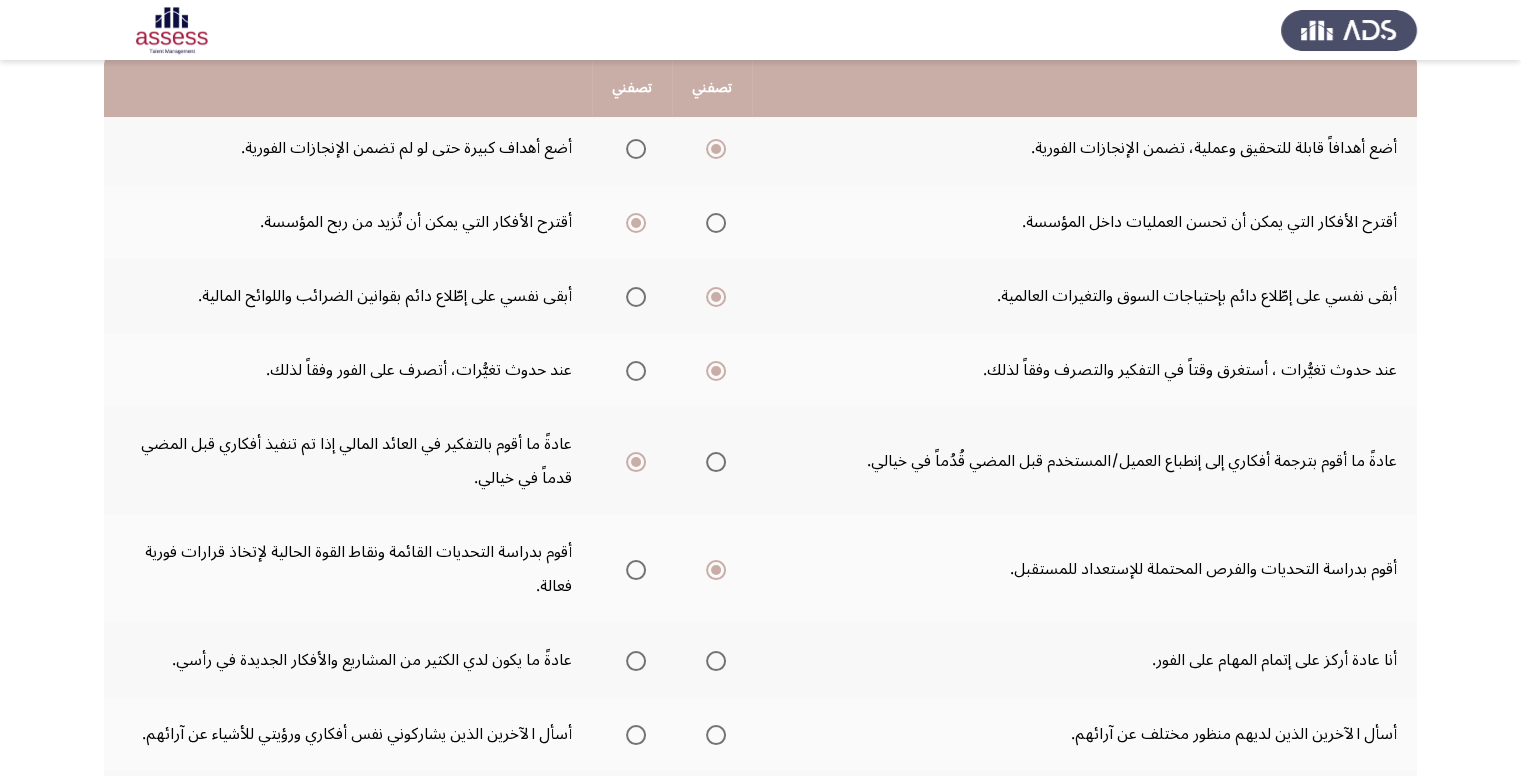 click 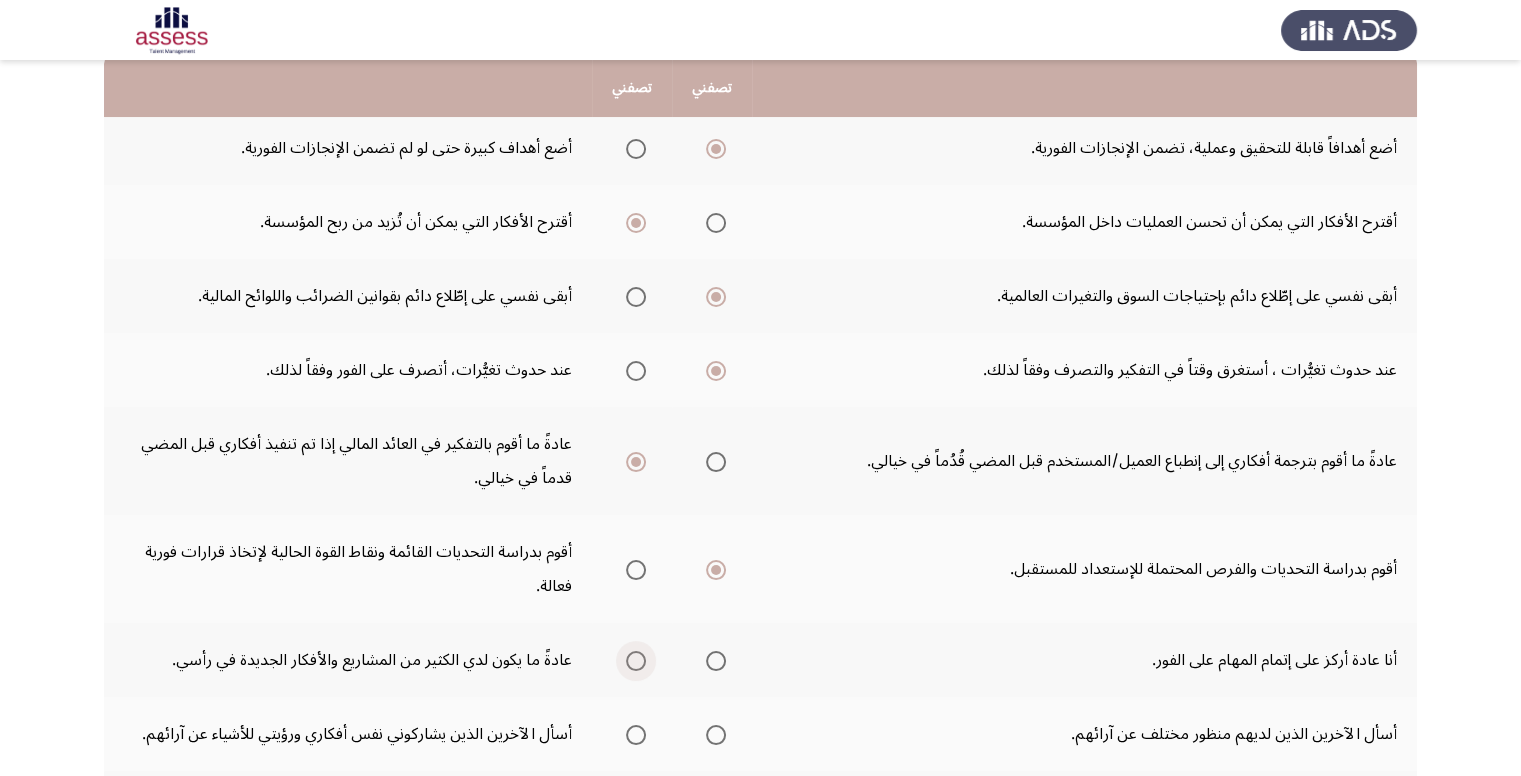 click at bounding box center [636, 661] 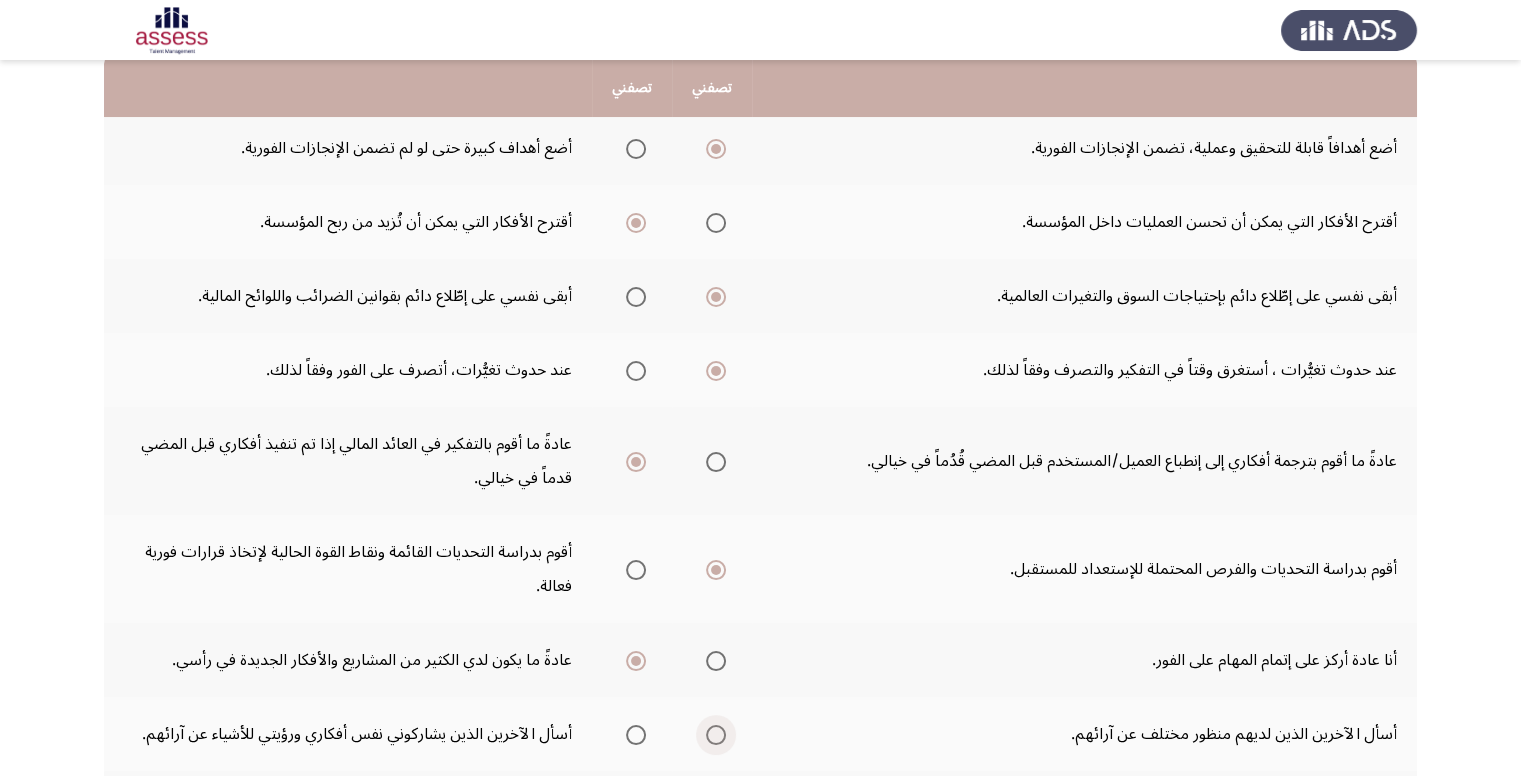 click at bounding box center (716, 735) 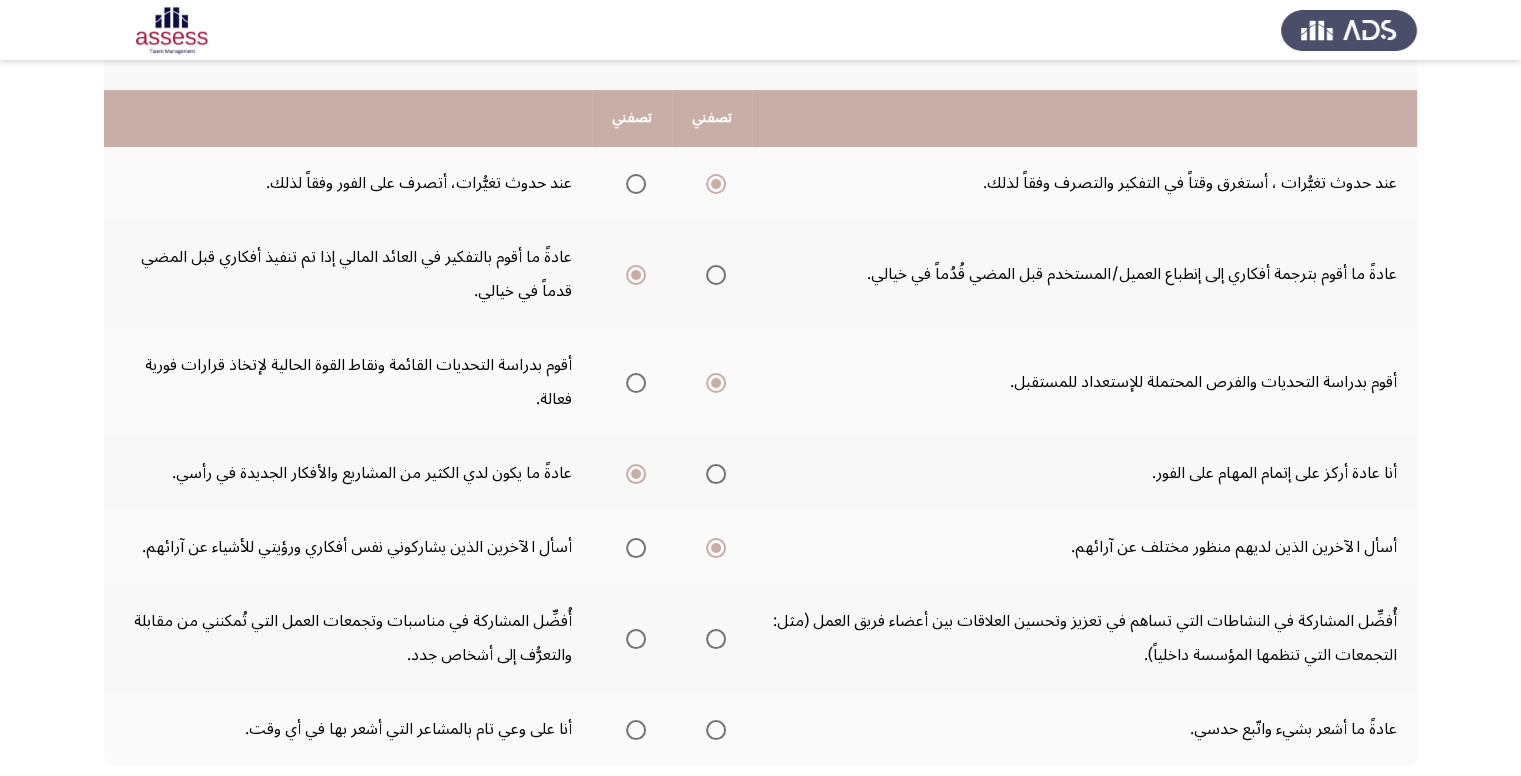 scroll, scrollTop: 518, scrollLeft: 0, axis: vertical 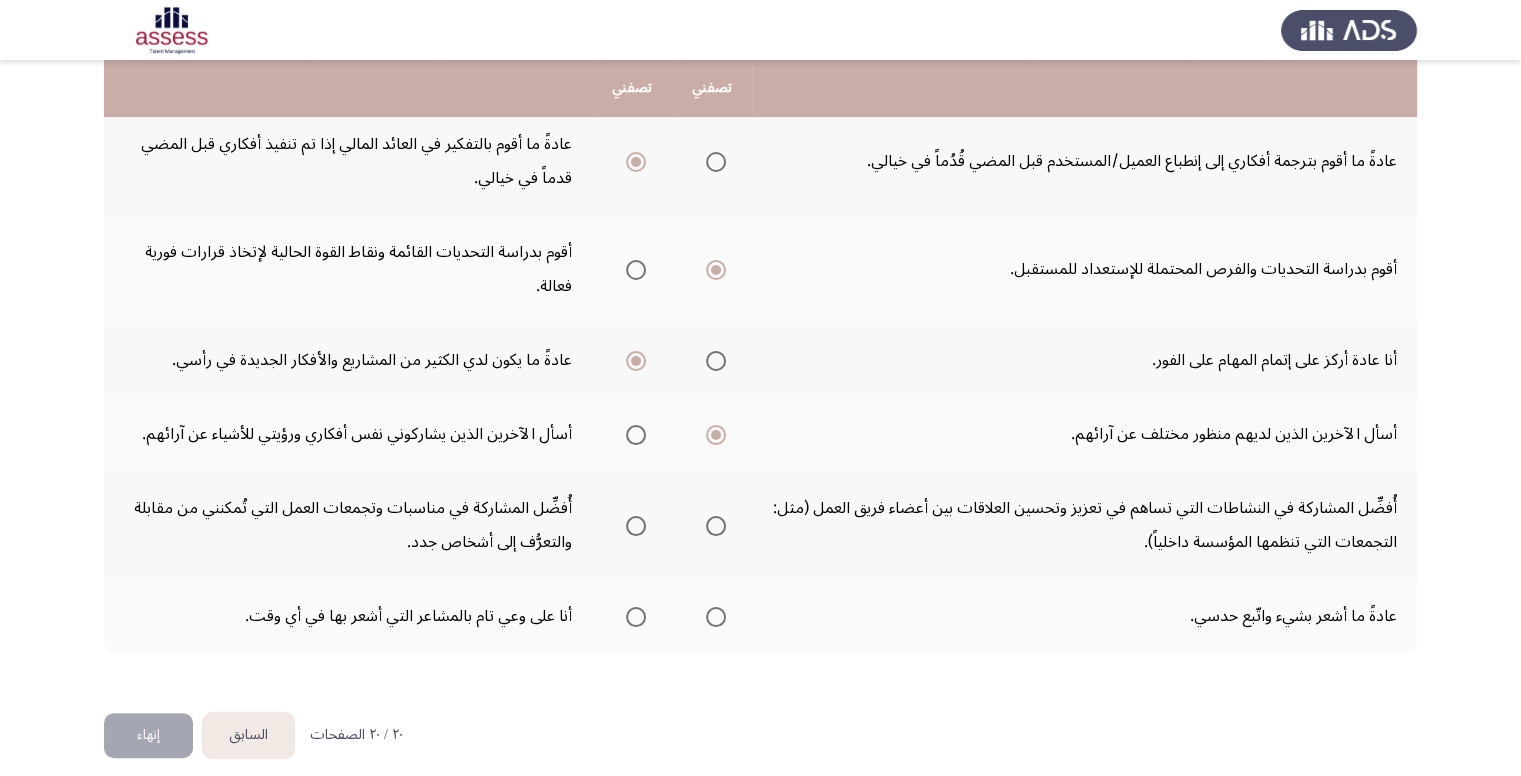 click 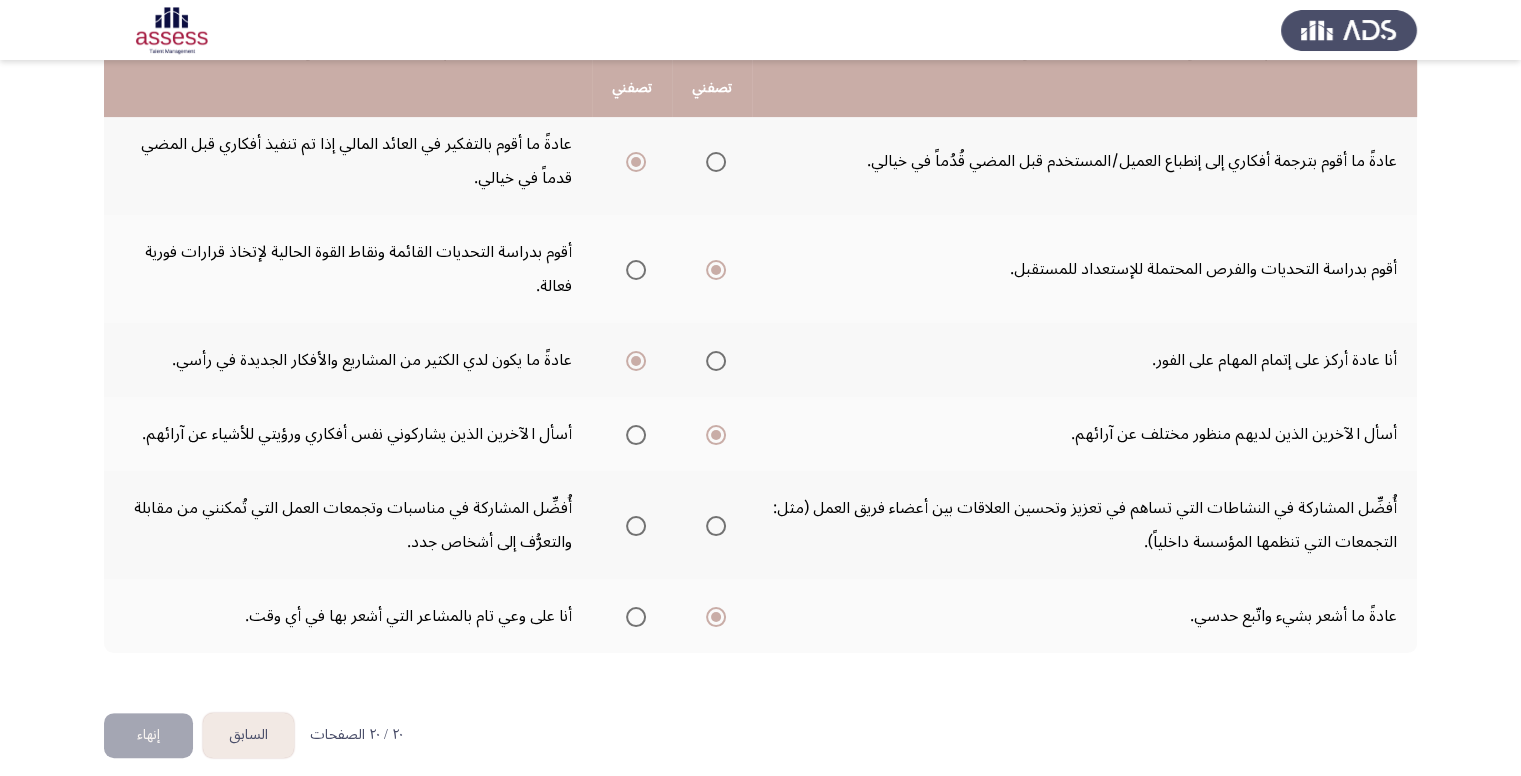 click 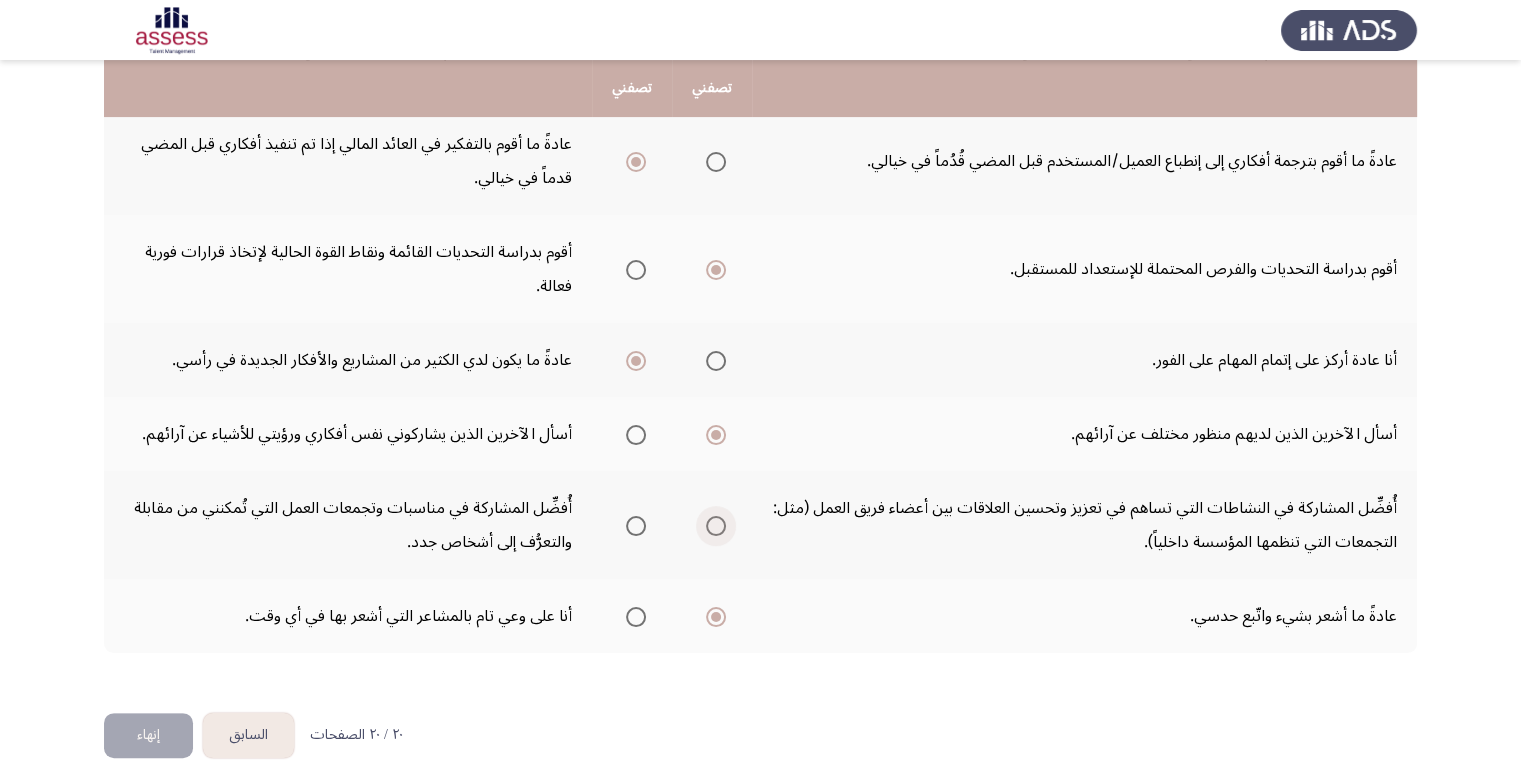 click at bounding box center [716, 526] 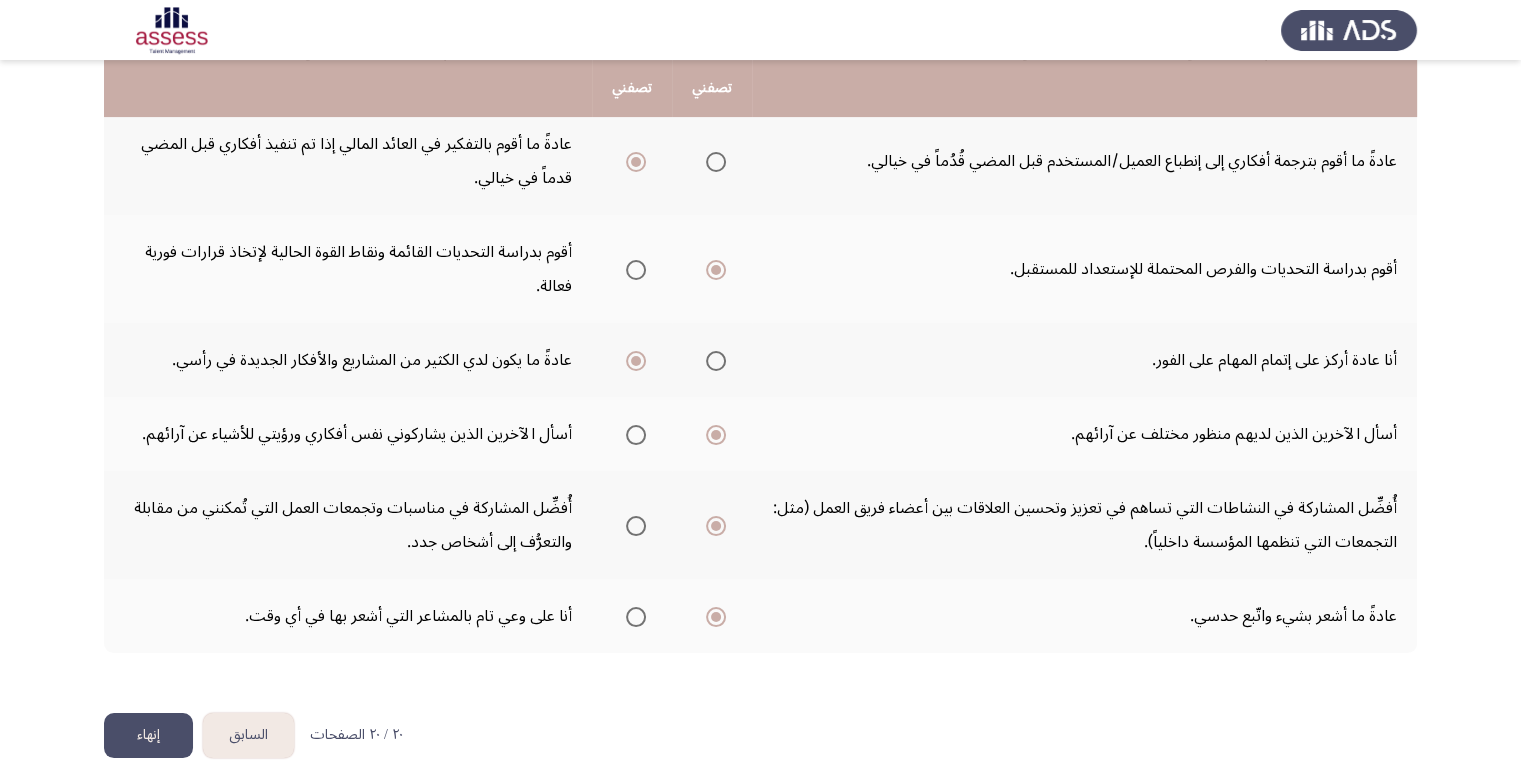 click 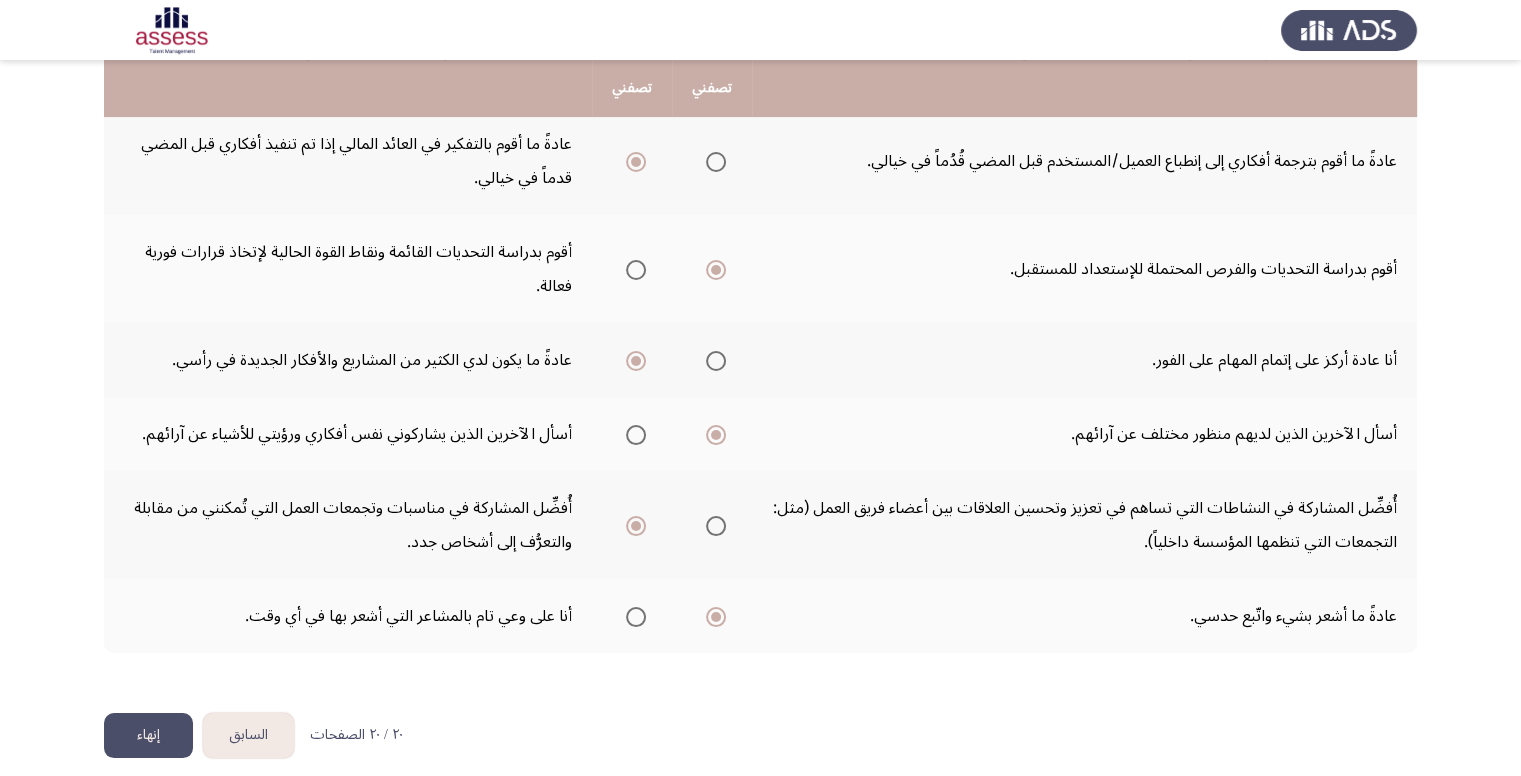 click on "إنهاء" 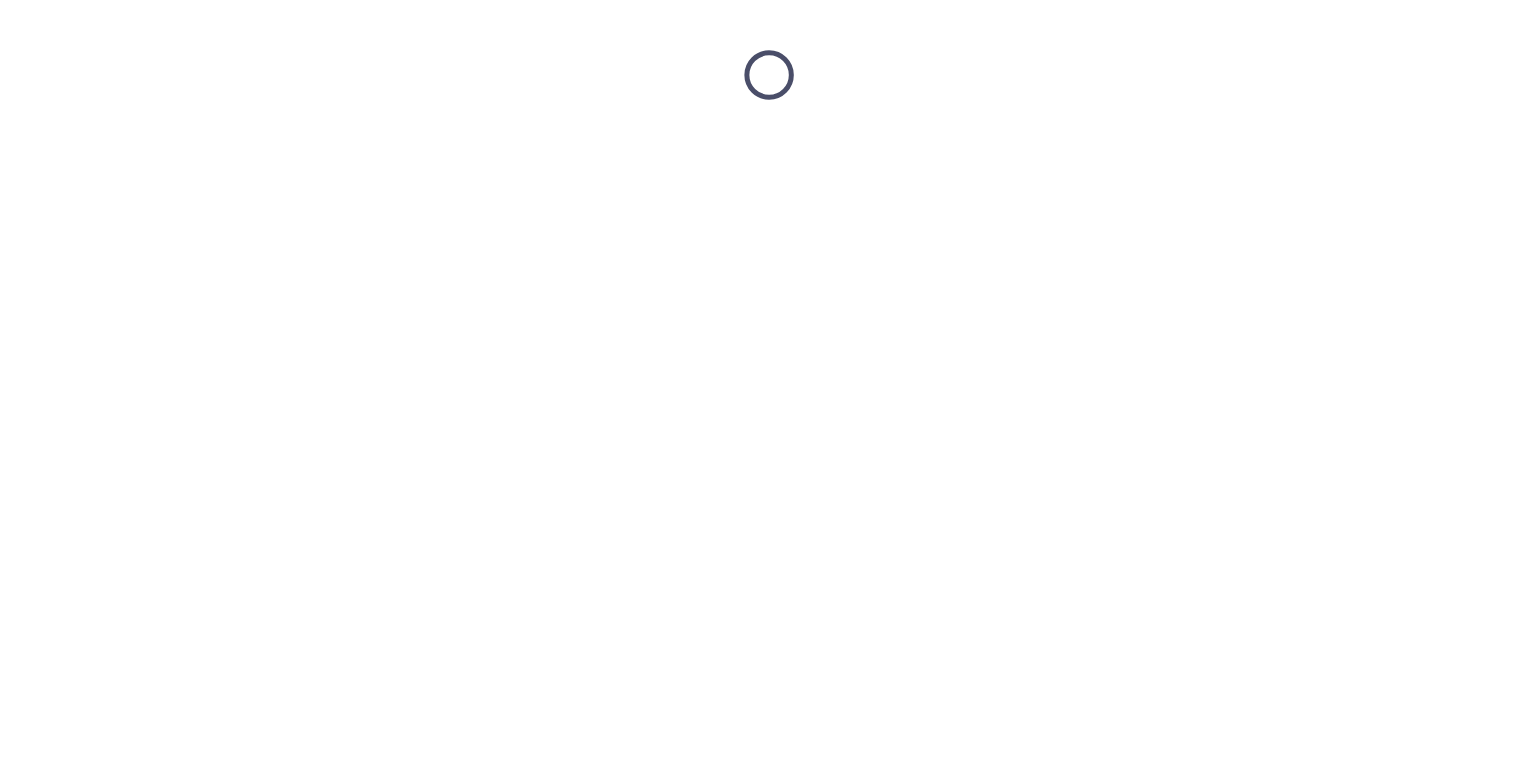 scroll, scrollTop: 0, scrollLeft: 0, axis: both 